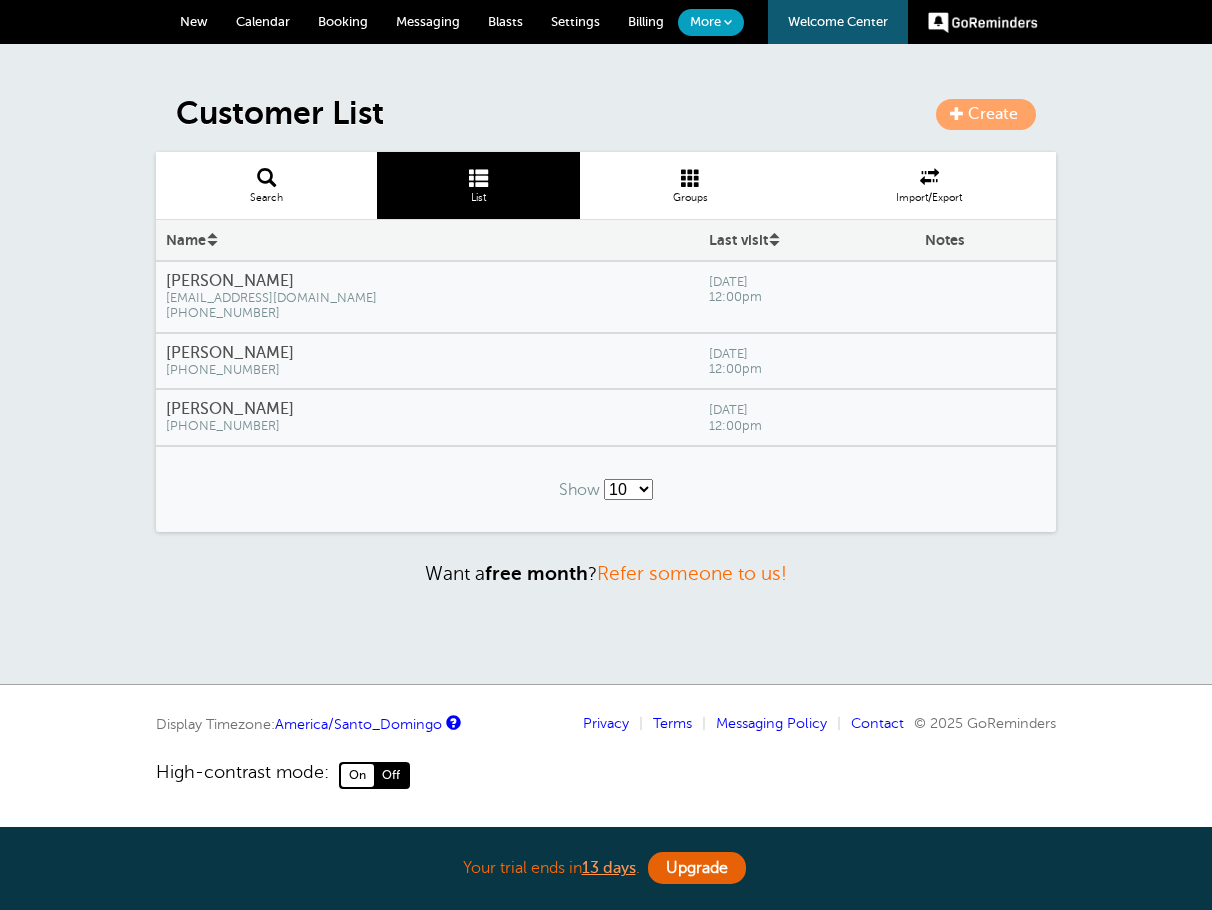 scroll, scrollTop: 0, scrollLeft: 0, axis: both 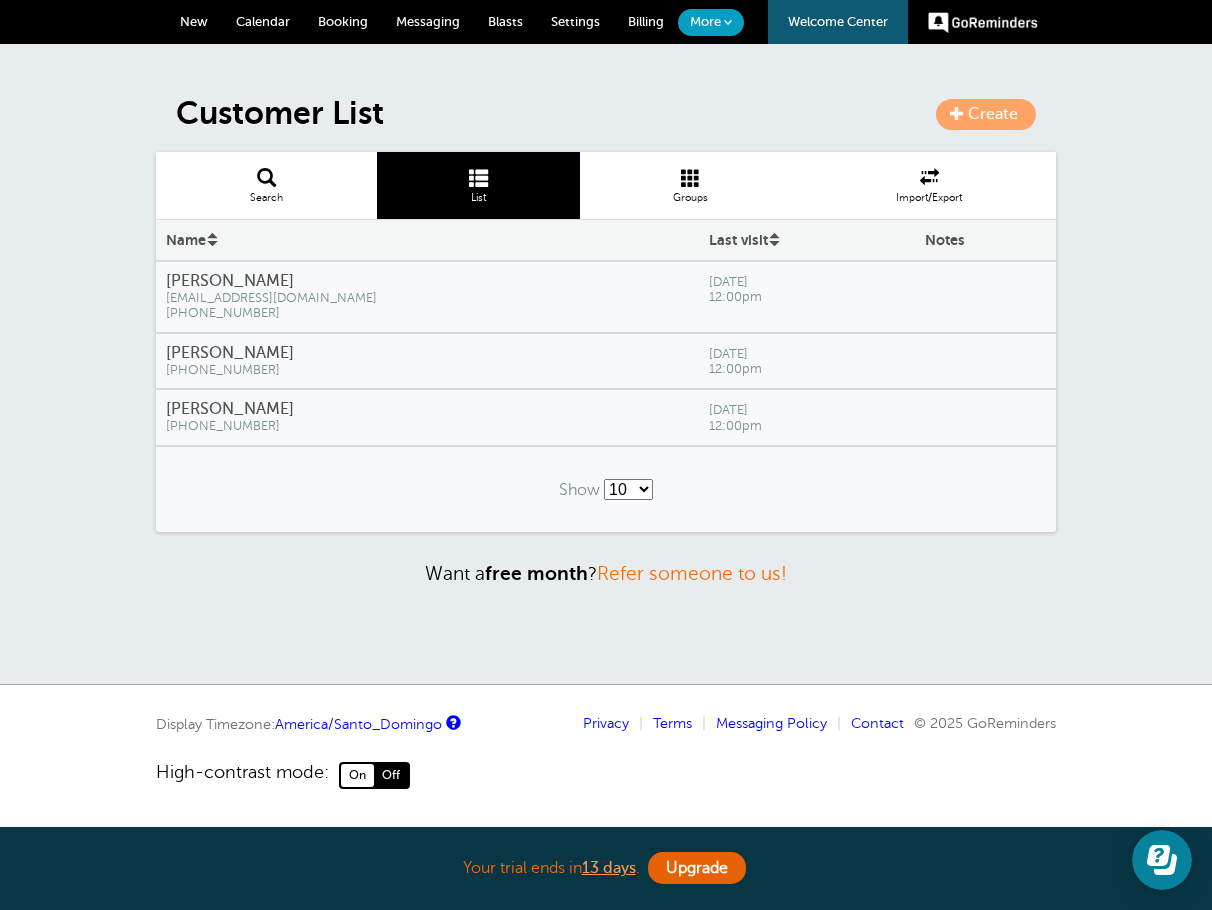 click on "Messaging" at bounding box center (428, 21) 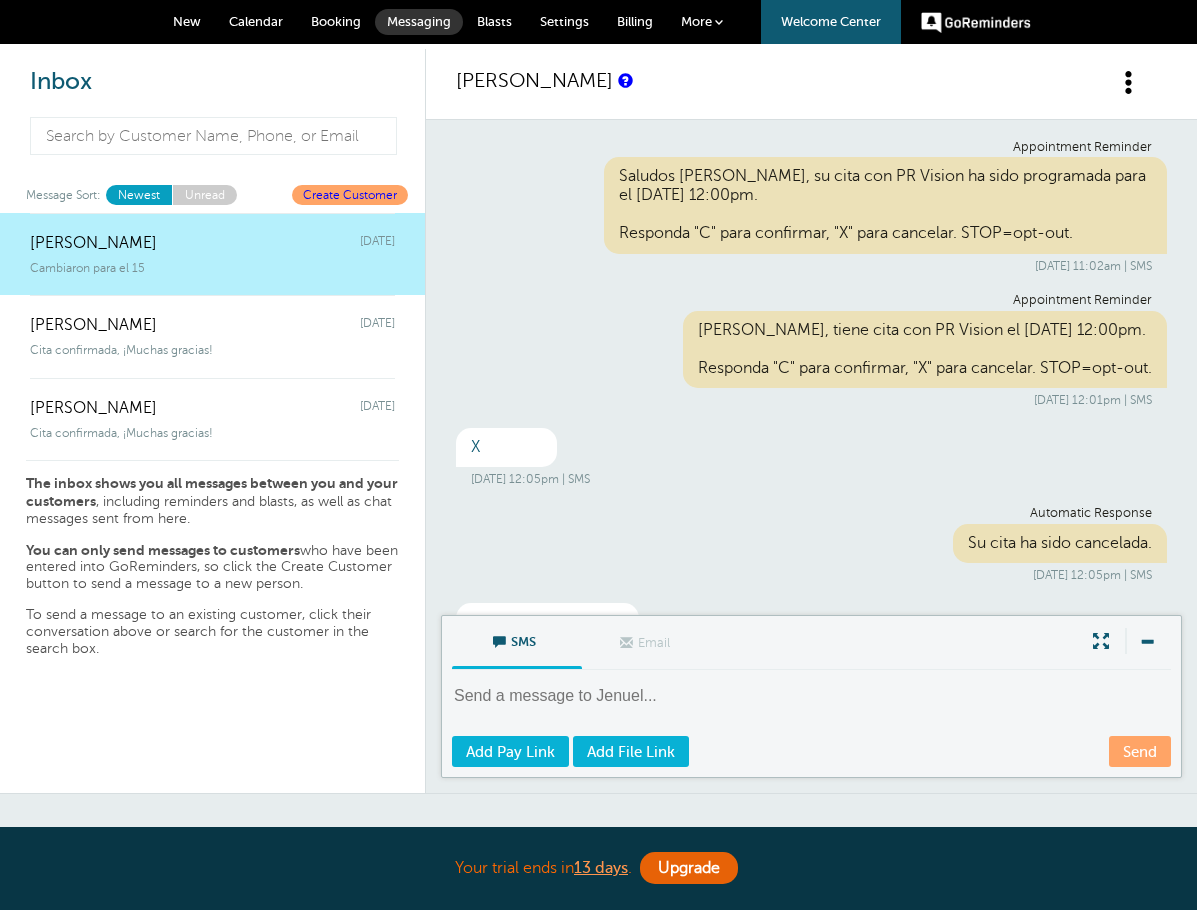 scroll, scrollTop: 0, scrollLeft: 0, axis: both 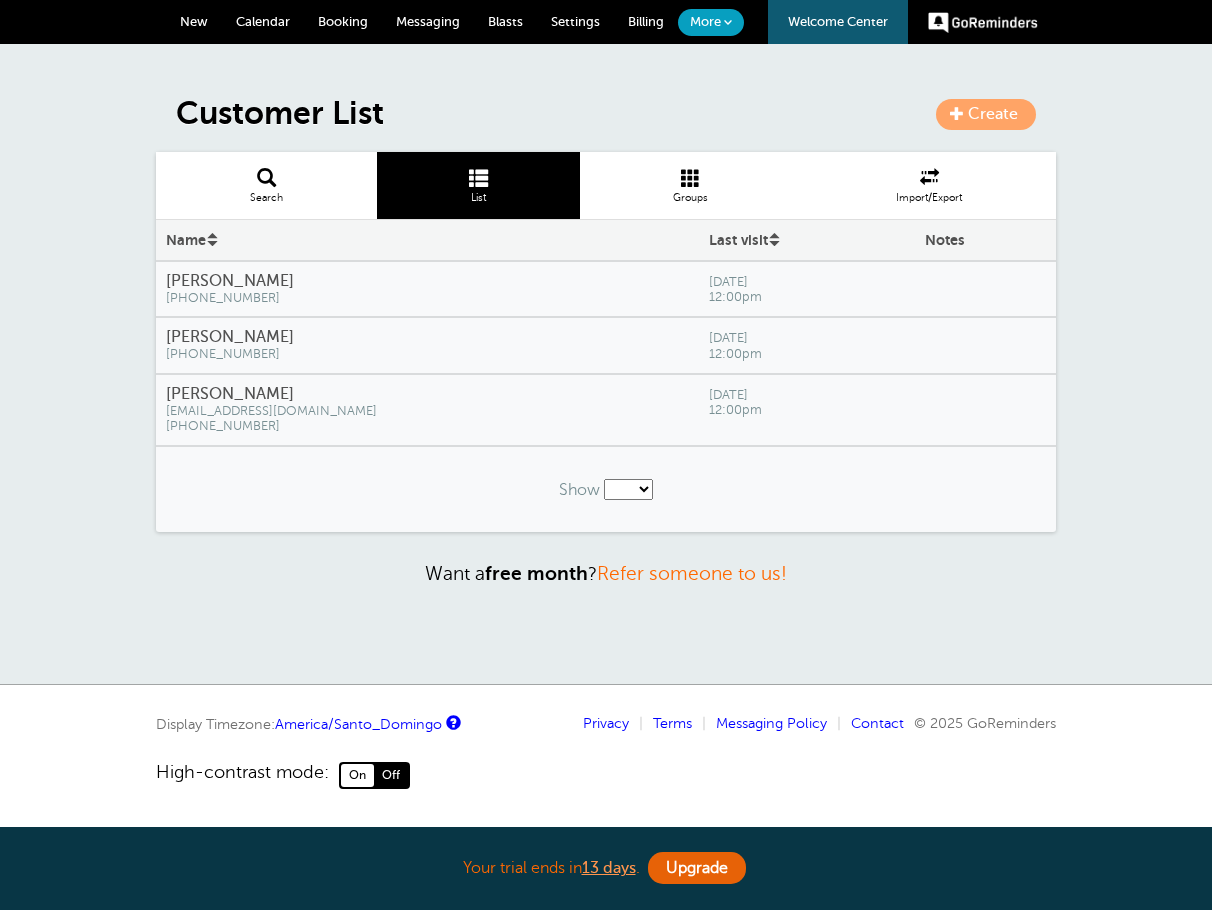 select 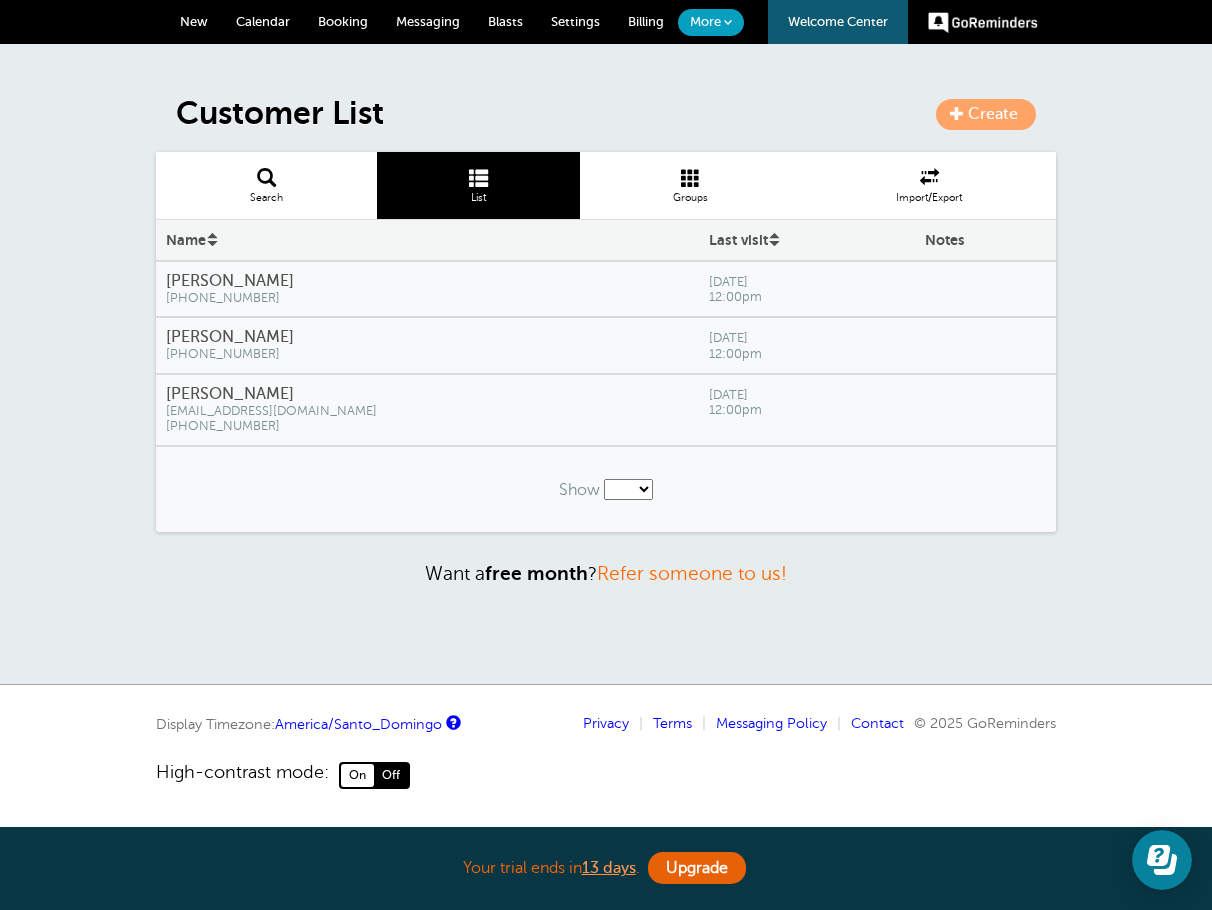drag, startPoint x: 276, startPoint y: 531, endPoint x: 372, endPoint y: 366, distance: 190.89526 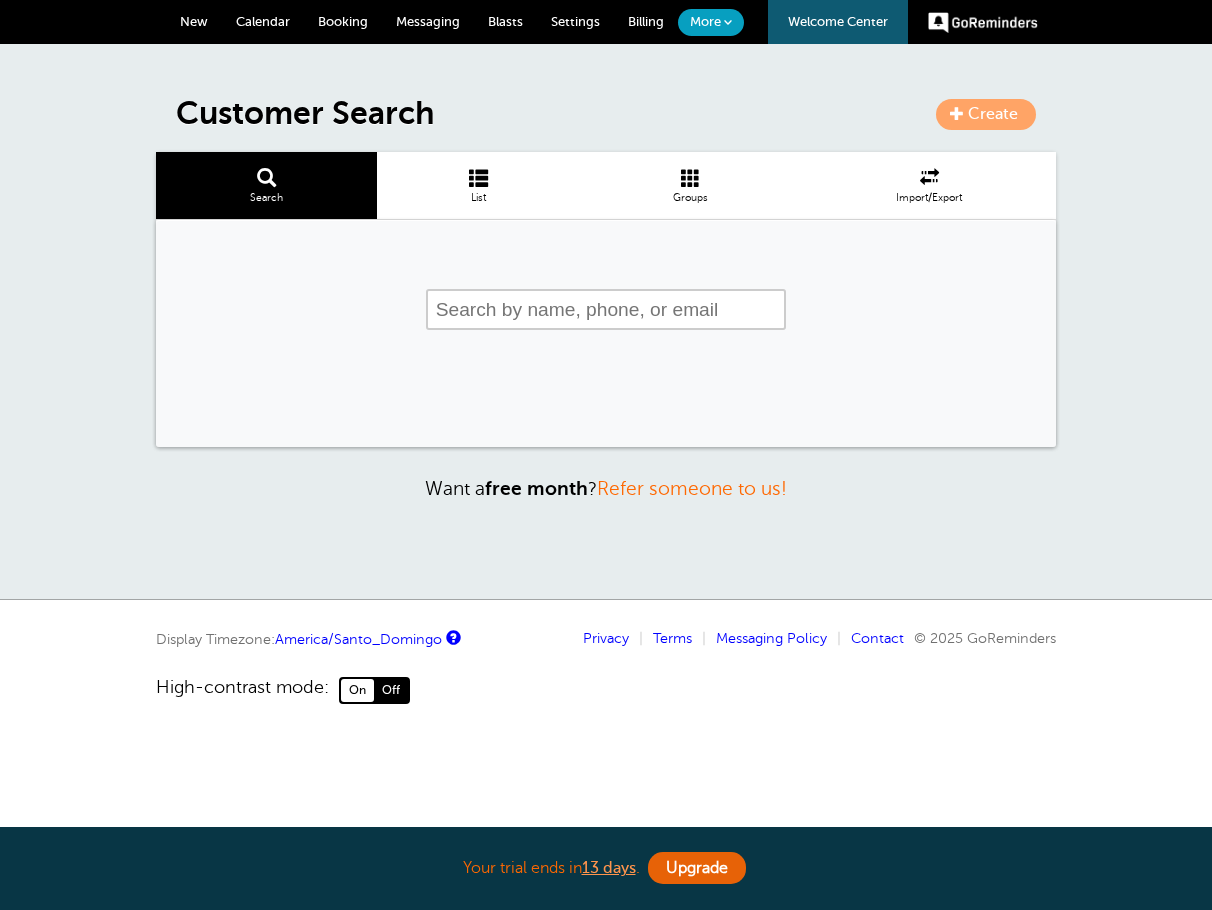scroll, scrollTop: 0, scrollLeft: 0, axis: both 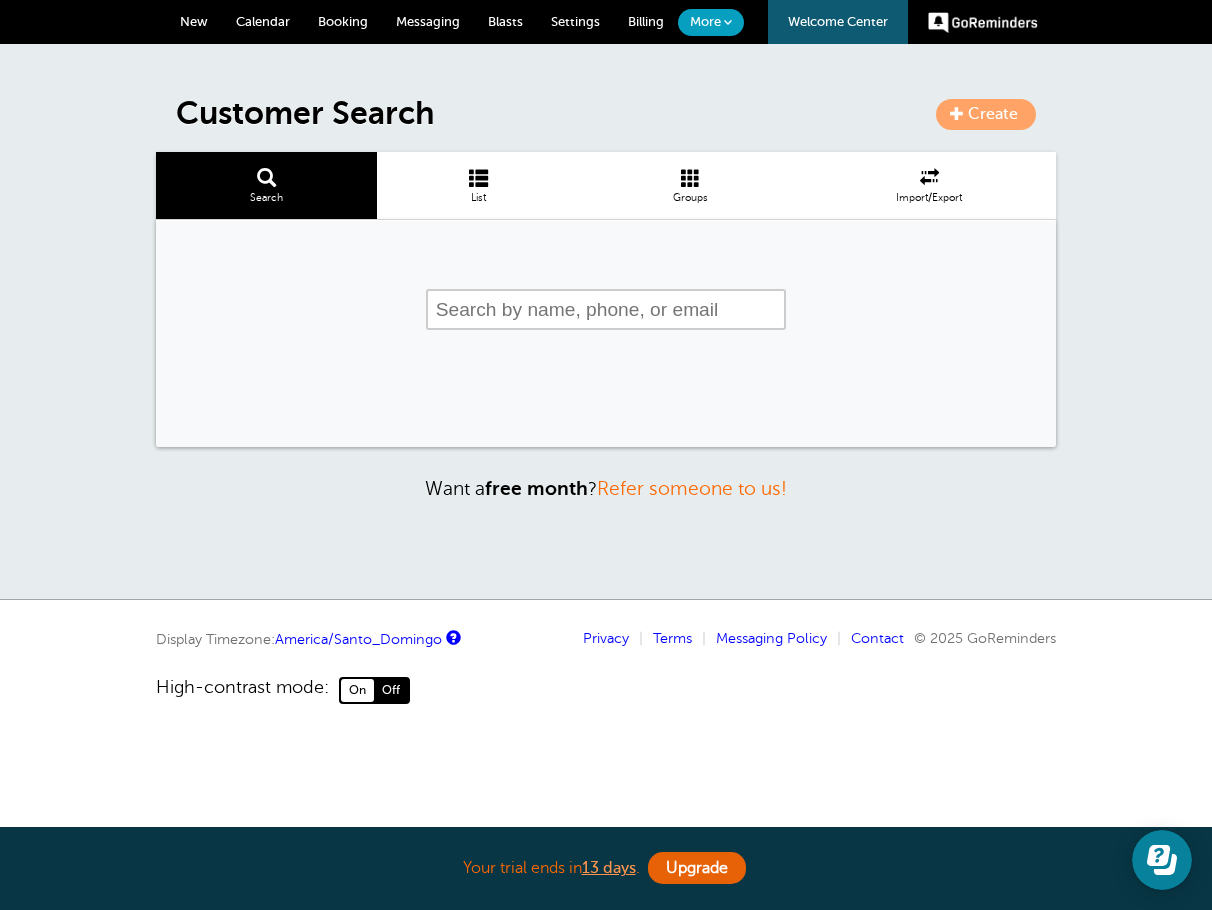 click at bounding box center (606, 309) 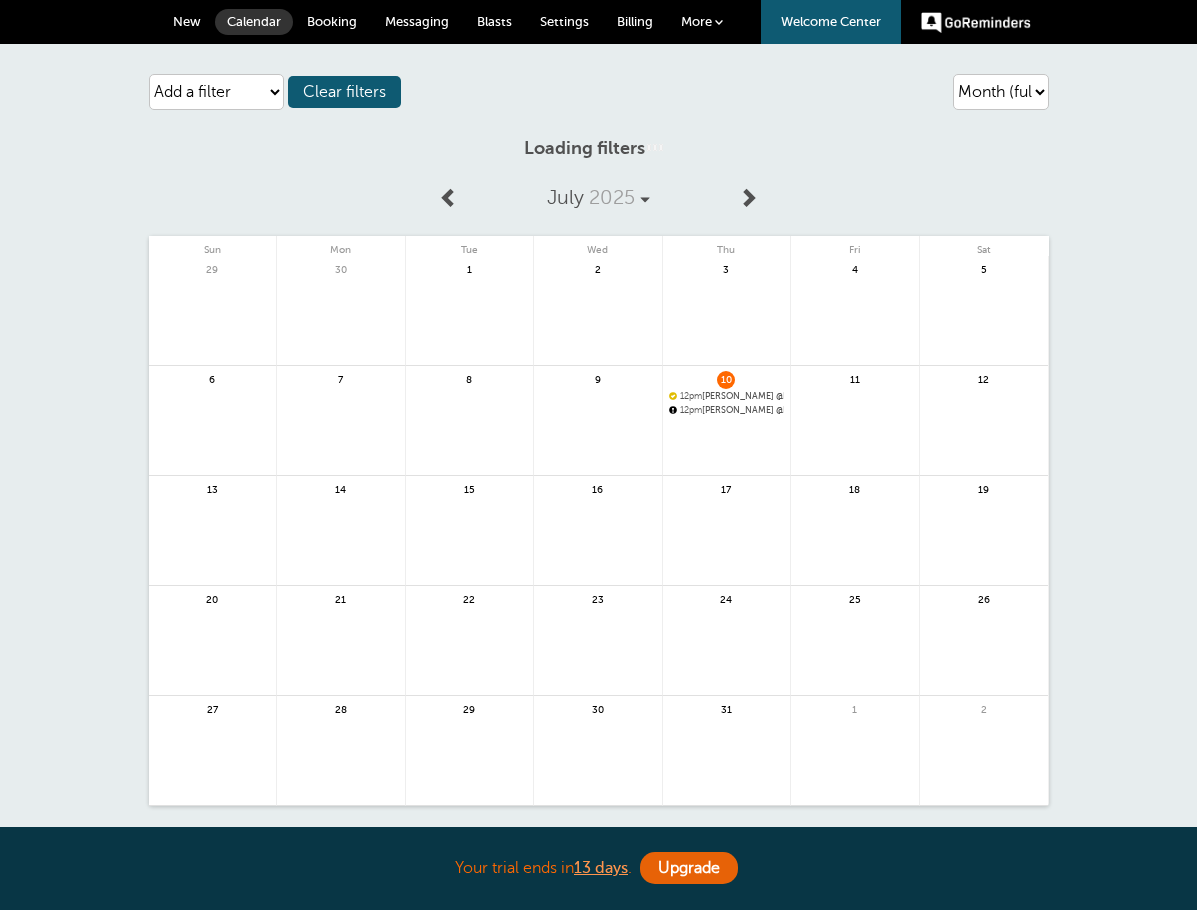 scroll, scrollTop: 0, scrollLeft: 0, axis: both 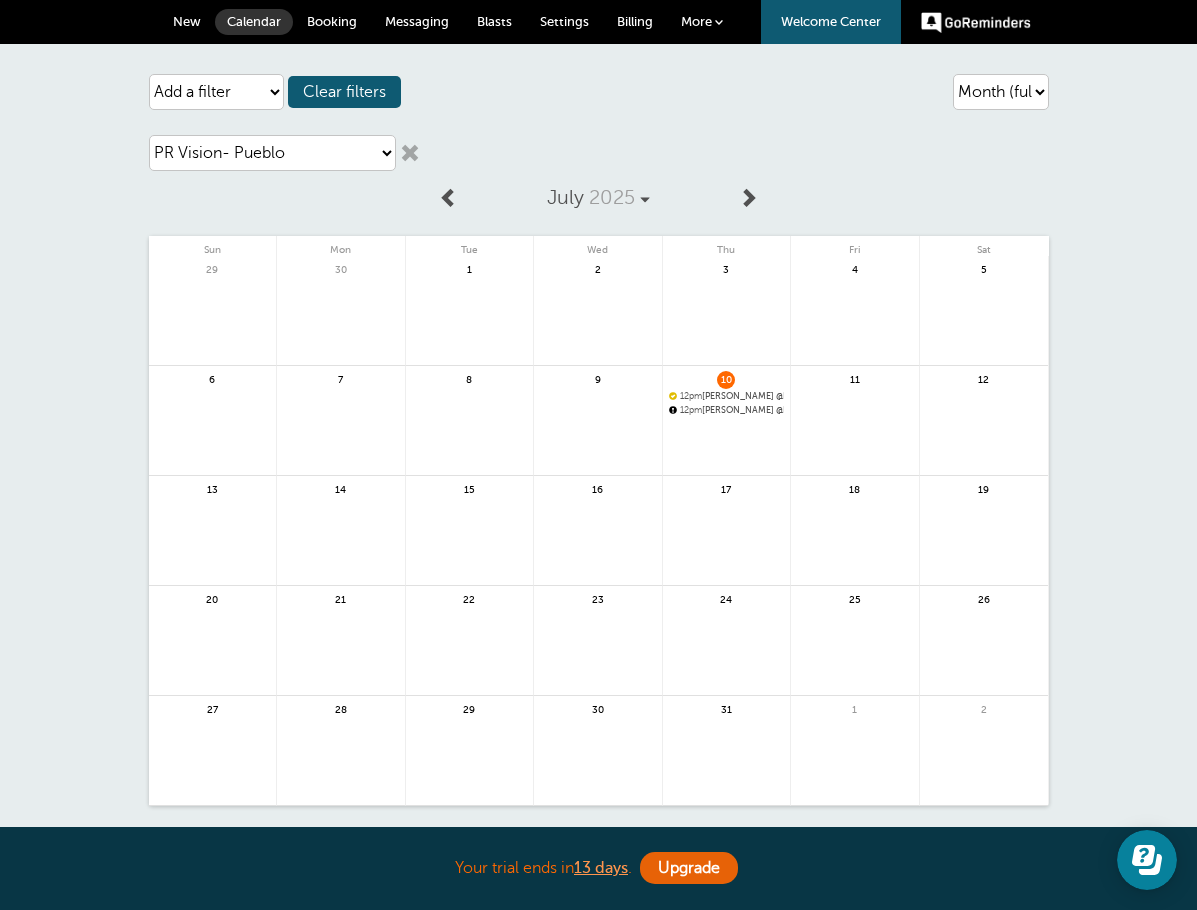 click on "Agenda Day Week Month (full view) Month (condensed)
Add a filter Customer Search Location Service Appointment Status Payment Status
Clear filters" at bounding box center (599, 92) 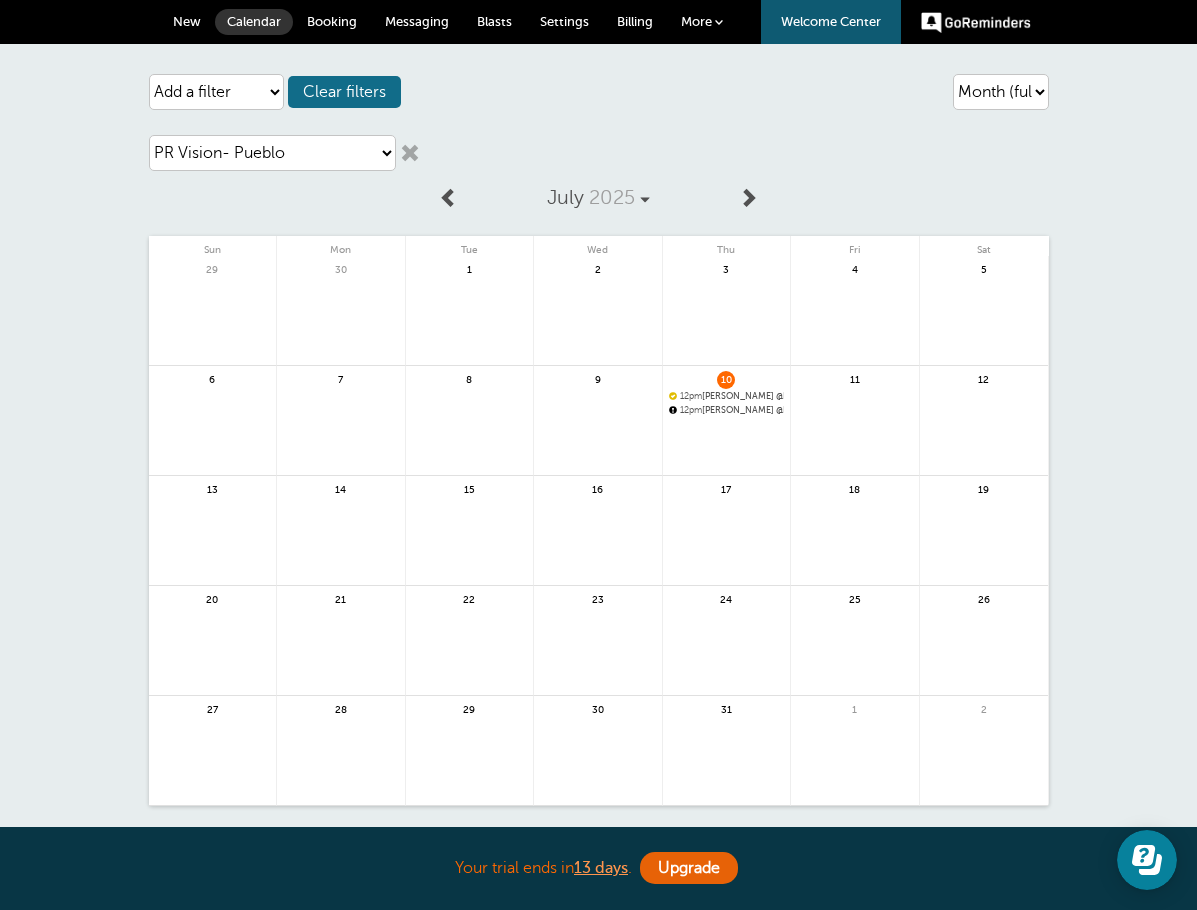 click on "Clear filters" at bounding box center [344, 92] 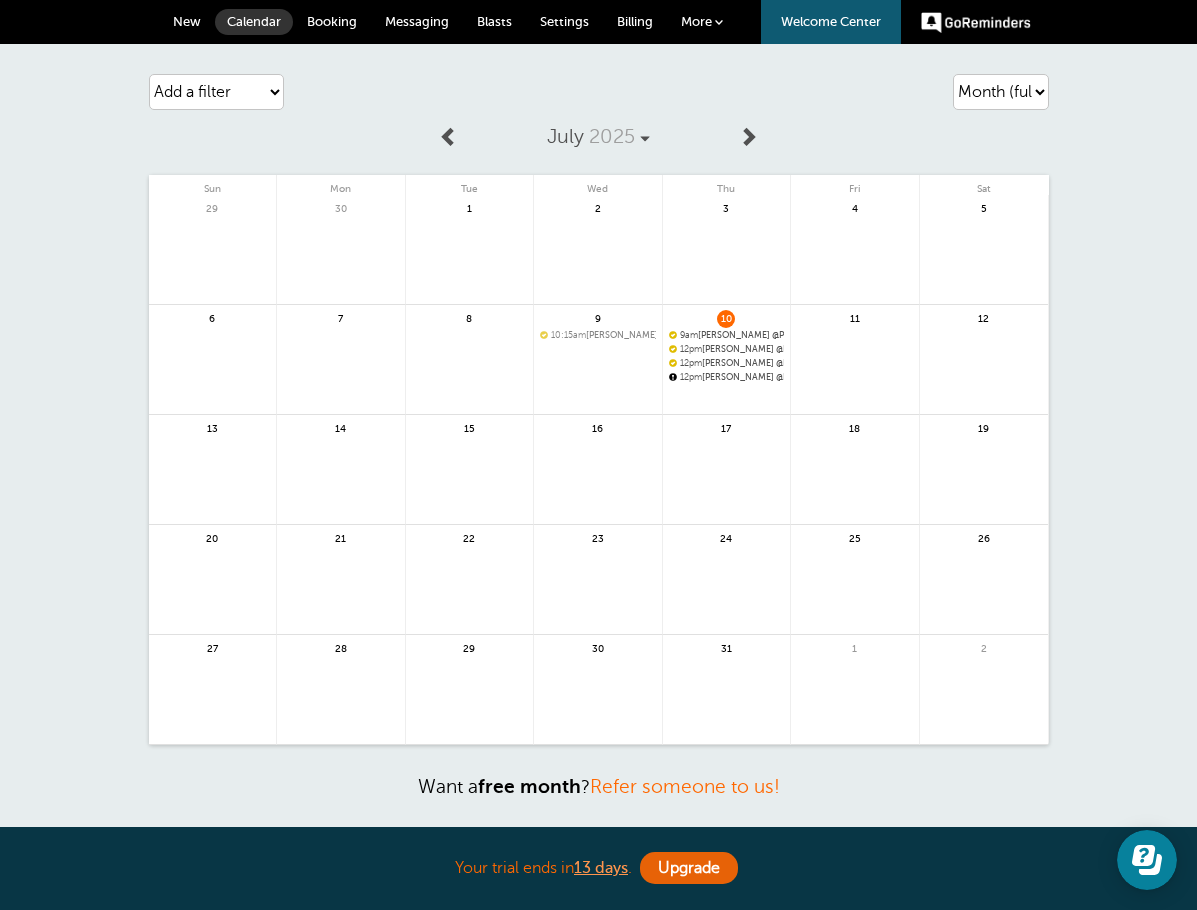 click on "Calendar" at bounding box center (254, 22) 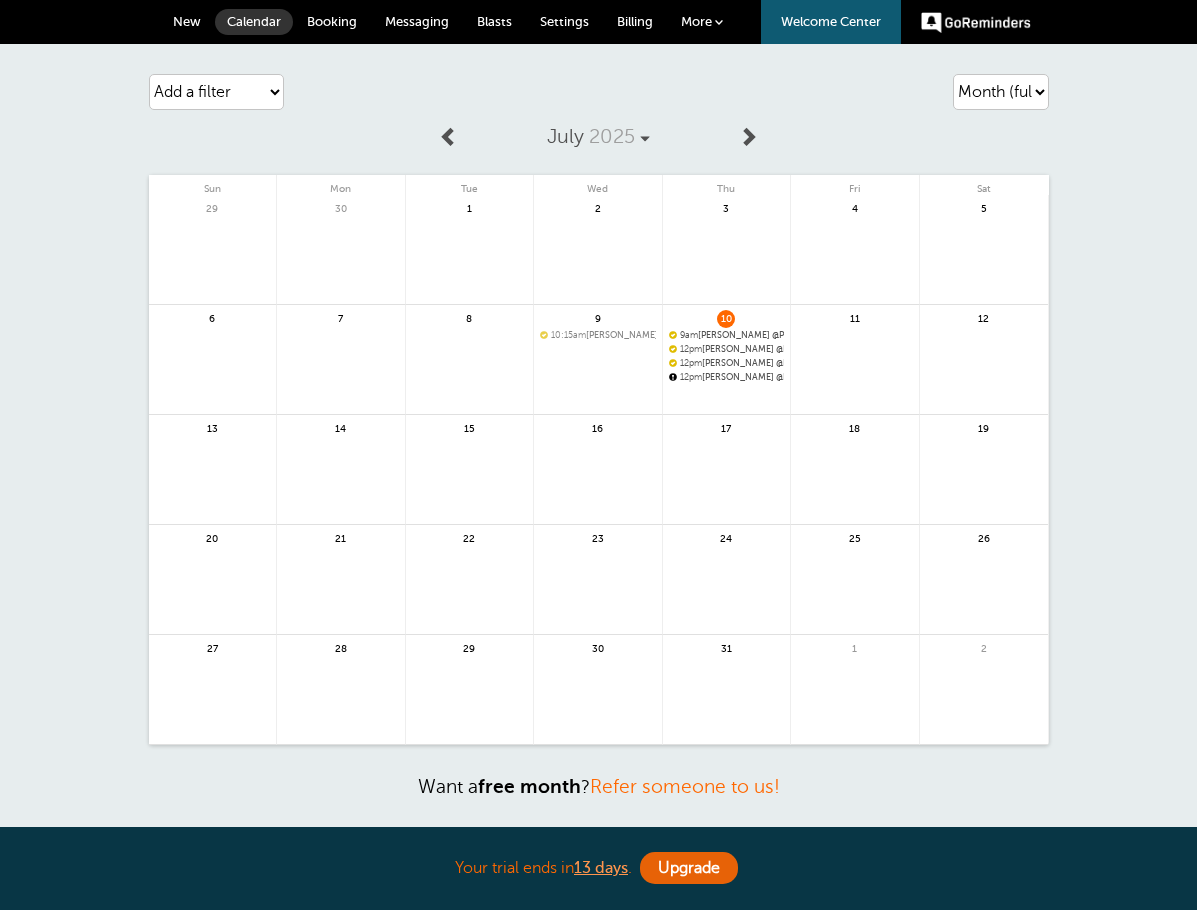scroll, scrollTop: 0, scrollLeft: 0, axis: both 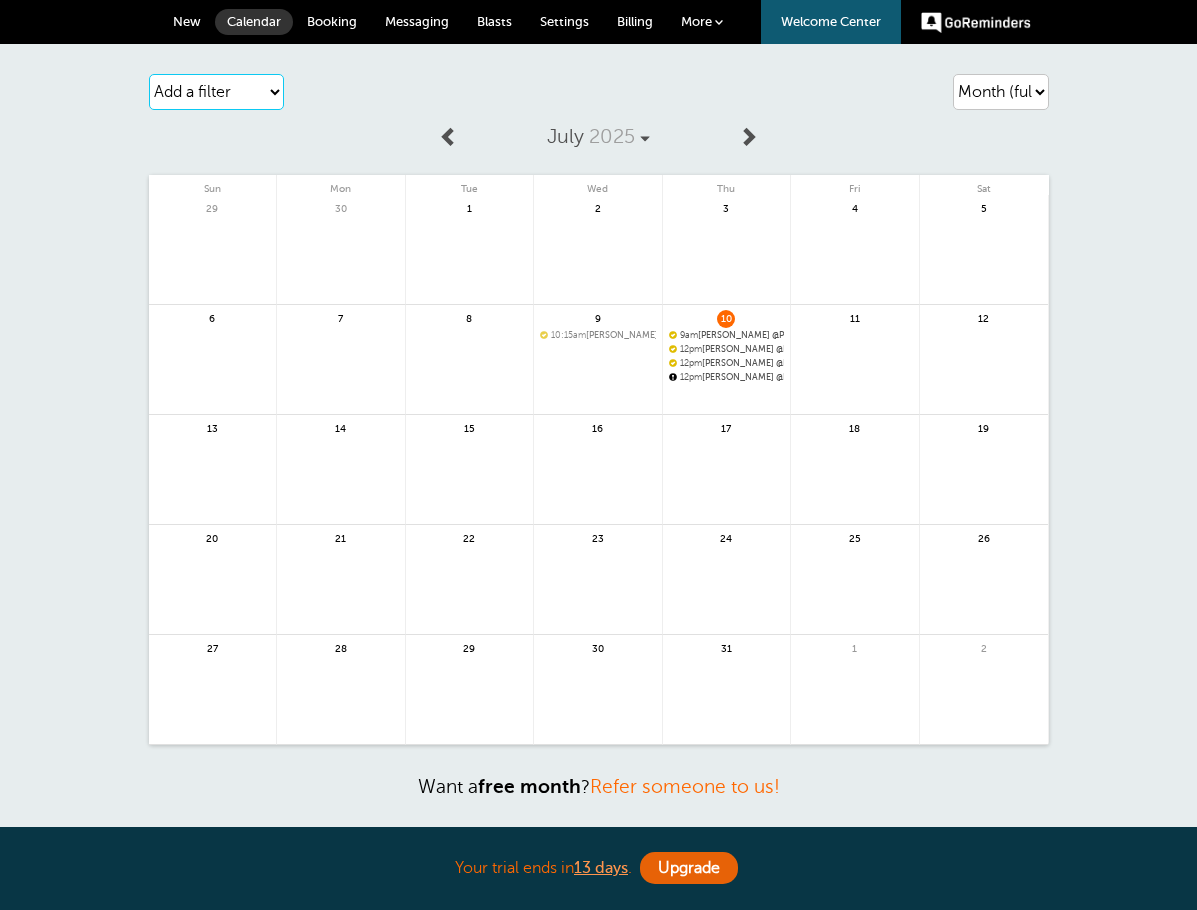 click on "Add a filter Customer Search Location Service Appointment Status Payment Status" at bounding box center (216, 92) 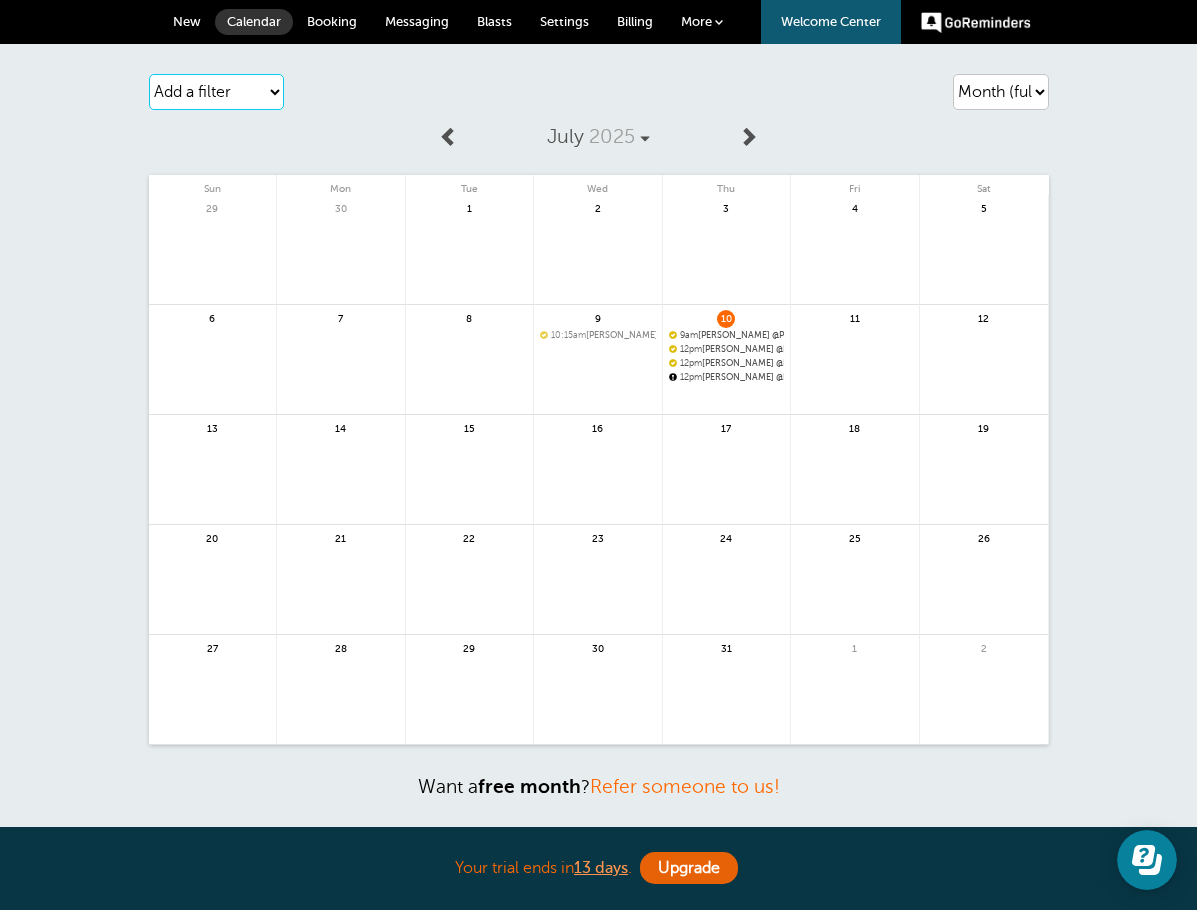 scroll, scrollTop: 0, scrollLeft: 0, axis: both 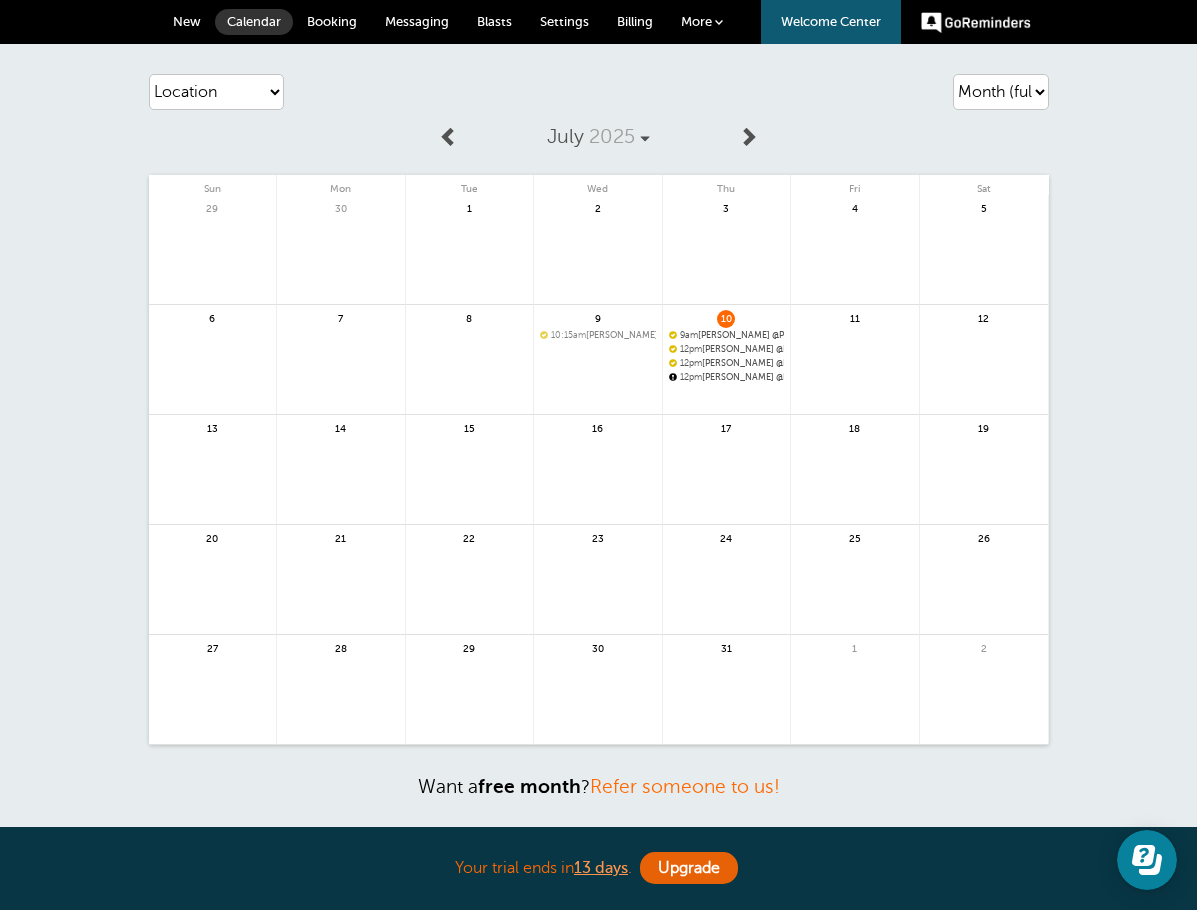click on "Add a filter Customer Search Location Service Appointment Status Payment Status" at bounding box center (216, 92) 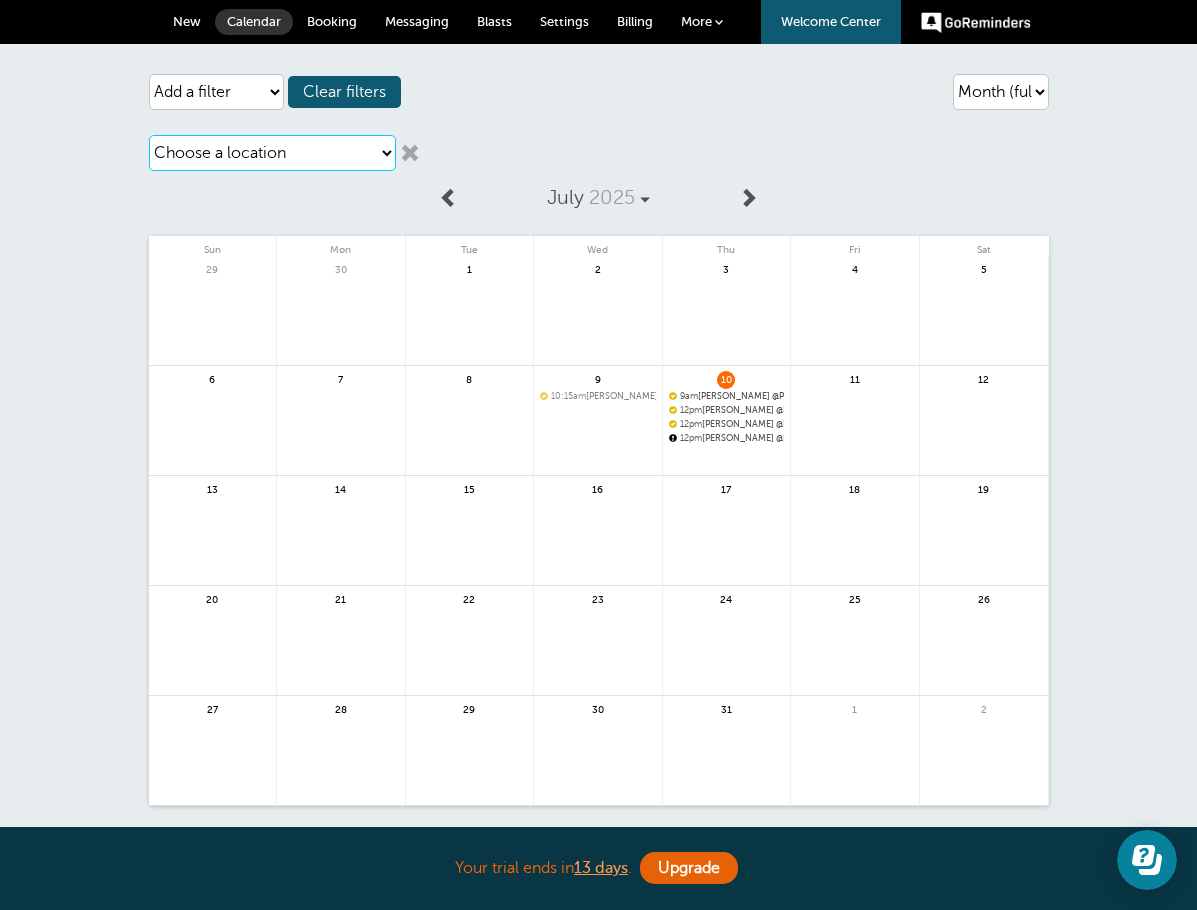 click on "Choose a location PR Vision- Ave. Roberto Clemente PR Vision- Pueblo" at bounding box center (273, 153) 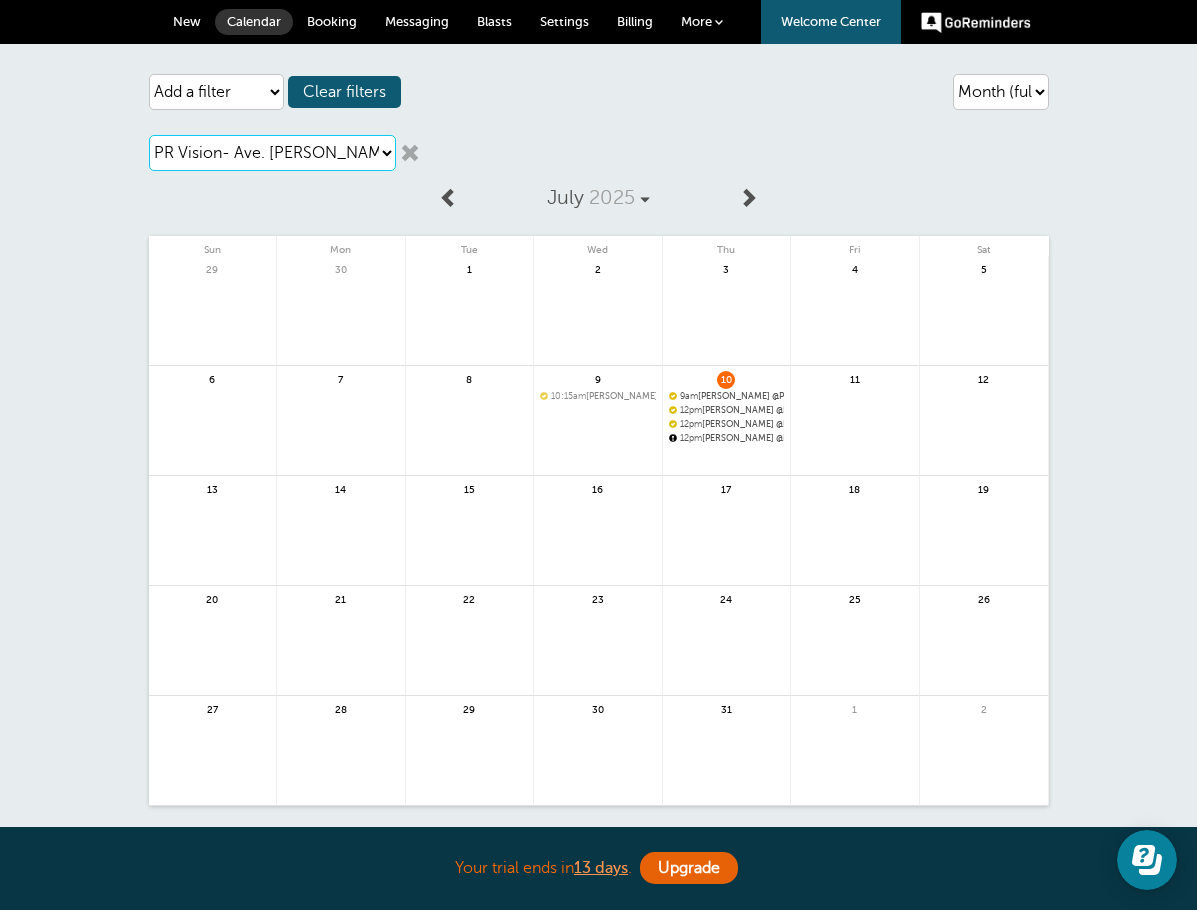 click on "Choose a location PR Vision- Ave. Roberto Clemente PR Vision- Pueblo" at bounding box center [273, 153] 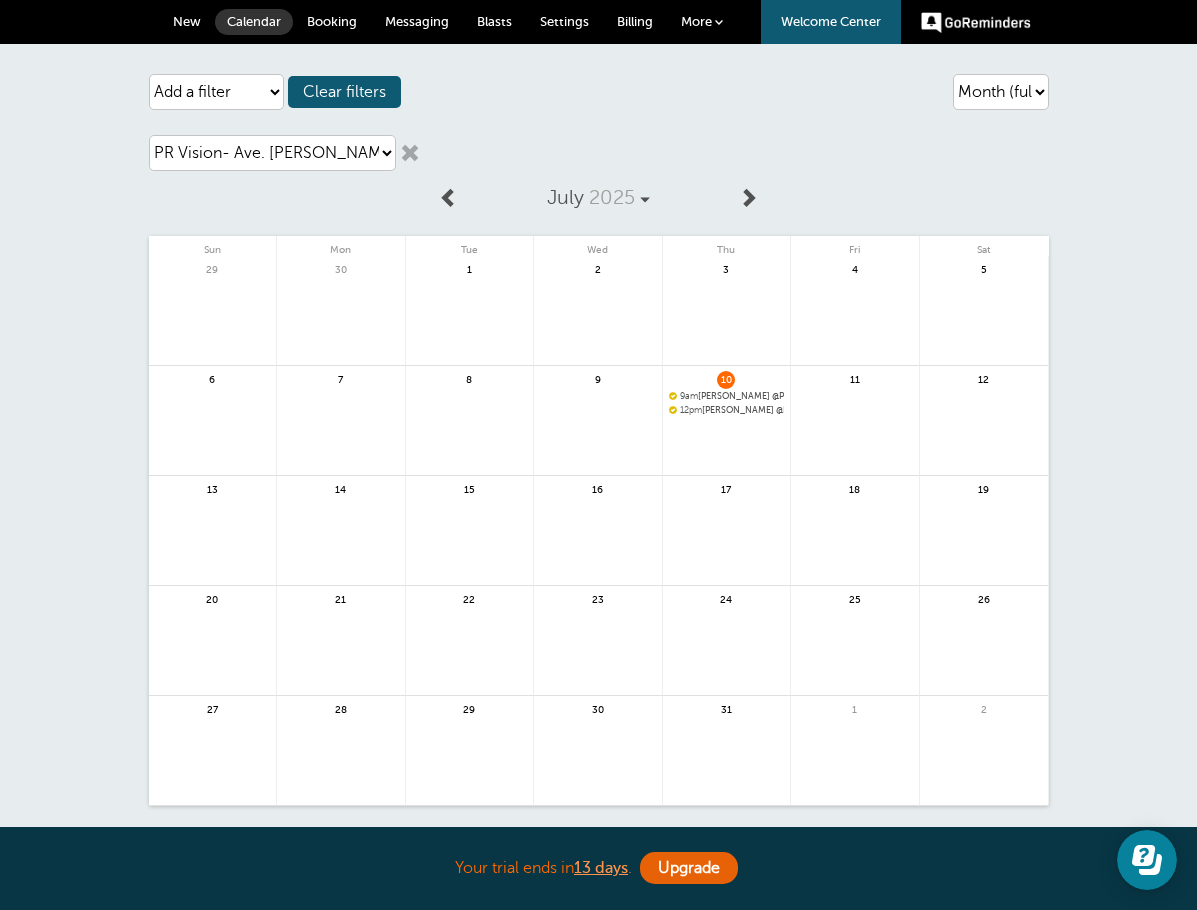 click on "New" at bounding box center [187, 22] 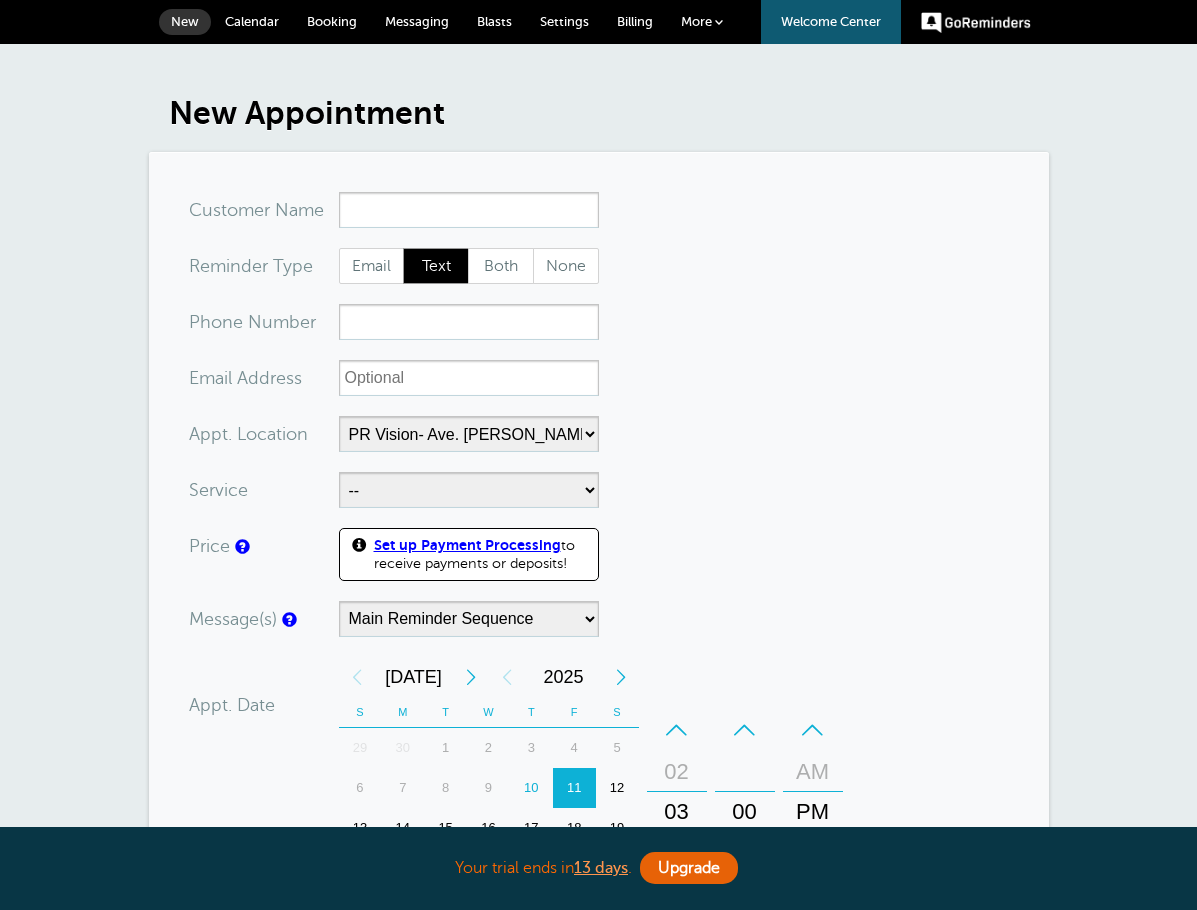 select on "24234" 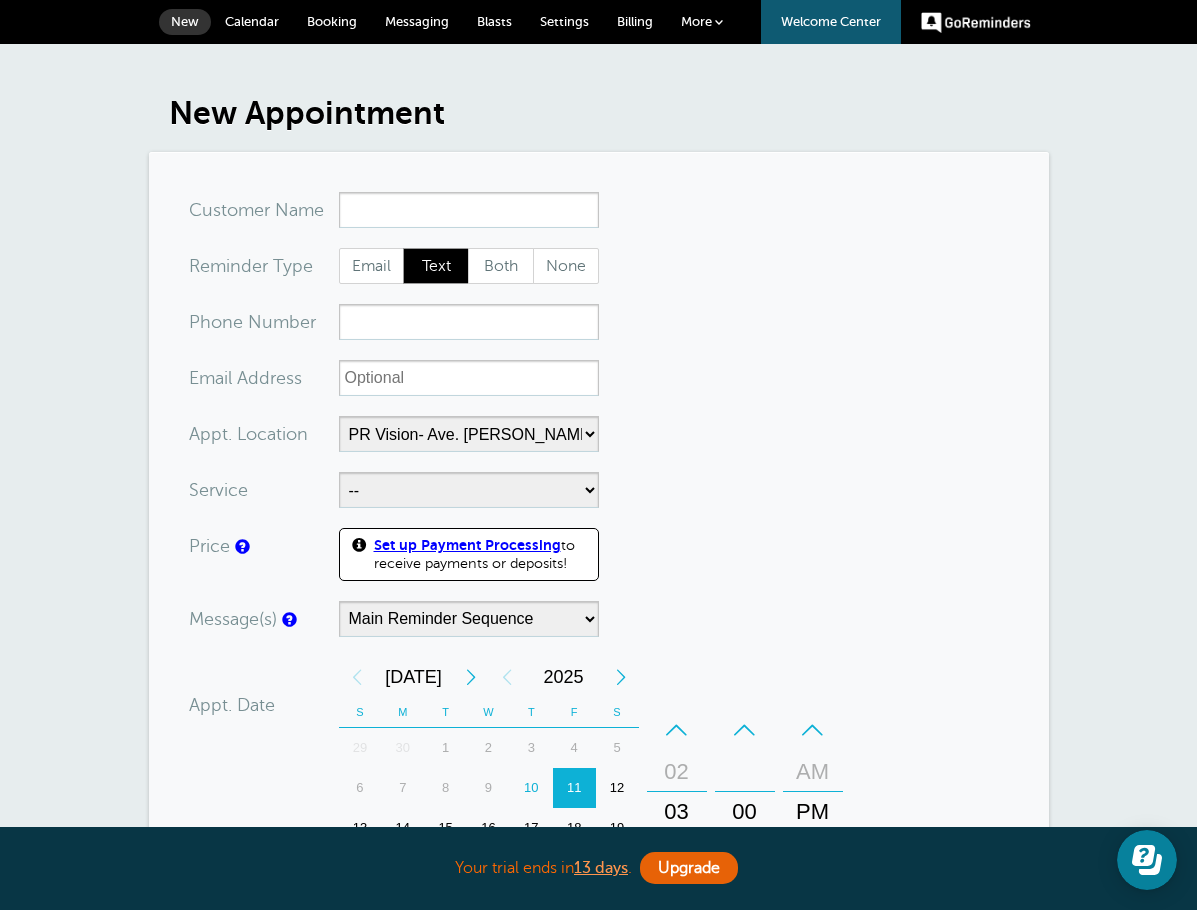 scroll, scrollTop: 0, scrollLeft: 0, axis: both 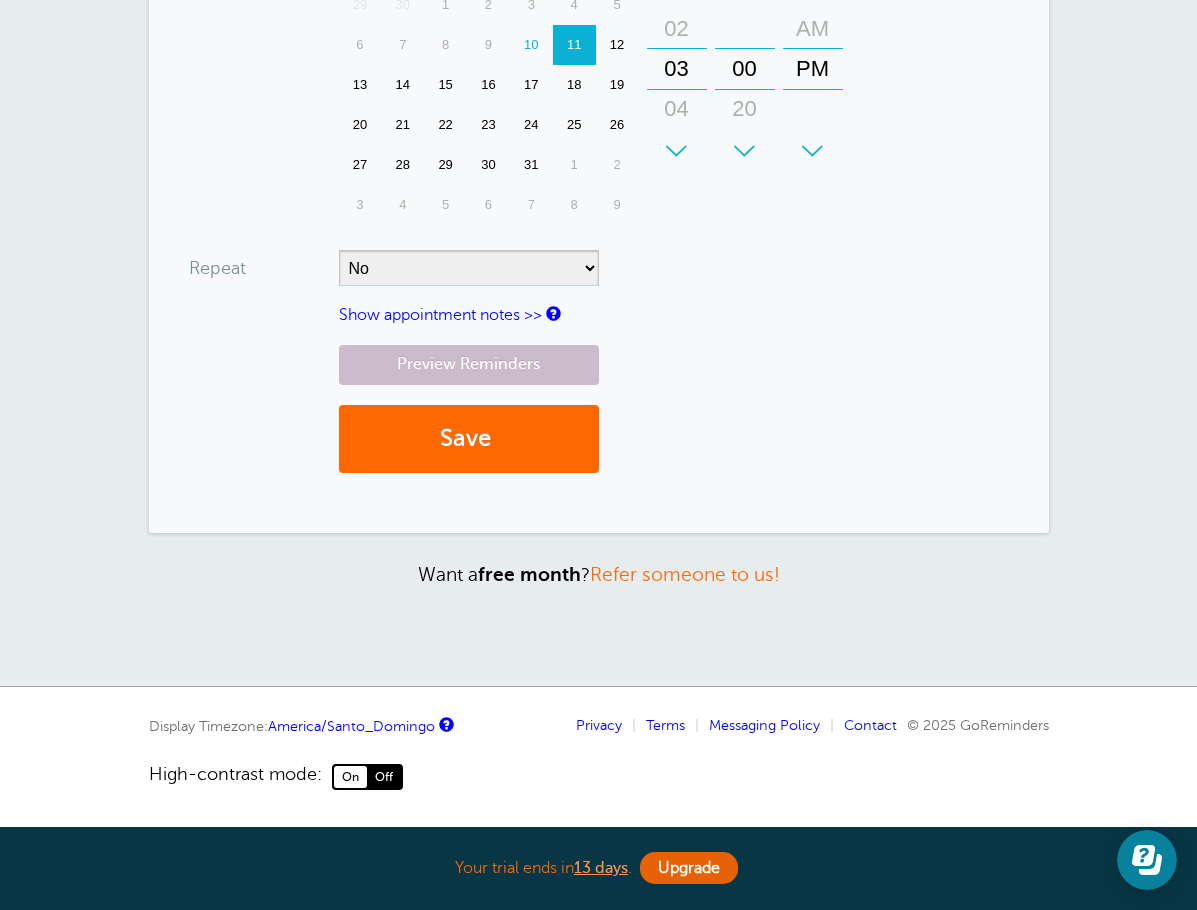 click on "Show appointment notes >>" at bounding box center (440, 315) 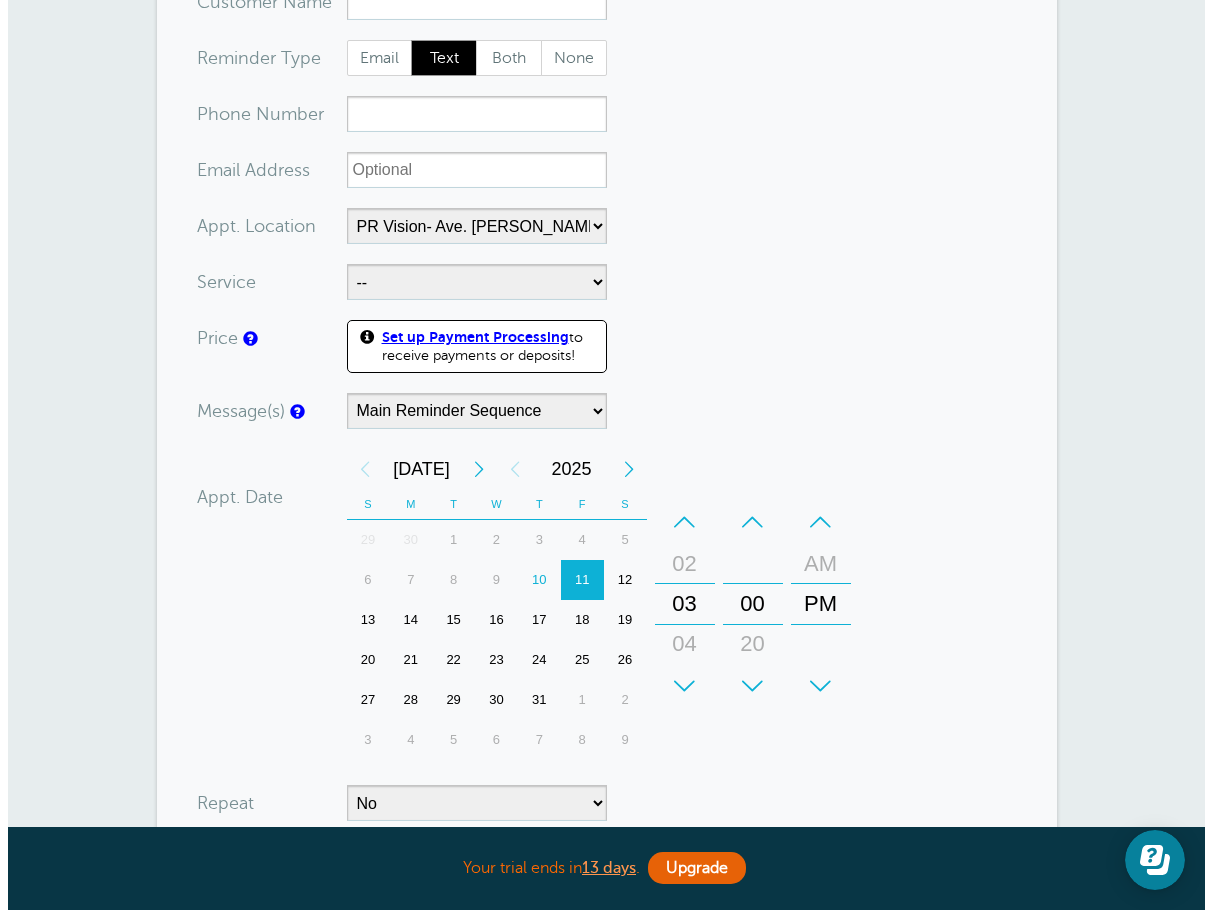 scroll, scrollTop: 0, scrollLeft: 0, axis: both 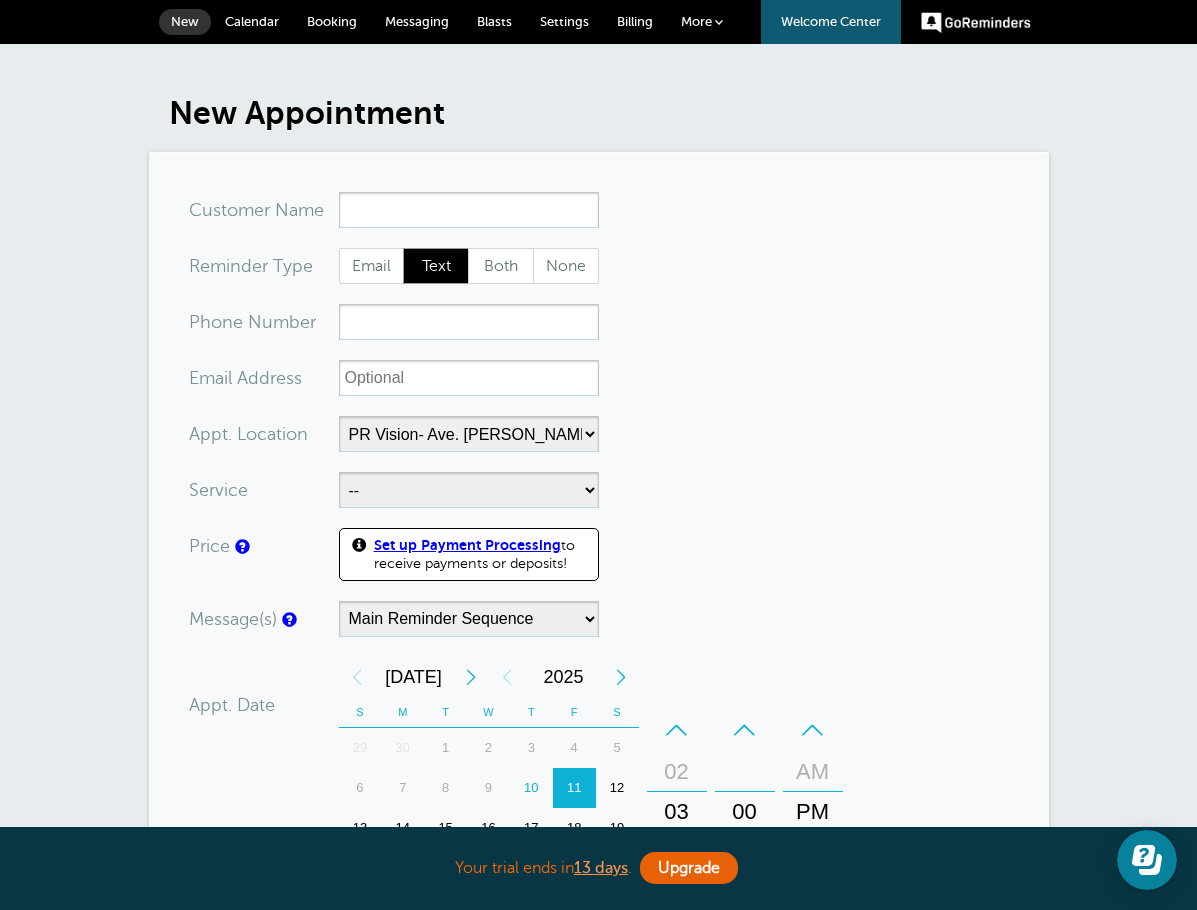 click on "More" at bounding box center [702, 22] 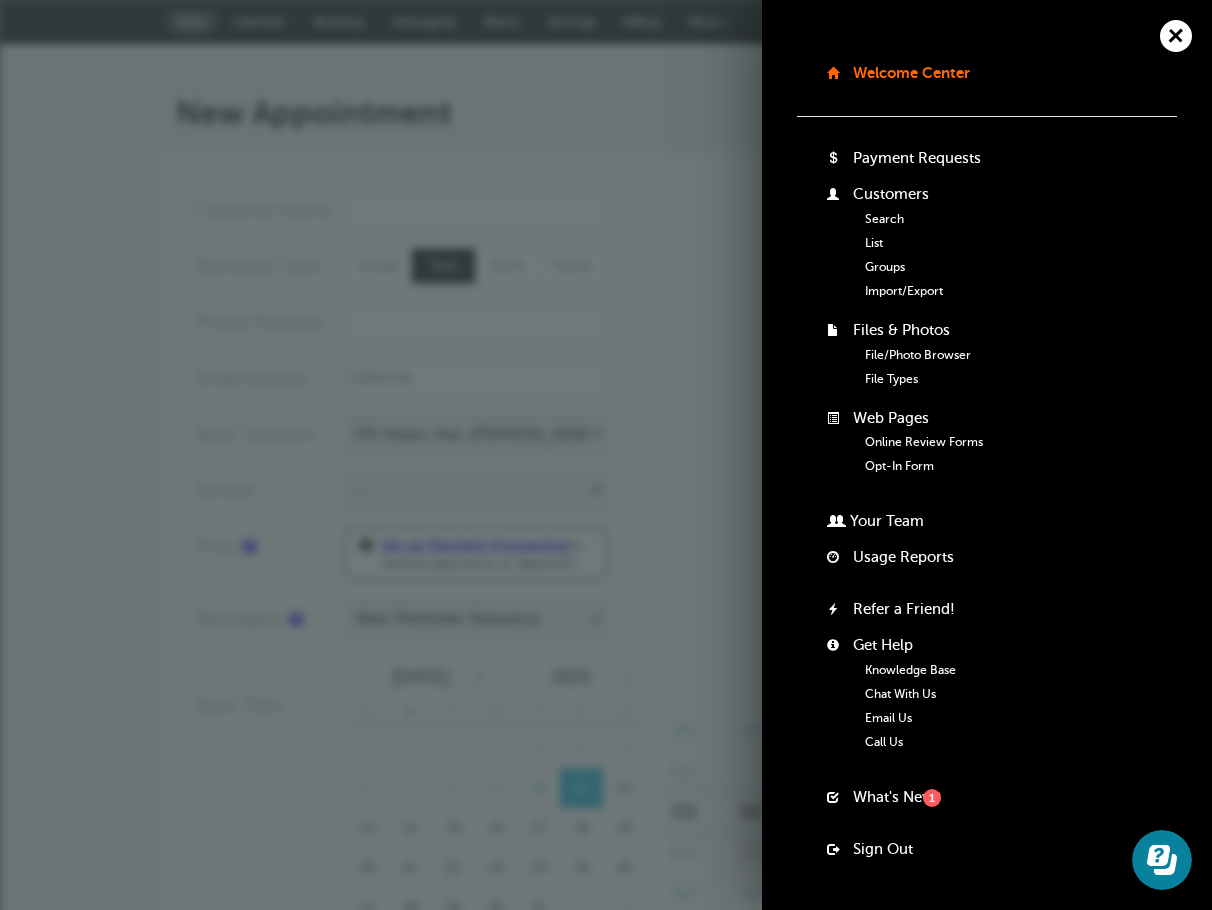 click on "Payment Requests" at bounding box center (1002, 167) 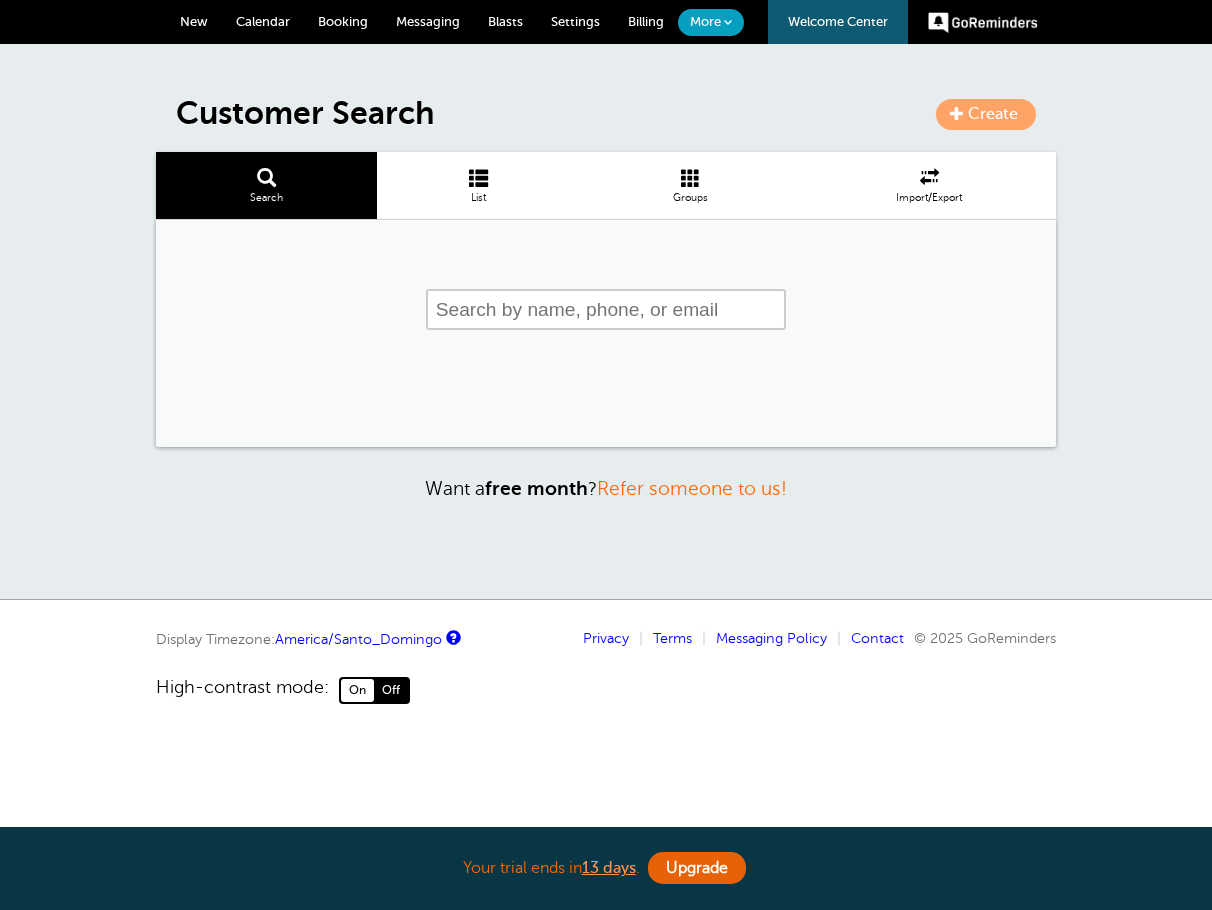 scroll, scrollTop: 0, scrollLeft: 0, axis: both 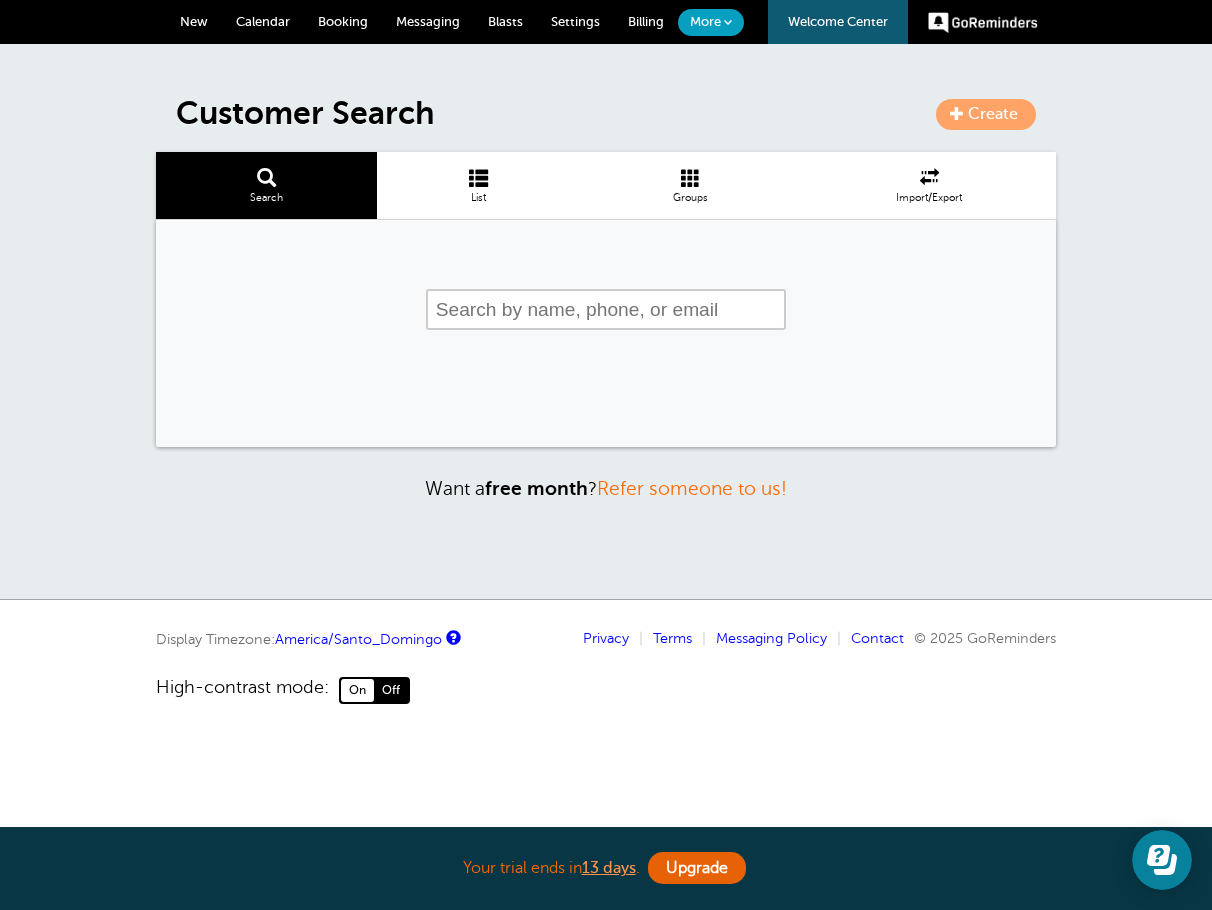 click on "More" at bounding box center (705, 21) 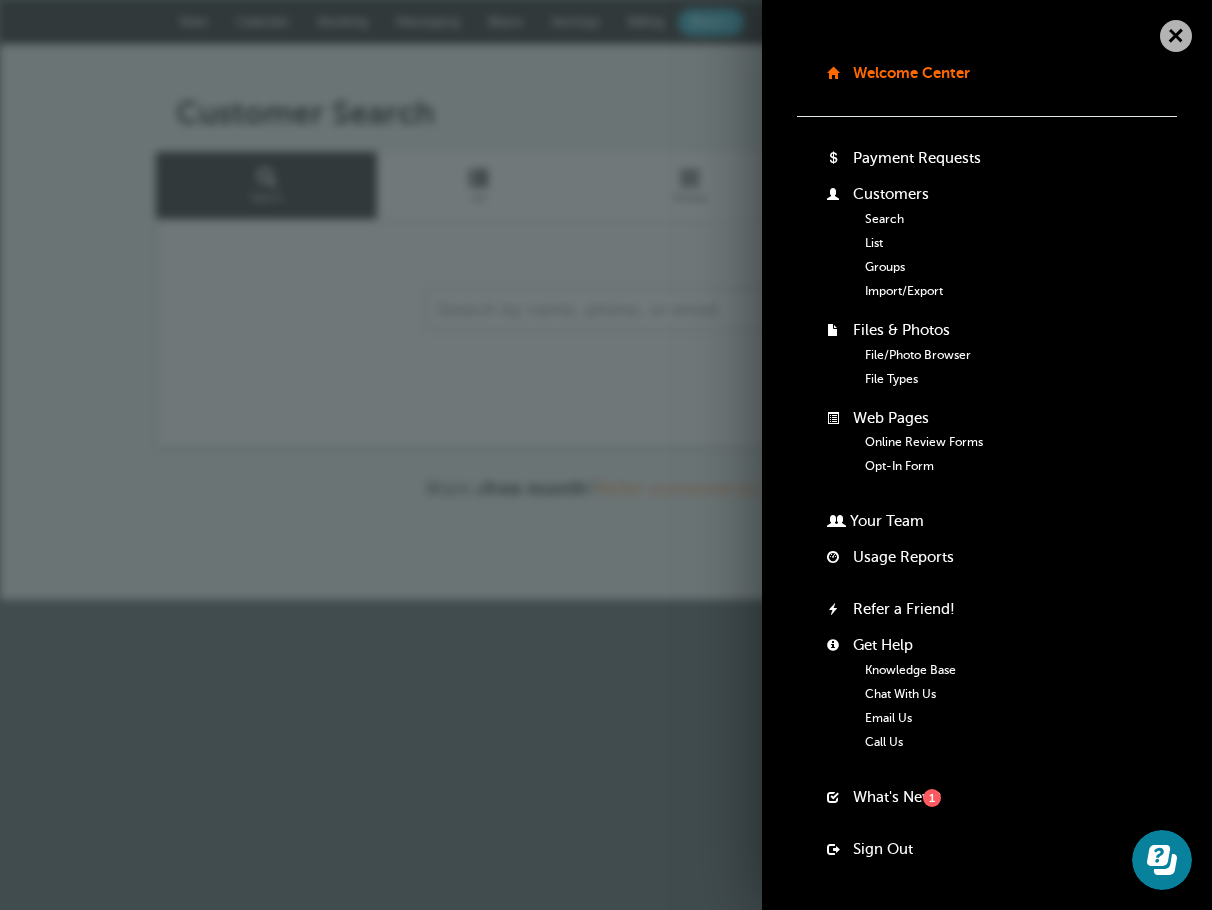click on "+" at bounding box center (1175, 35) 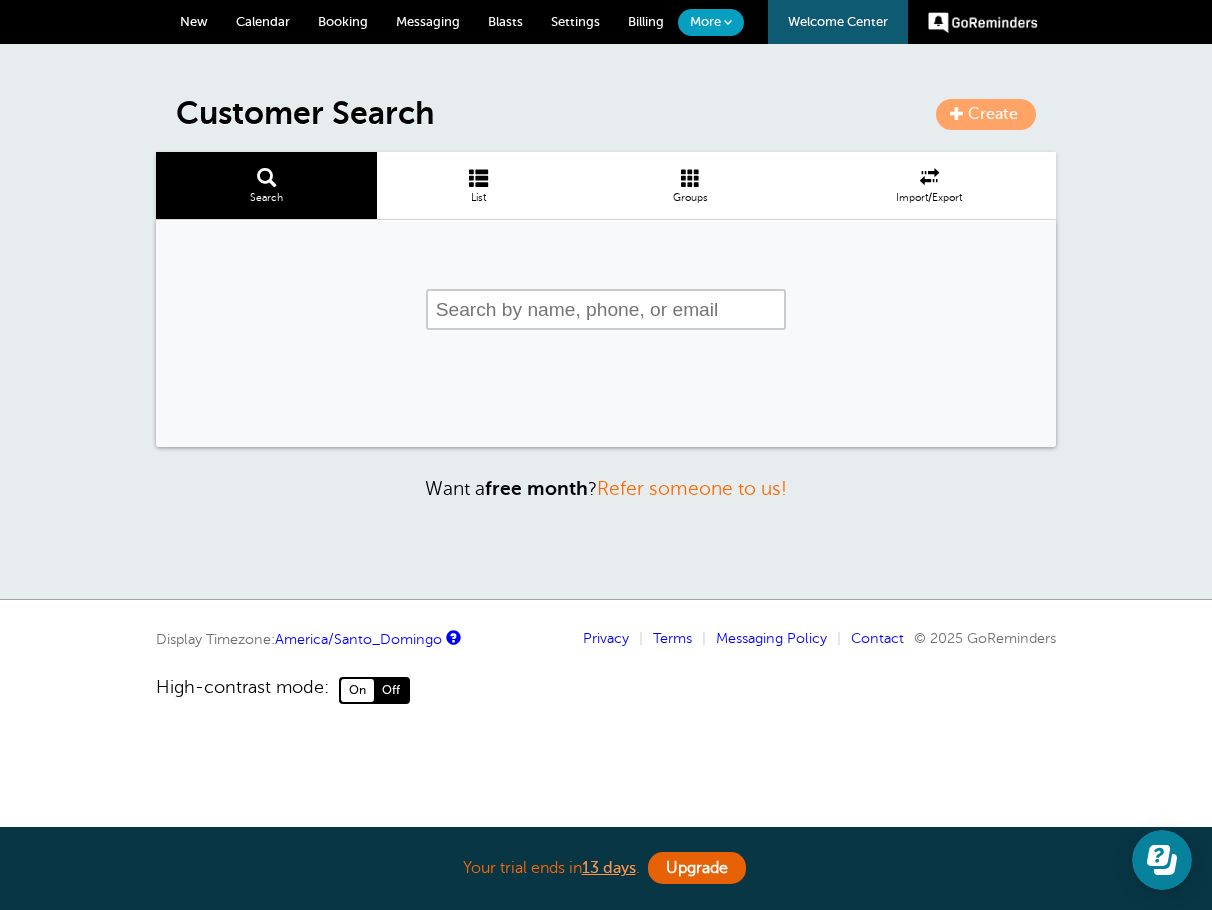 click on "New" at bounding box center (194, 22) 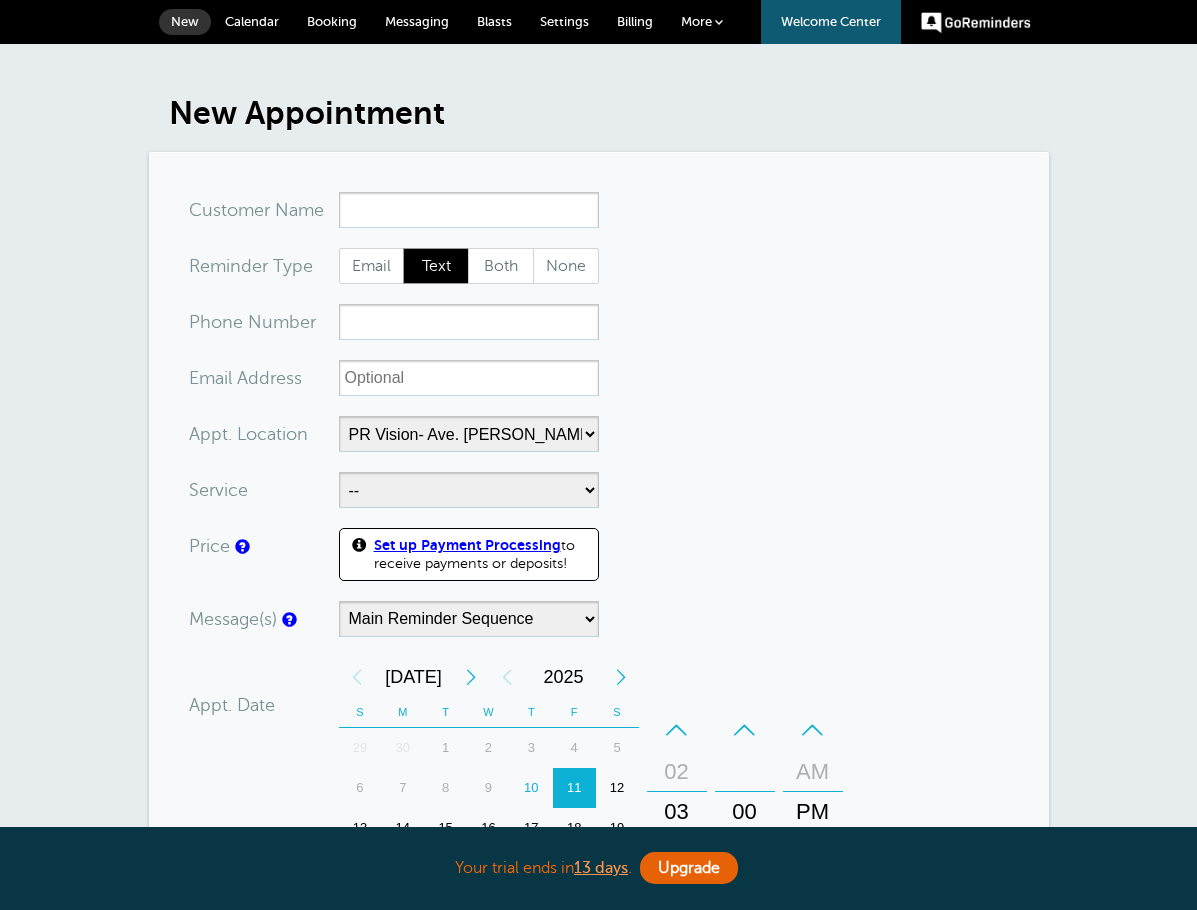select on "24234" 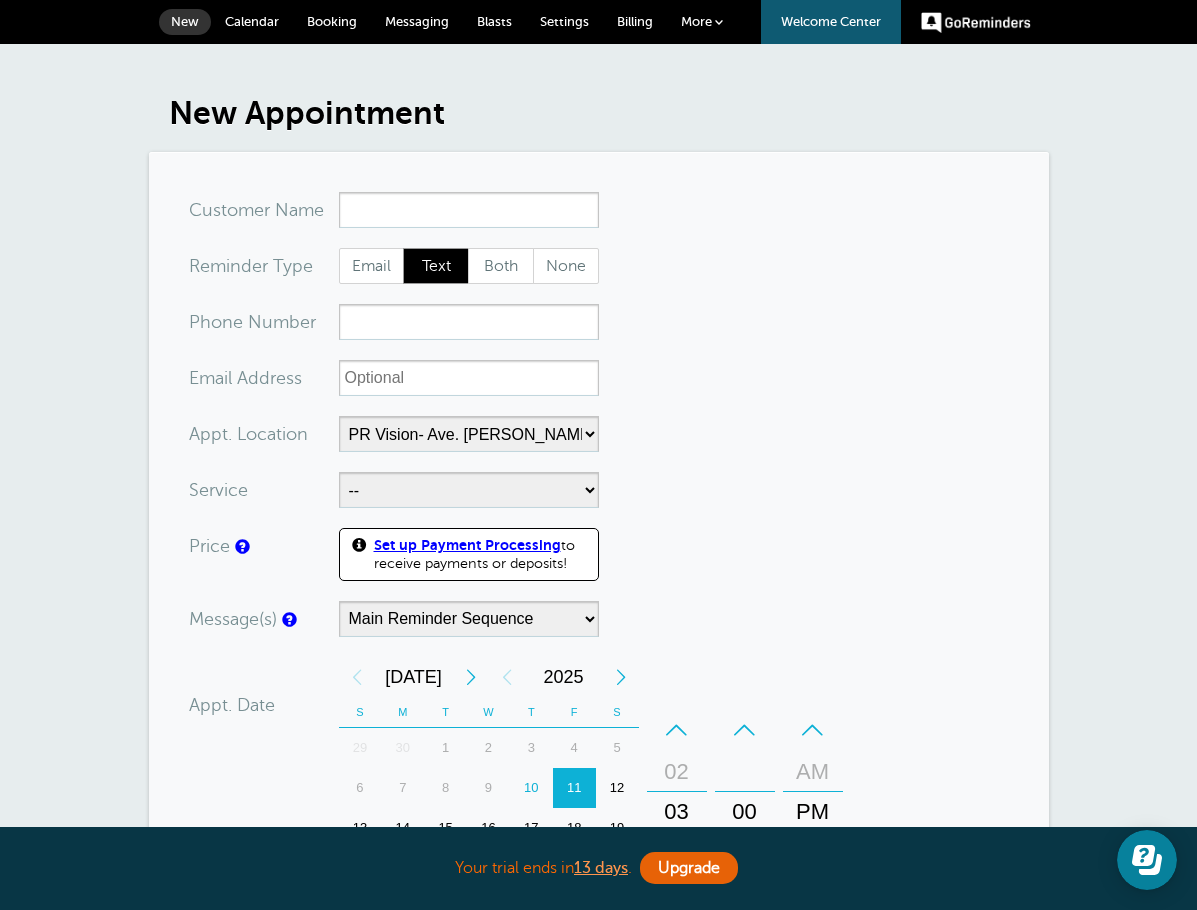 scroll, scrollTop: 0, scrollLeft: 0, axis: both 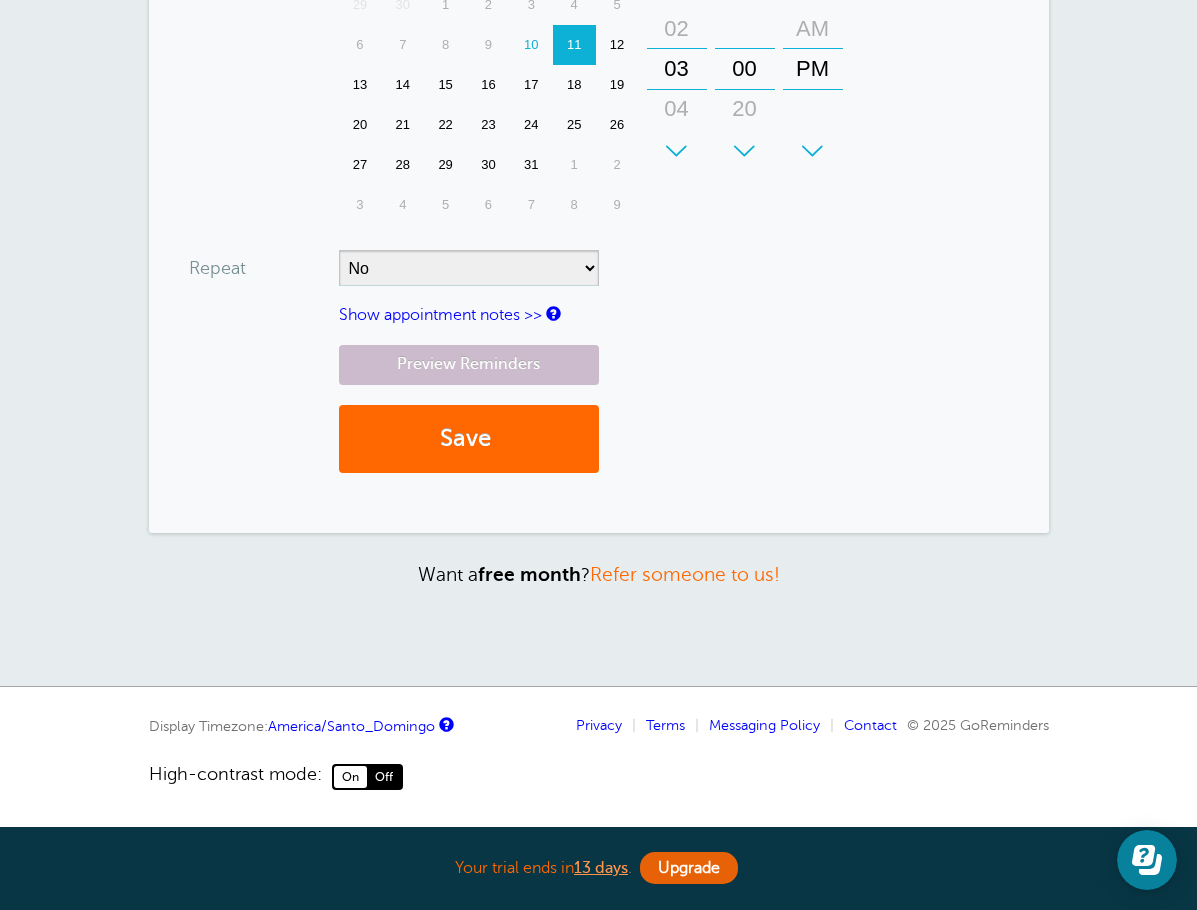click on "Your trial ends in  13 days .  Upgrade
Your trial ends in  13 days .  Upgrade
GoReminders
Welcome Center
New
Calendar
Booking
Messaging
Blasts
Settings
Billing
More" at bounding box center [598, 23] 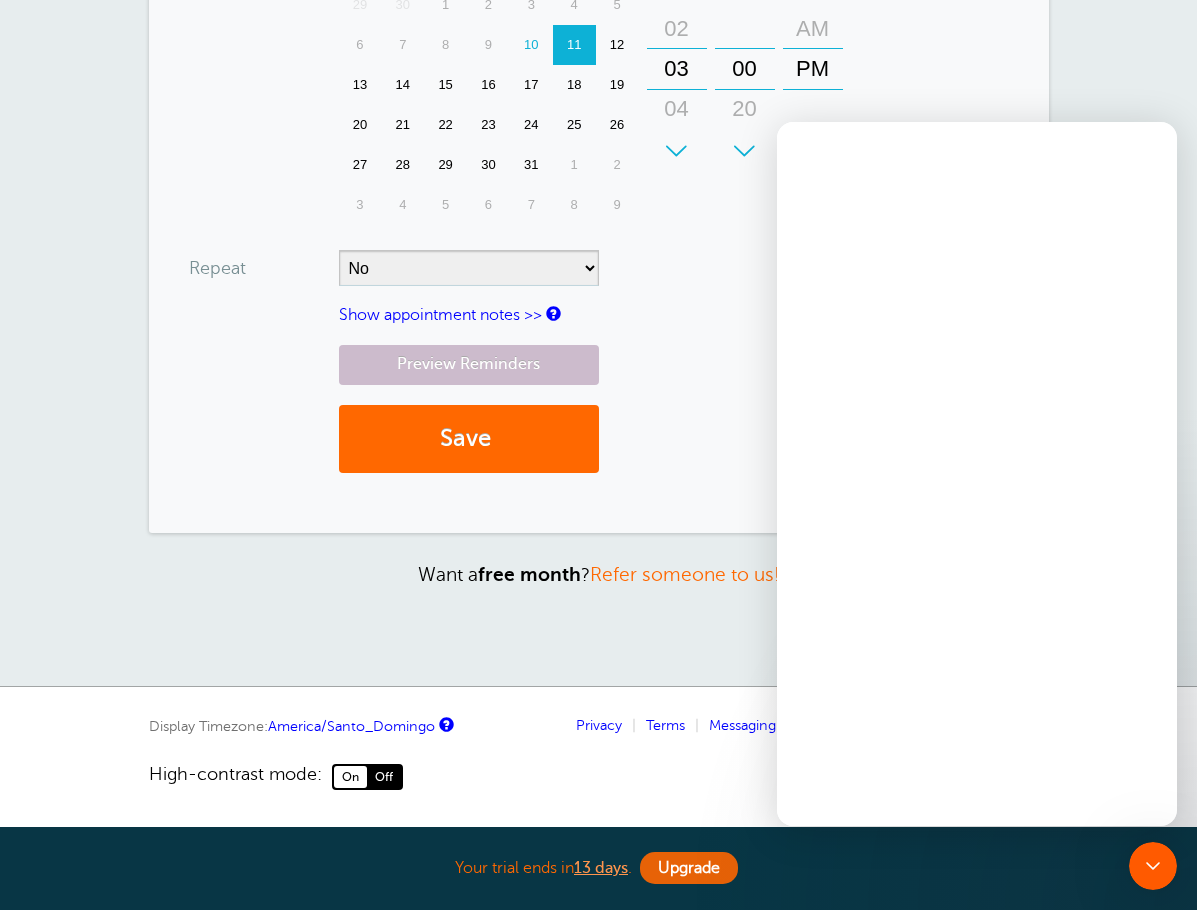 scroll, scrollTop: 0, scrollLeft: 0, axis: both 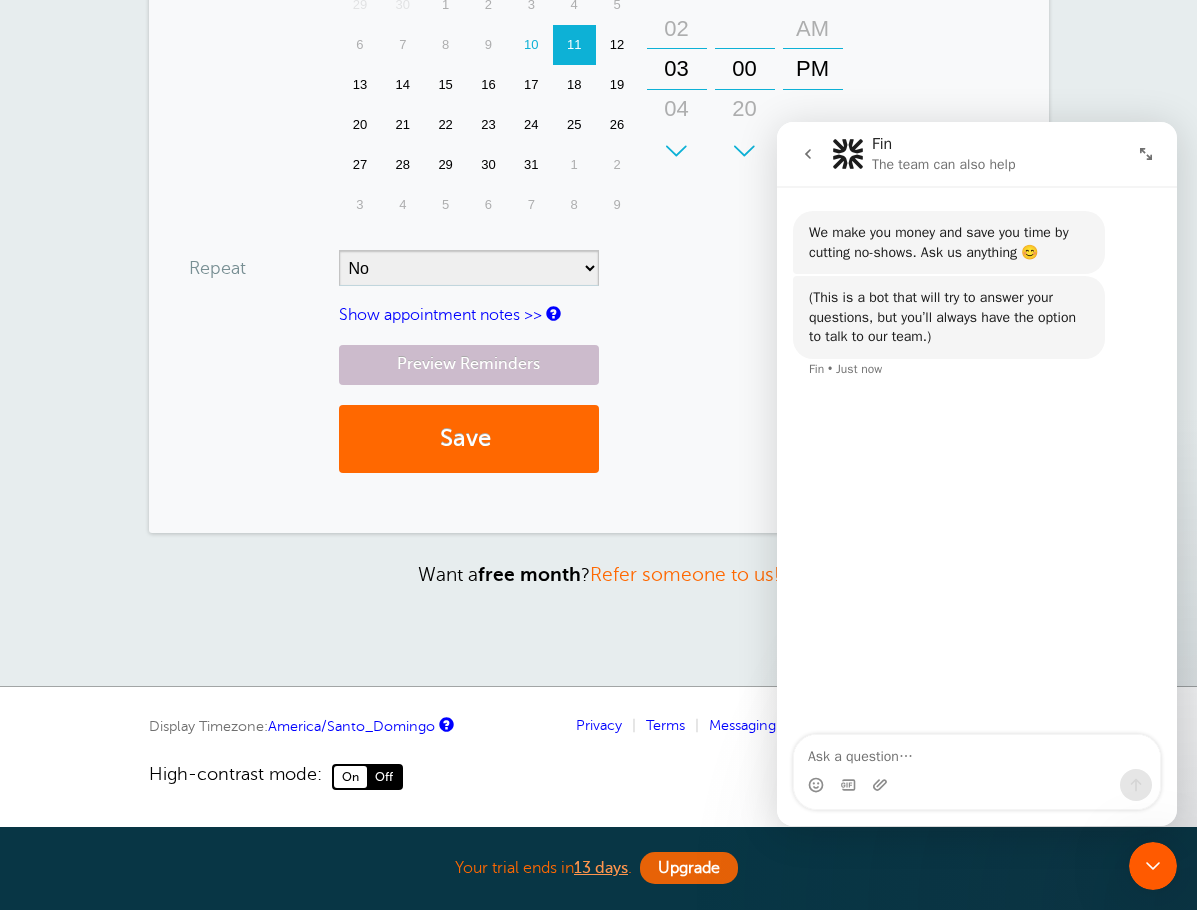 click at bounding box center [977, 752] 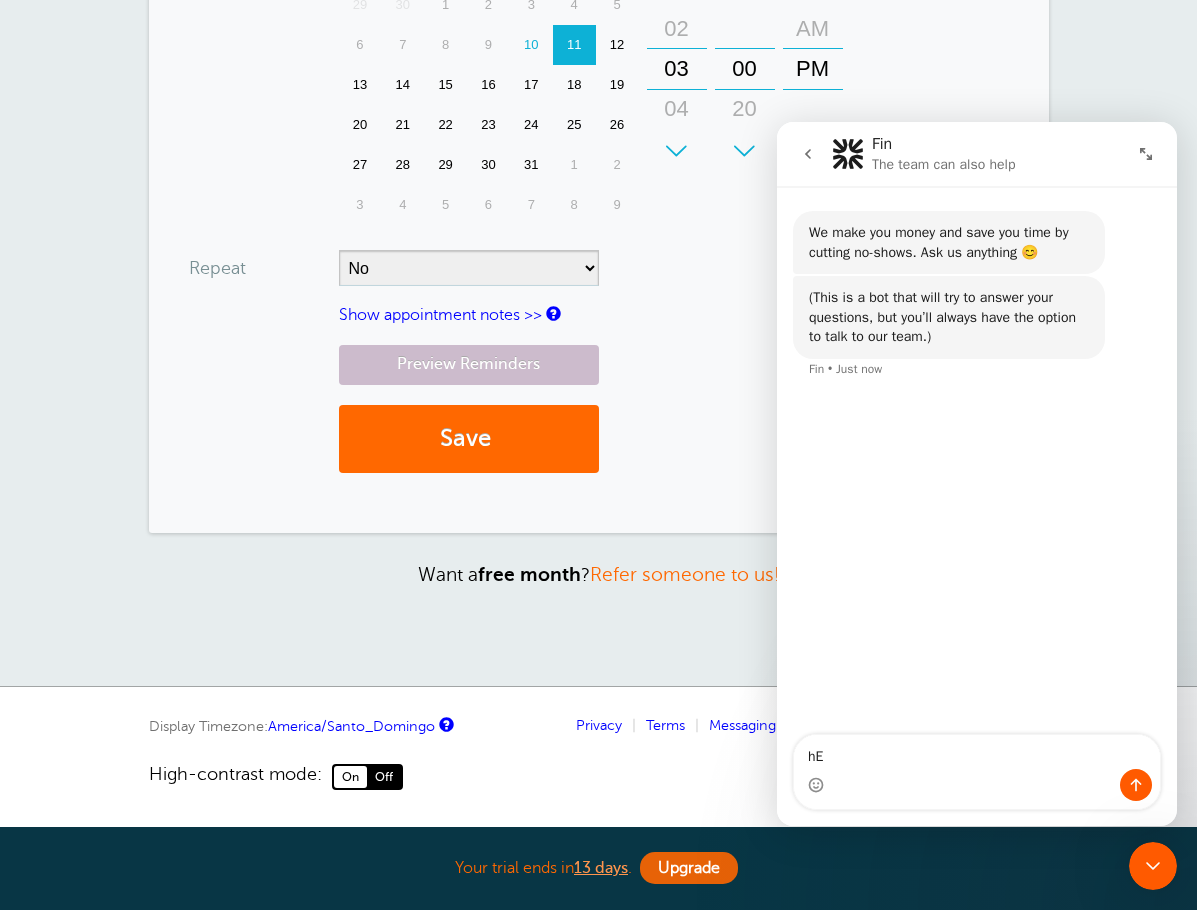 type on "h" 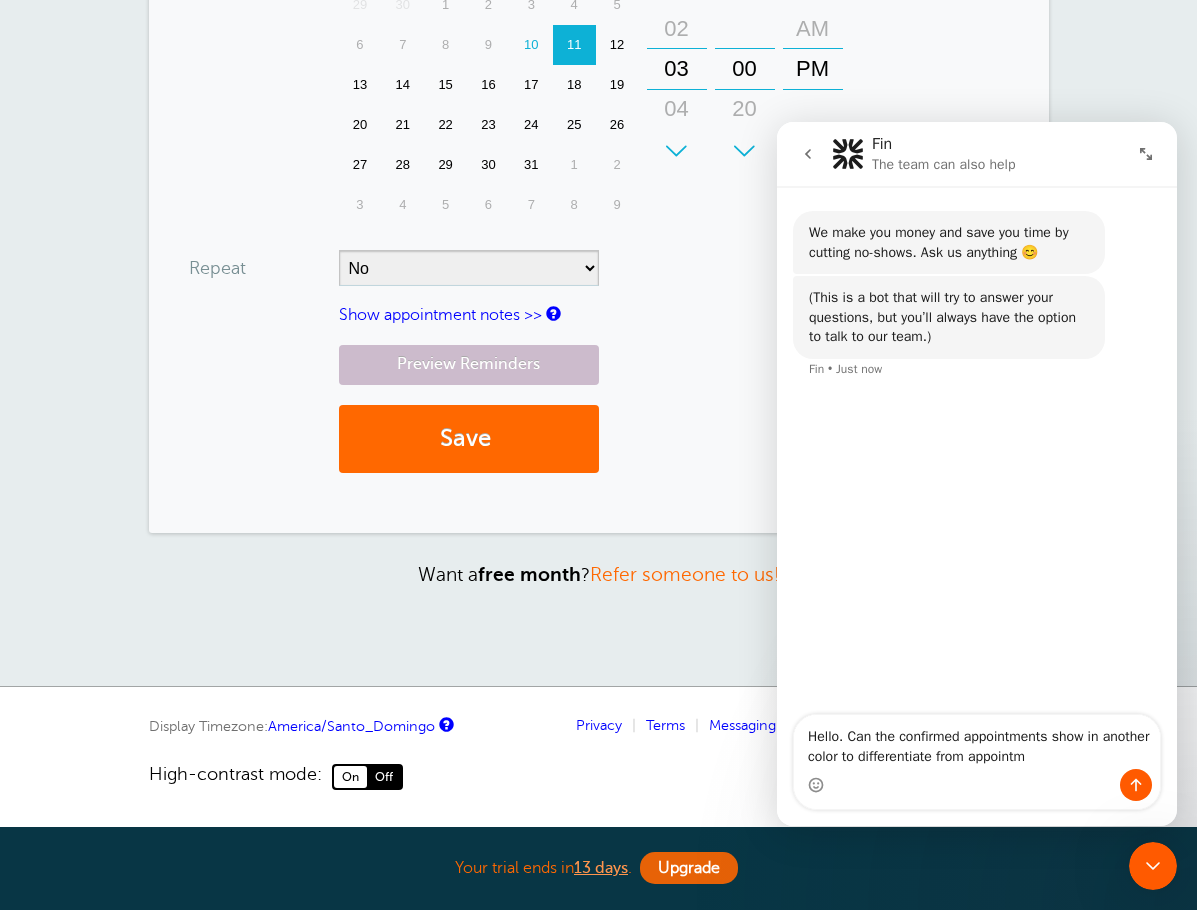 click on "Hello. Can the confirmed appointments show in another color to differentiate from appointm" at bounding box center (977, 742) 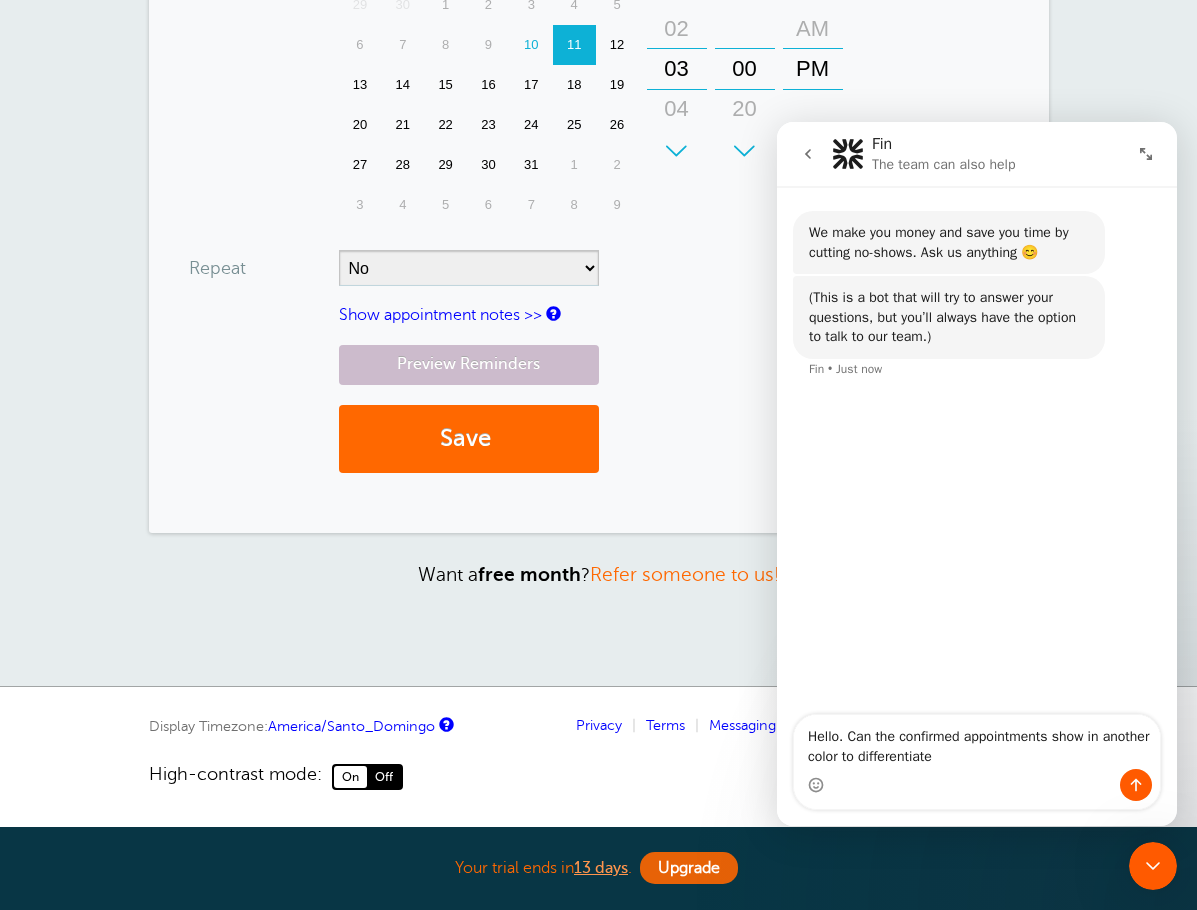 type on "Hello. Can the confirmed appointments show in another color to differentiate?" 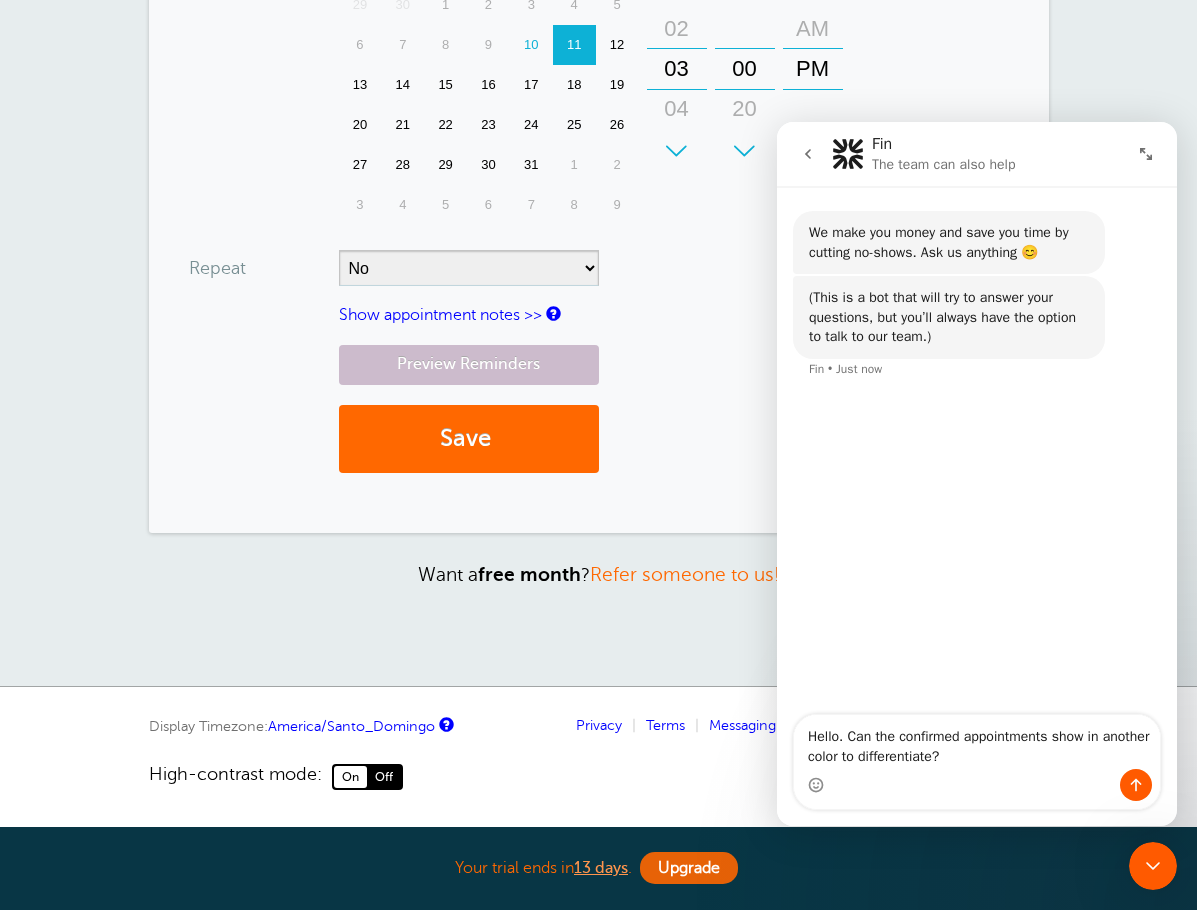type 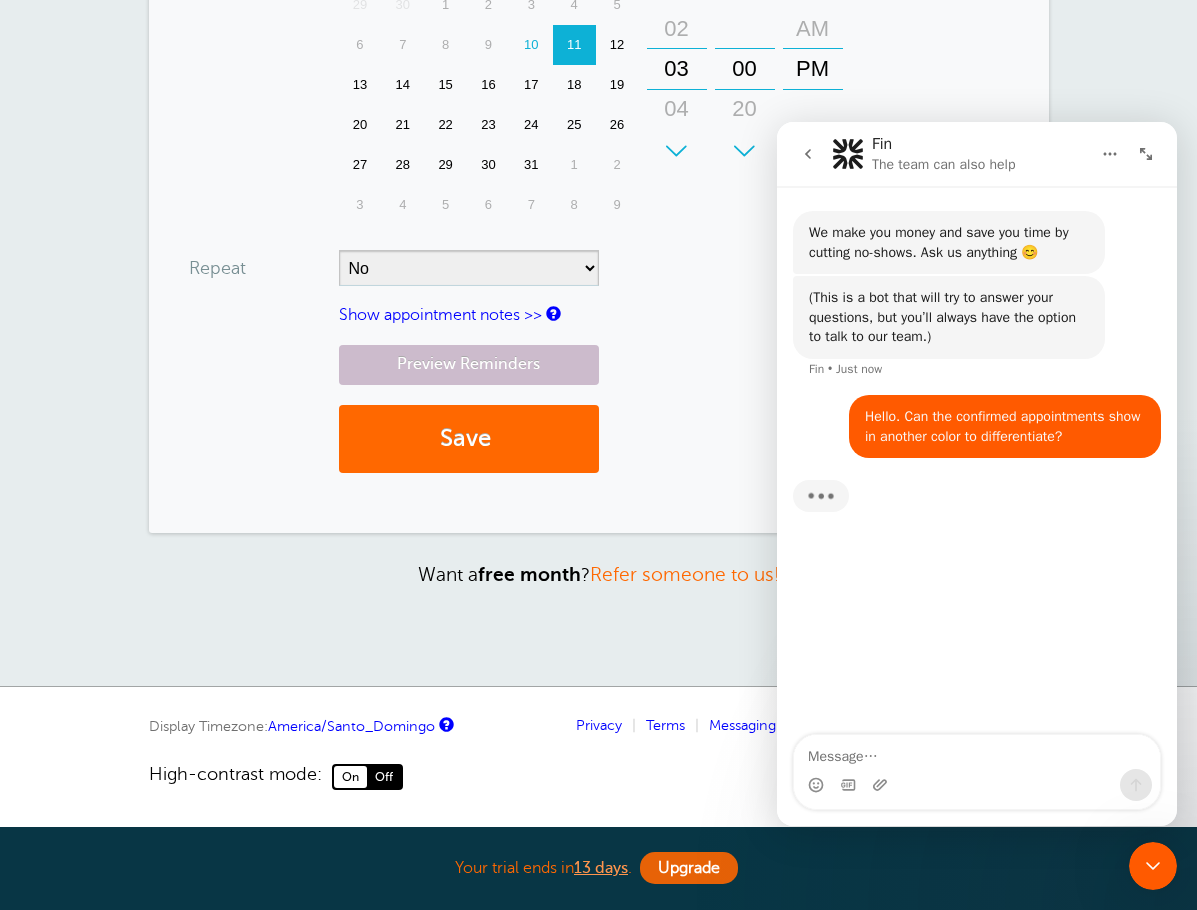 scroll, scrollTop: 3, scrollLeft: 0, axis: vertical 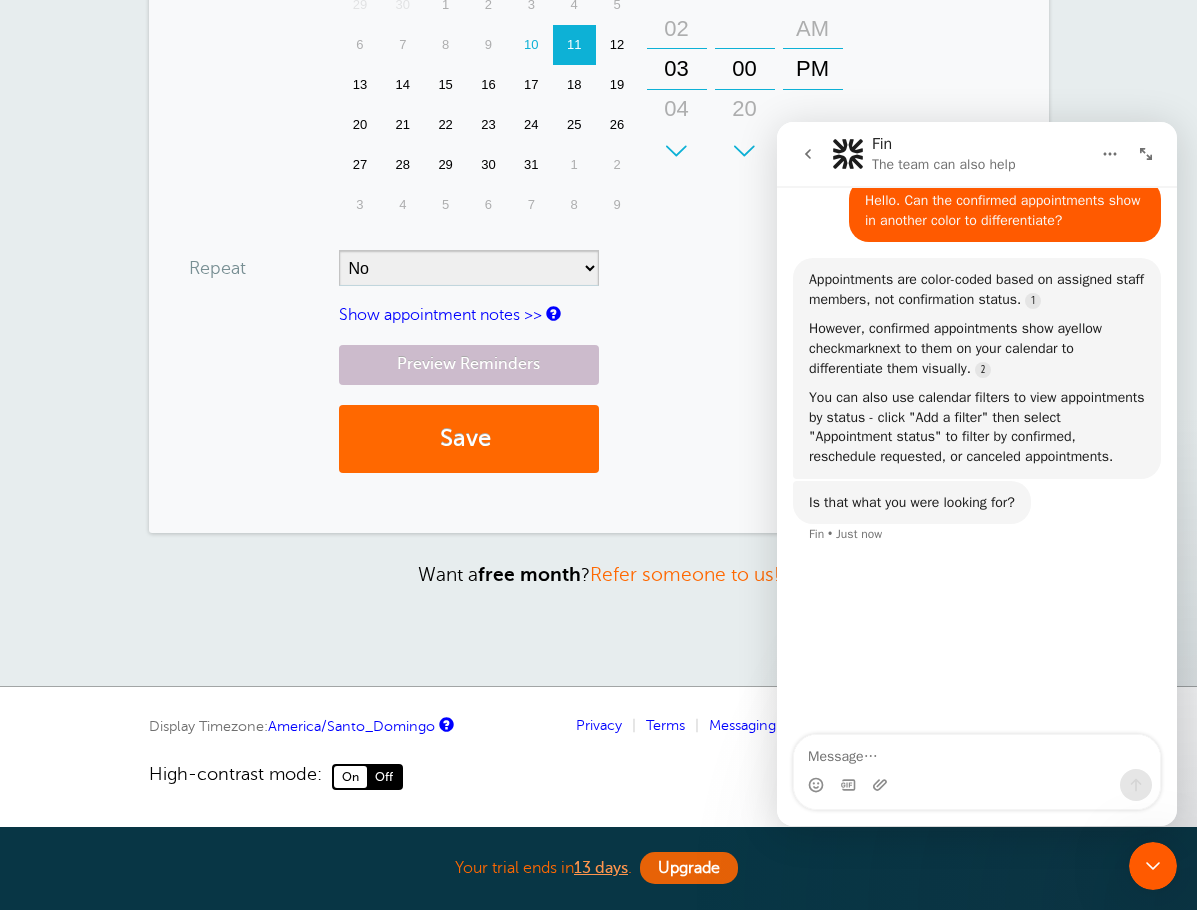 click at bounding box center [977, 752] 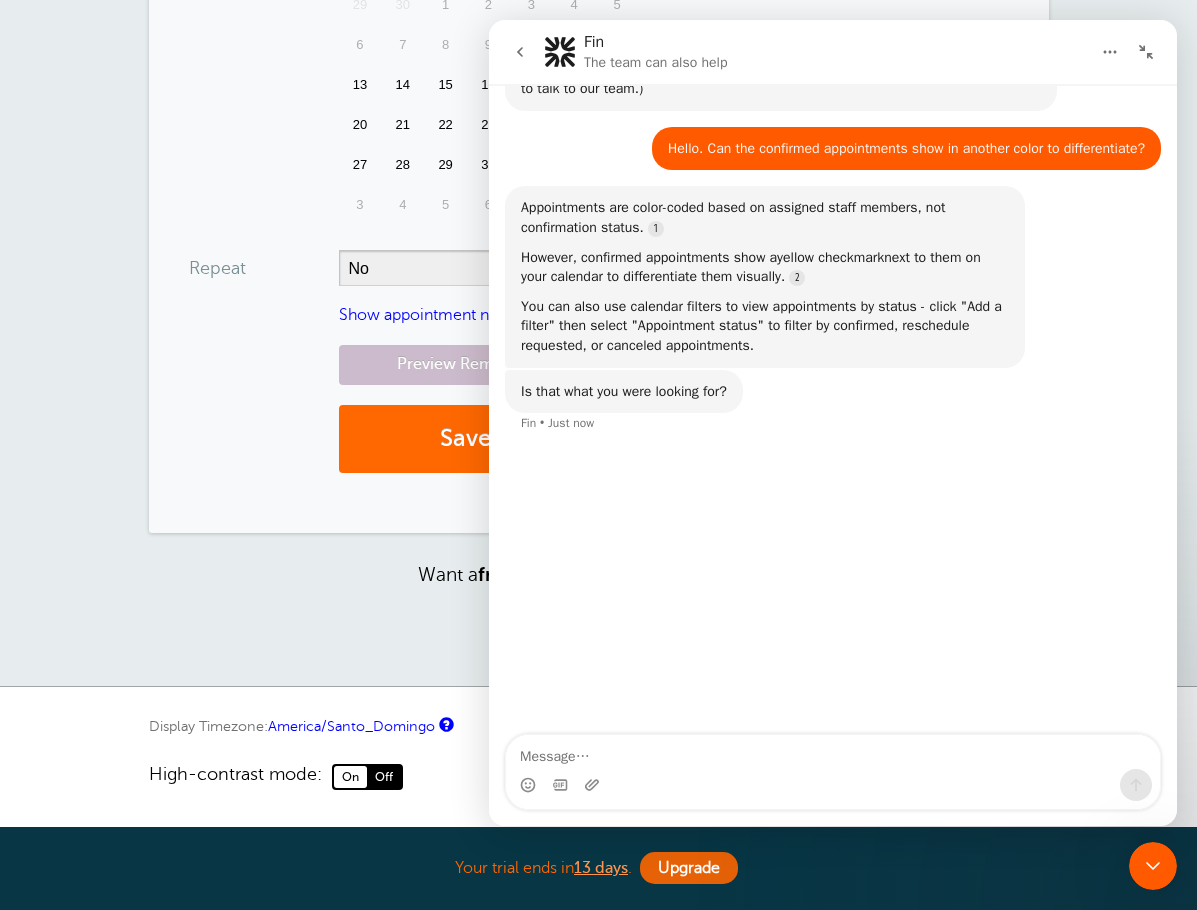 scroll, scrollTop: 134, scrollLeft: 0, axis: vertical 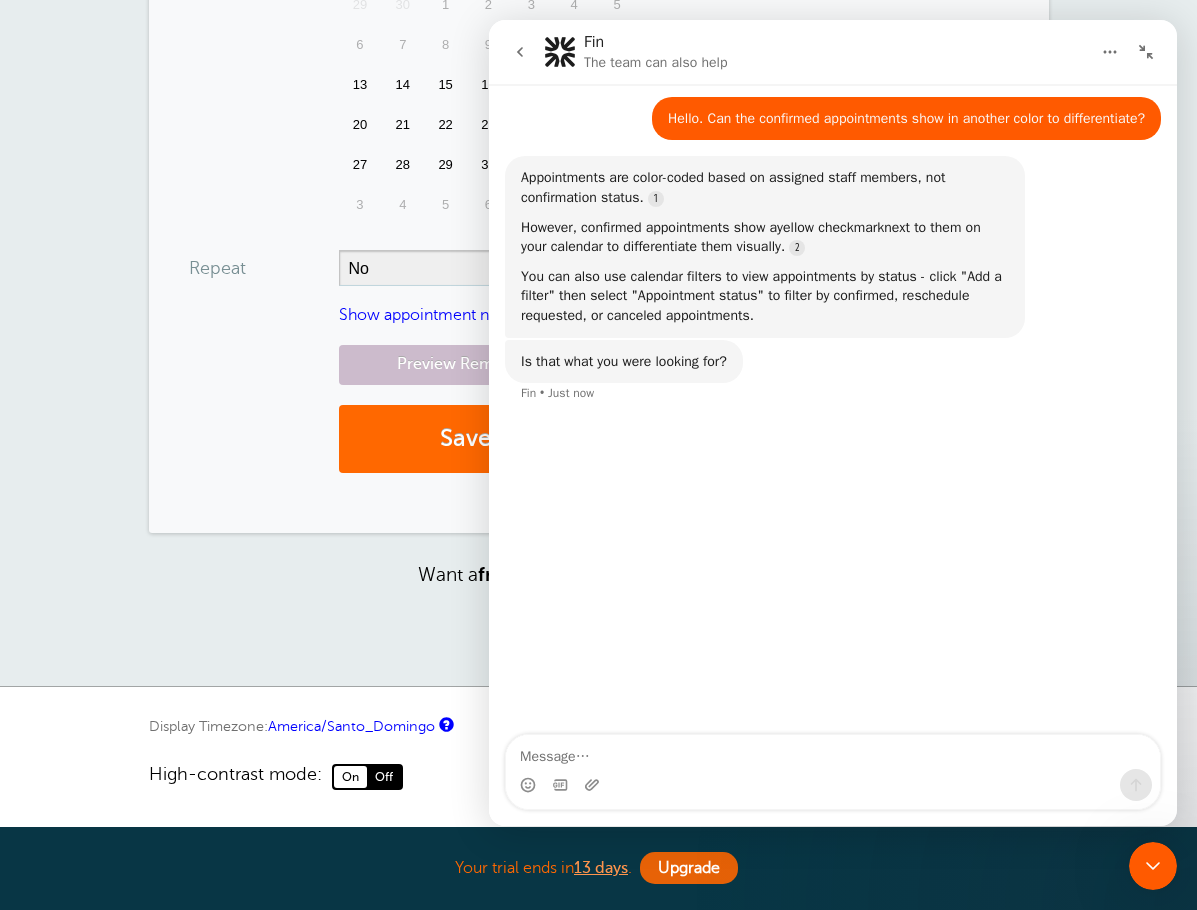 click at bounding box center (1146, 52) 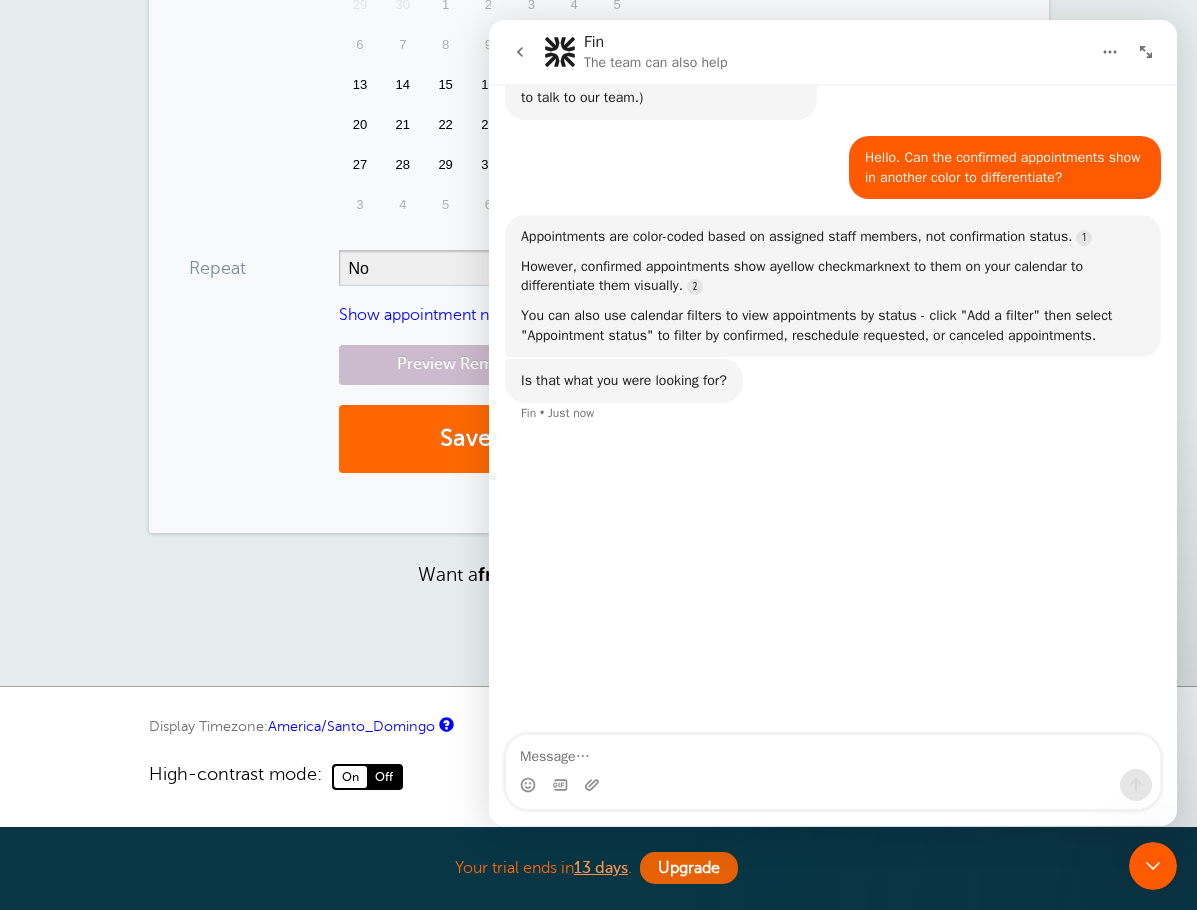 click on "Fin The team can also help We make you money and save you time by cutting no-shows. Ask us anything 😊 Fin   • AI Agent  •   Just now (This is a bot that will try to answer your questions, but you’ll always have the option to talk to our team.) Fin    •   Just now Hello. Can the confirmed appointments show in another color to differentiate? PR    •   Just now Appointments are color-coded based on assigned staff members, not confirmation status. However, confirmed appointments show a  yellow checkmark  next to them on your calendar to differentiate them visually. You can also use calendar filters to view appointments by status - click "Add a filter" then select "Appointment status" to filter by confirmed, reschedule requested, or canceled appointments. Fin   • AI Agent  •   Just now Is that what you were looking for? Fin    •   Just now" 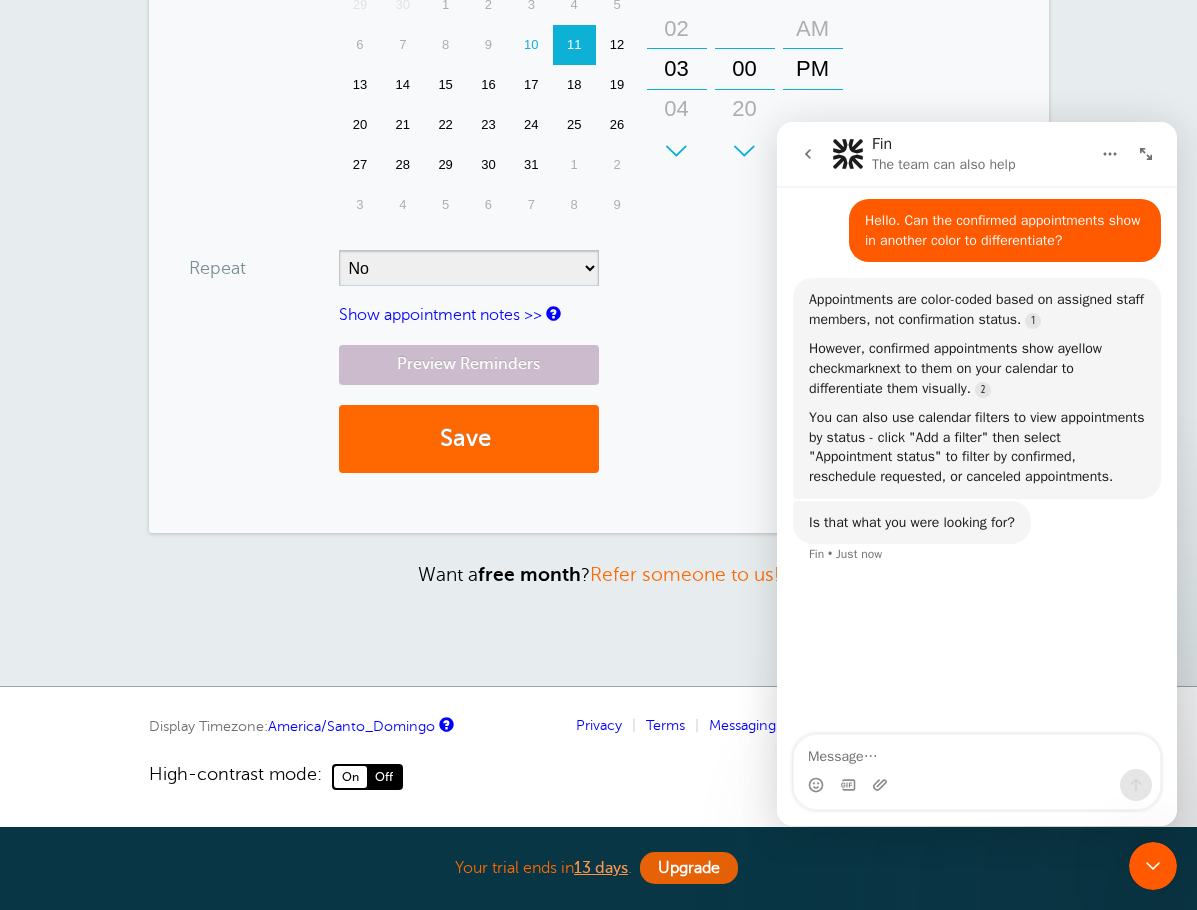 scroll, scrollTop: 173, scrollLeft: 0, axis: vertical 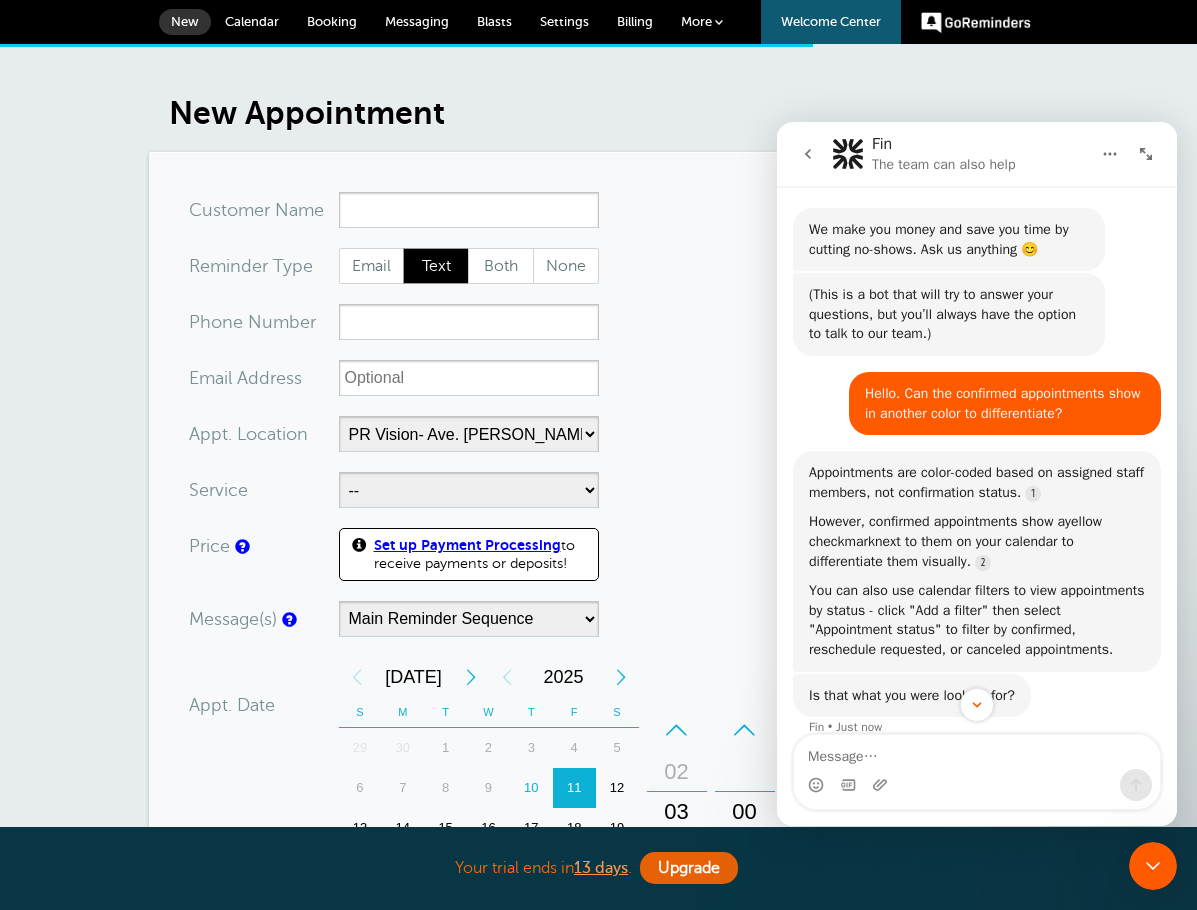 click at bounding box center [406, 45] 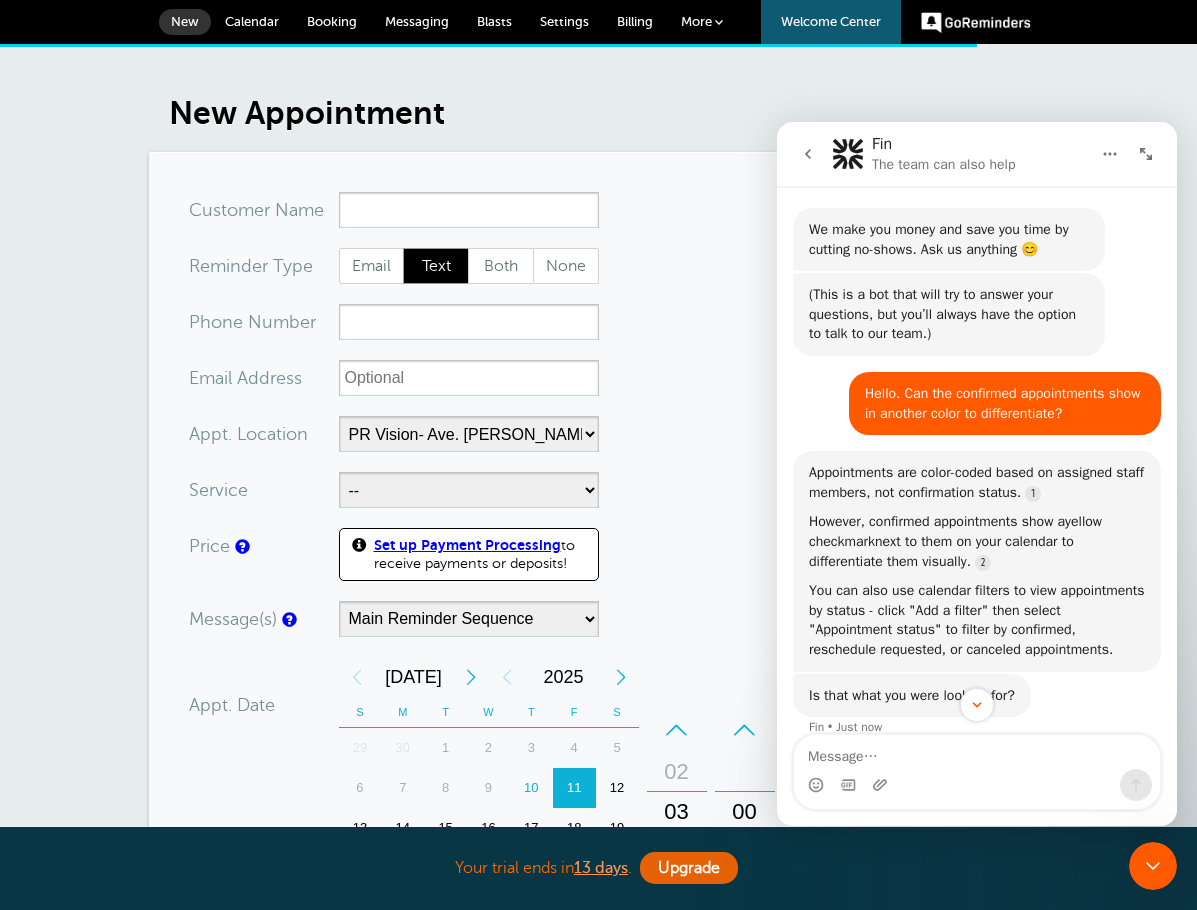 click on "Messaging" at bounding box center (417, 21) 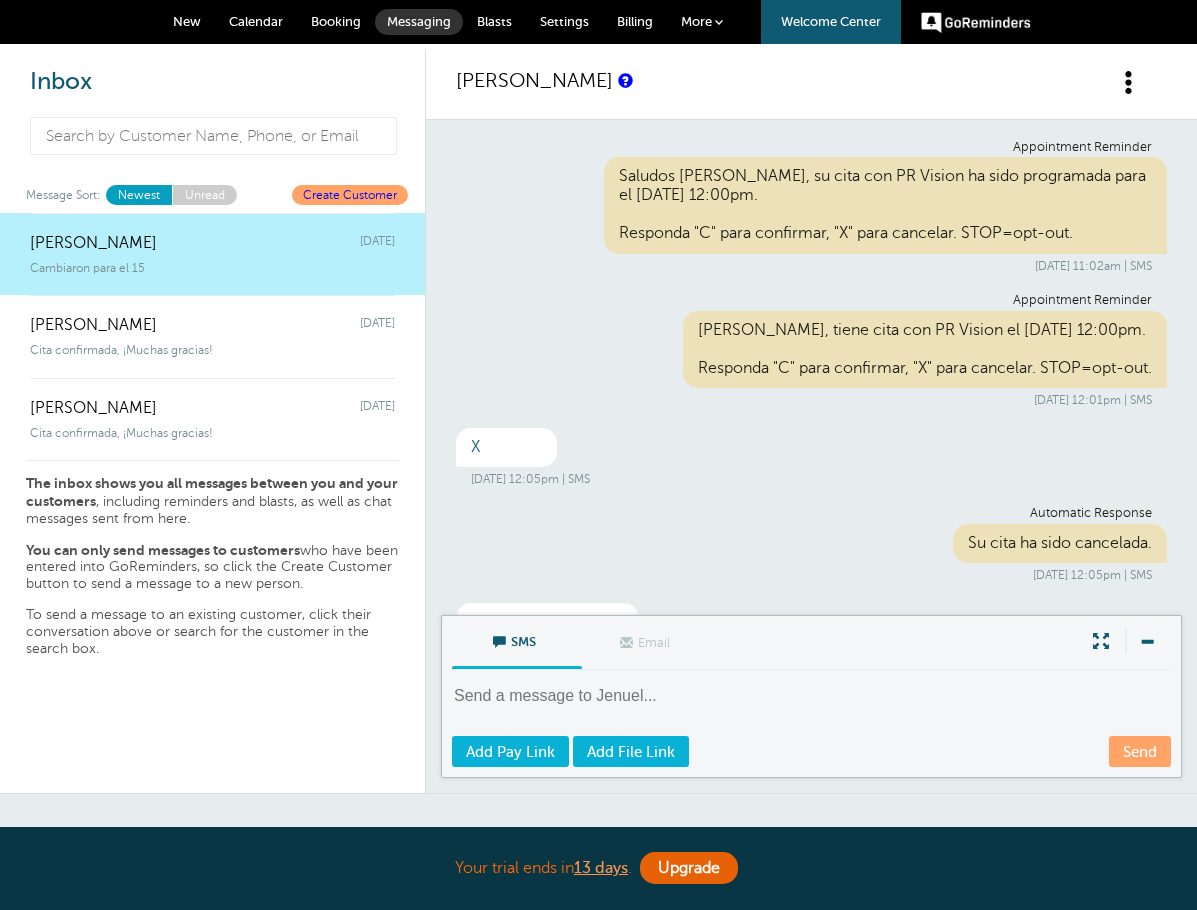 scroll, scrollTop: 0, scrollLeft: 0, axis: both 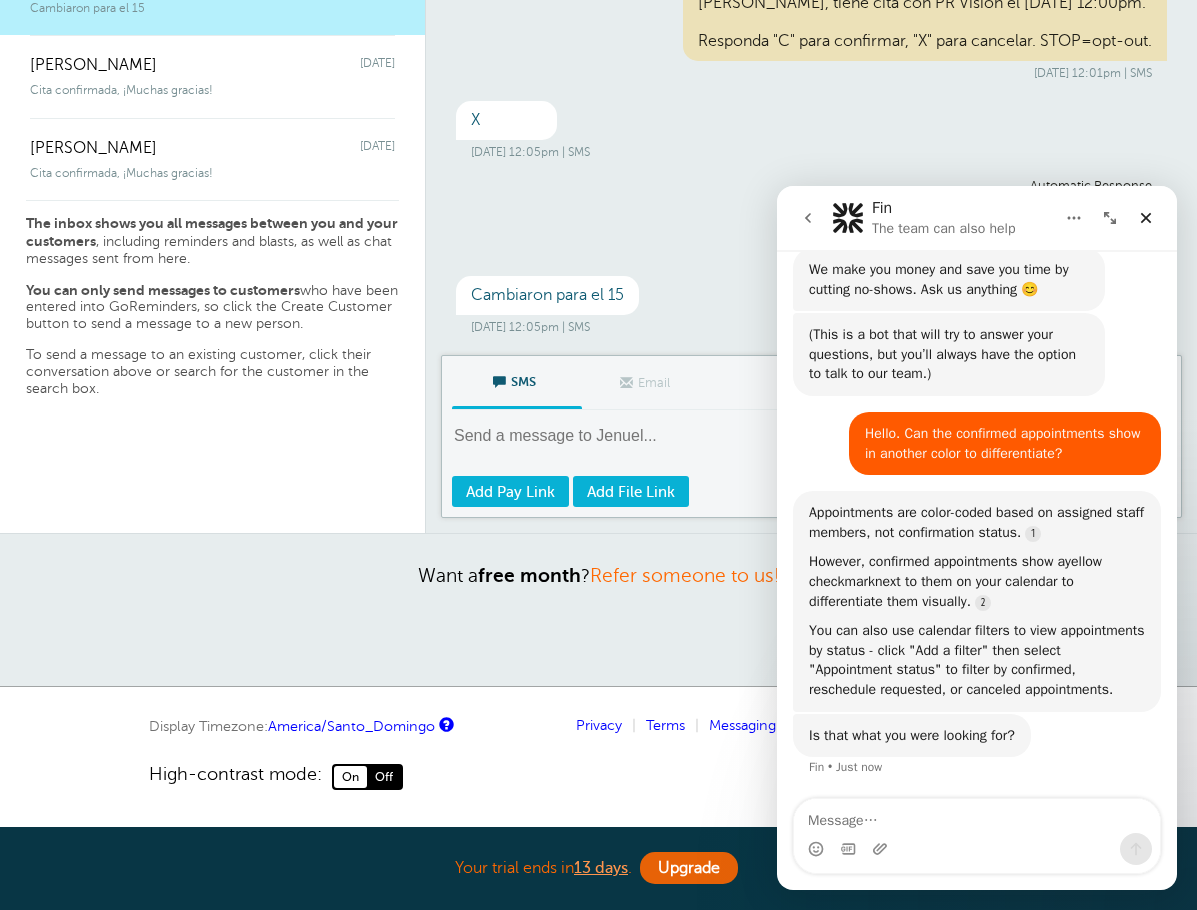 click at bounding box center [977, 816] 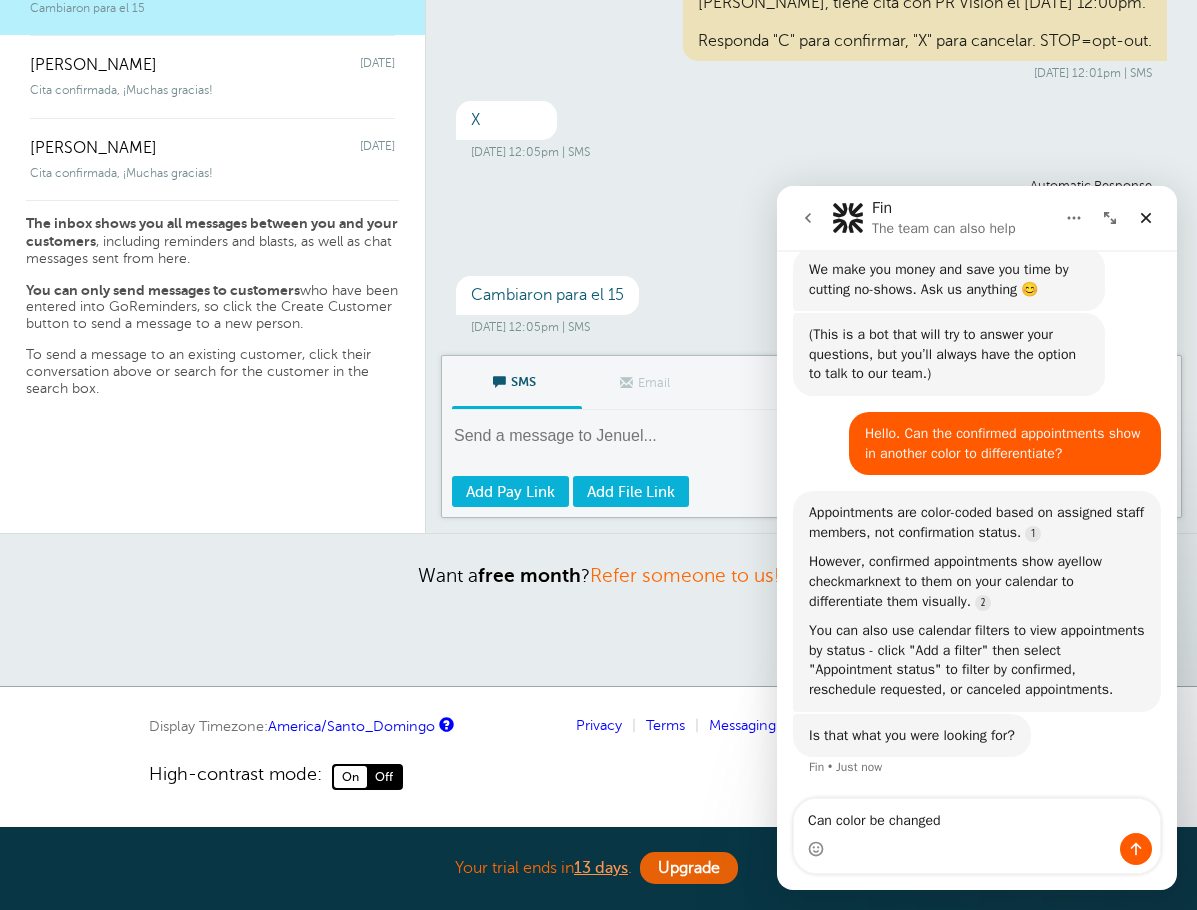 type on "Can color be changed?" 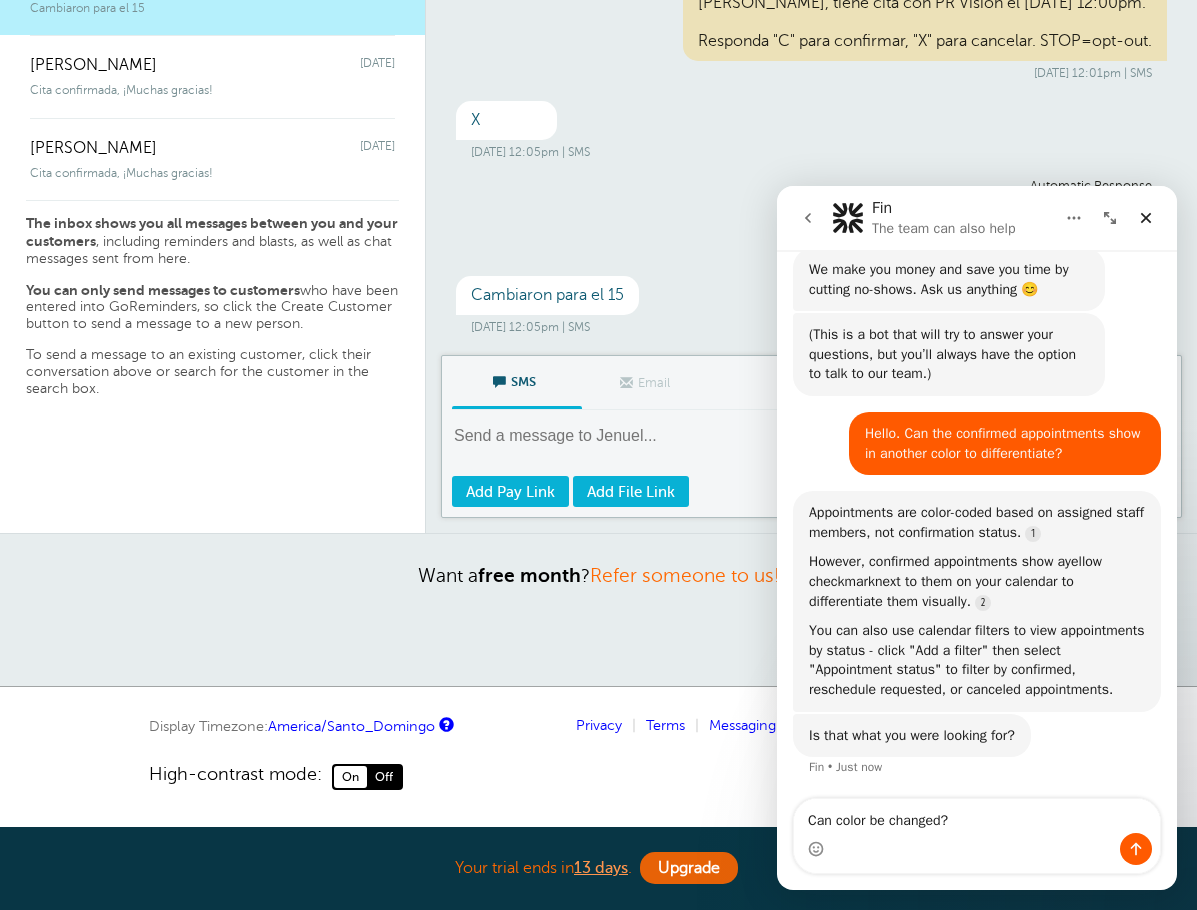 type 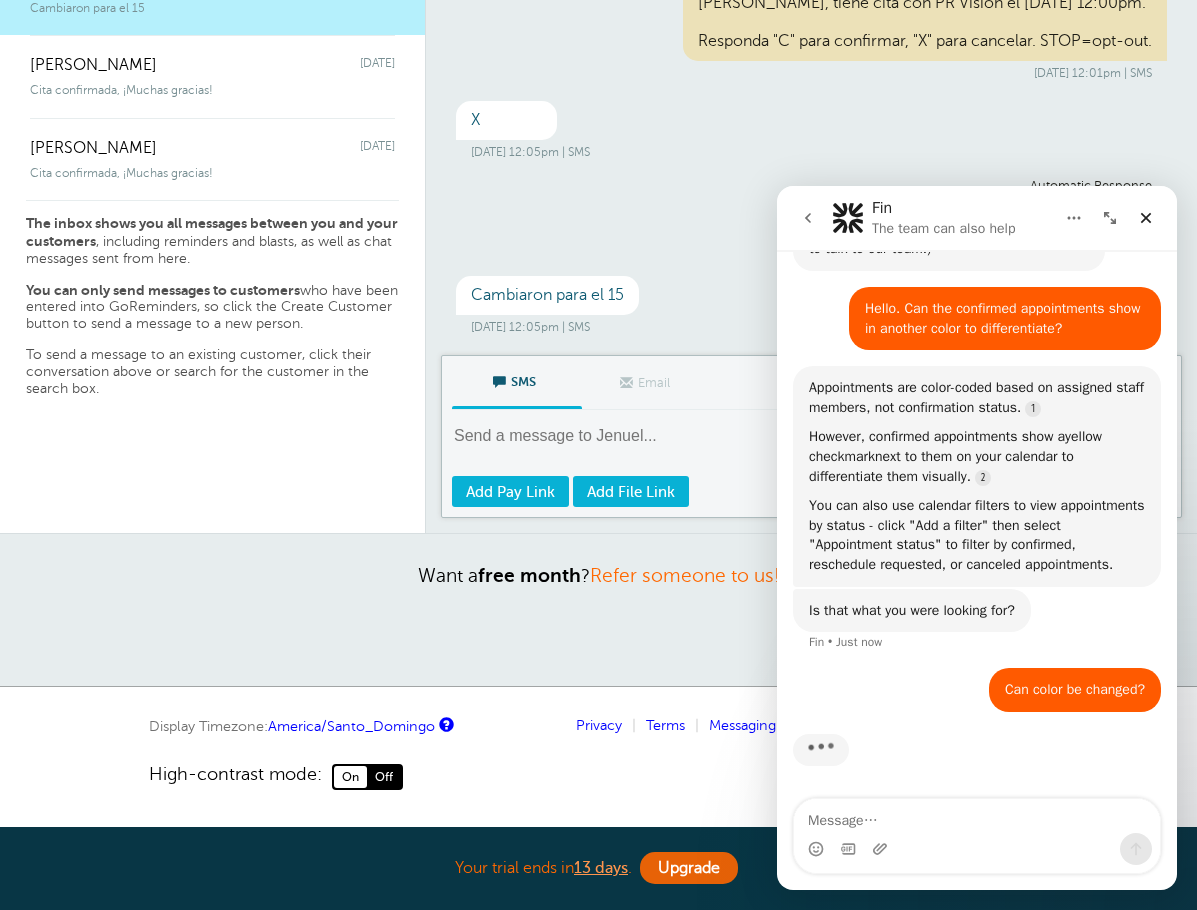 scroll, scrollTop: 157, scrollLeft: 0, axis: vertical 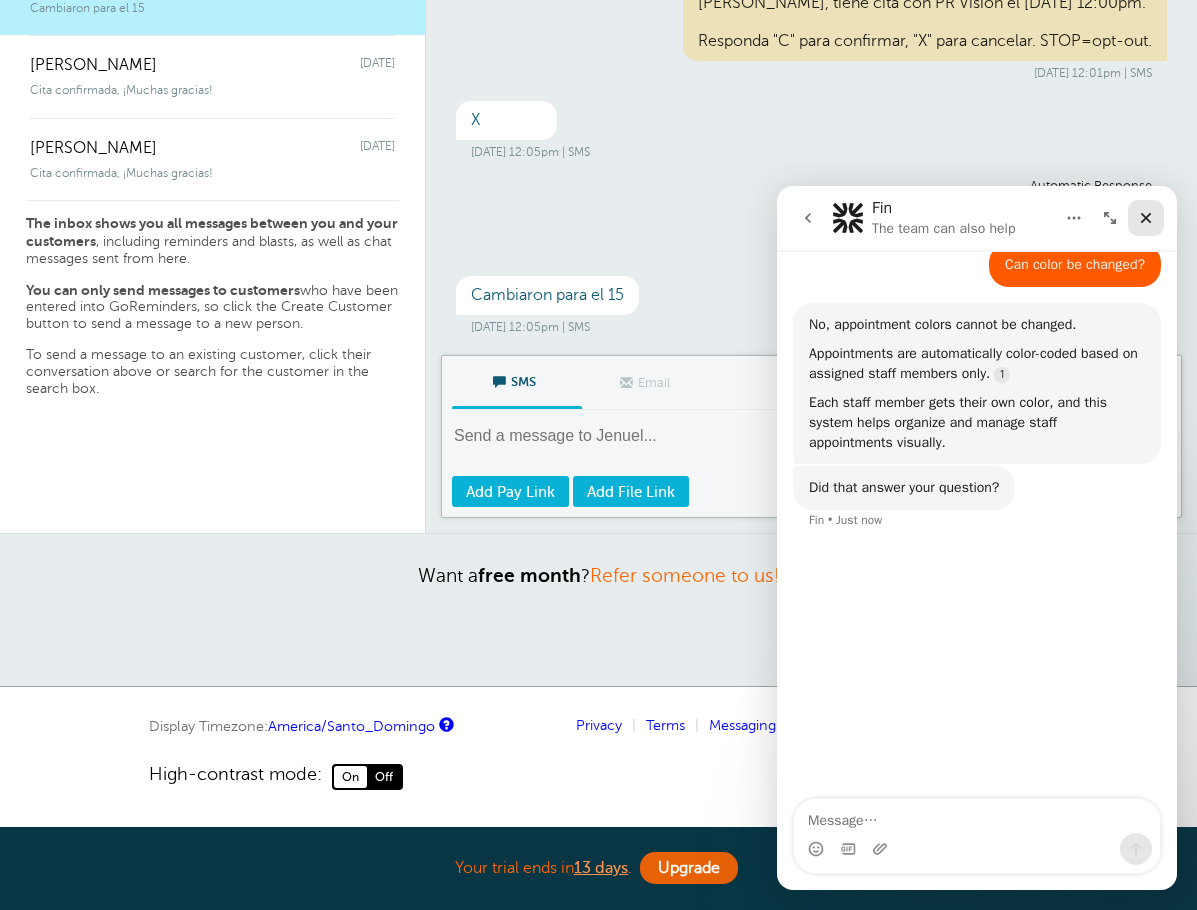 click at bounding box center [1146, 218] 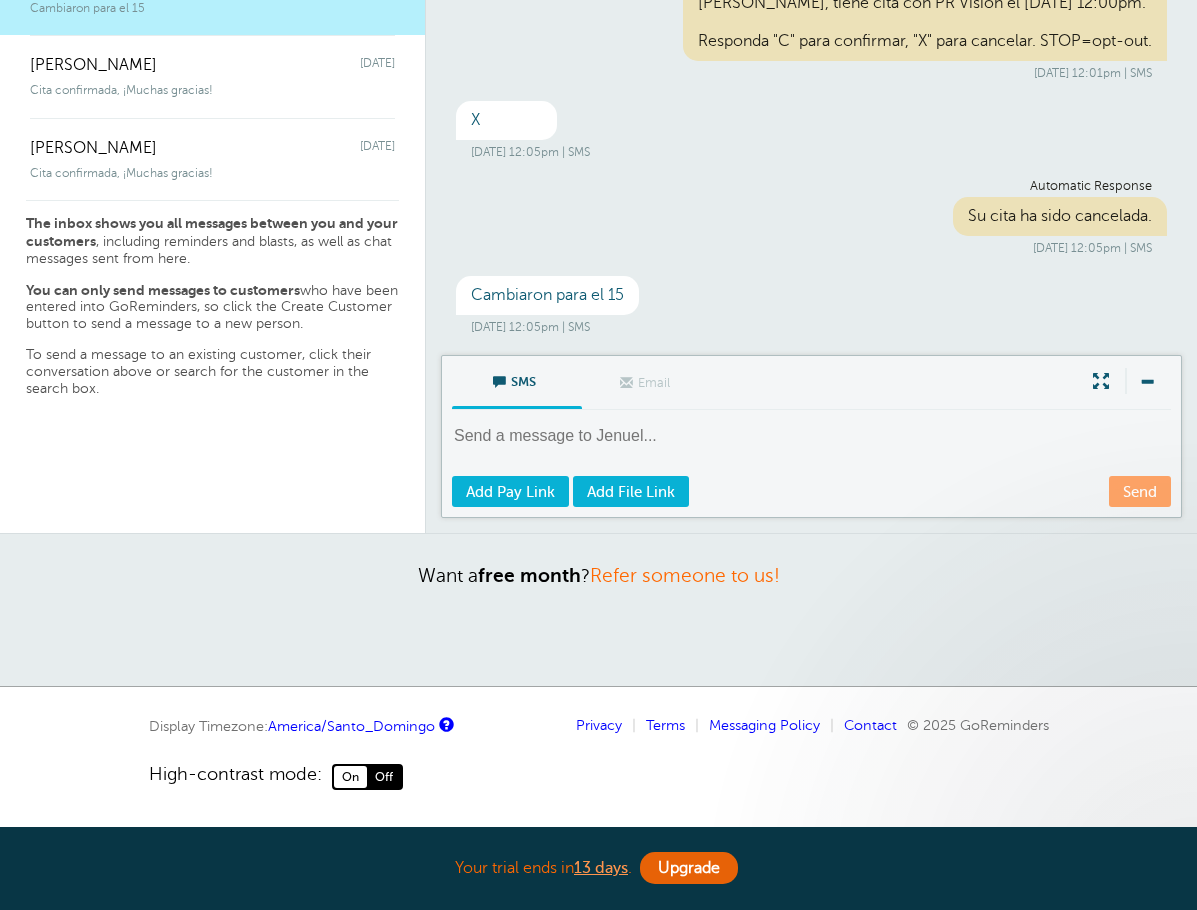 scroll, scrollTop: 0, scrollLeft: 0, axis: both 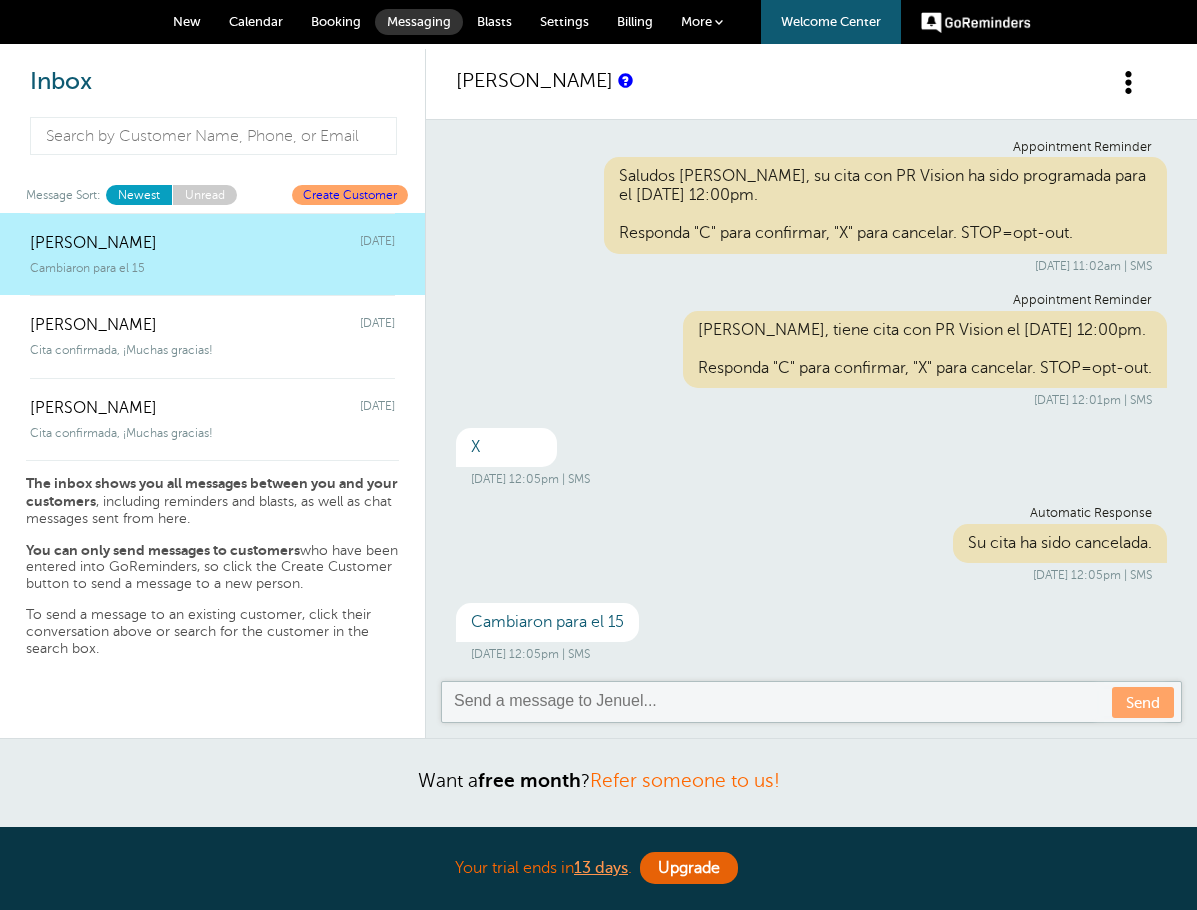 click on "Calendar" at bounding box center [256, 21] 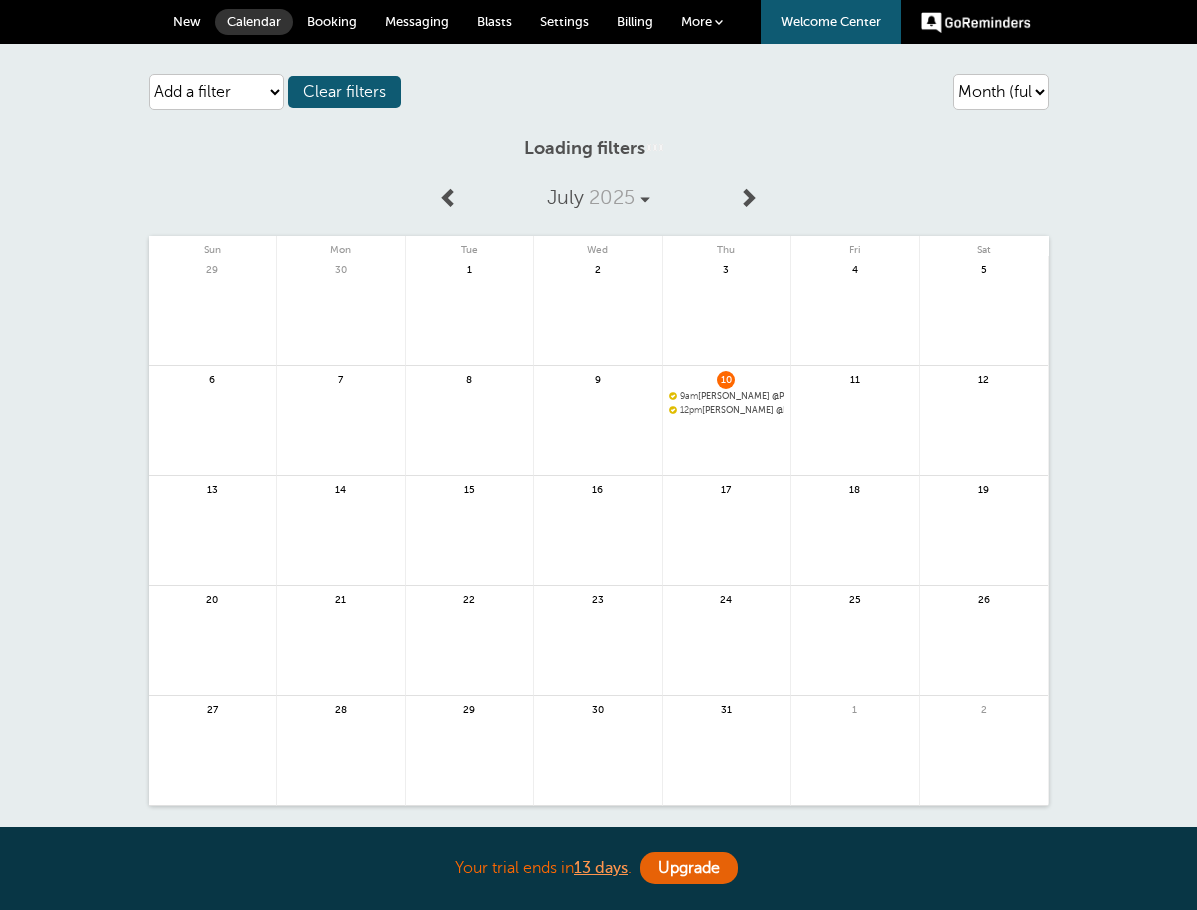 scroll, scrollTop: 0, scrollLeft: 0, axis: both 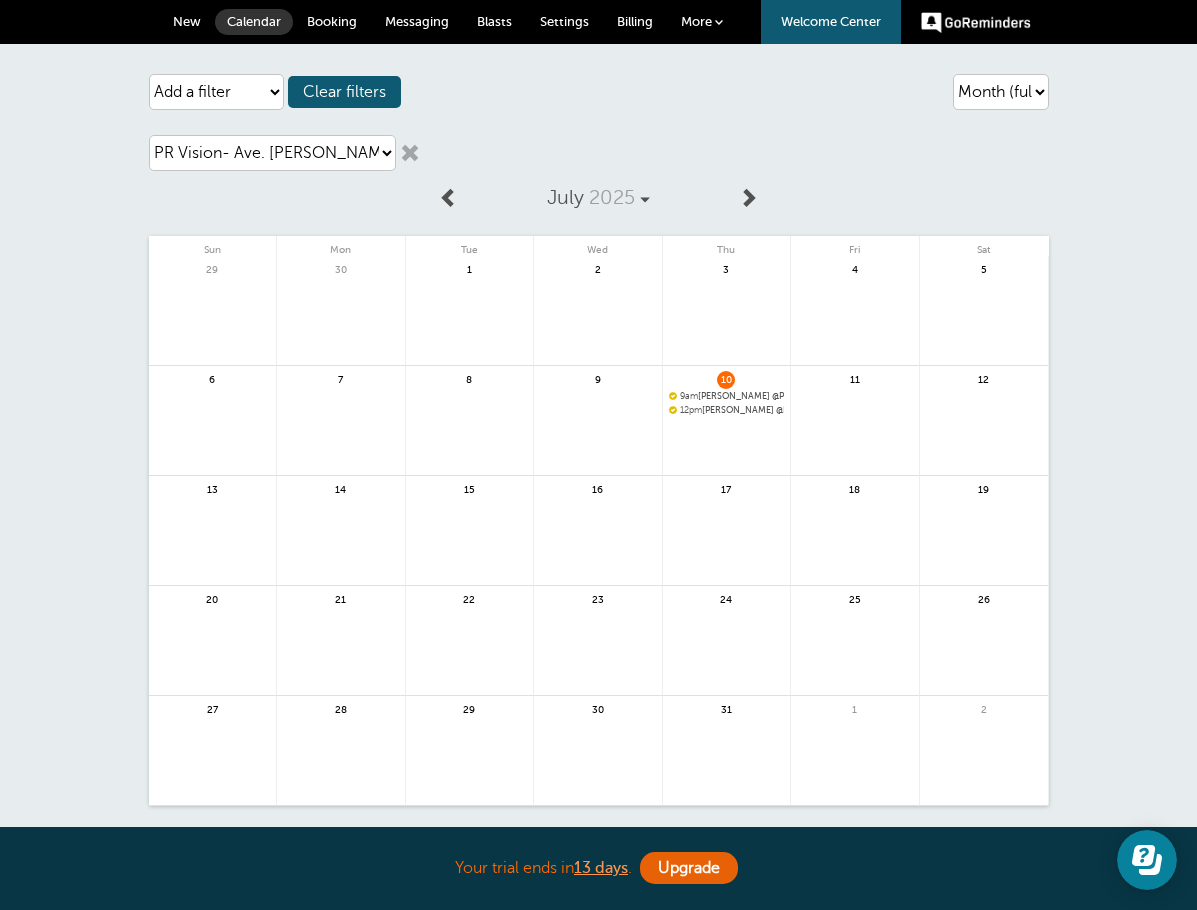 click on "Messaging" at bounding box center [417, 22] 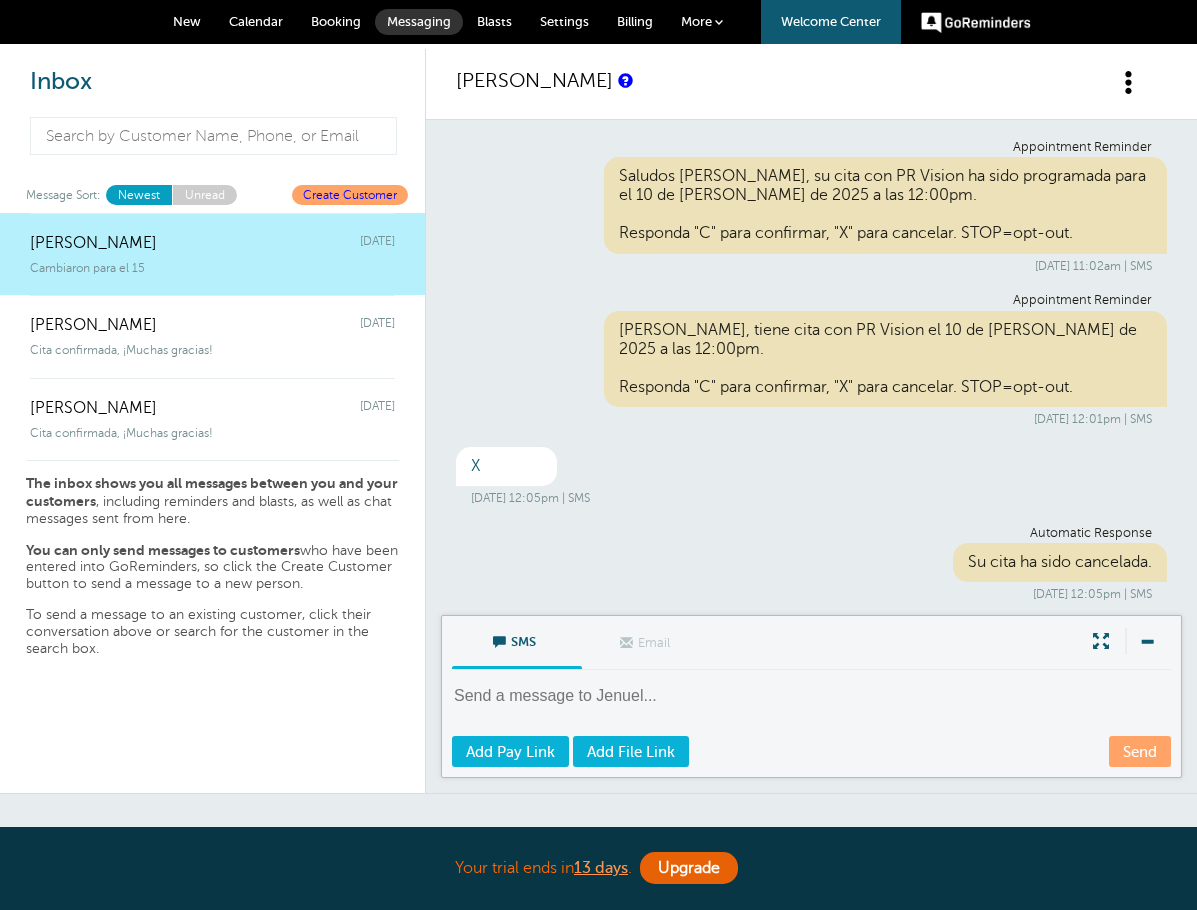 scroll, scrollTop: 0, scrollLeft: 0, axis: both 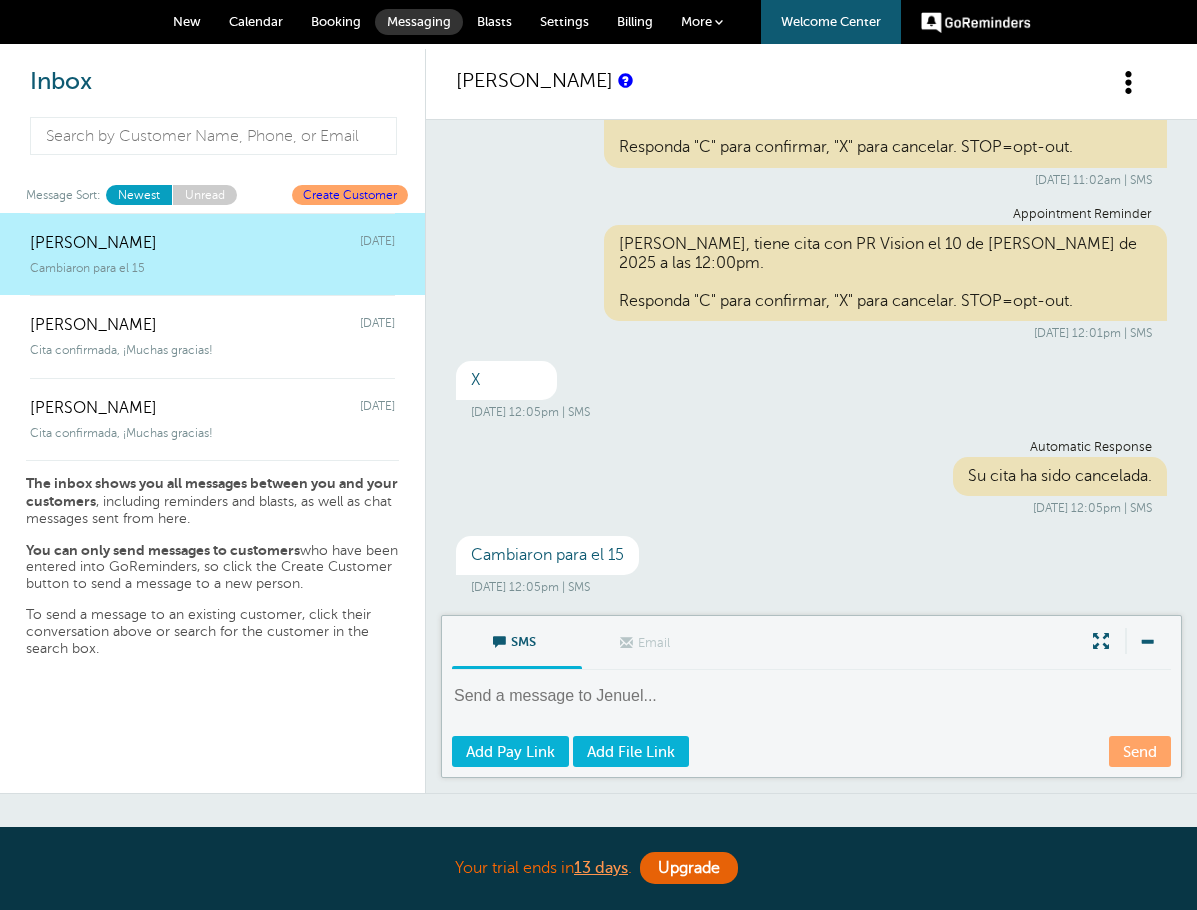 click on "Jenuel Rivera
Wednesday" at bounding box center (212, 233) 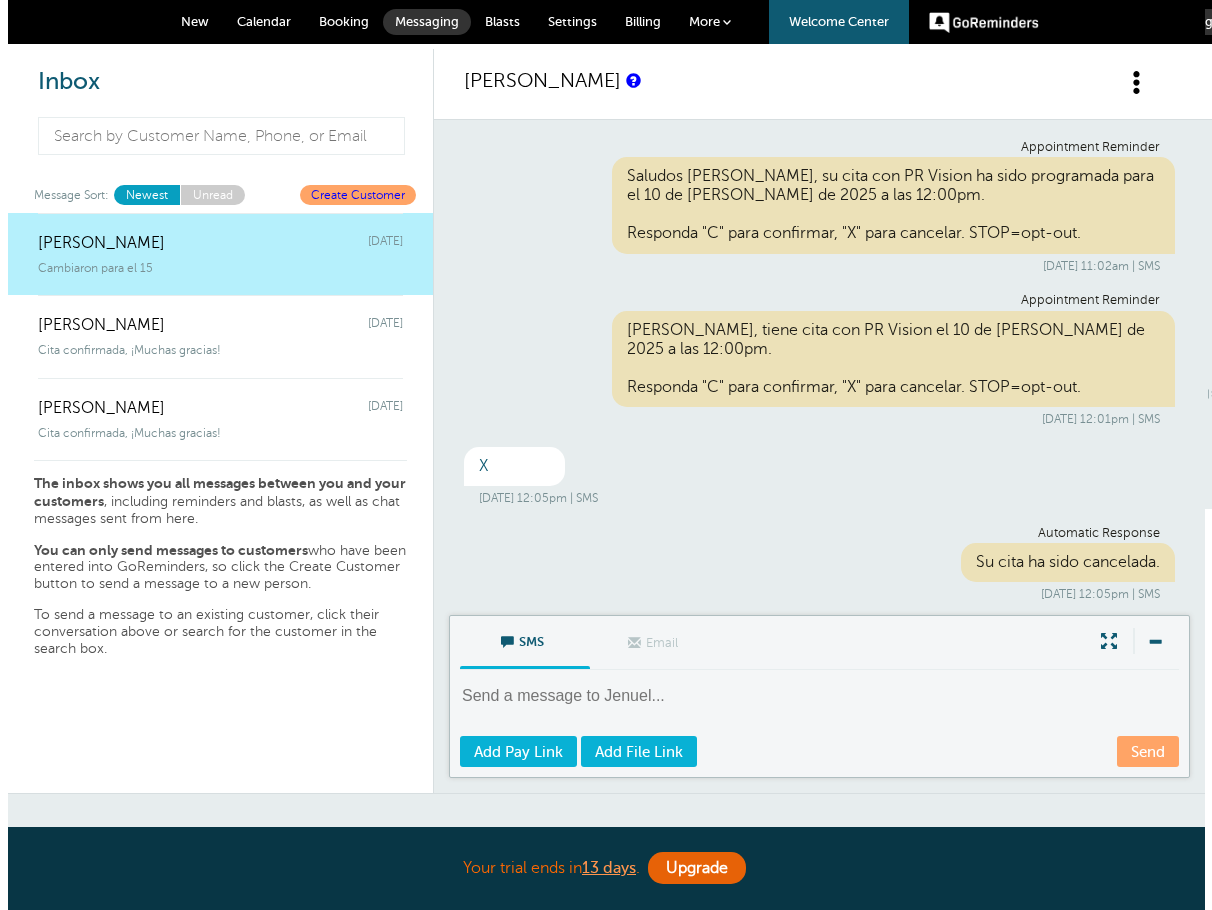 scroll, scrollTop: 86, scrollLeft: 0, axis: vertical 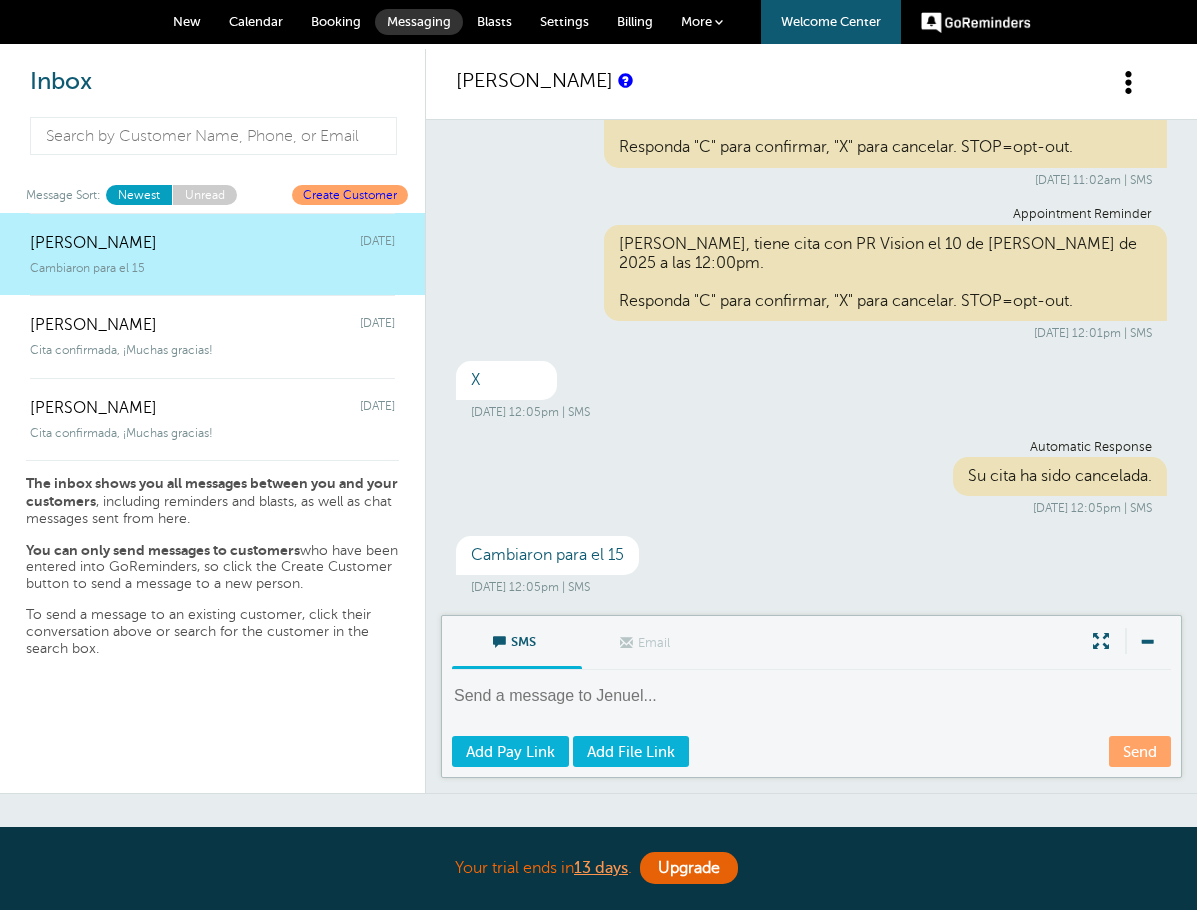 click at bounding box center [1129, 82] 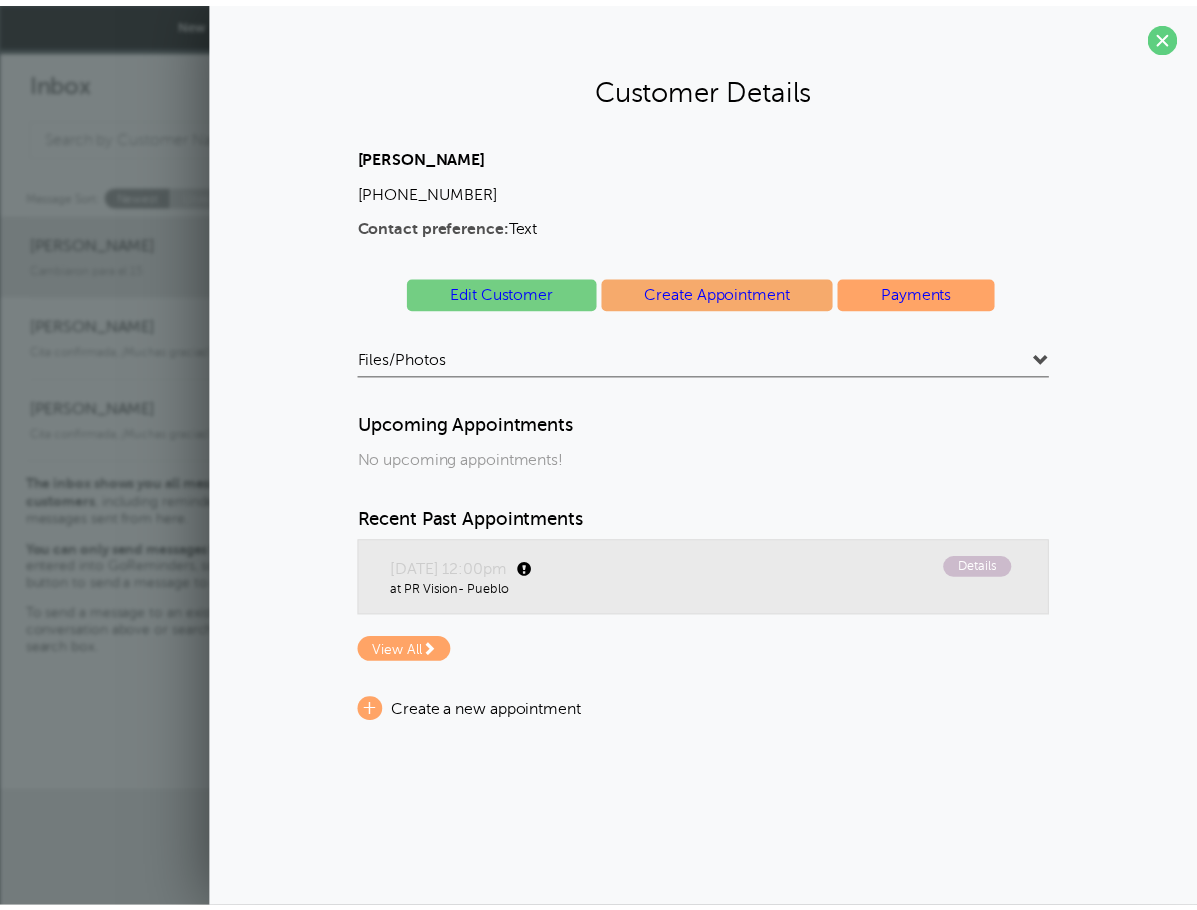 scroll, scrollTop: 0, scrollLeft: 0, axis: both 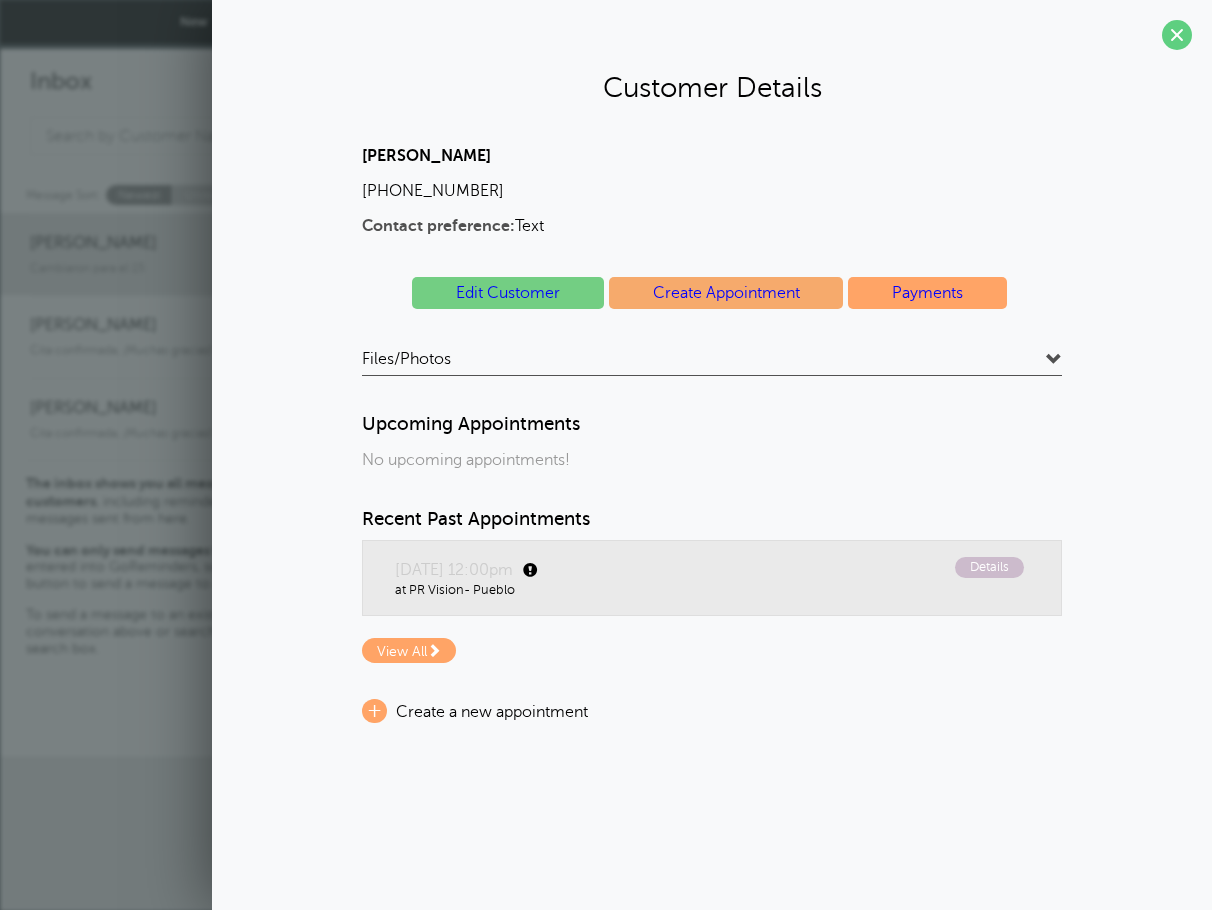 click on "Customer Details
Jenuel Rivera
(787) 643-8072
Contact preference:
Text
Edit Customer
Create Appointment
Payments
Files/Photos
Type
Name
Created At
All File Types" at bounding box center (712, 385) 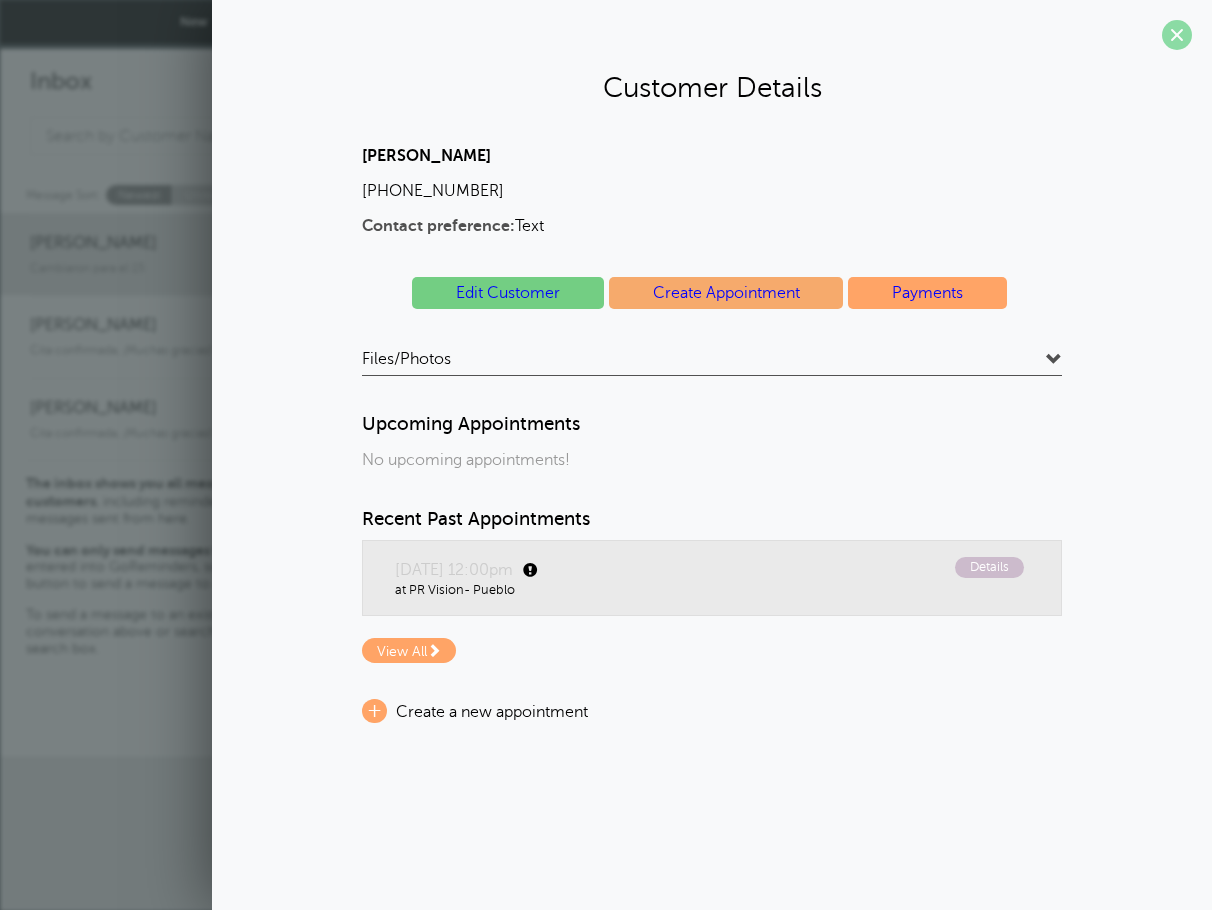 click at bounding box center [1177, 35] 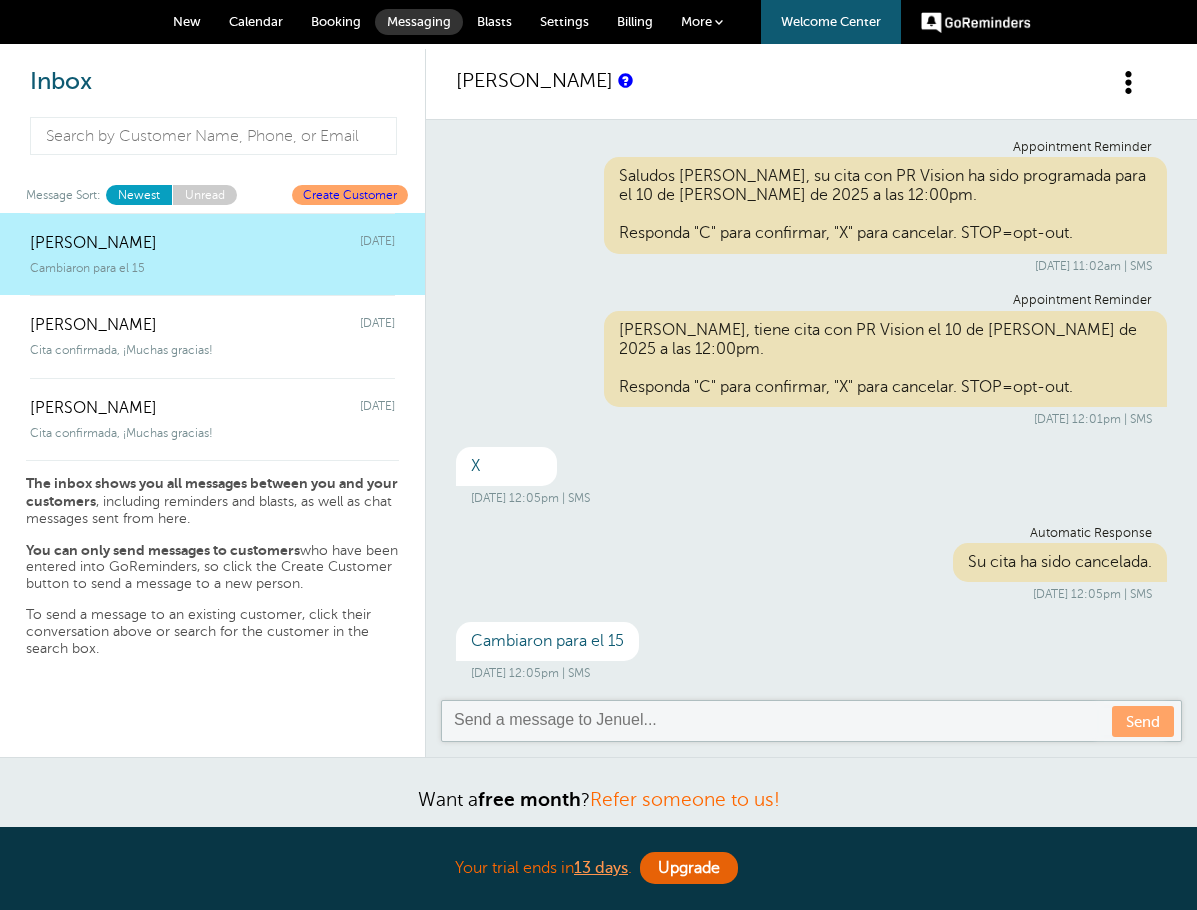 click on "New" at bounding box center (187, 22) 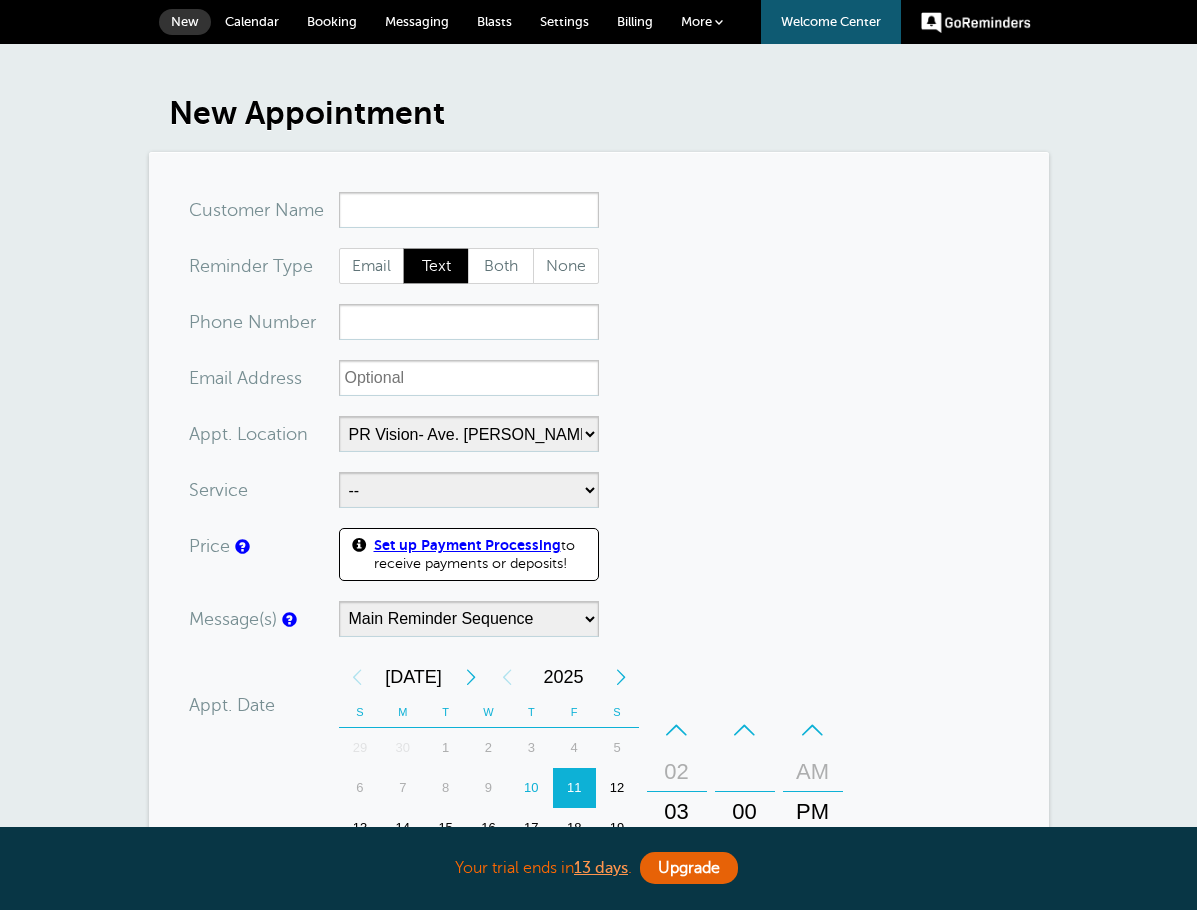 select on "24234" 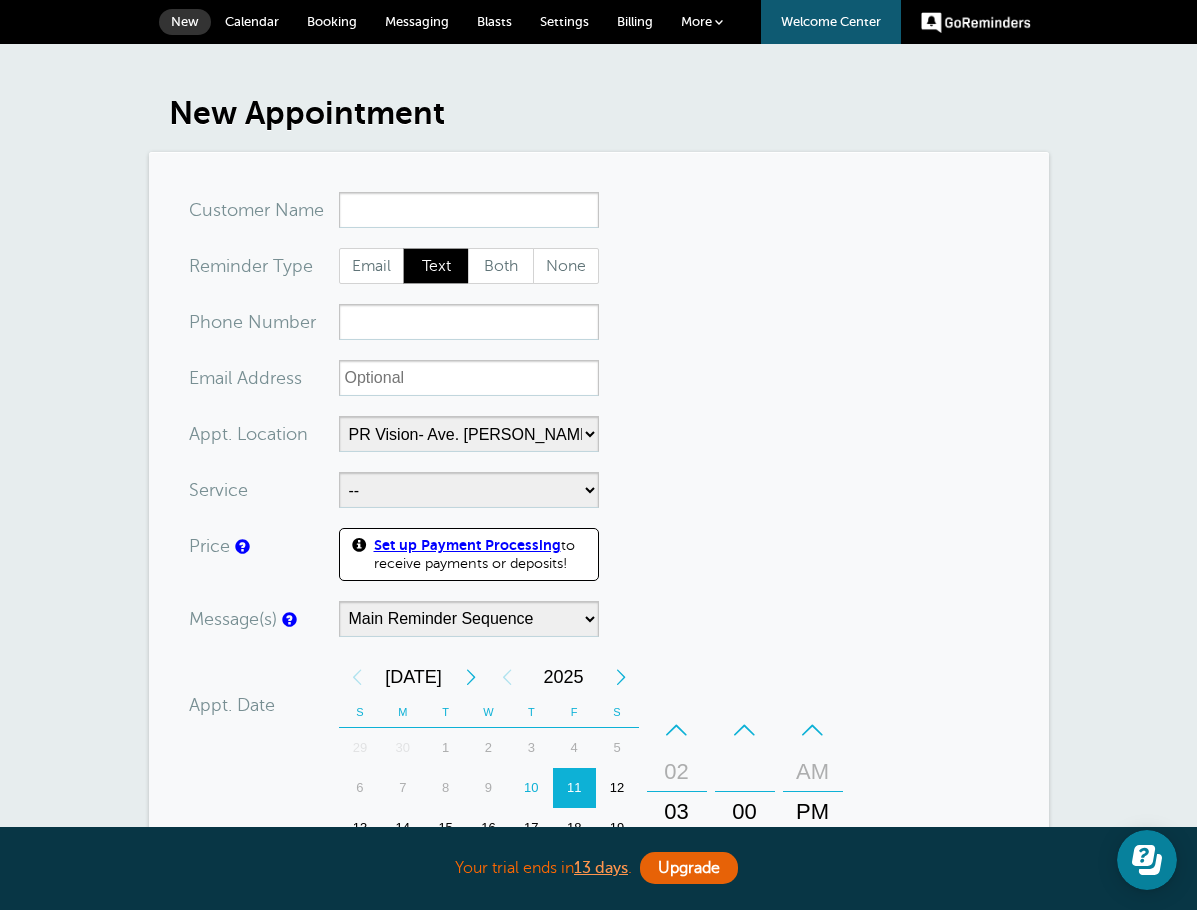 scroll, scrollTop: 0, scrollLeft: 0, axis: both 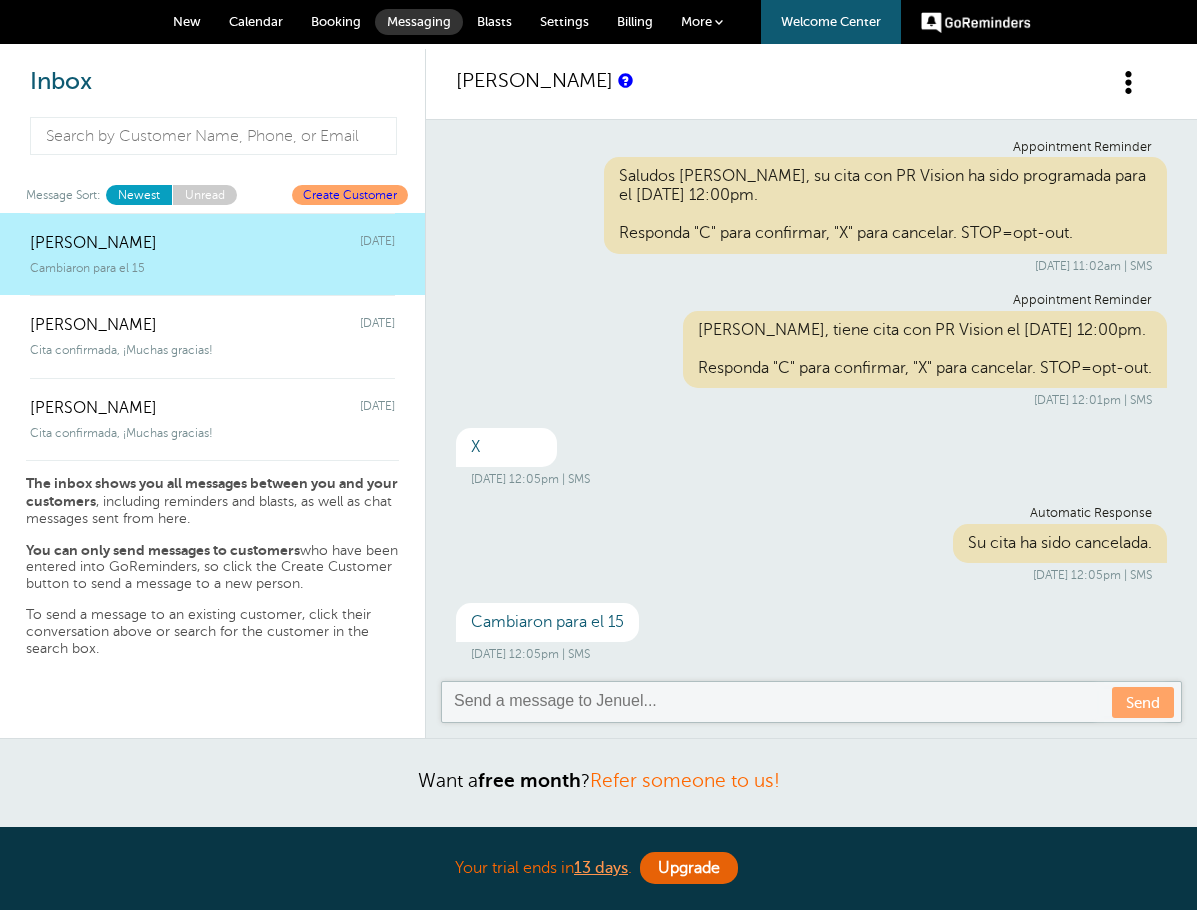 click on "Appointment Reminder
Saludos [PERSON_NAME], su cita con PR Vision ha sido programada para el [DATE] 12:00pm.
Responda "C" para confirmar, "X" para cancelar. STOP=opt-out.
[DATE] 11:02am
| SMS" at bounding box center (811, 207) 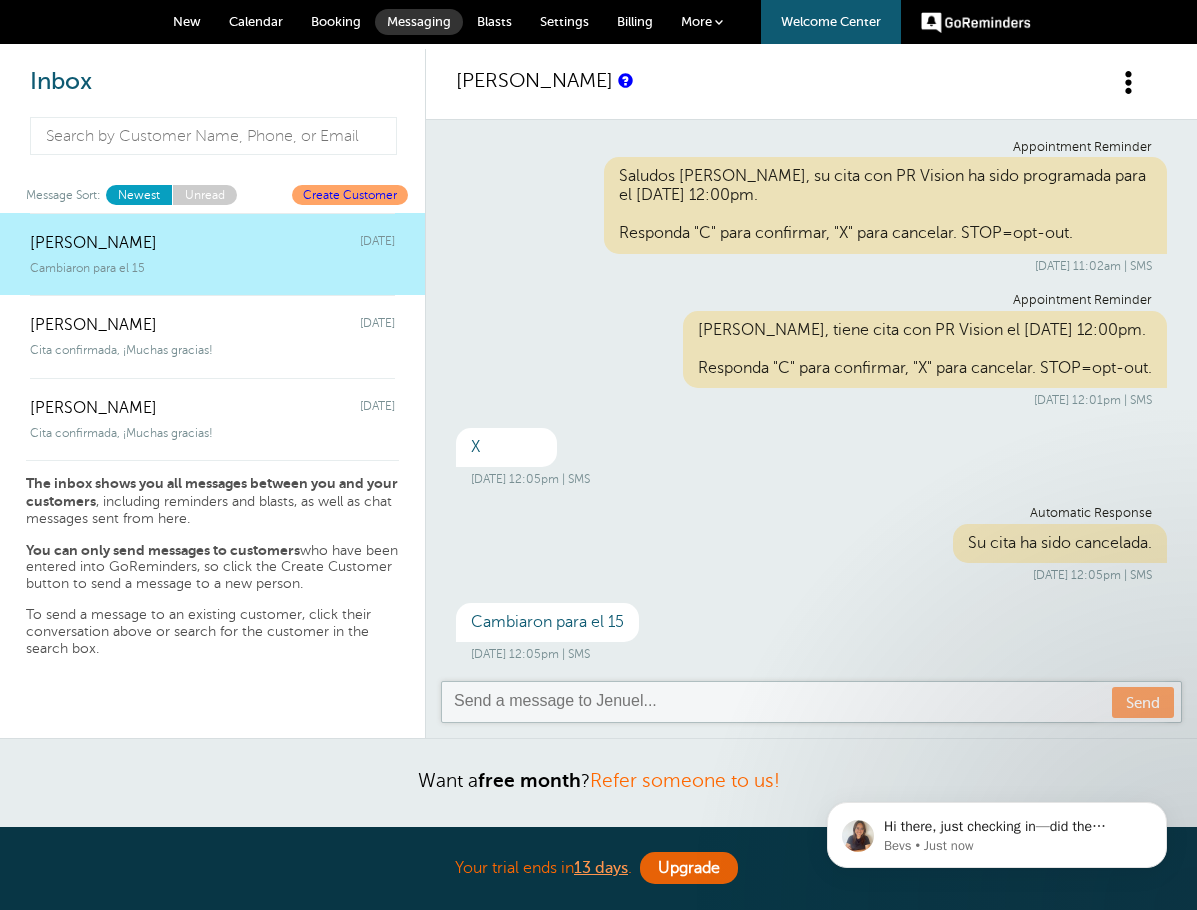 scroll, scrollTop: 0, scrollLeft: 0, axis: both 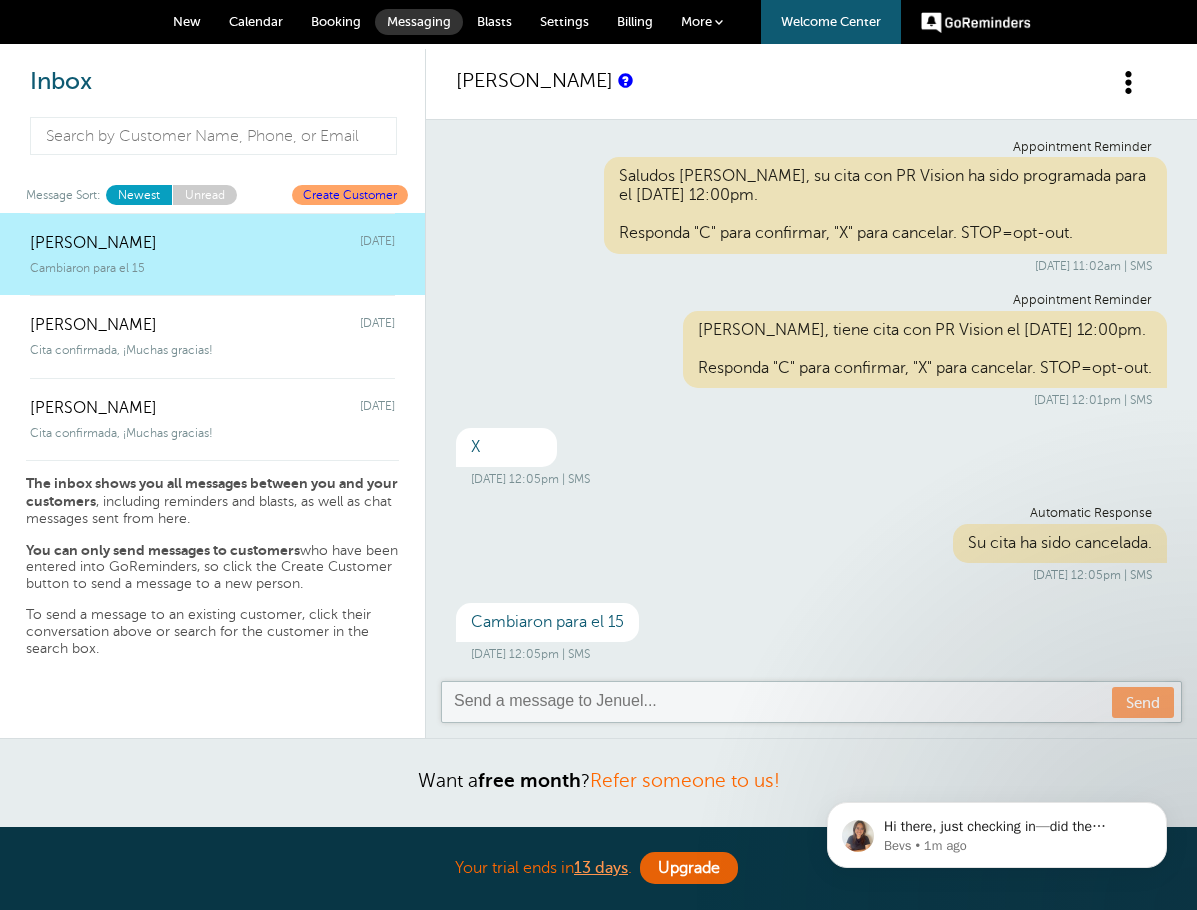 click on "New" at bounding box center (187, 22) 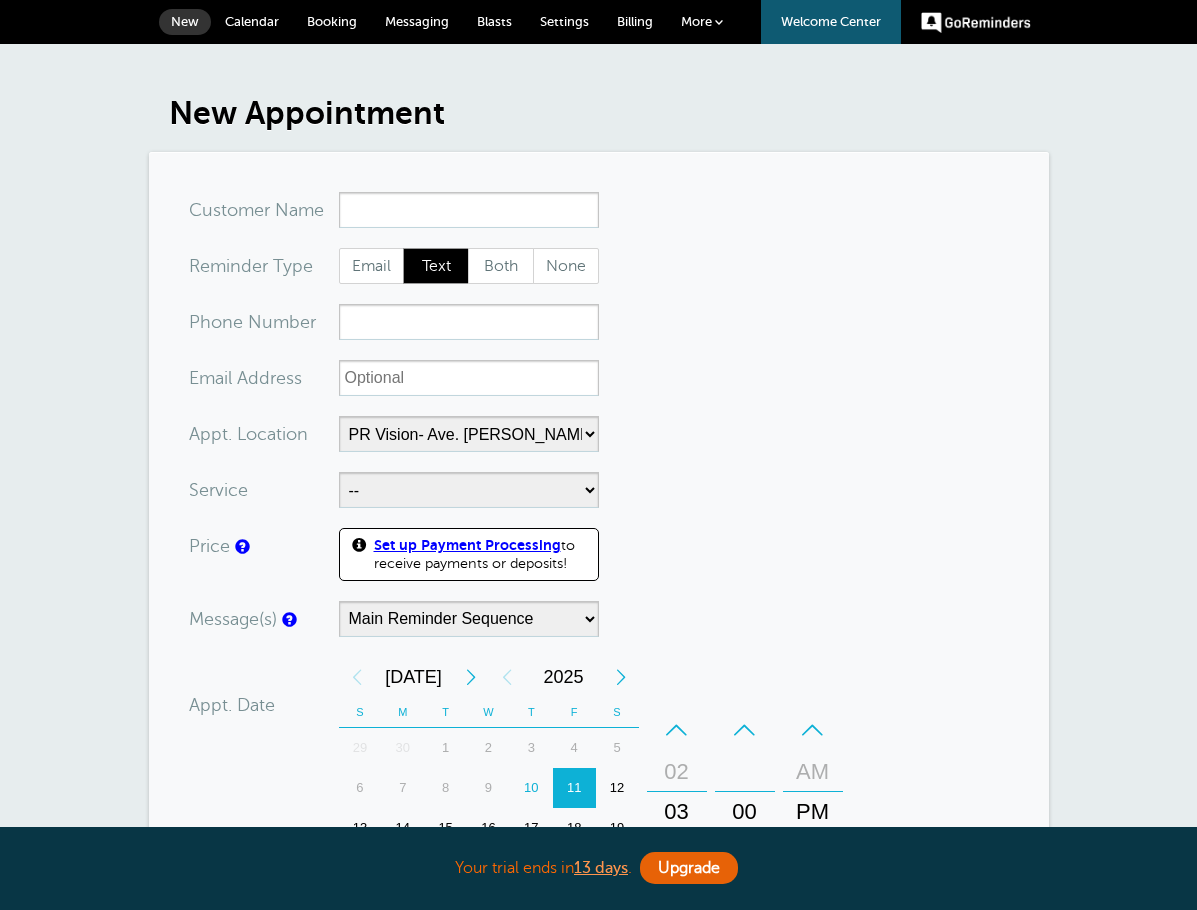scroll, scrollTop: 0, scrollLeft: 0, axis: both 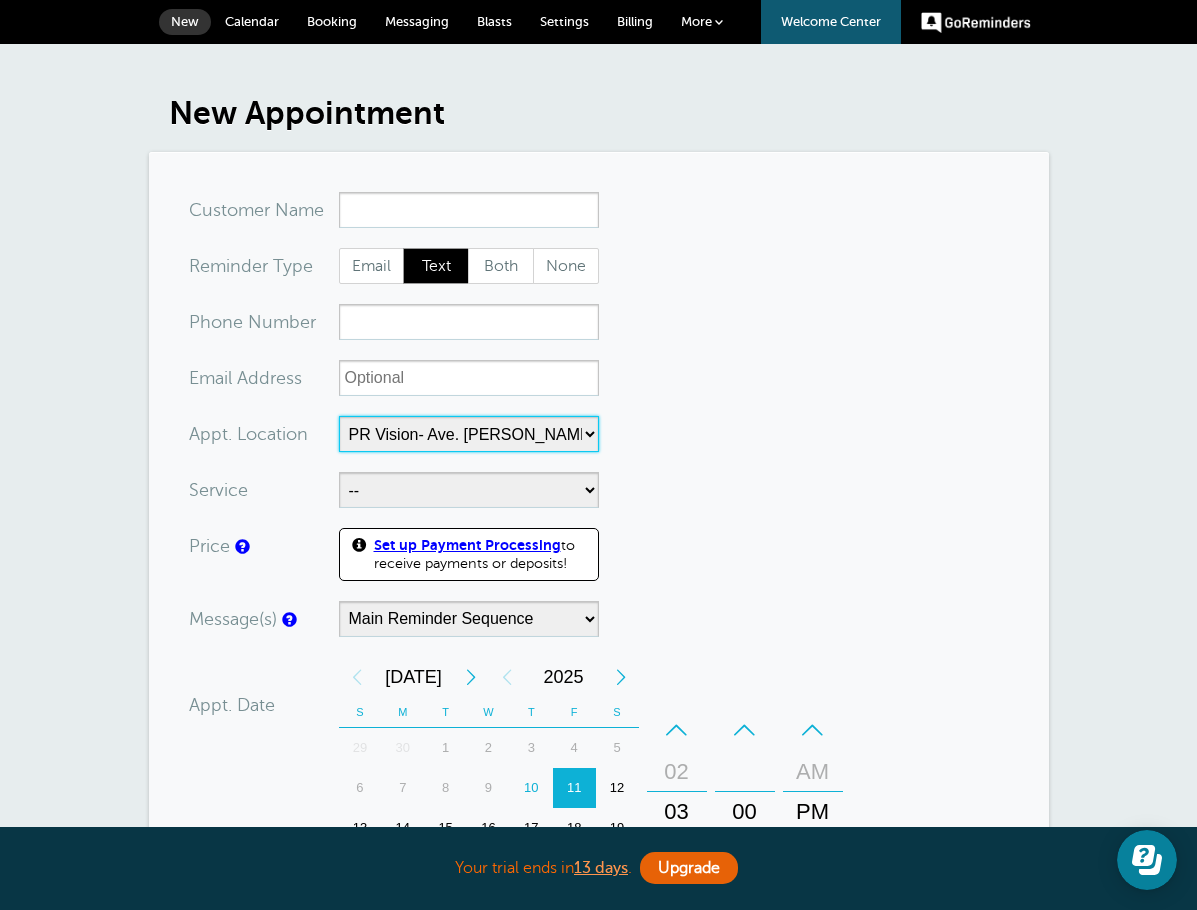 click on "-- PR Vision- Ave. Roberto Clemente PR Vision- Pueblo" at bounding box center (469, 434) 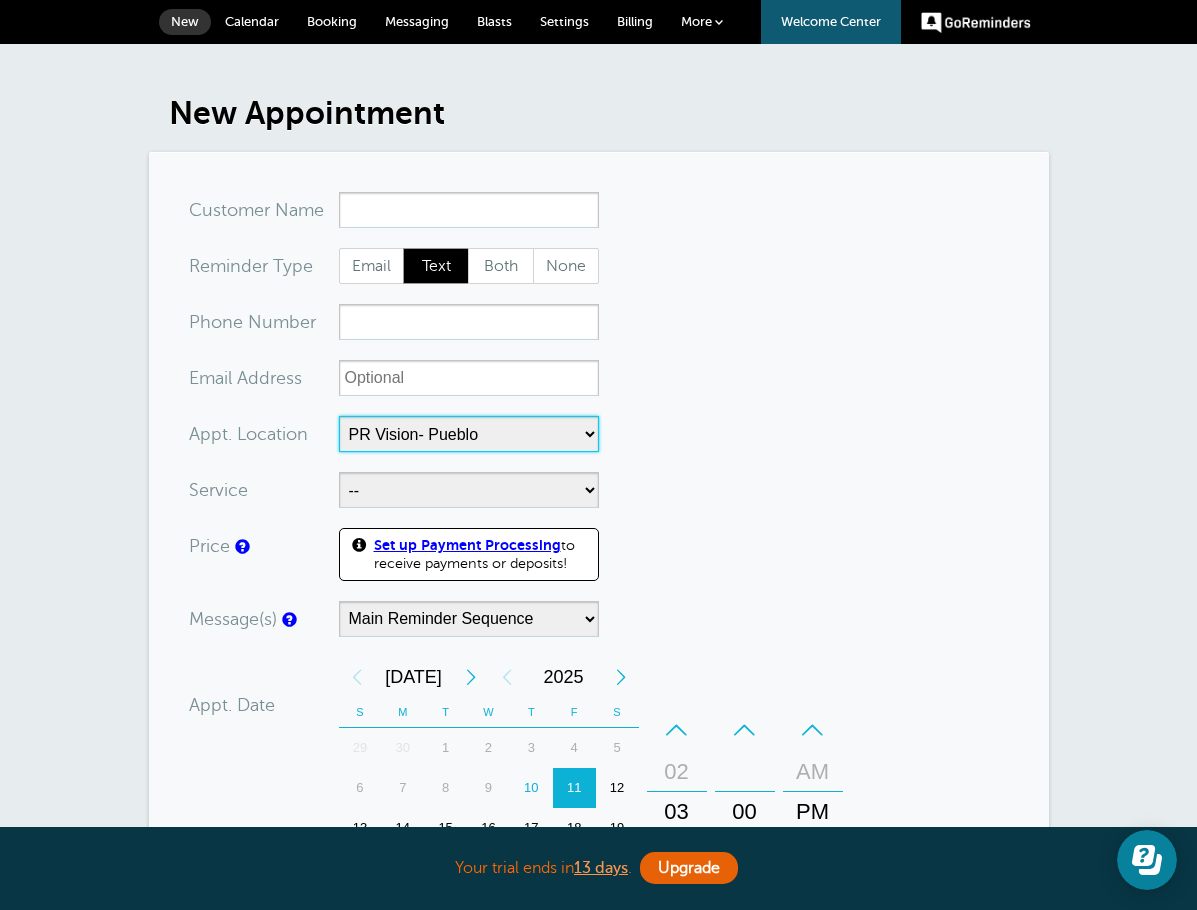click on "-- PR Vision- Ave. Roberto Clemente PR Vision- Pueblo" at bounding box center (469, 434) 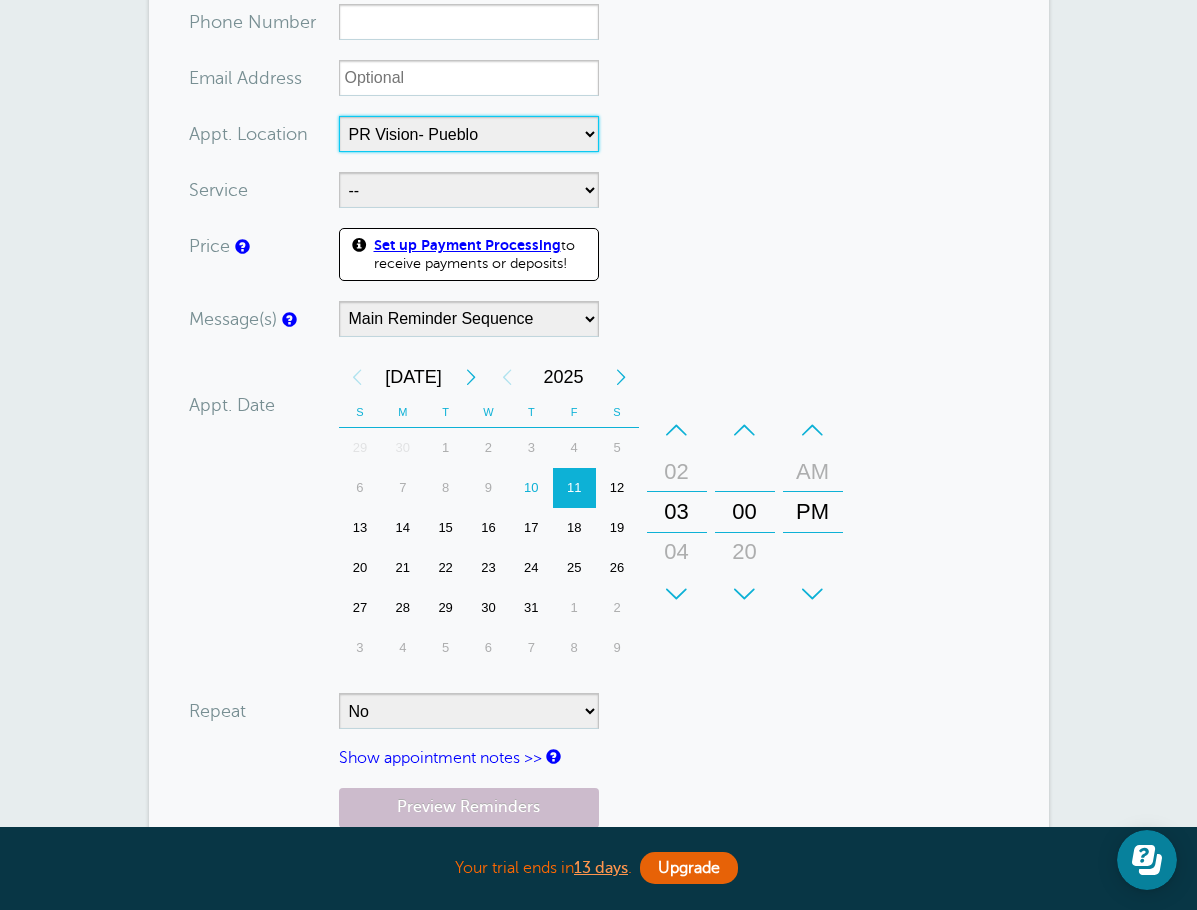 drag, startPoint x: 839, startPoint y: 360, endPoint x: 791, endPoint y: 367, distance: 48.507732 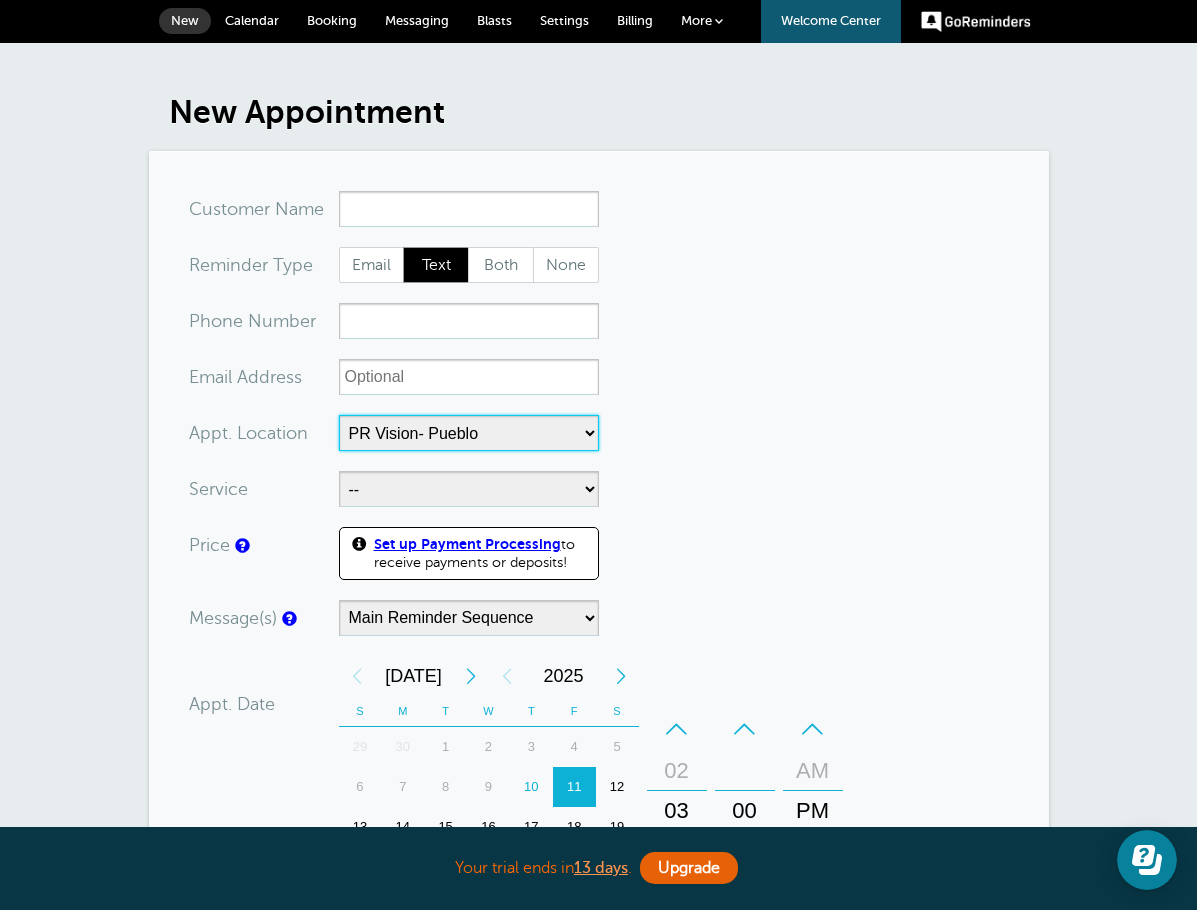 scroll, scrollTop: 0, scrollLeft: 0, axis: both 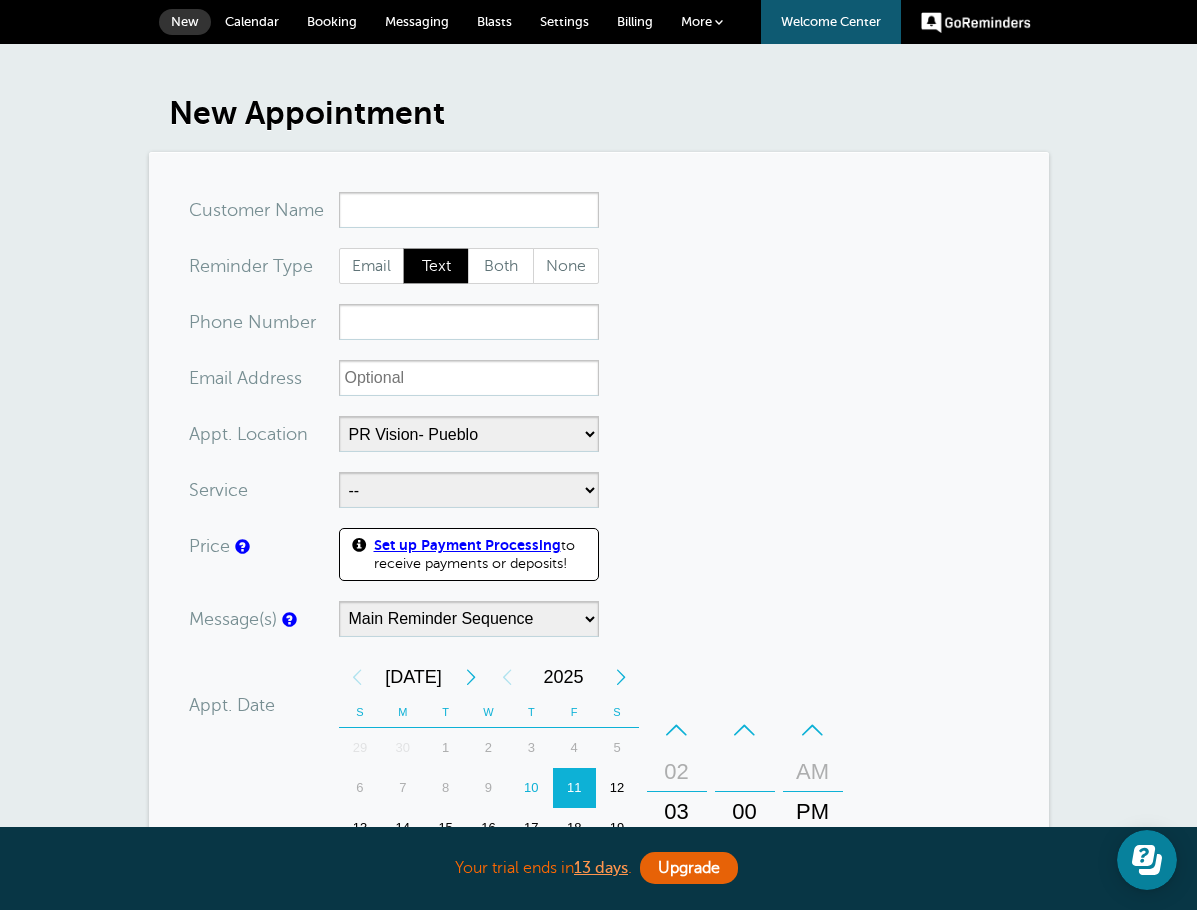 click on "Booking" at bounding box center (332, 21) 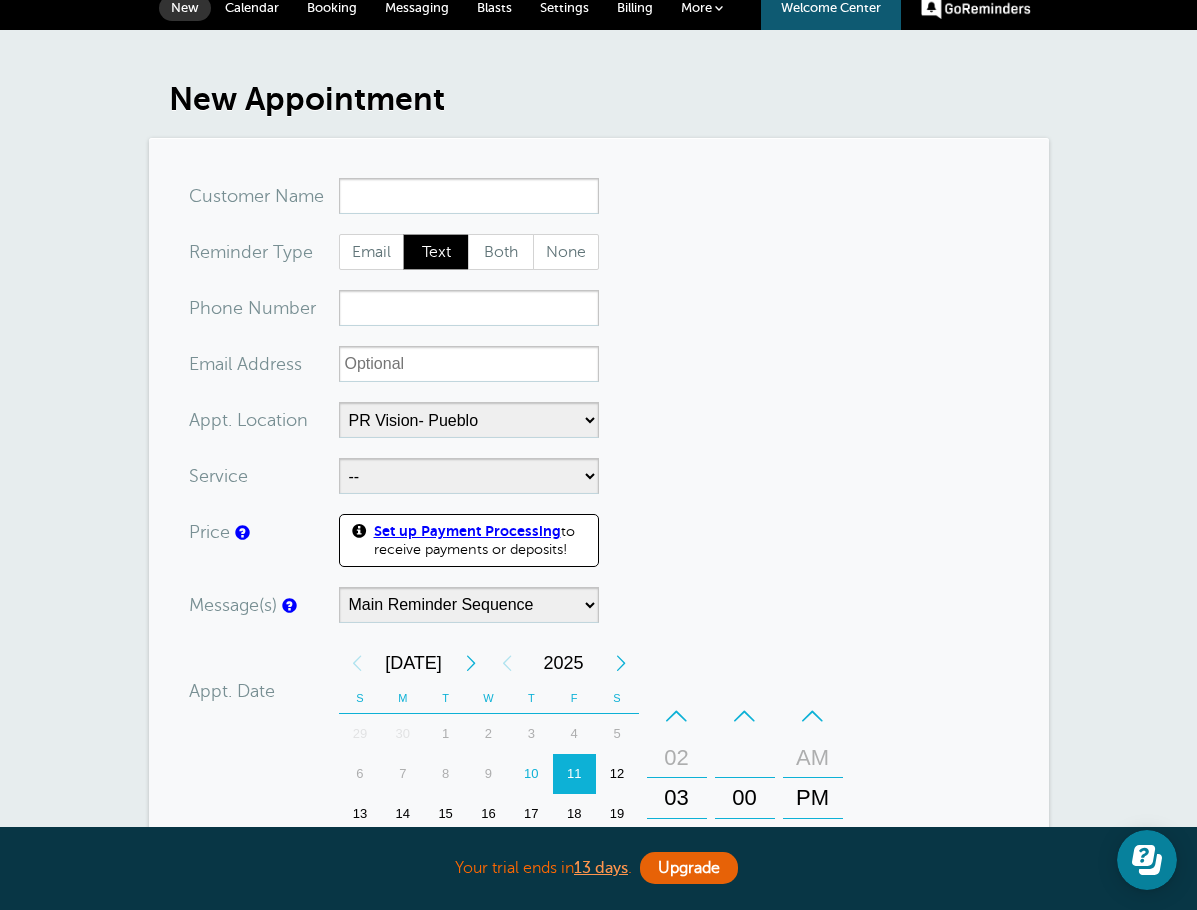 scroll, scrollTop: 0, scrollLeft: 0, axis: both 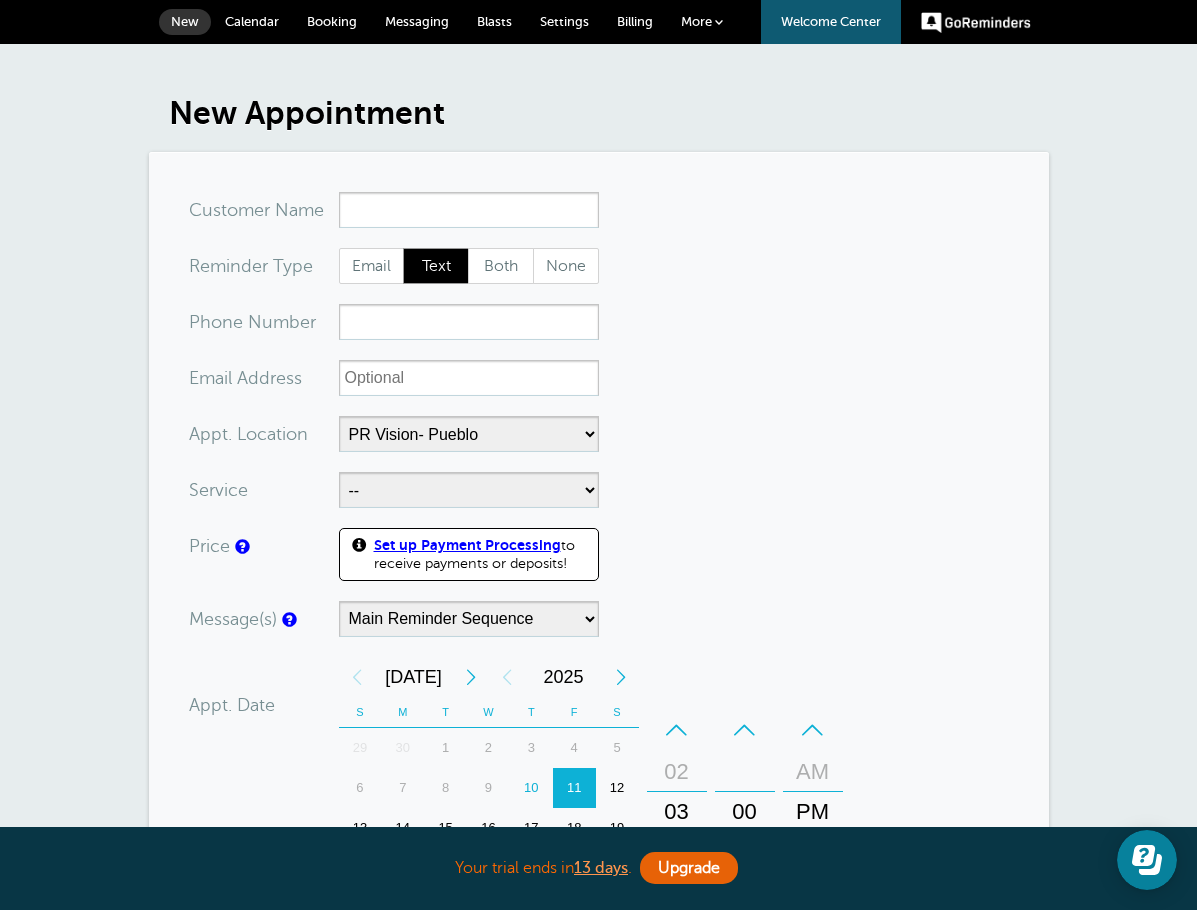 click on "Calendar" at bounding box center (252, 21) 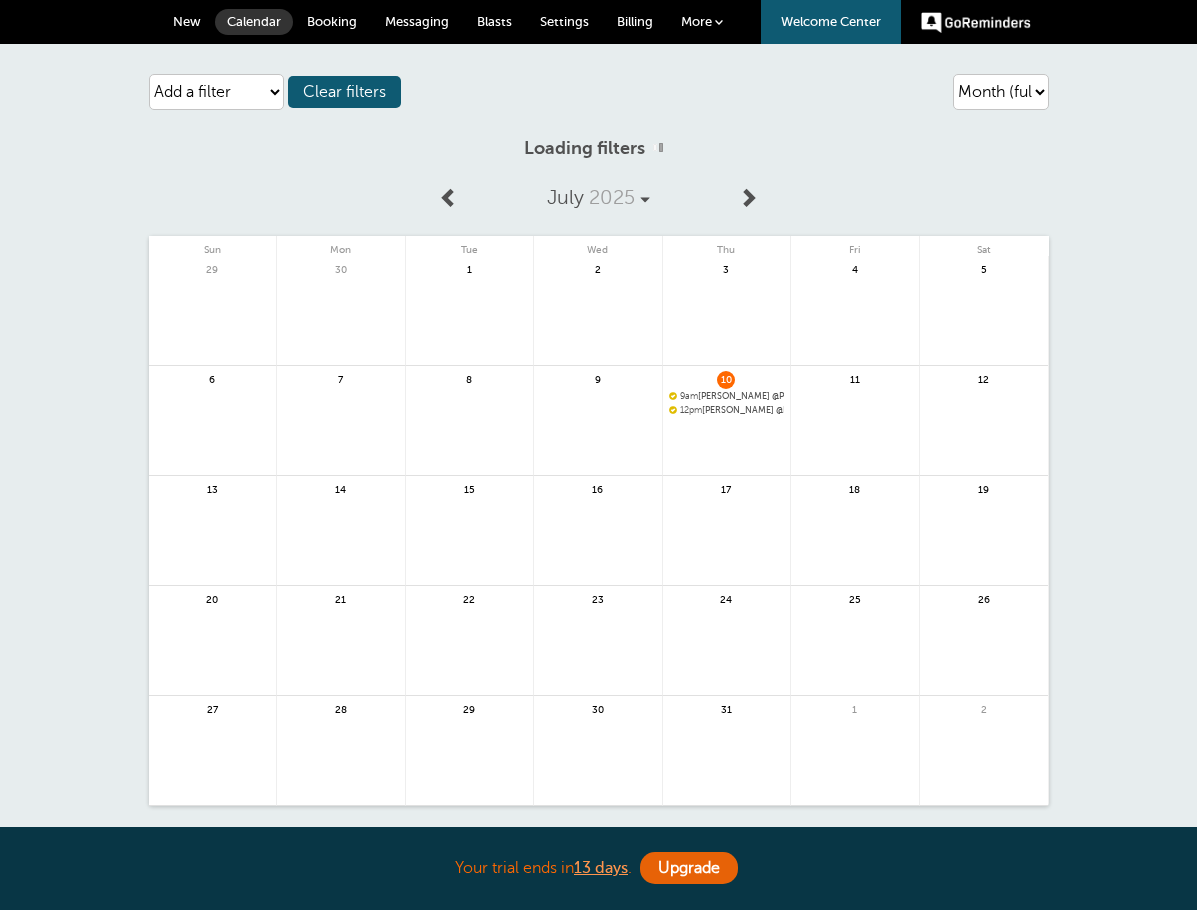 scroll, scrollTop: 0, scrollLeft: 0, axis: both 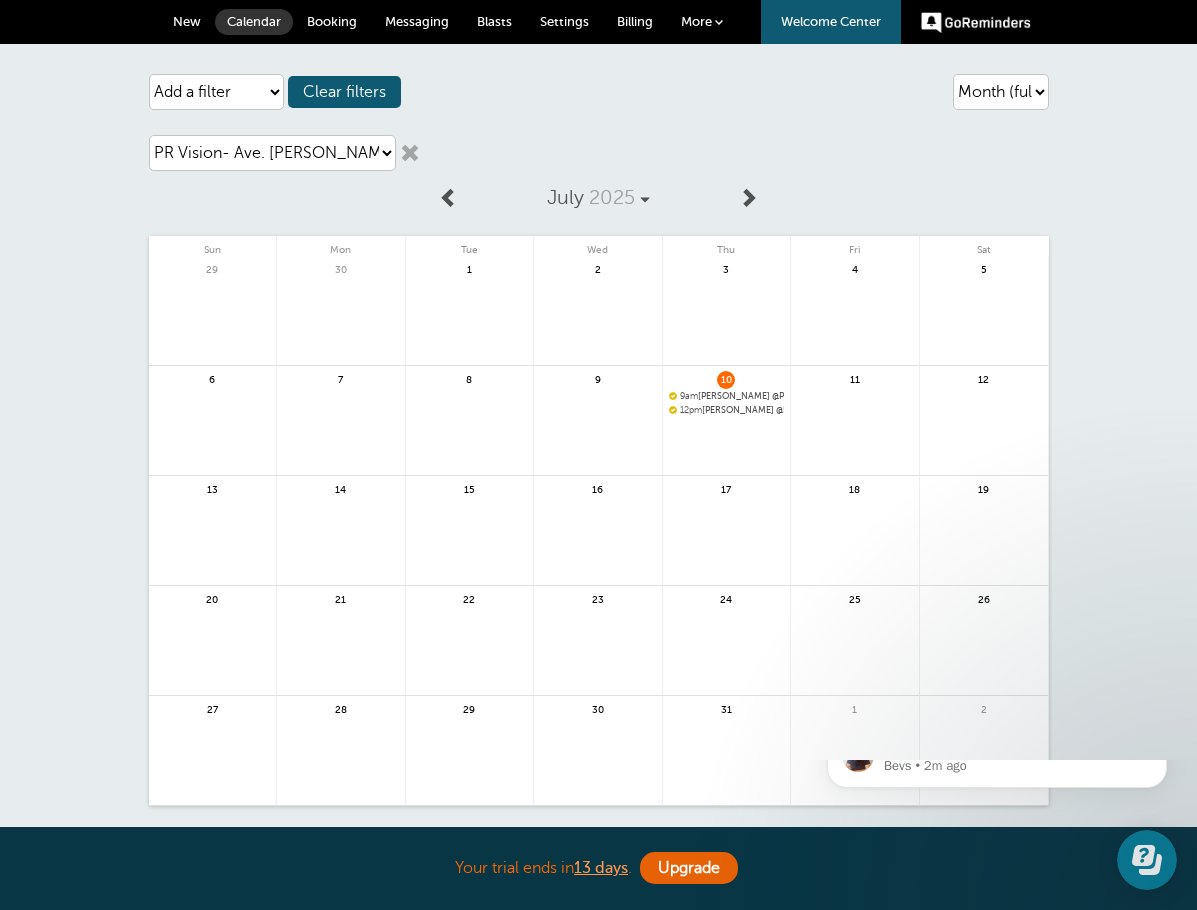 click on "Blasts" at bounding box center (494, 22) 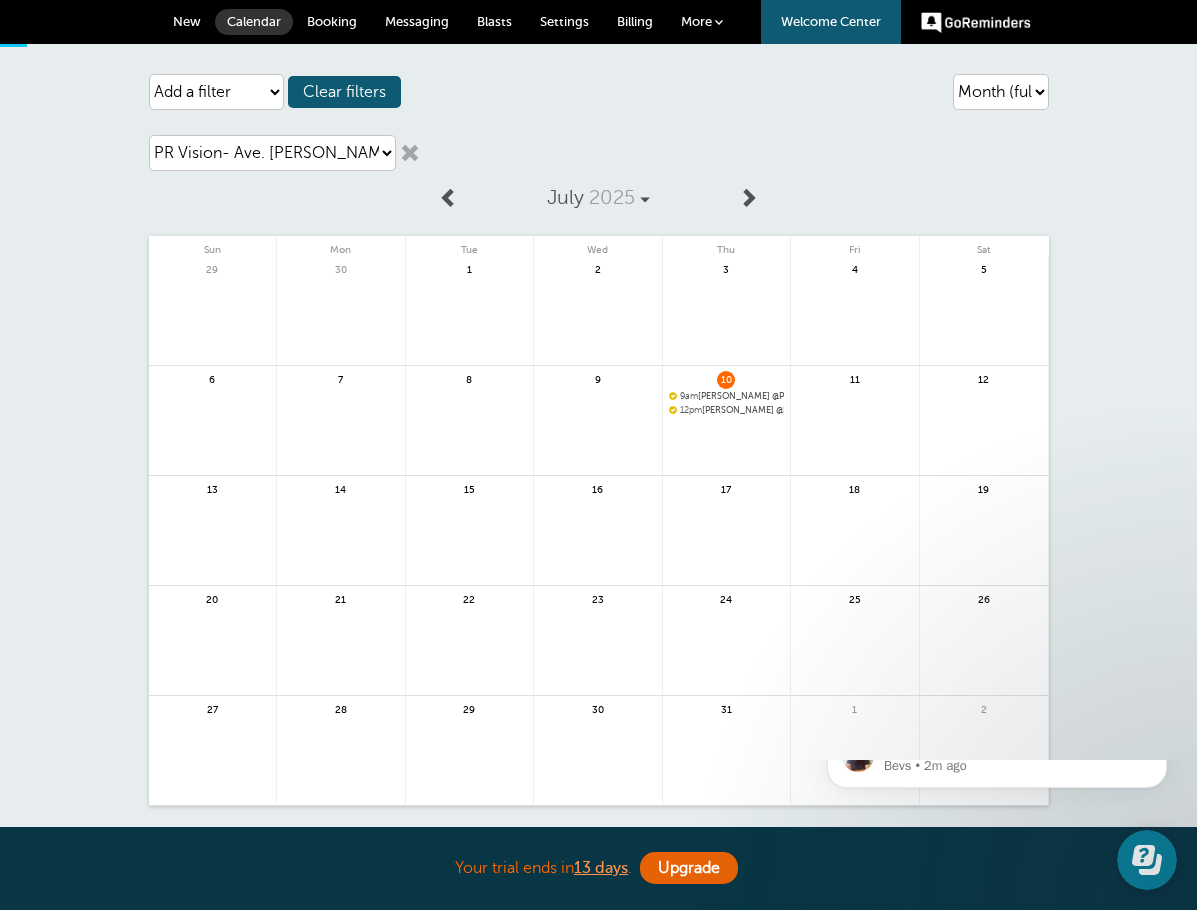click on "Blasts" at bounding box center [494, 22] 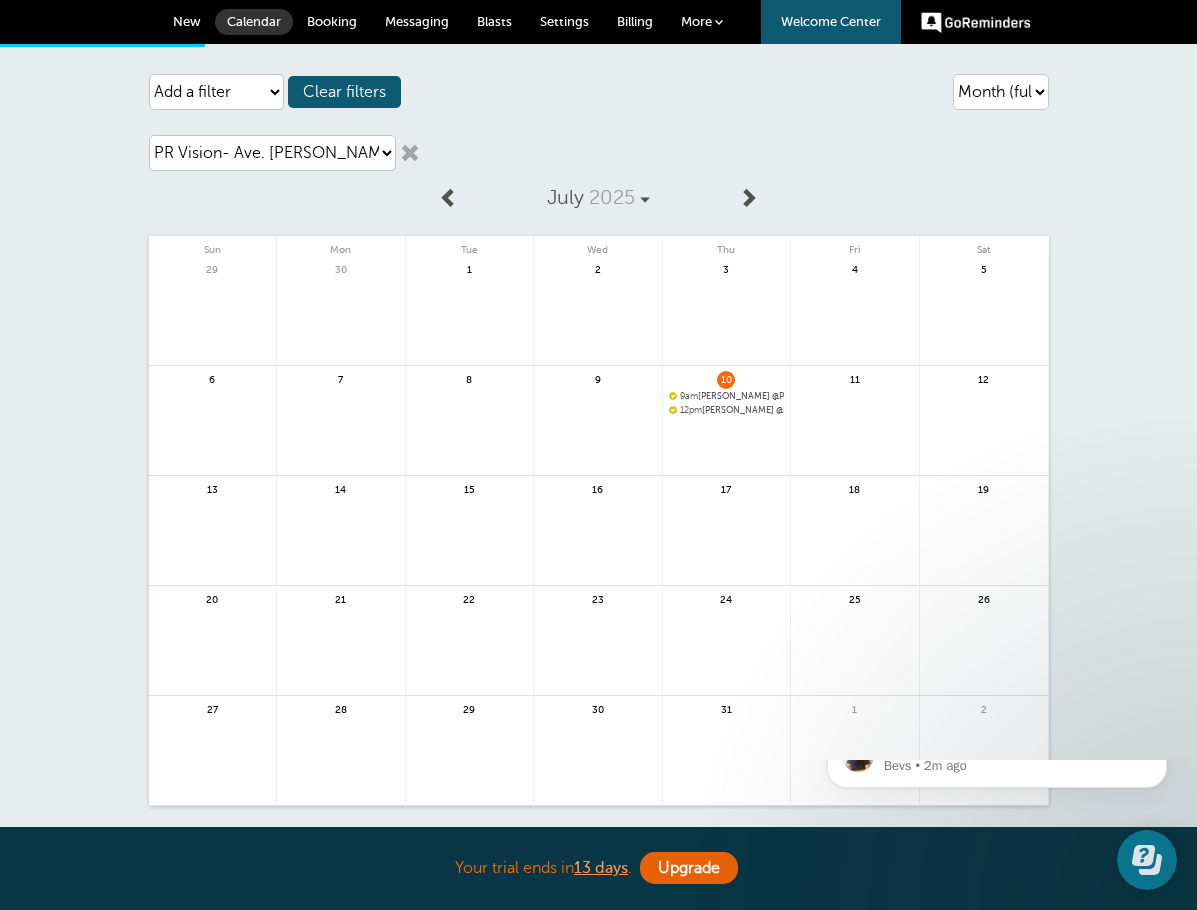 click on "Settings" at bounding box center (564, 21) 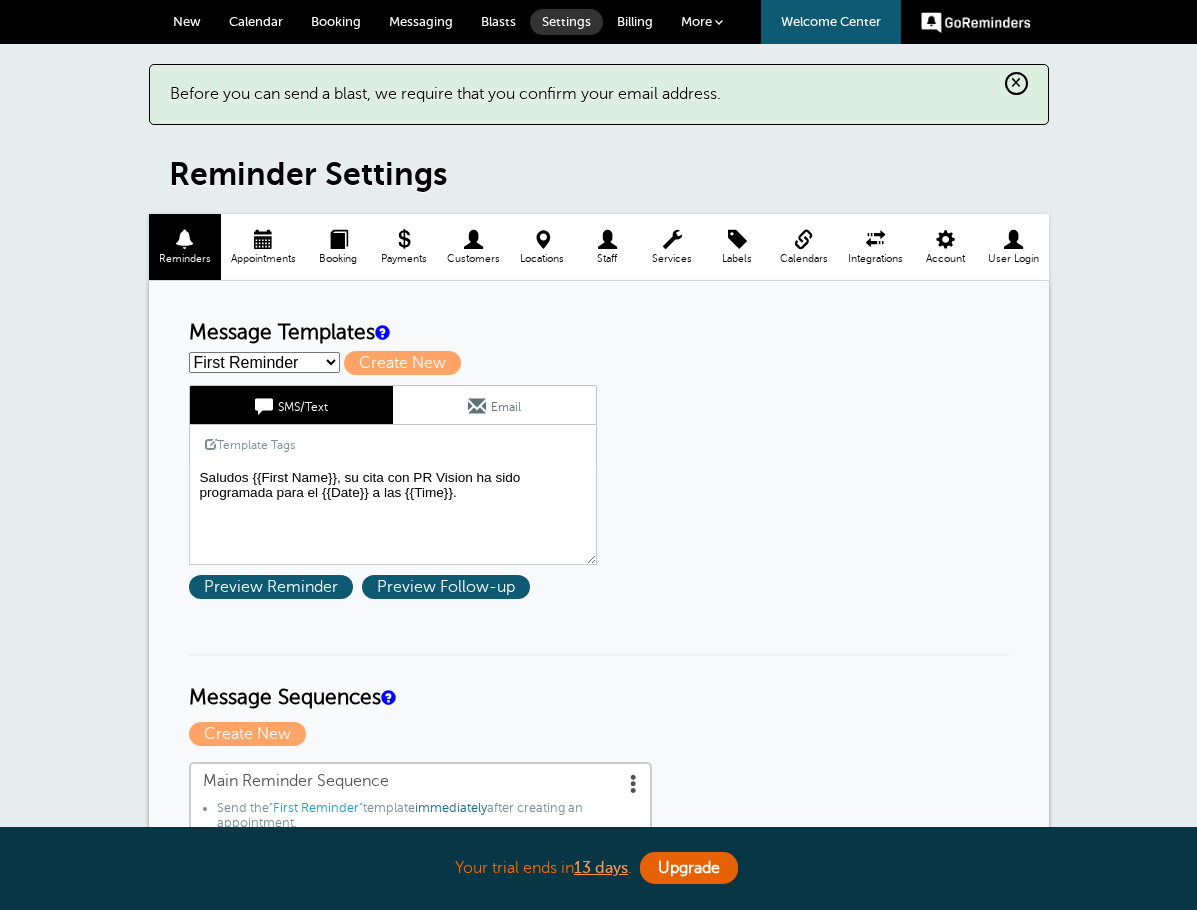 scroll, scrollTop: 0, scrollLeft: 0, axis: both 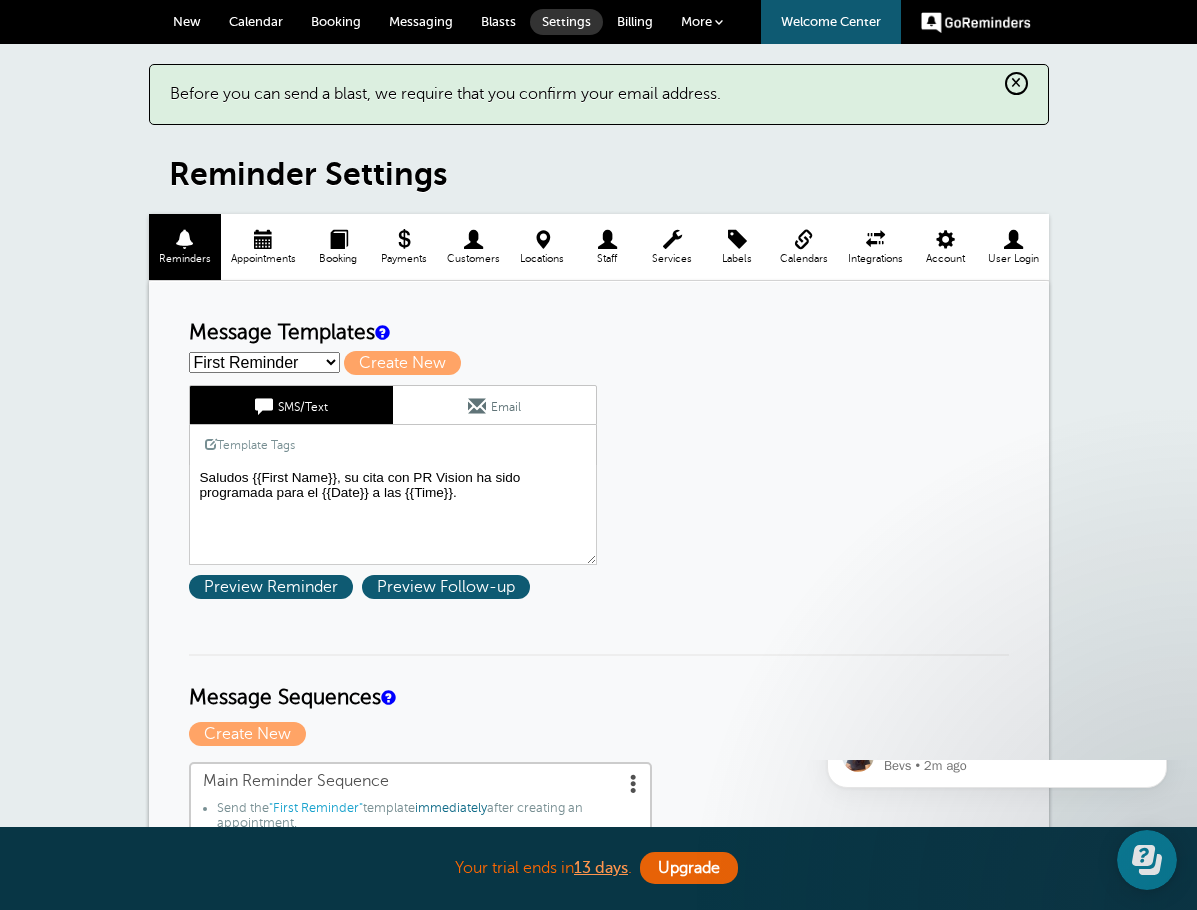 click at bounding box center [542, 239] 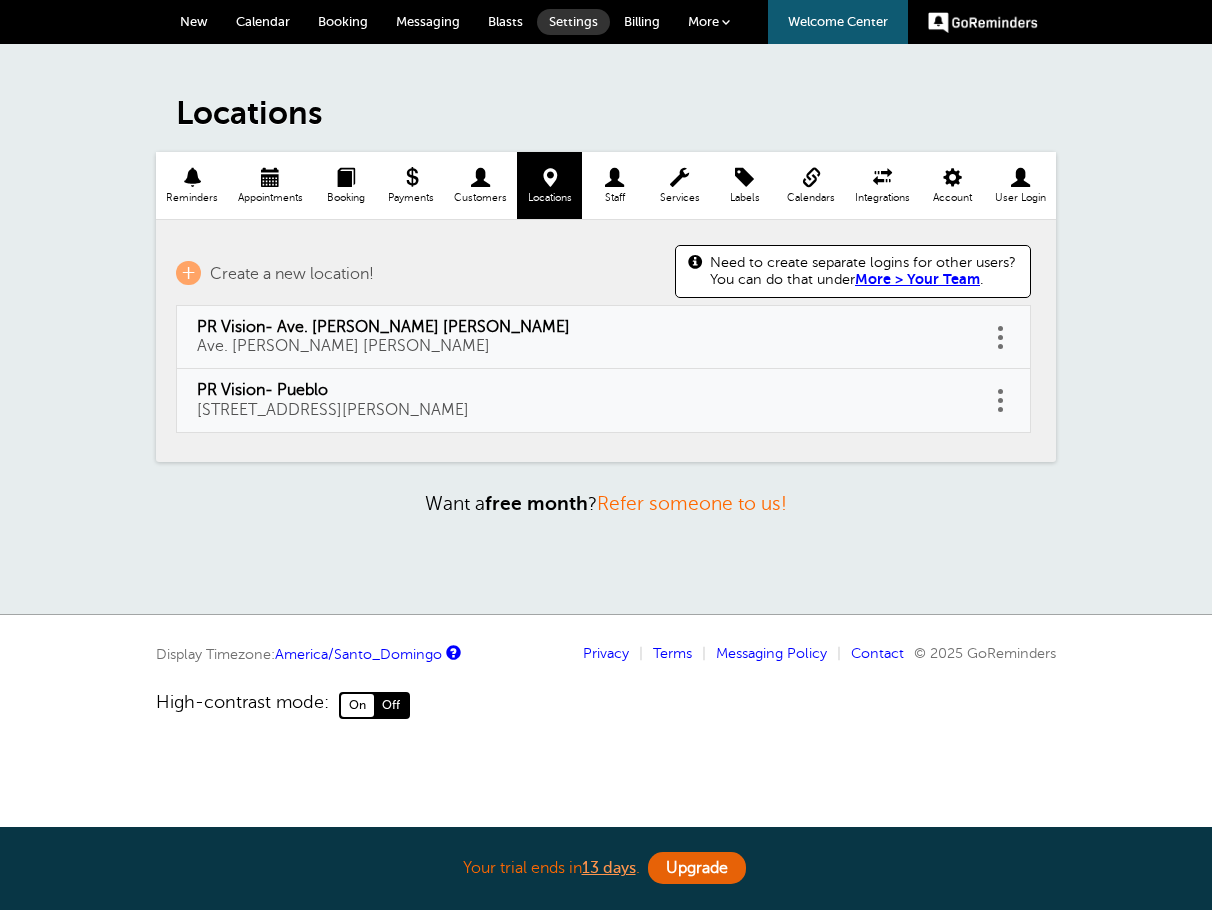 scroll, scrollTop: 0, scrollLeft: 0, axis: both 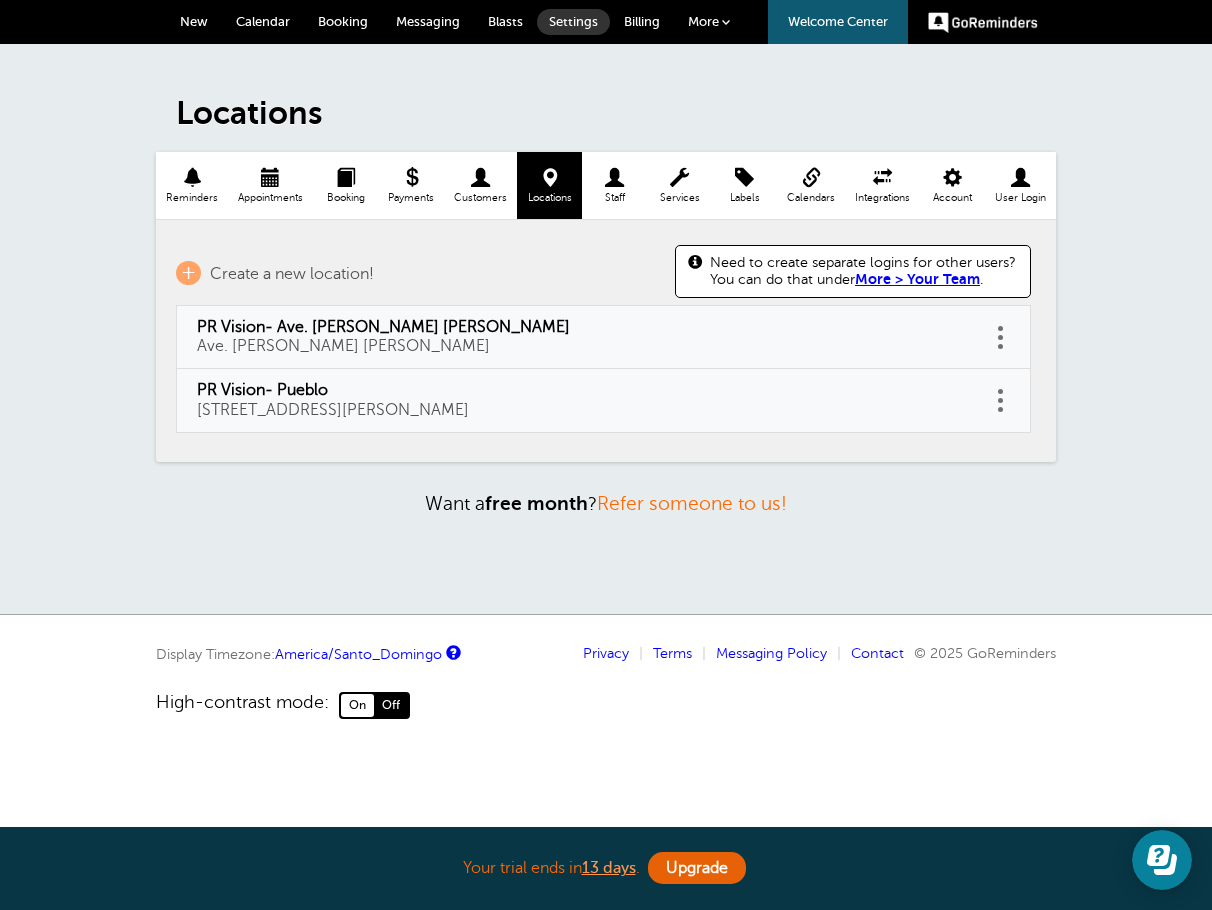click on "Staff" at bounding box center (614, 185) 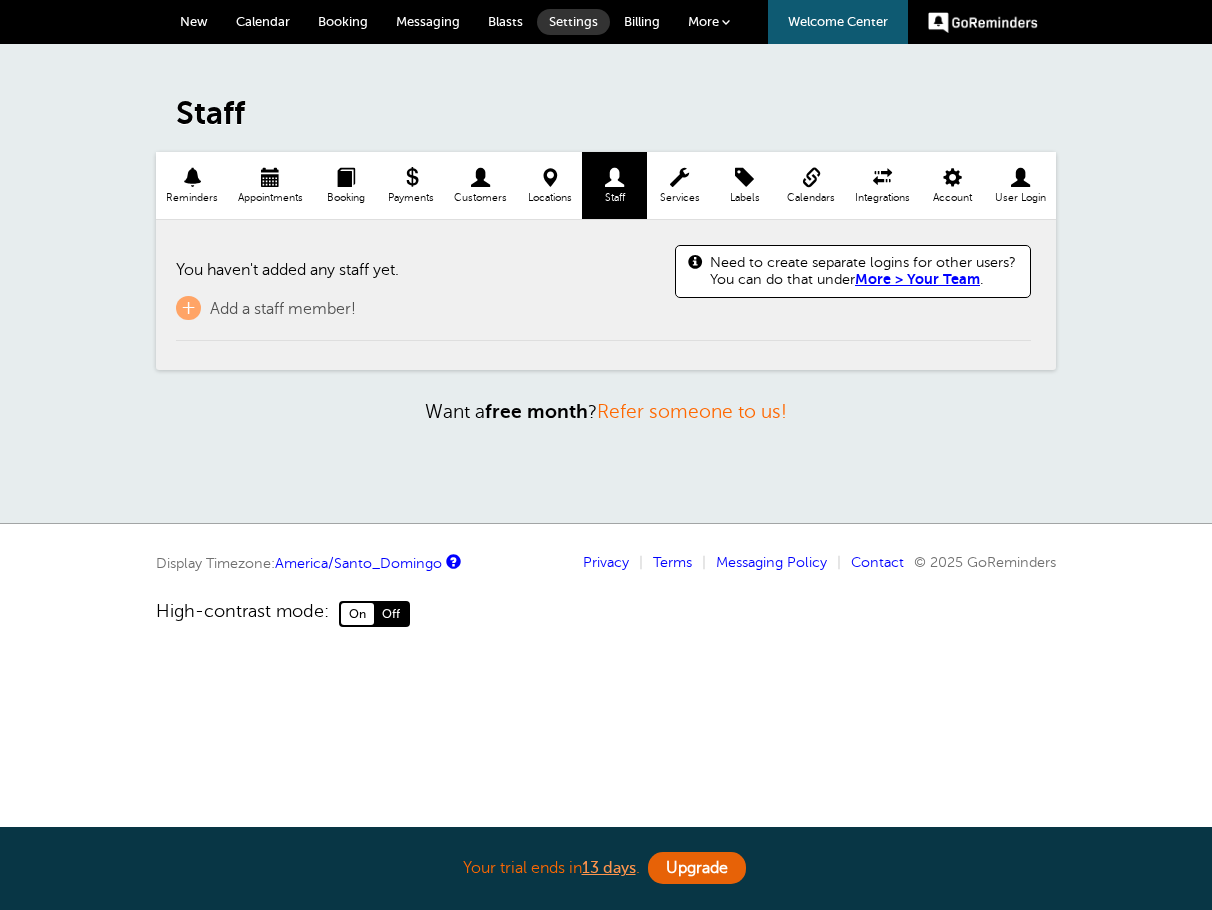 scroll, scrollTop: 0, scrollLeft: 0, axis: both 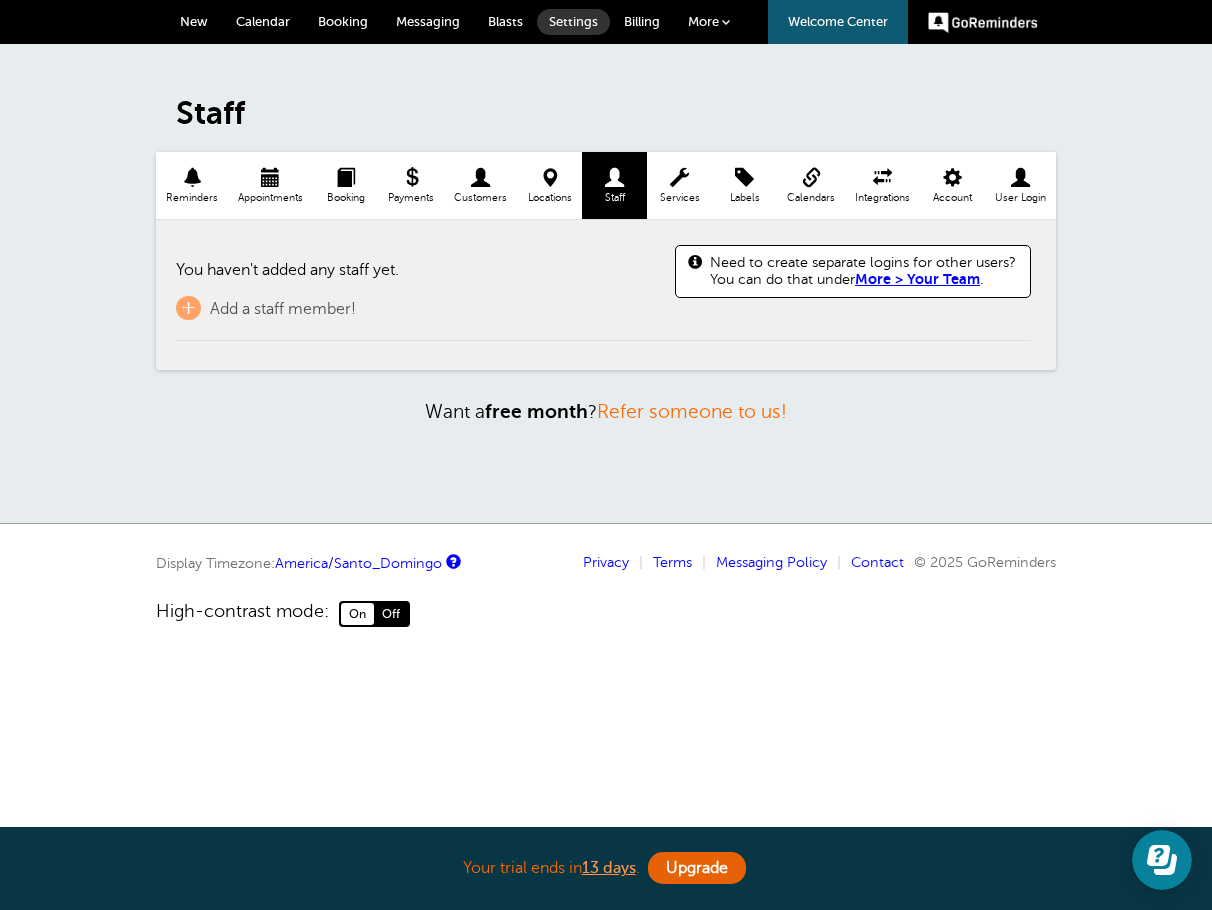 click on "Services" at bounding box center [679, 198] 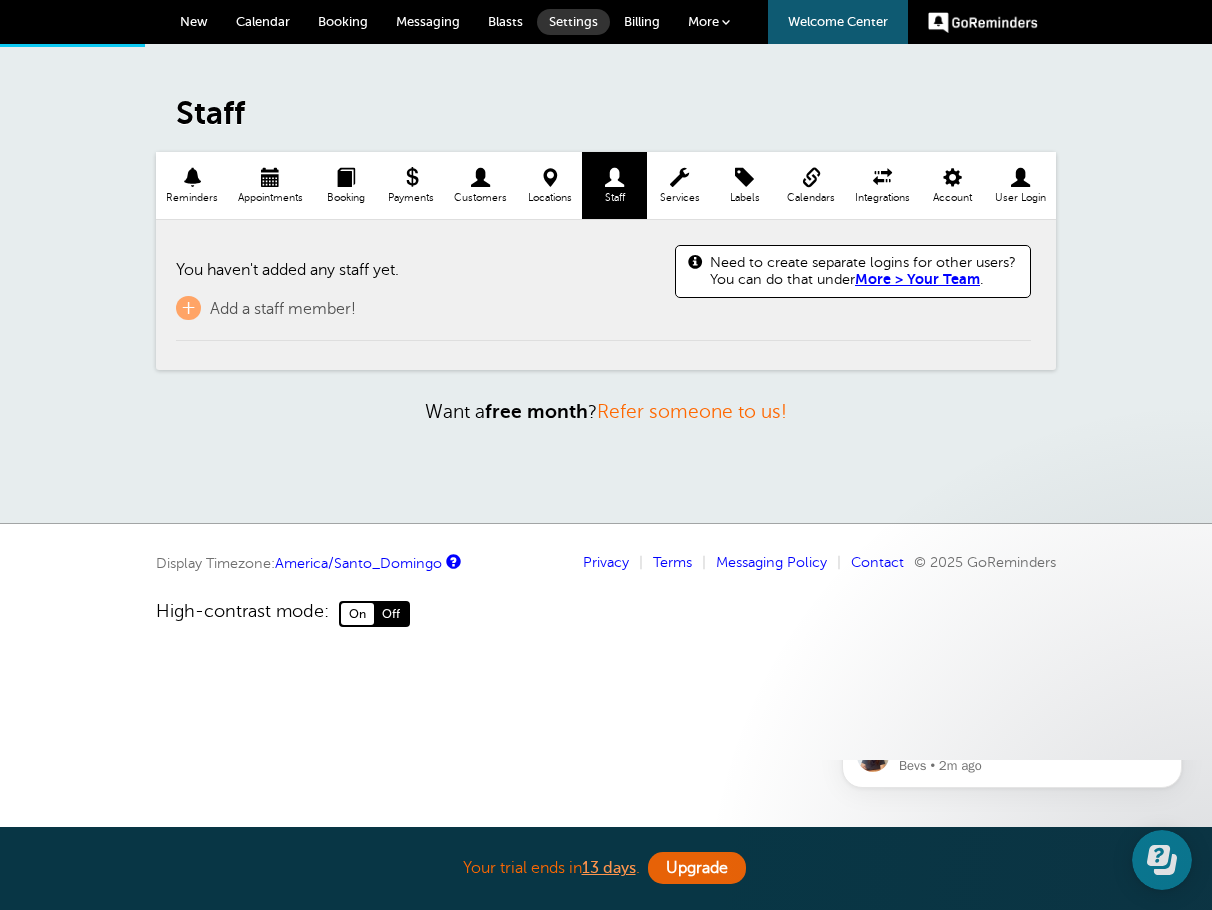 scroll, scrollTop: 0, scrollLeft: 0, axis: both 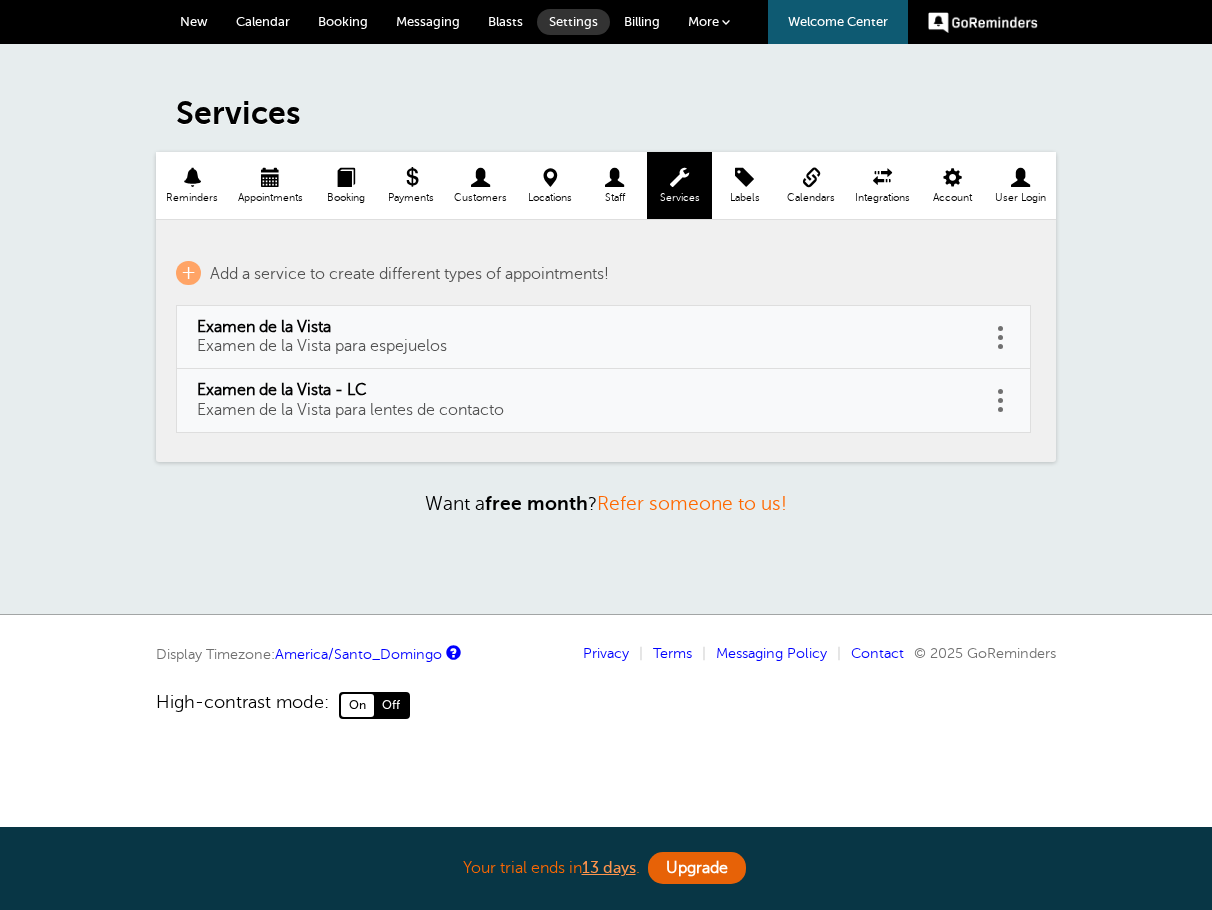 click at bounding box center (614, 177) 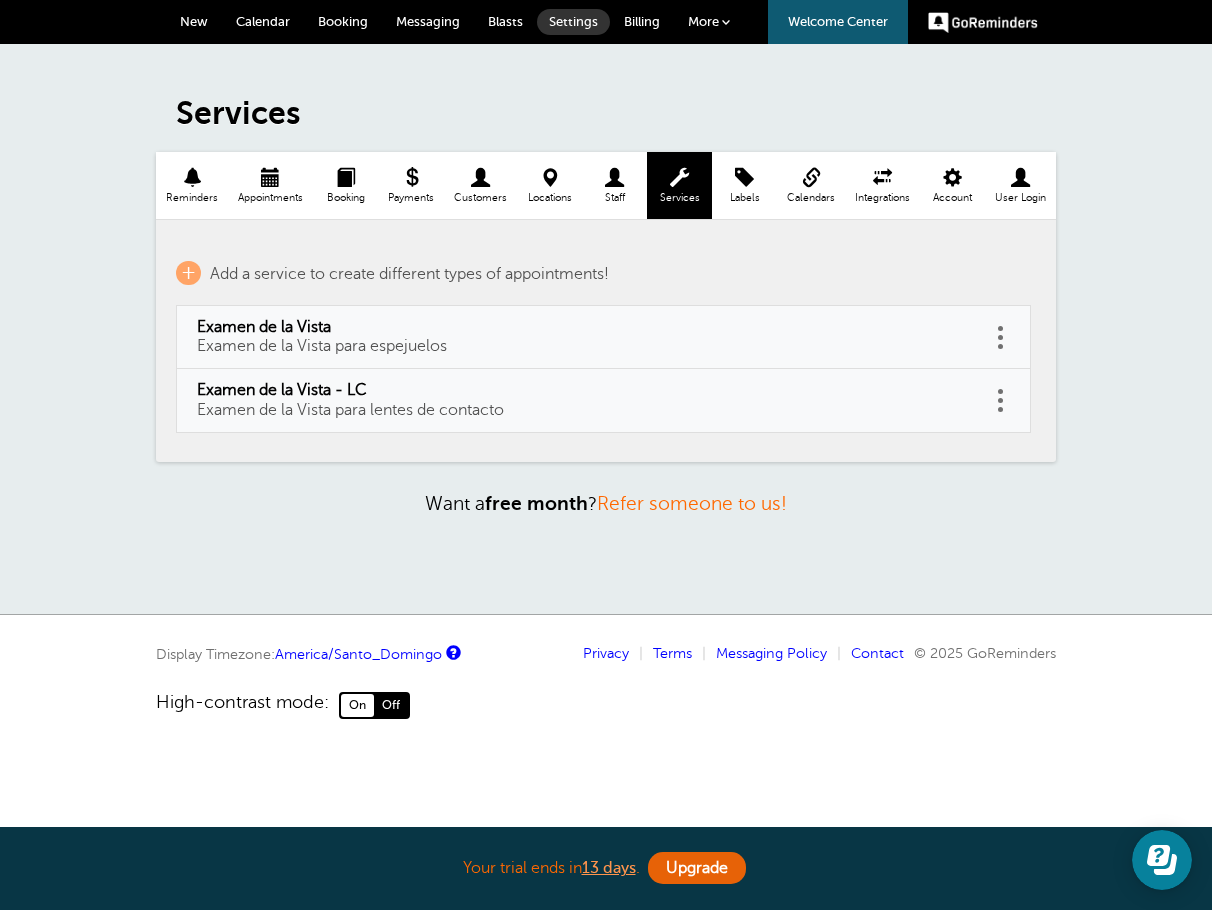 scroll, scrollTop: 0, scrollLeft: 0, axis: both 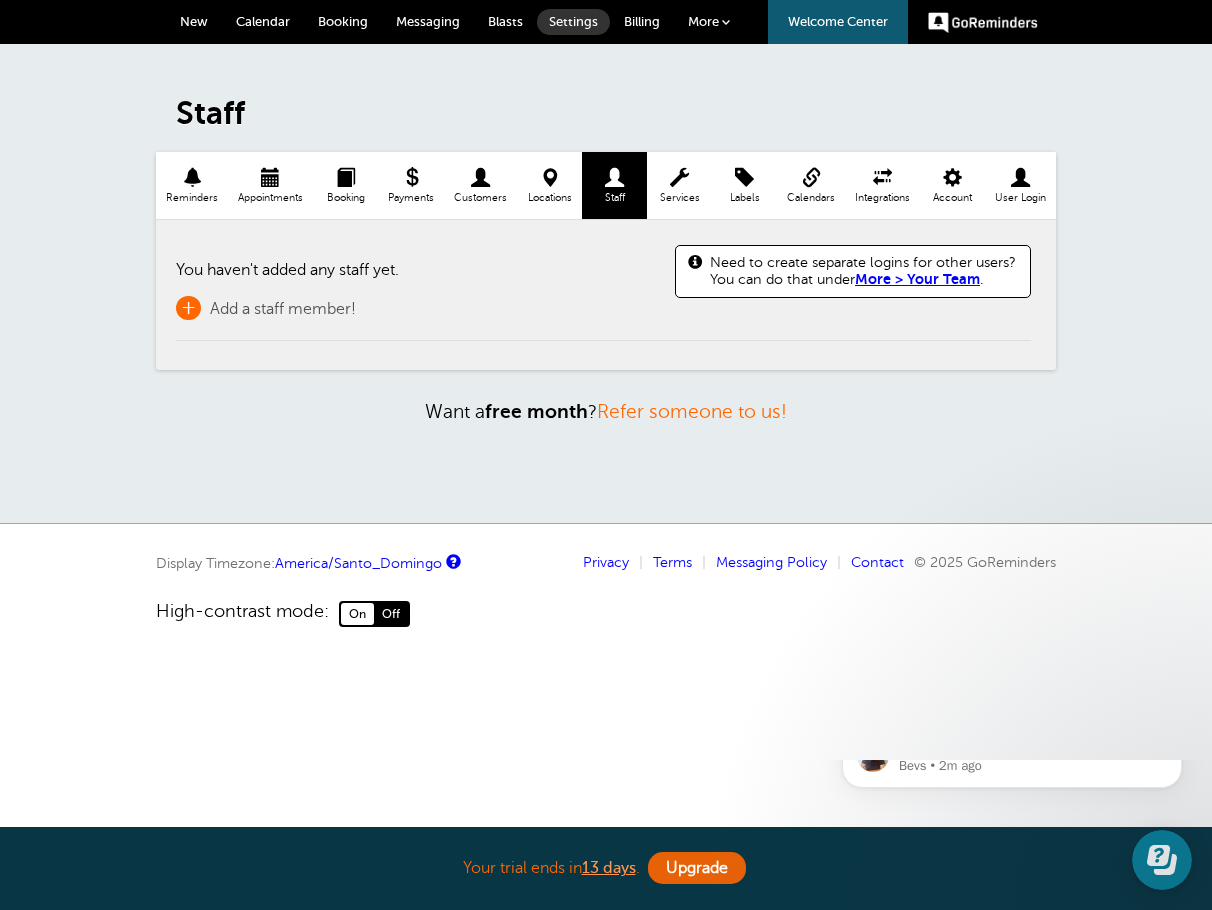 click on "+
Add a staff member!" at bounding box center (266, 308) 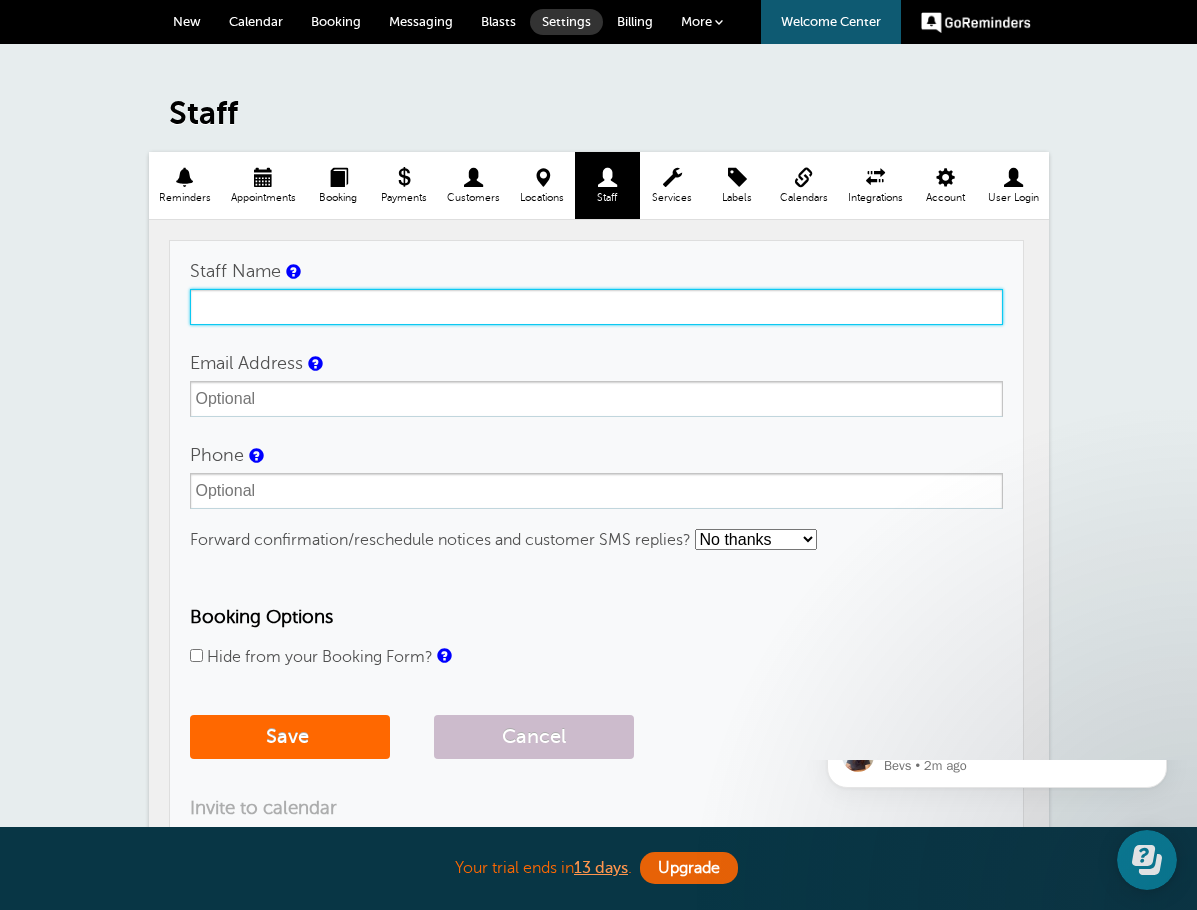 click on "Staff Name" at bounding box center (596, 307) 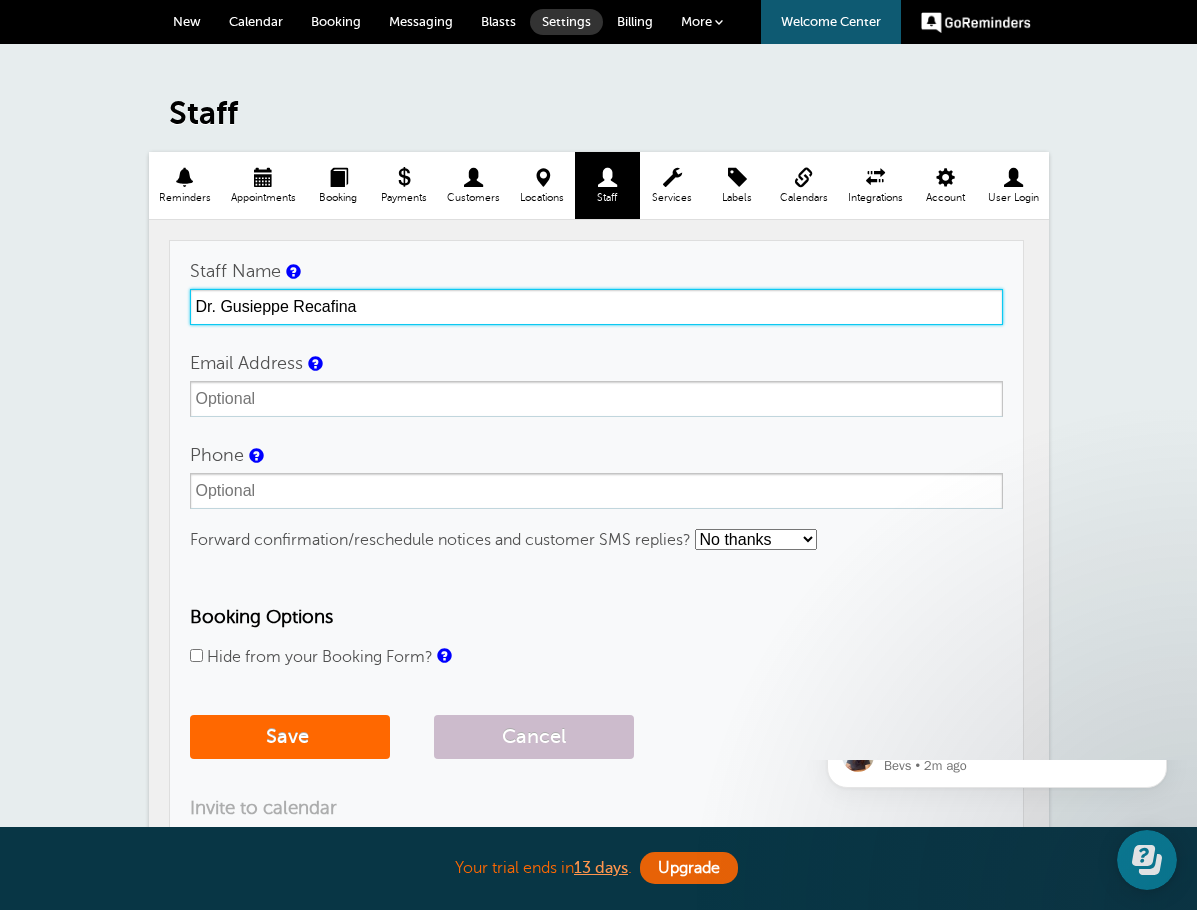 type on "Dr. Gusieppe Recafina" 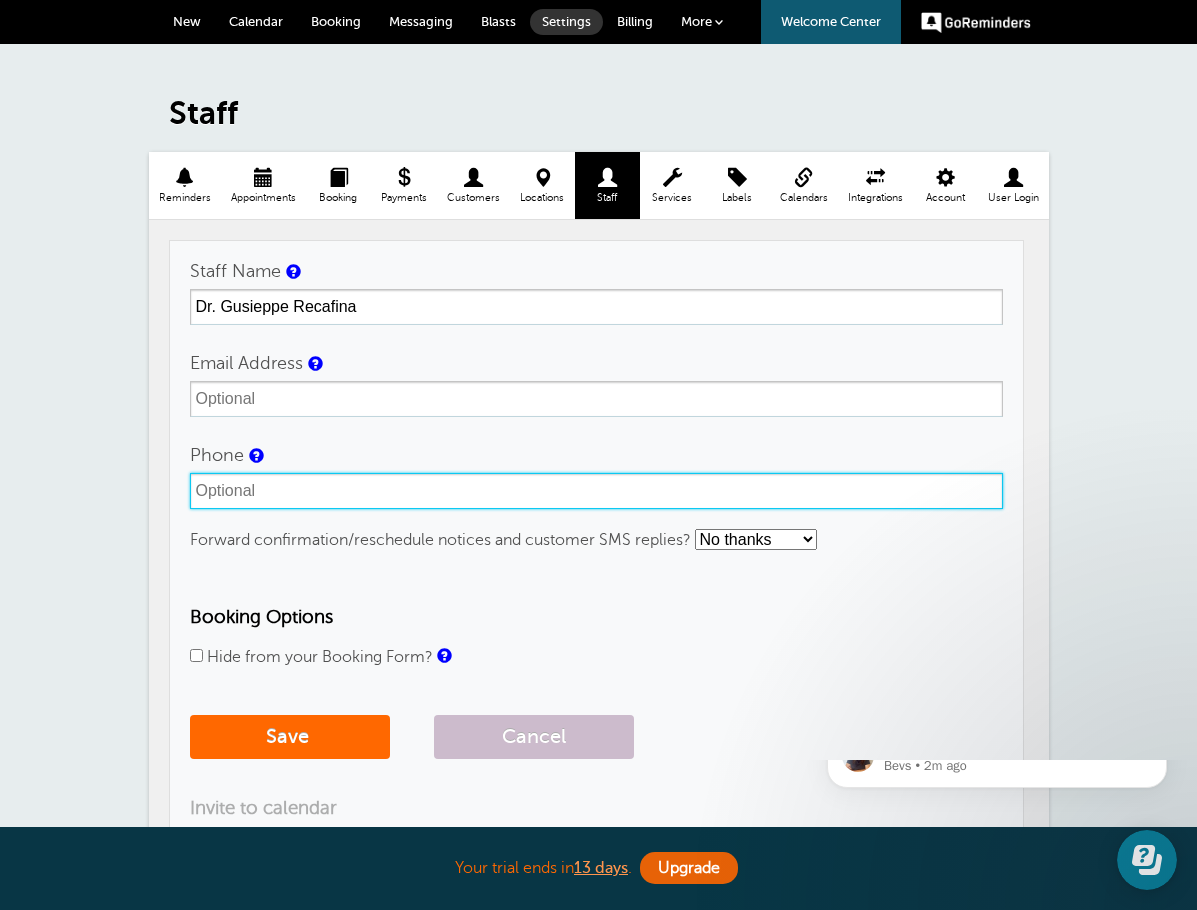 click on "Phone" at bounding box center (596, 491) 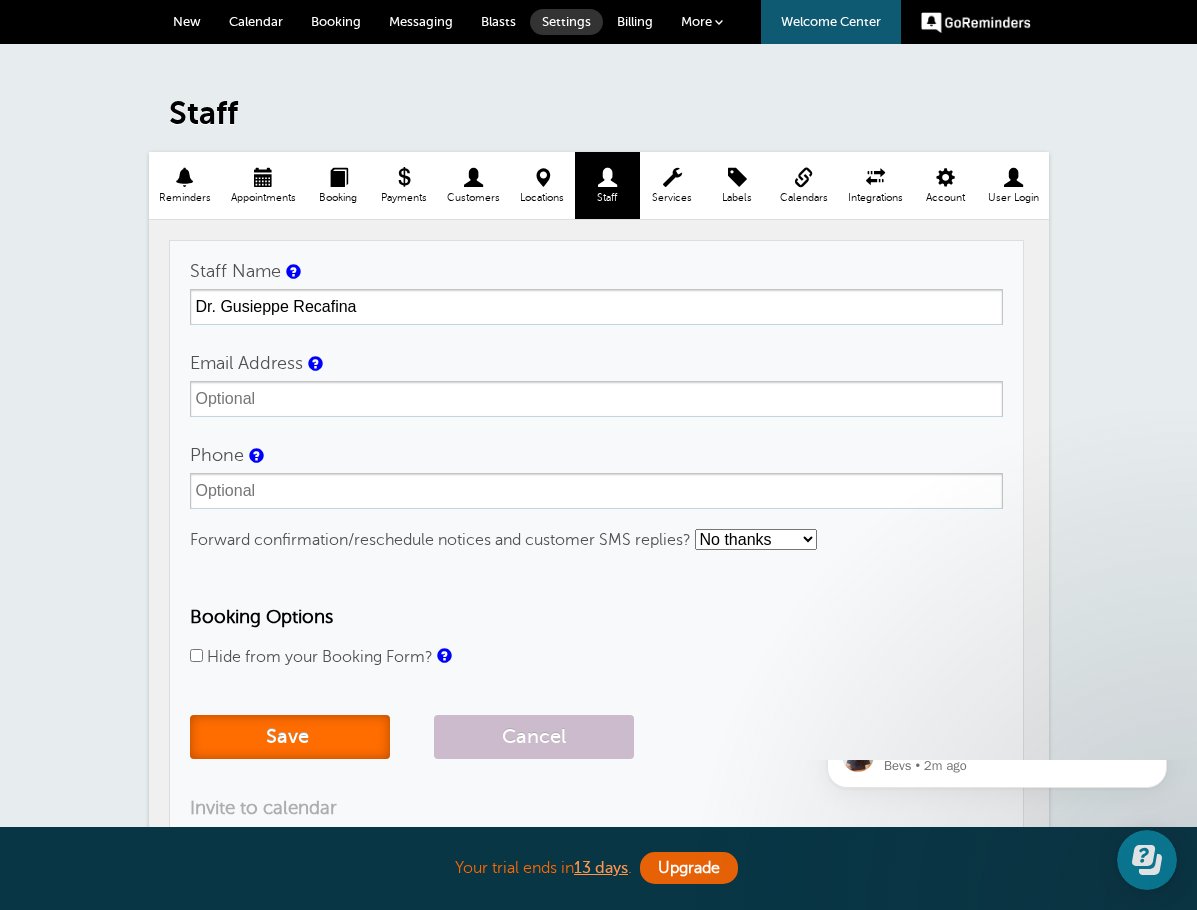 click on "Save" at bounding box center [290, 737] 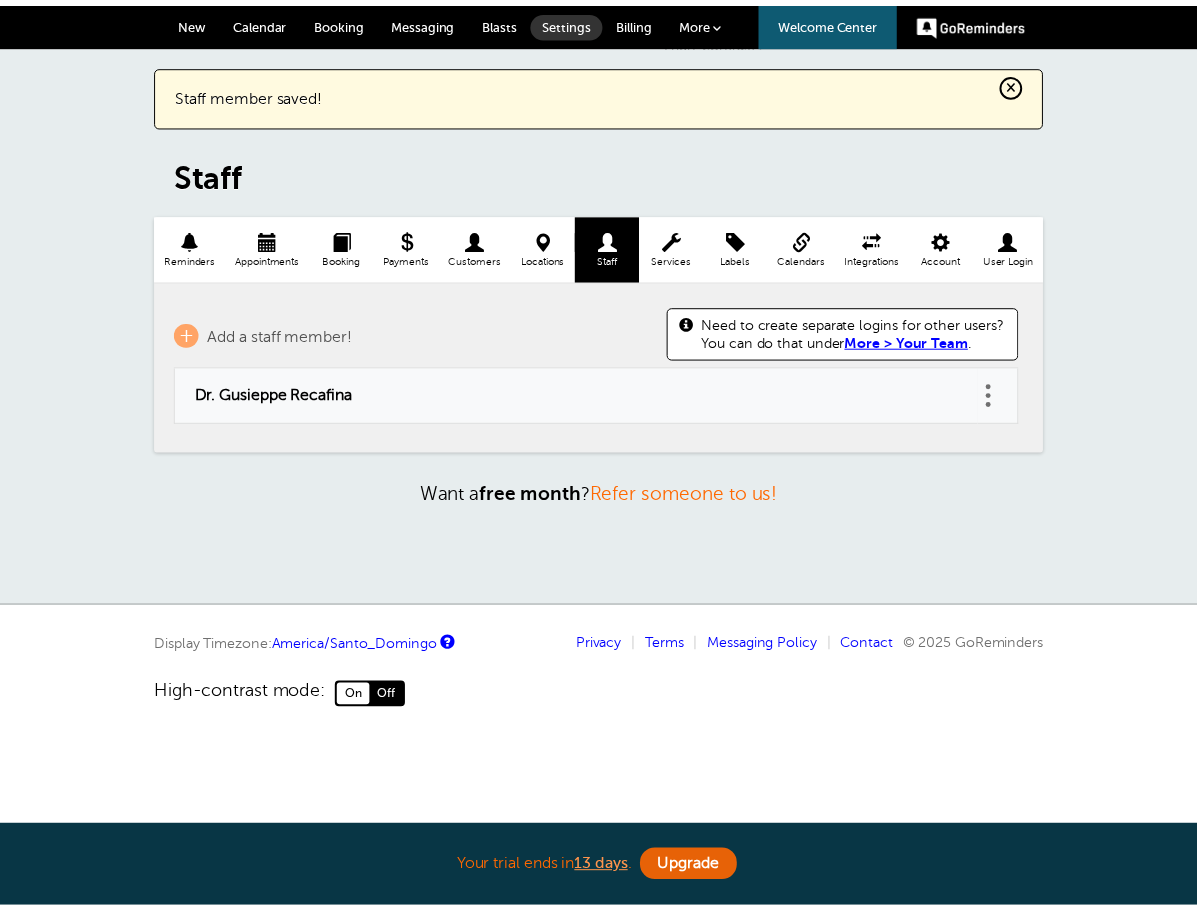 scroll, scrollTop: 0, scrollLeft: 0, axis: both 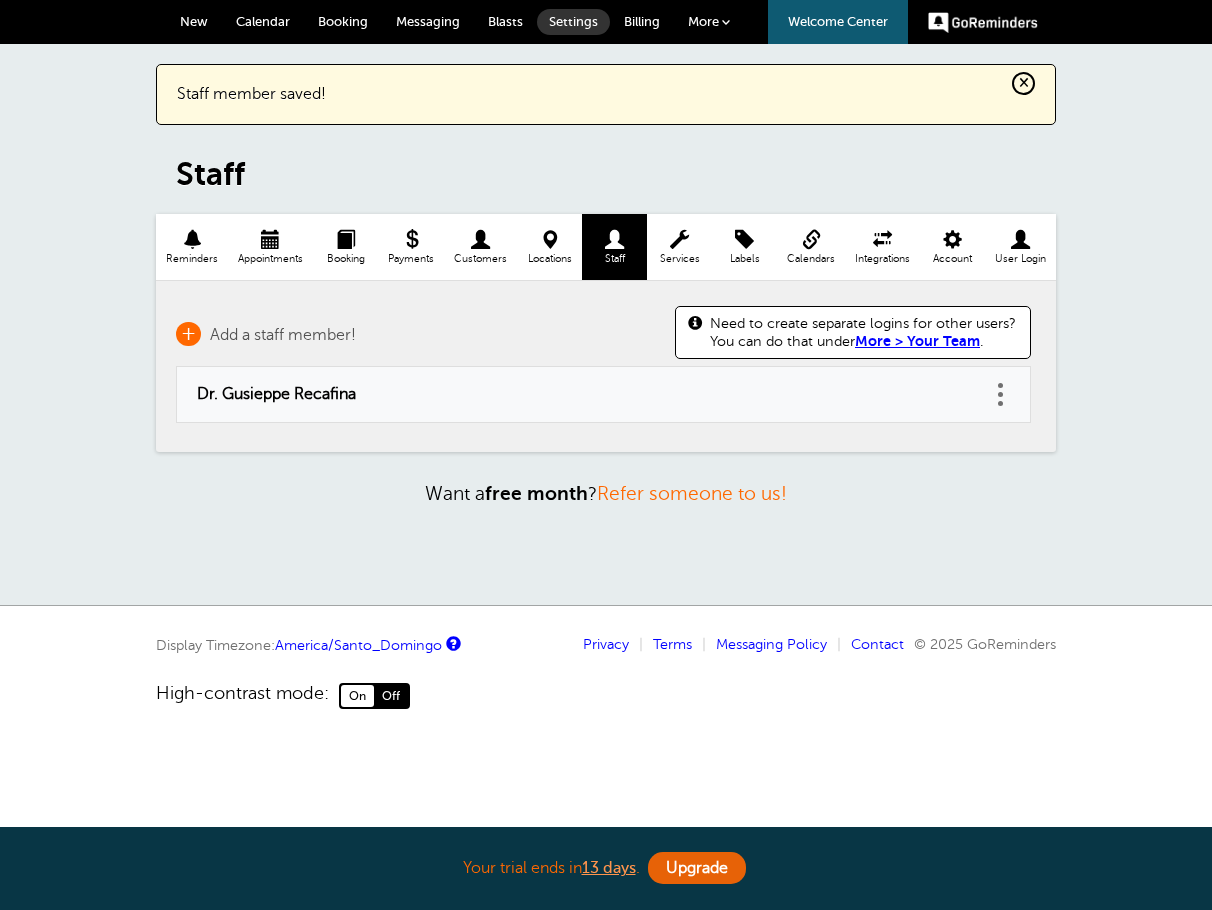 click on "+
Add a staff member!" at bounding box center [266, 334] 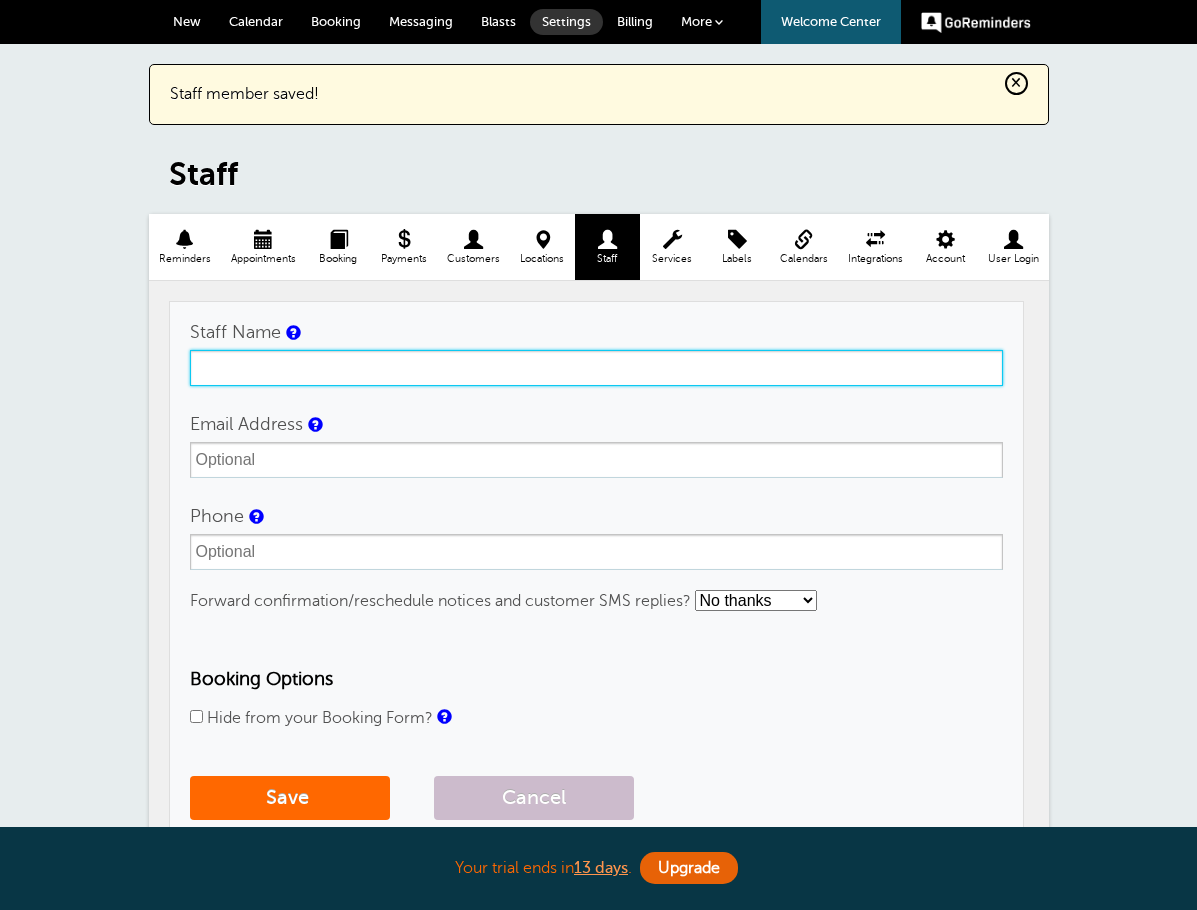 drag, startPoint x: 290, startPoint y: 375, endPoint x: 300, endPoint y: 364, distance: 14.866069 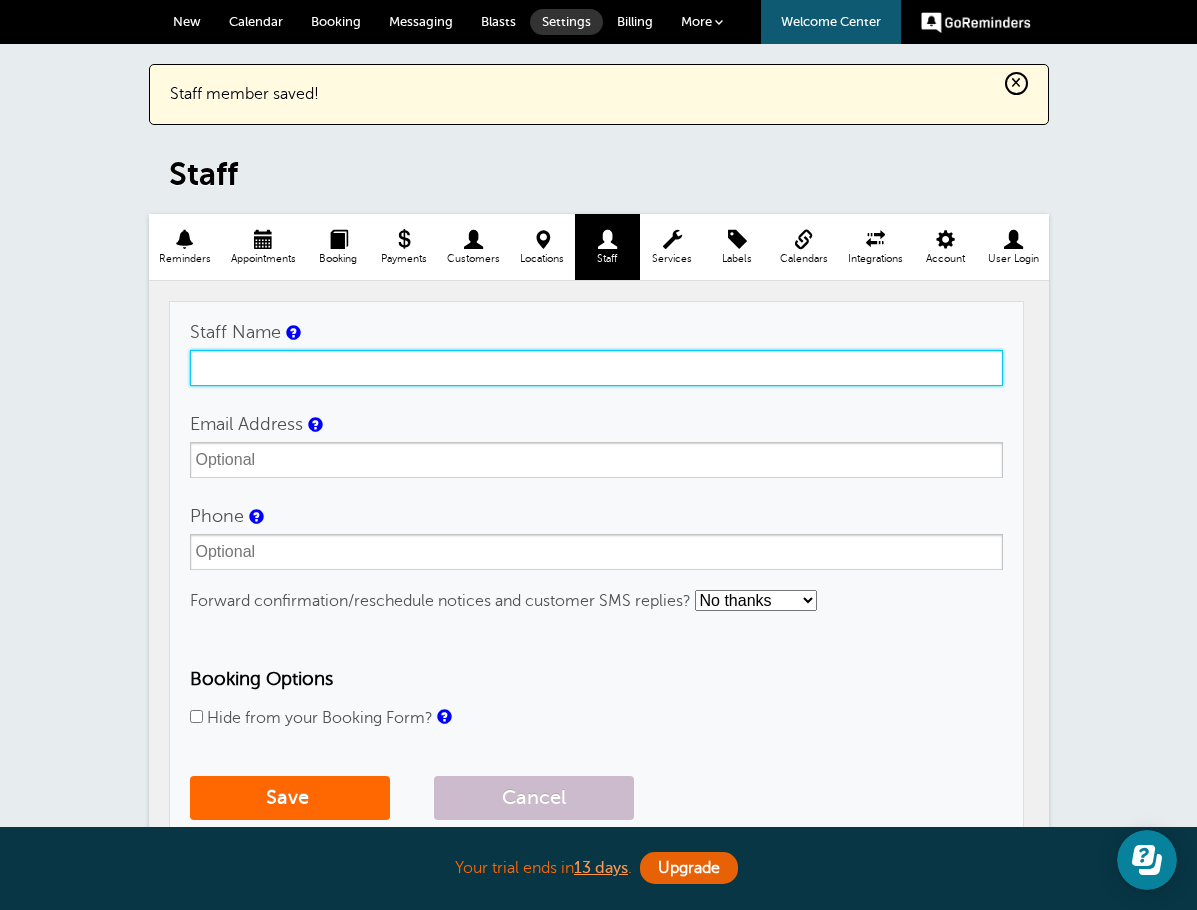 scroll, scrollTop: 0, scrollLeft: 0, axis: both 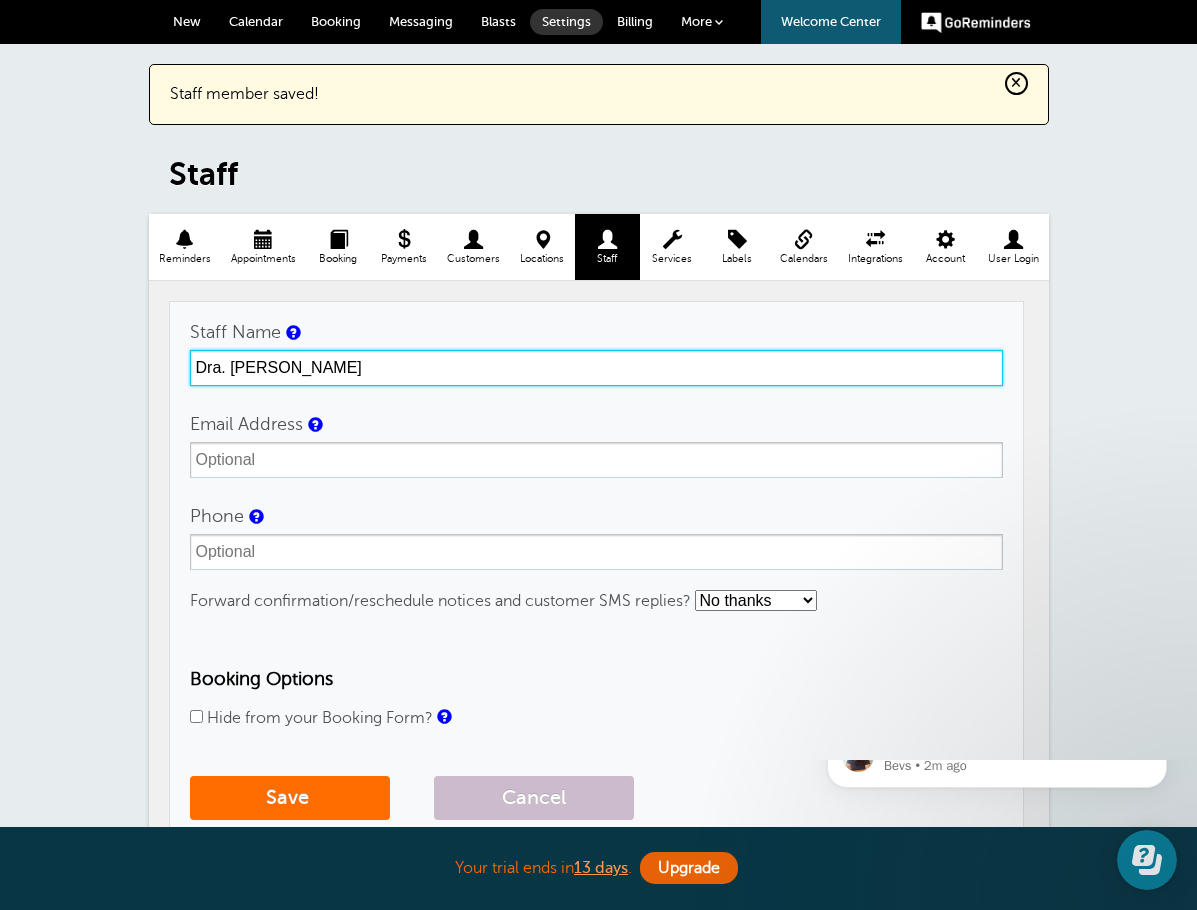 type on "Dra. Wanda Sangiovanni" 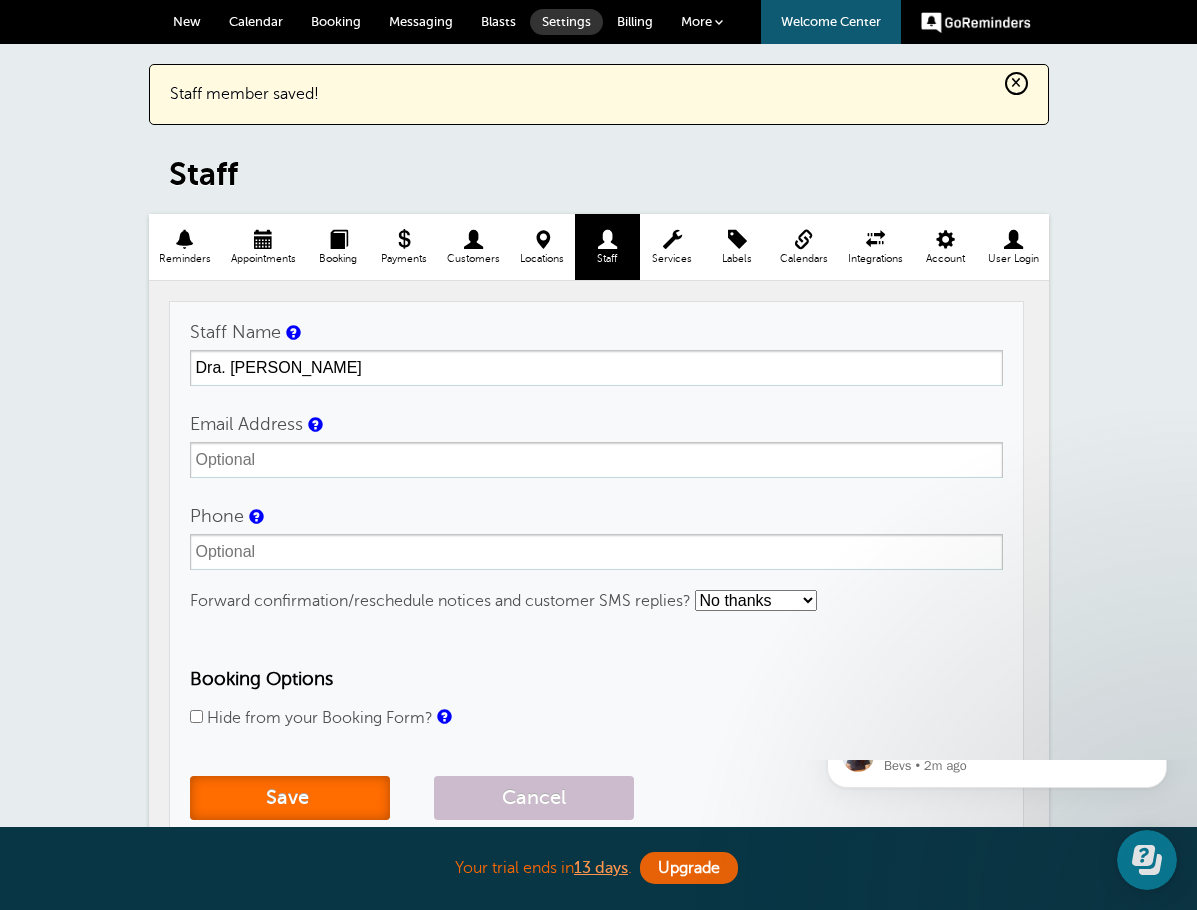 click on "Save" at bounding box center [290, 798] 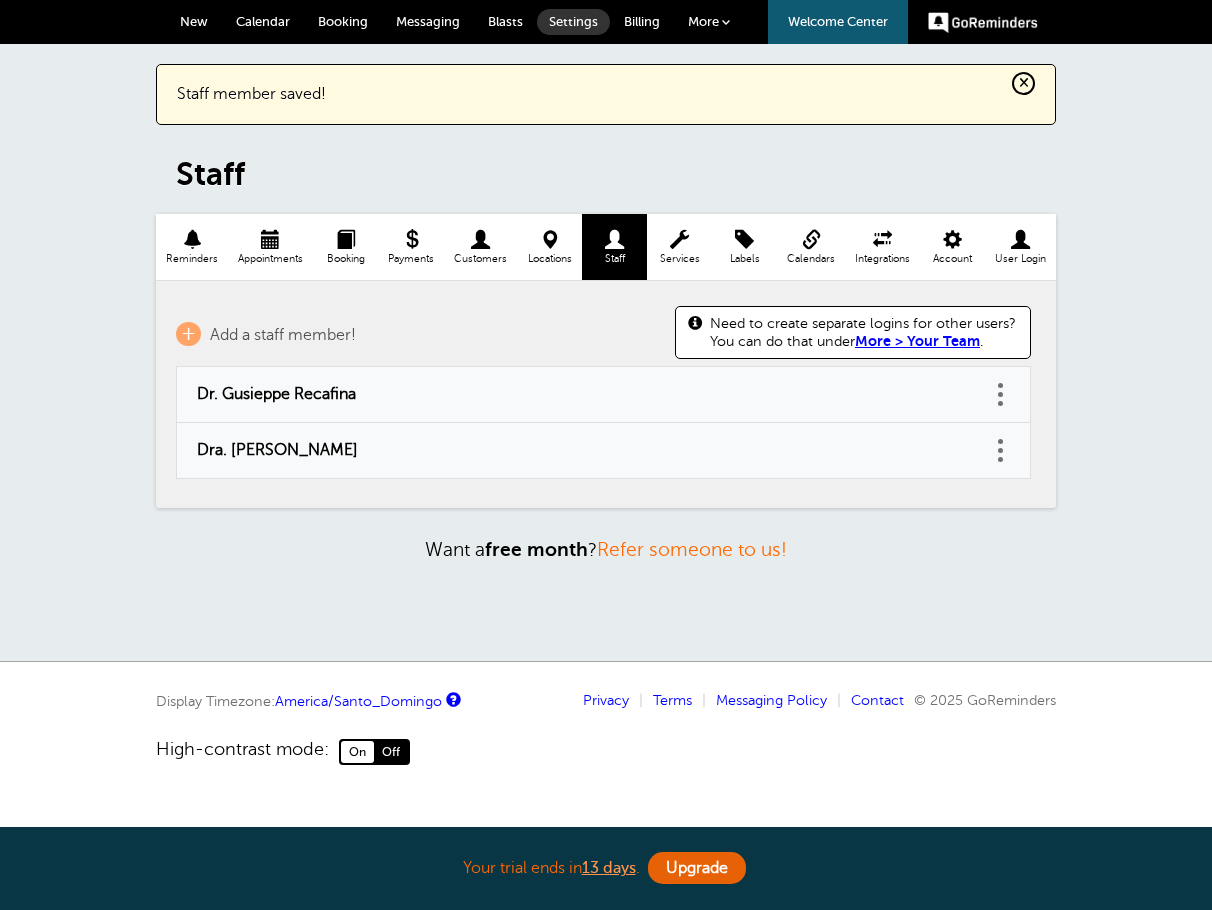 scroll, scrollTop: 0, scrollLeft: 0, axis: both 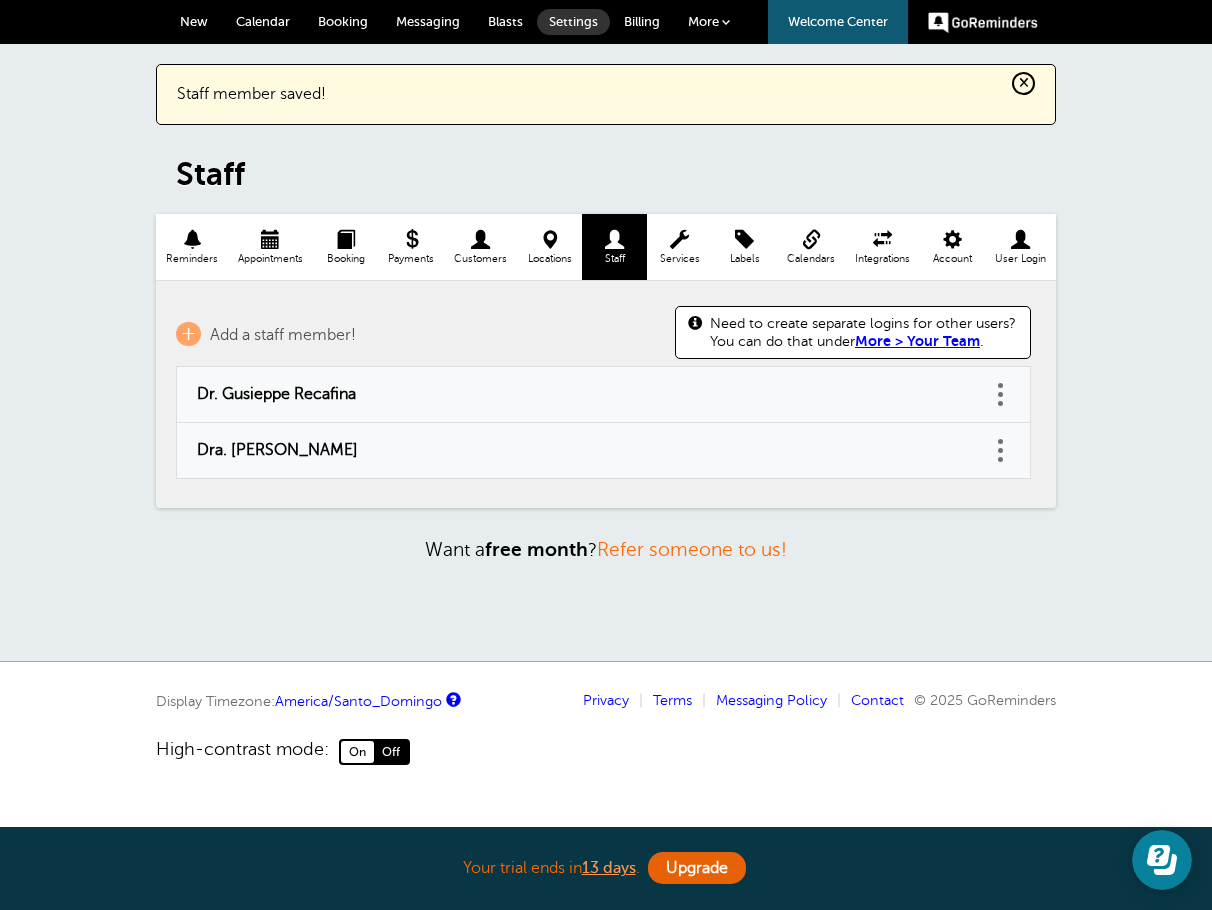 click at bounding box center (1000, 450) 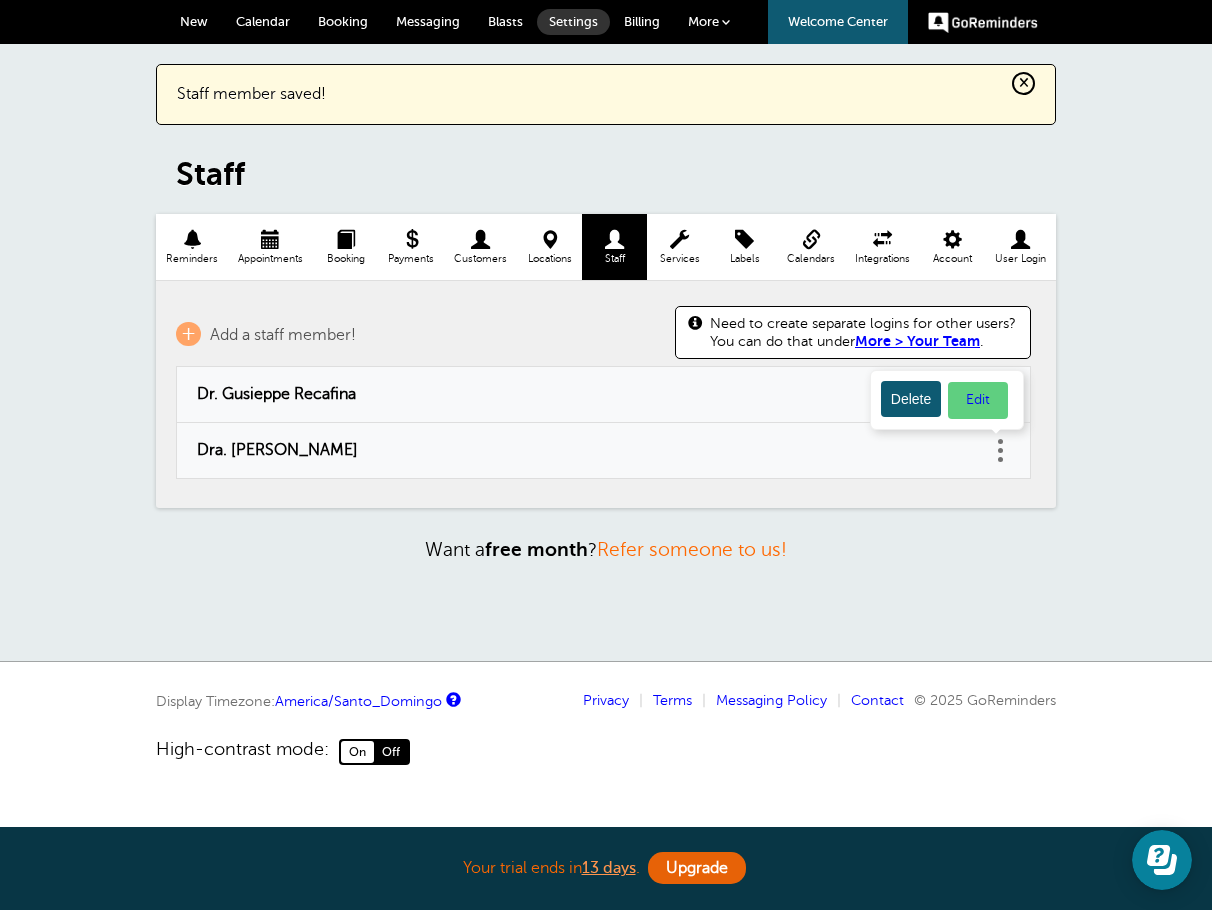 click on "Edit" at bounding box center (978, 400) 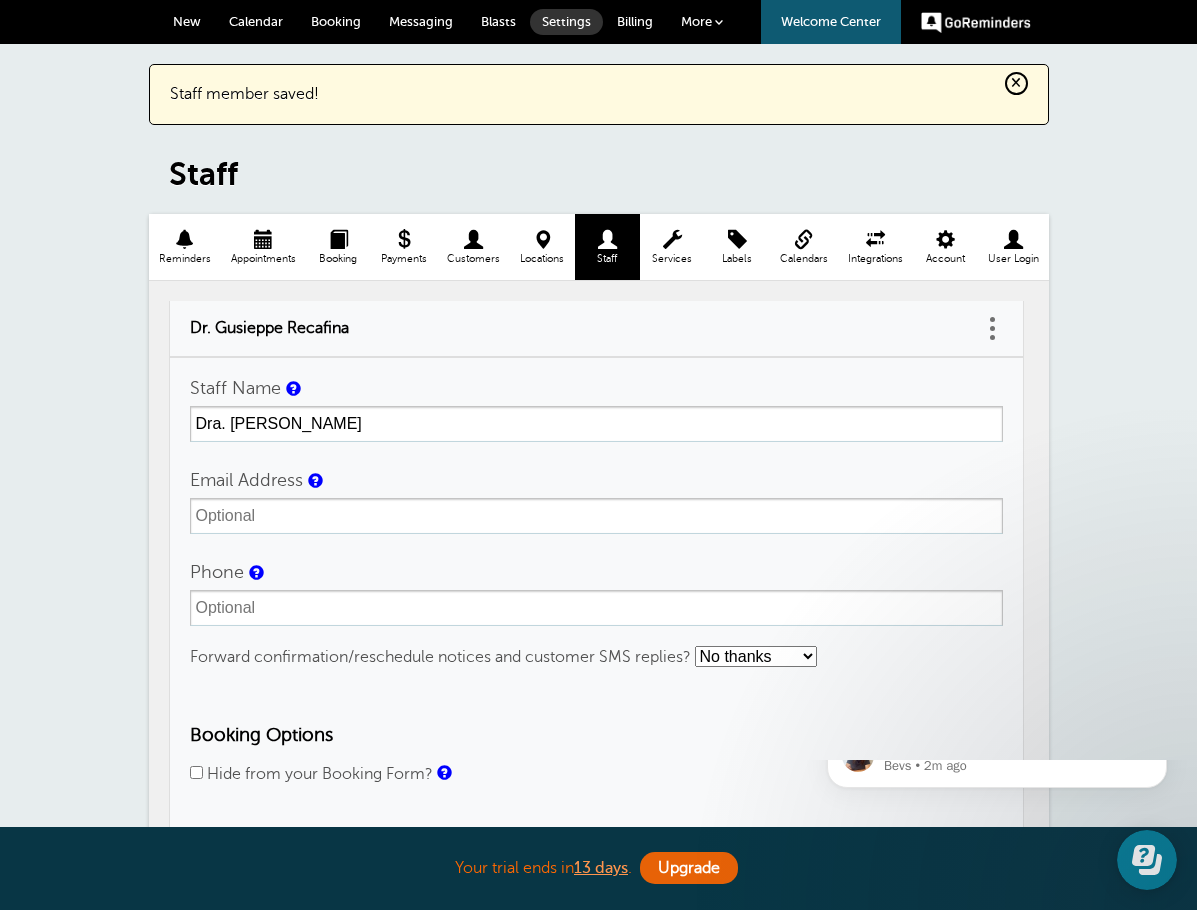 scroll, scrollTop: 0, scrollLeft: 0, axis: both 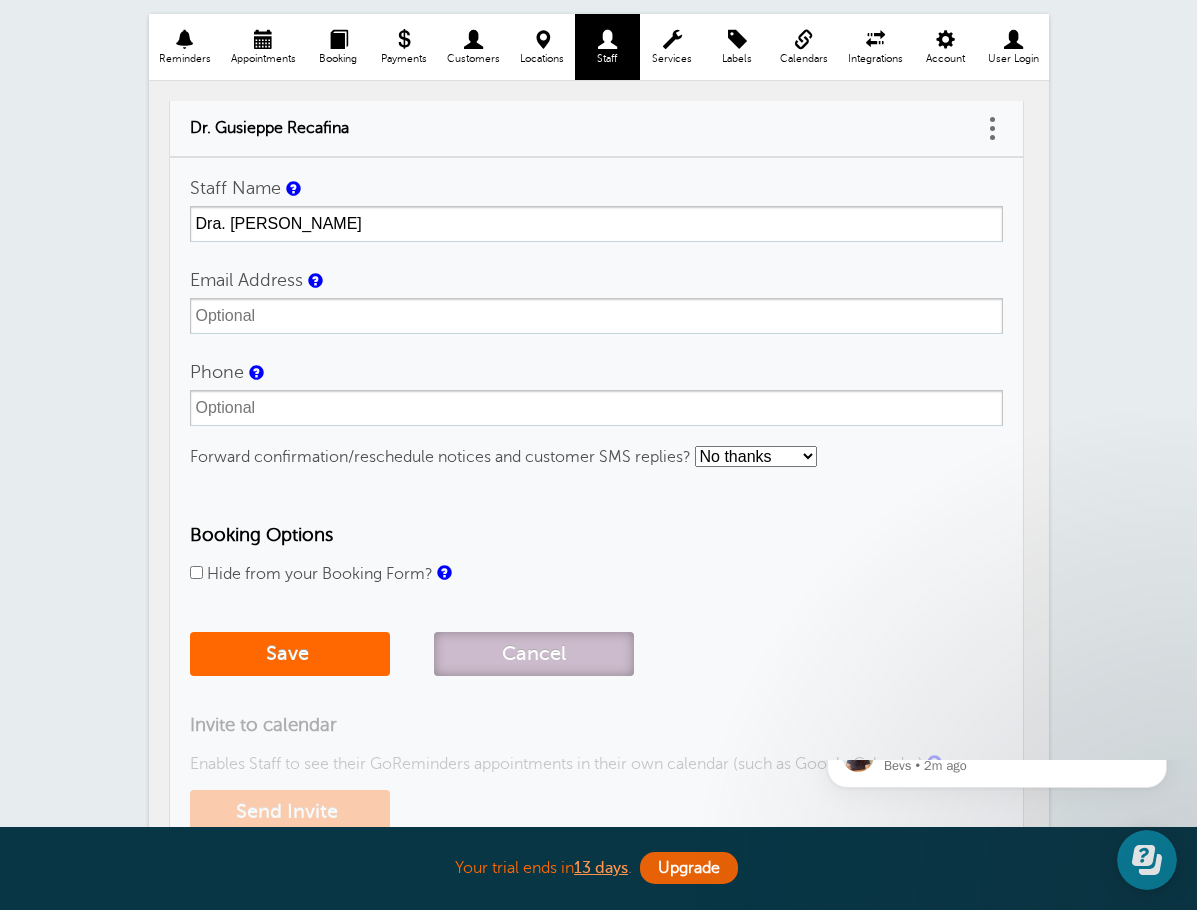 click on "Cancel" at bounding box center [534, 654] 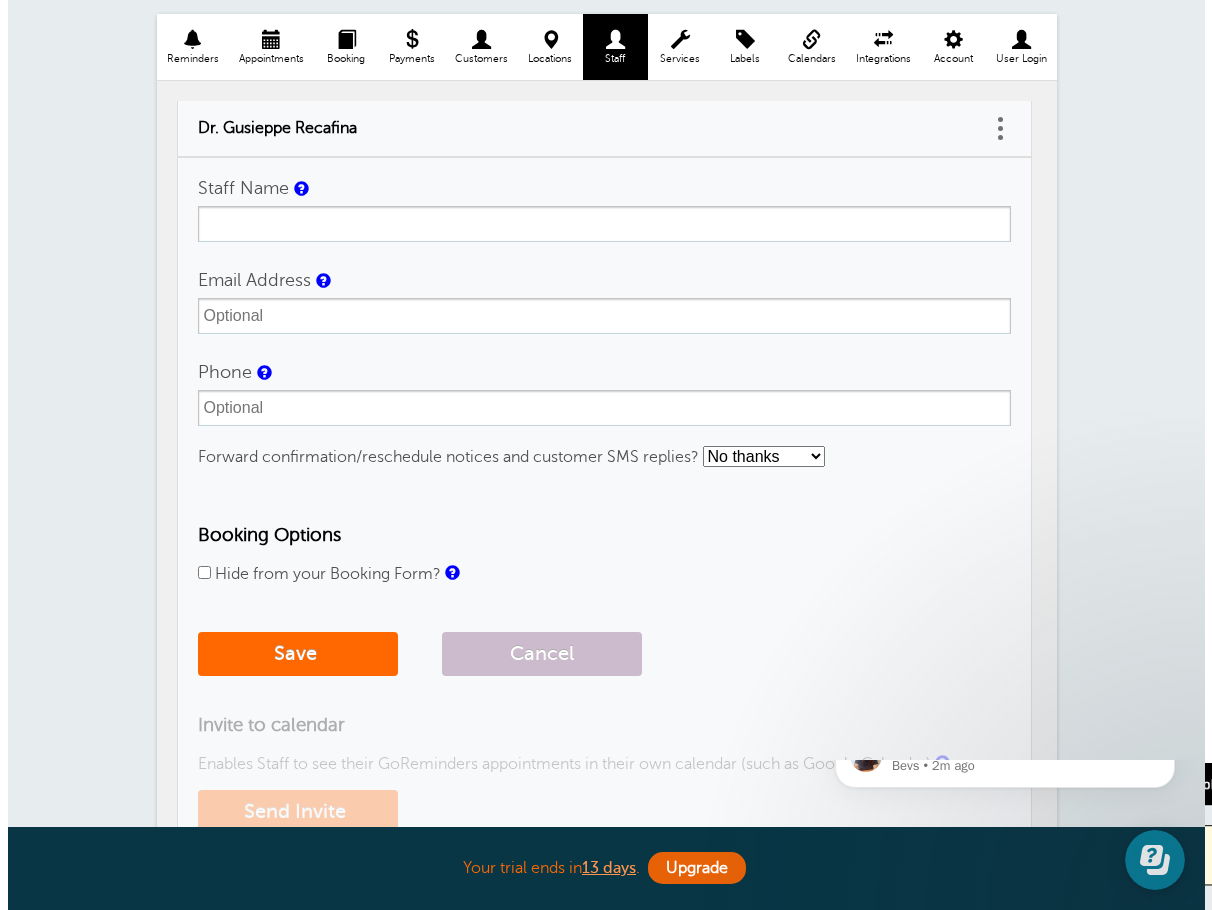 scroll, scrollTop: 0, scrollLeft: 0, axis: both 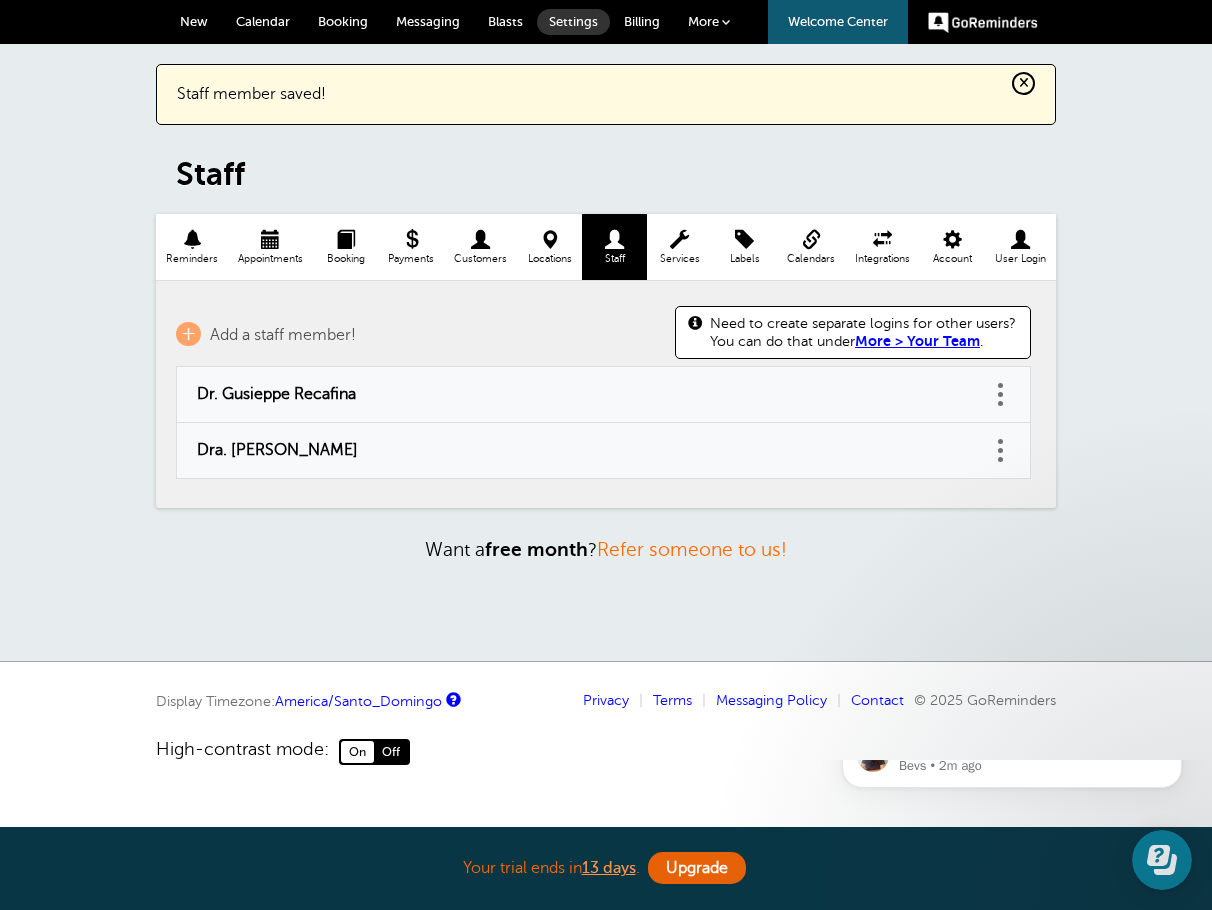 click on "Labels" at bounding box center (744, 247) 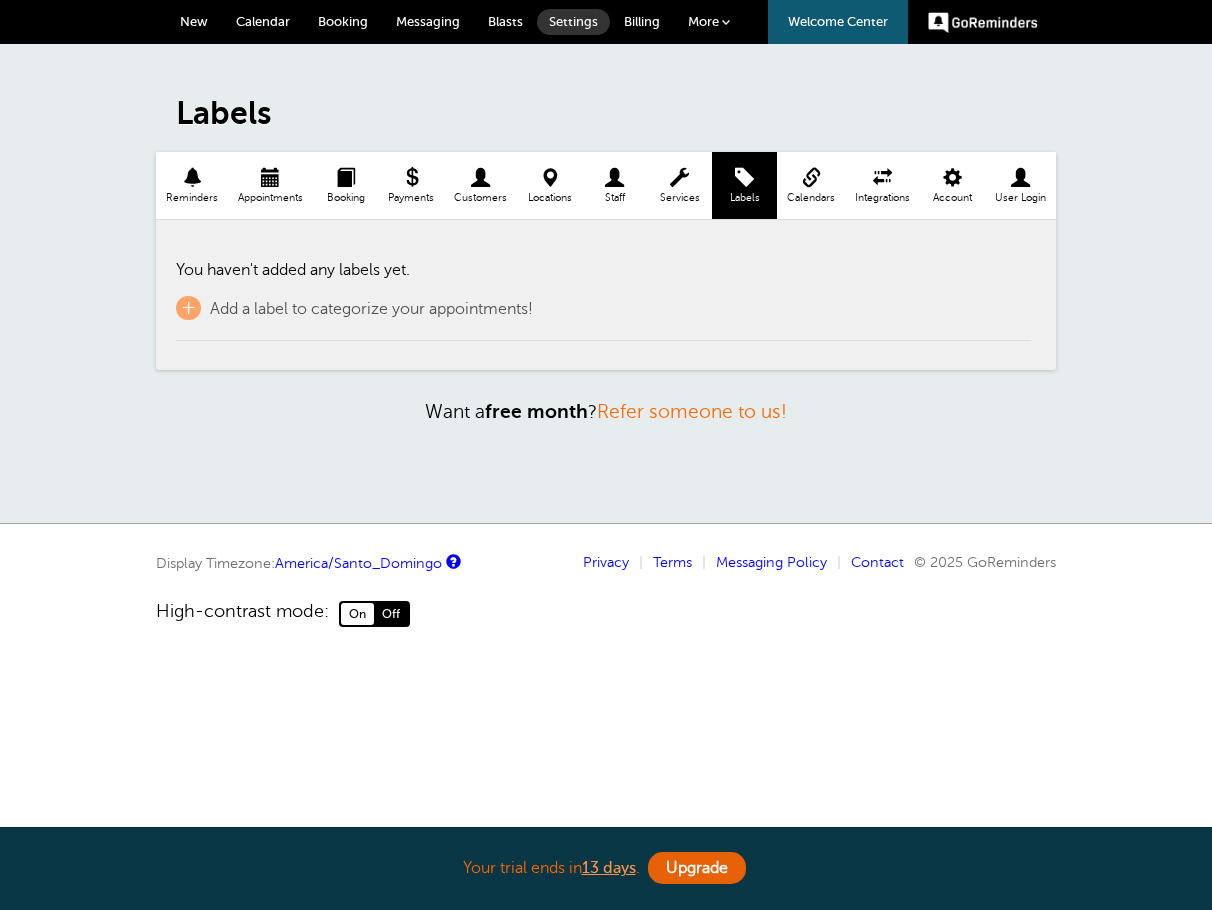 scroll, scrollTop: 0, scrollLeft: 0, axis: both 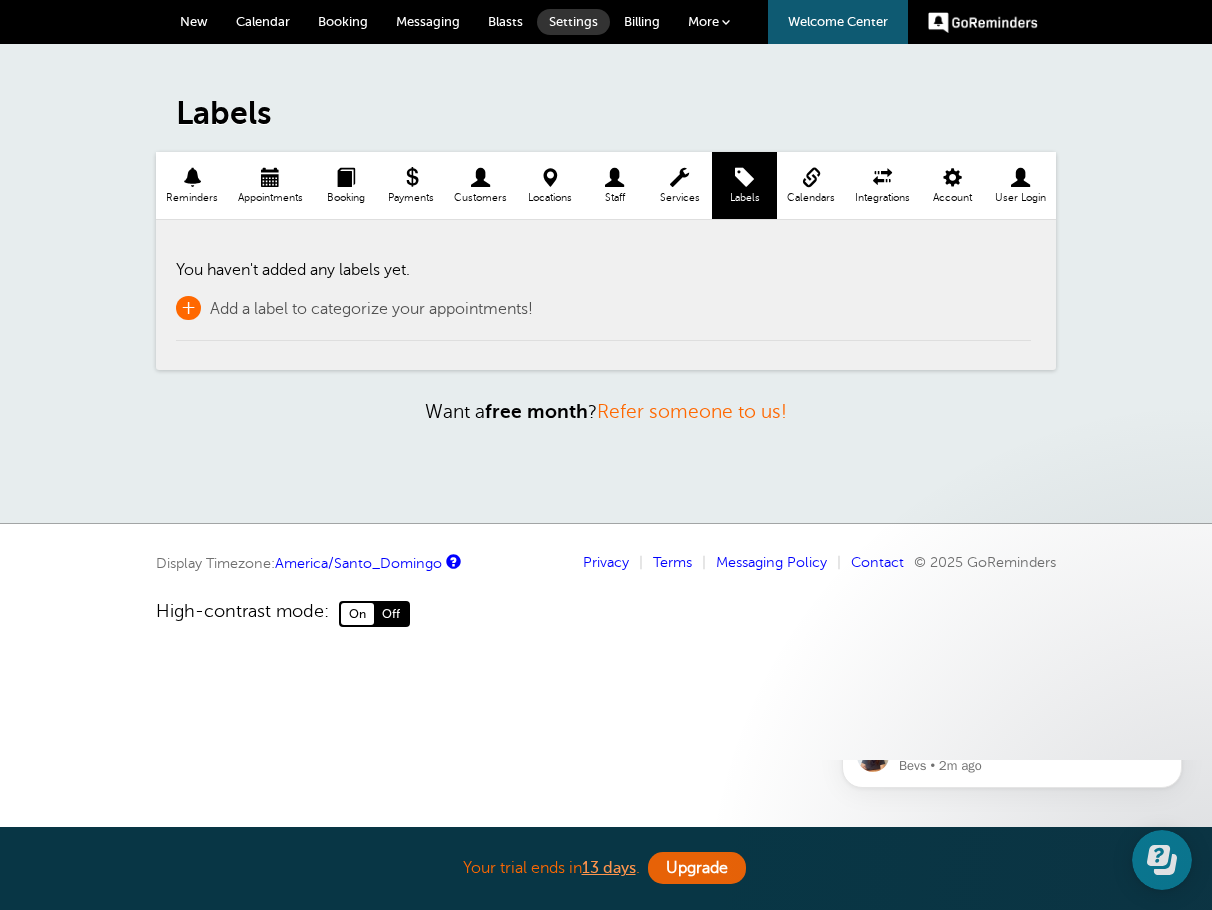 click on "Add a label to categorize your appointments!" at bounding box center (371, 309) 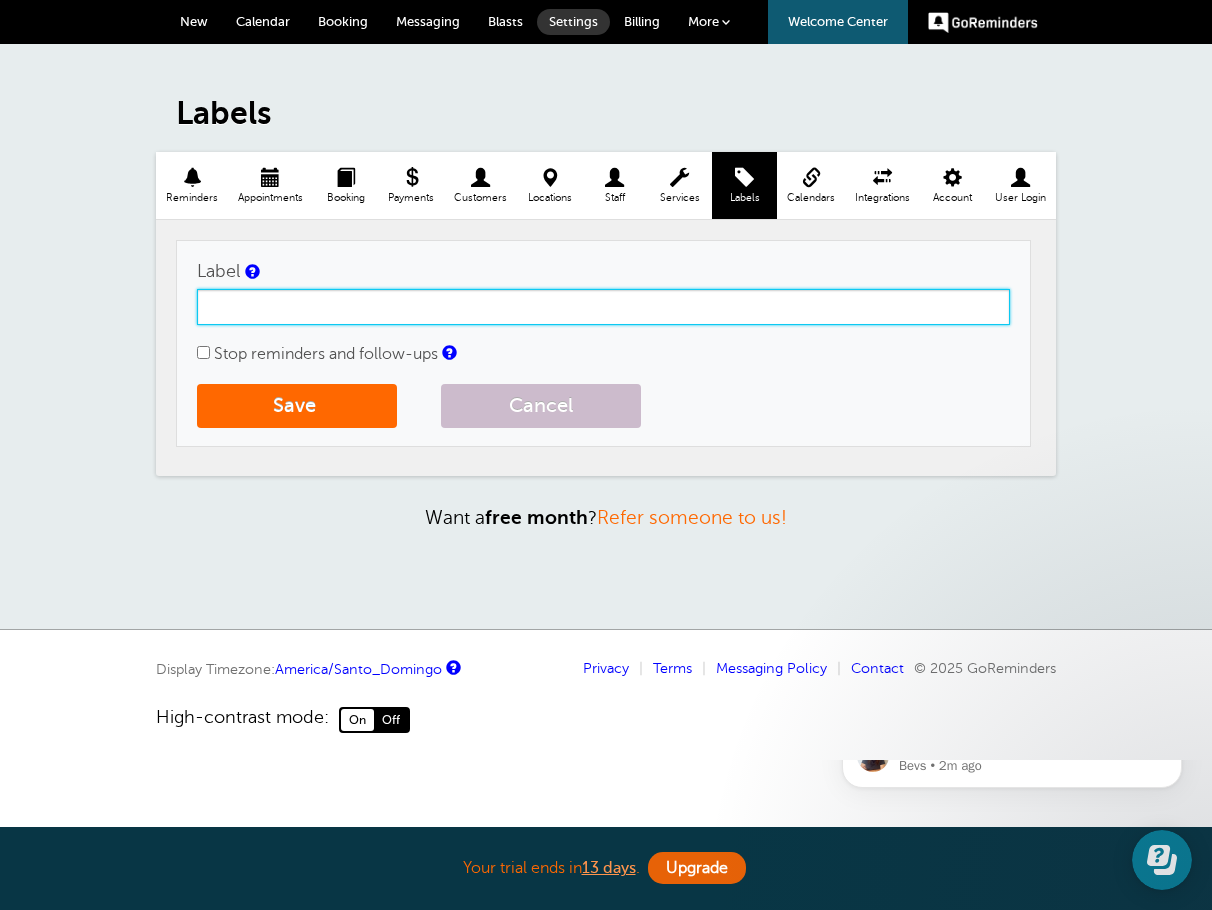 click on "Label" at bounding box center (603, 307) 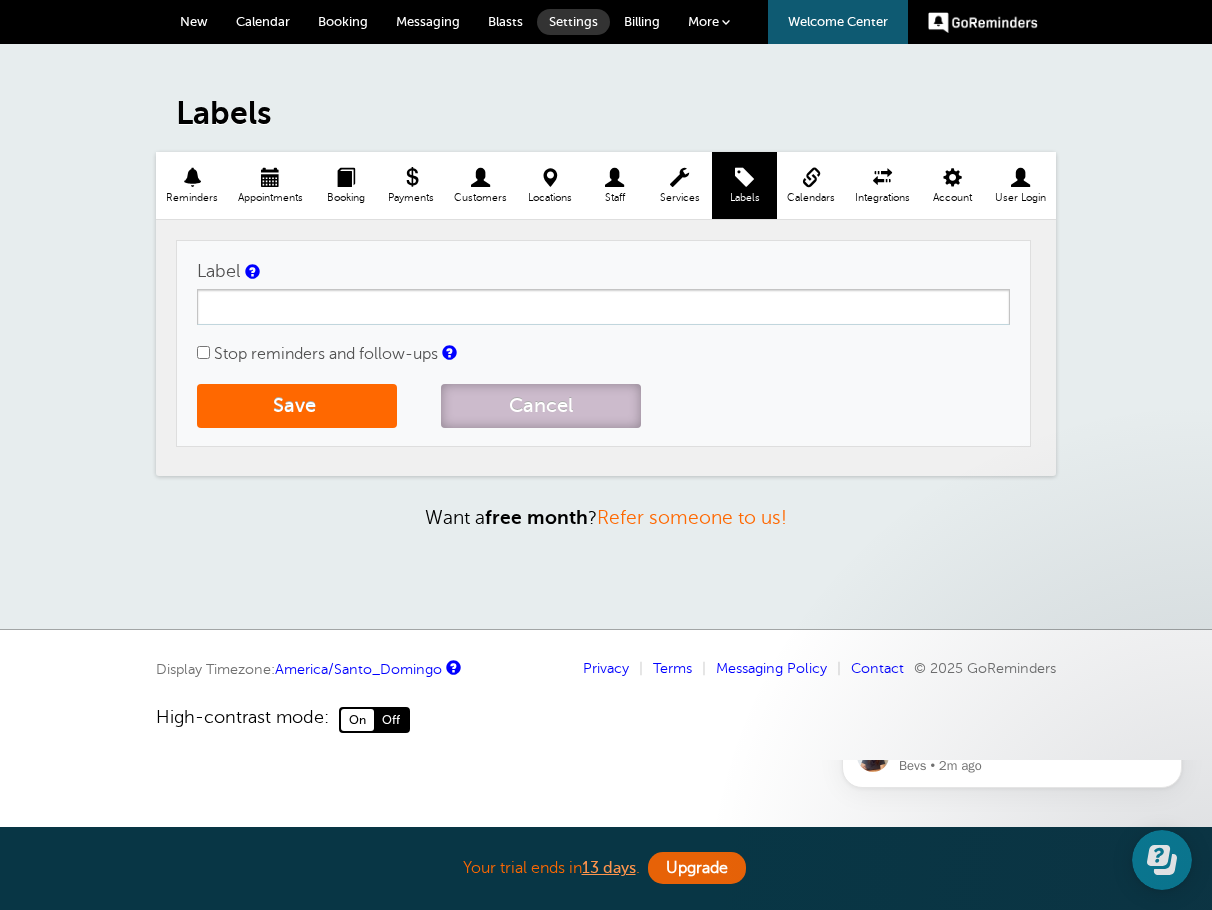 click on "Cancel" at bounding box center (541, 406) 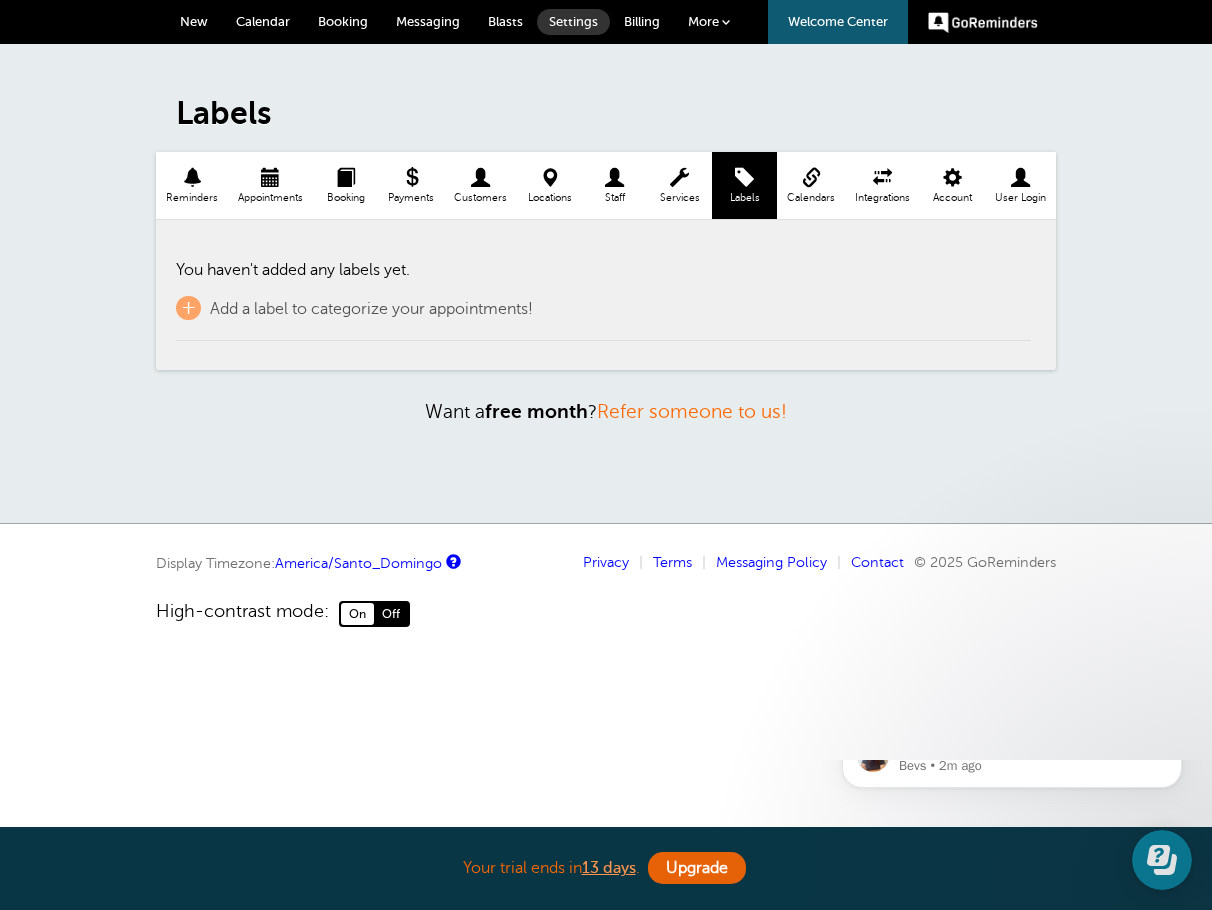 click on "Calendars" at bounding box center (811, 198) 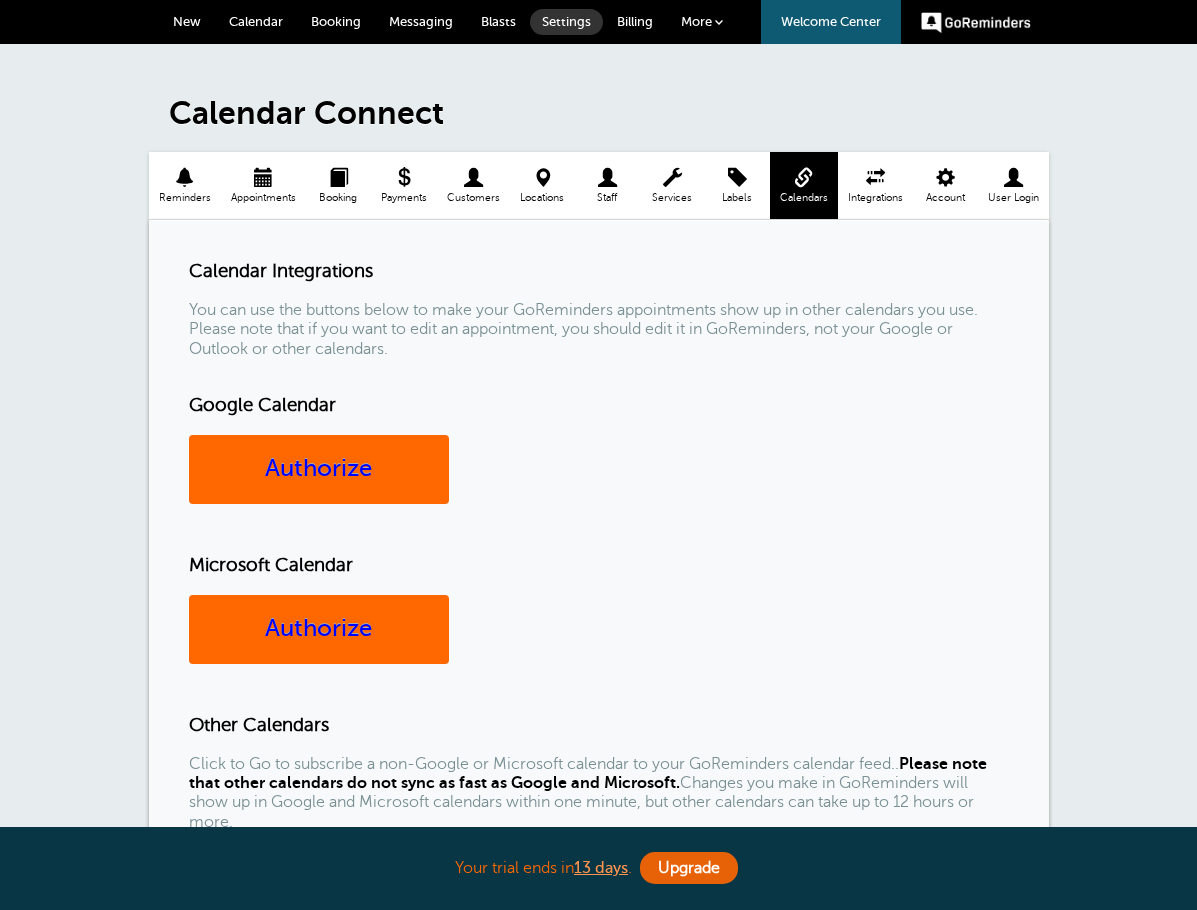 scroll, scrollTop: 0, scrollLeft: 0, axis: both 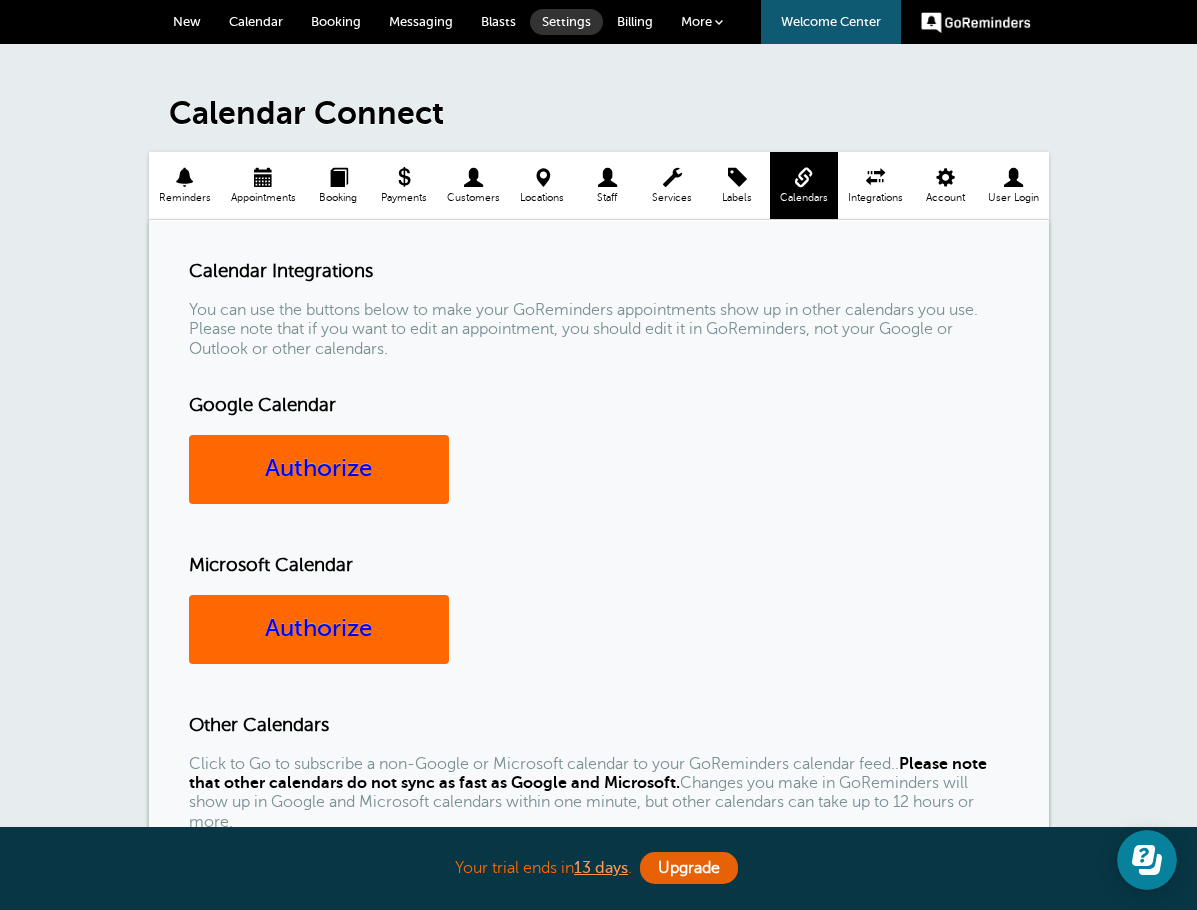 click on "Appointments" at bounding box center [263, 198] 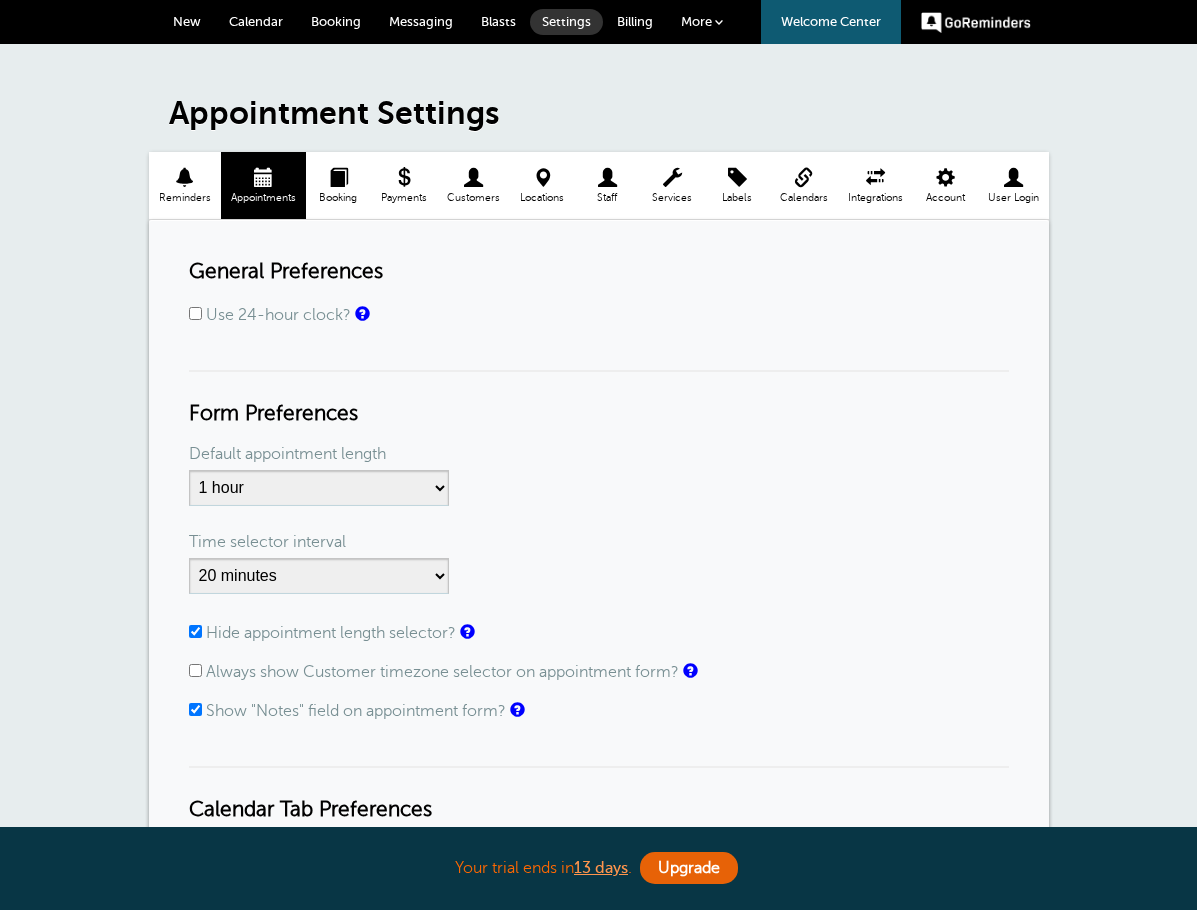 scroll, scrollTop: 0, scrollLeft: 0, axis: both 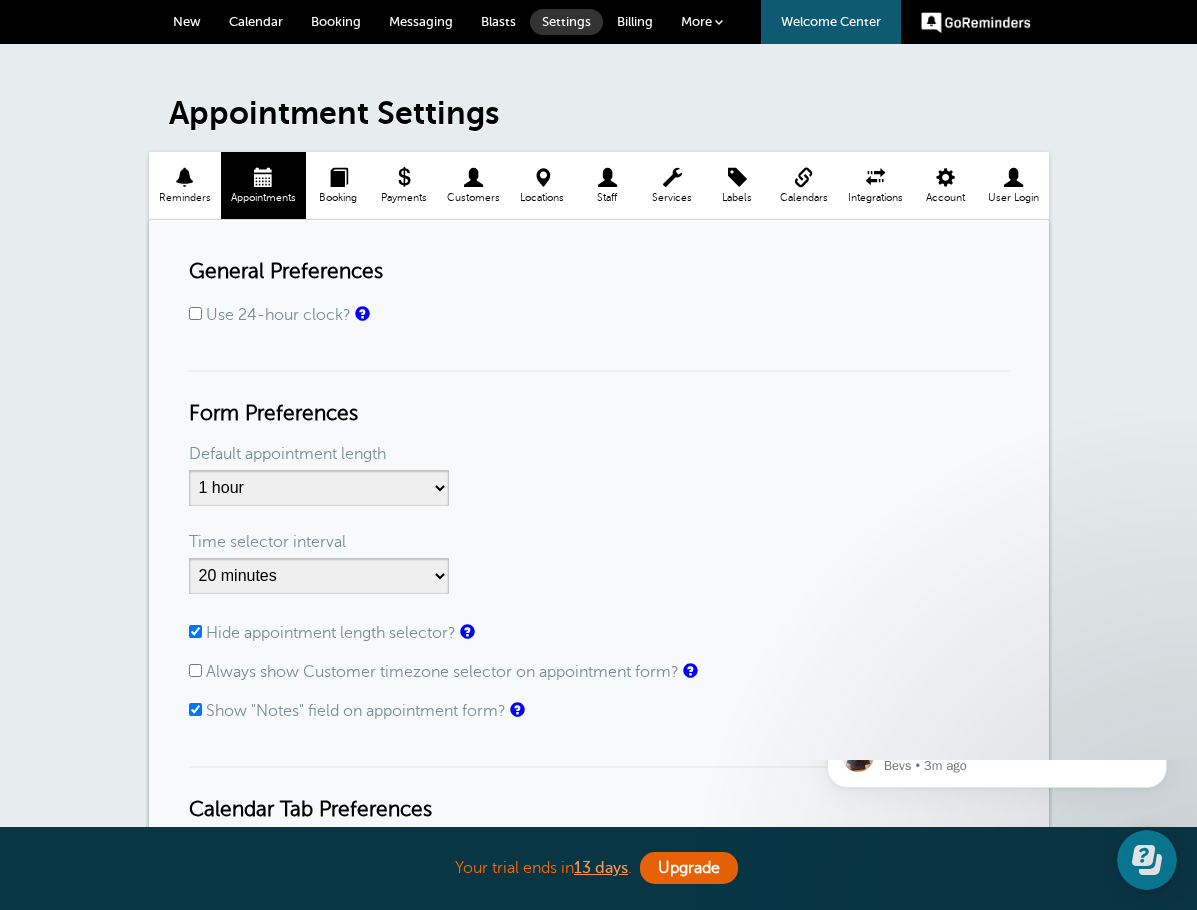 click on "Booking" at bounding box center [338, 185] 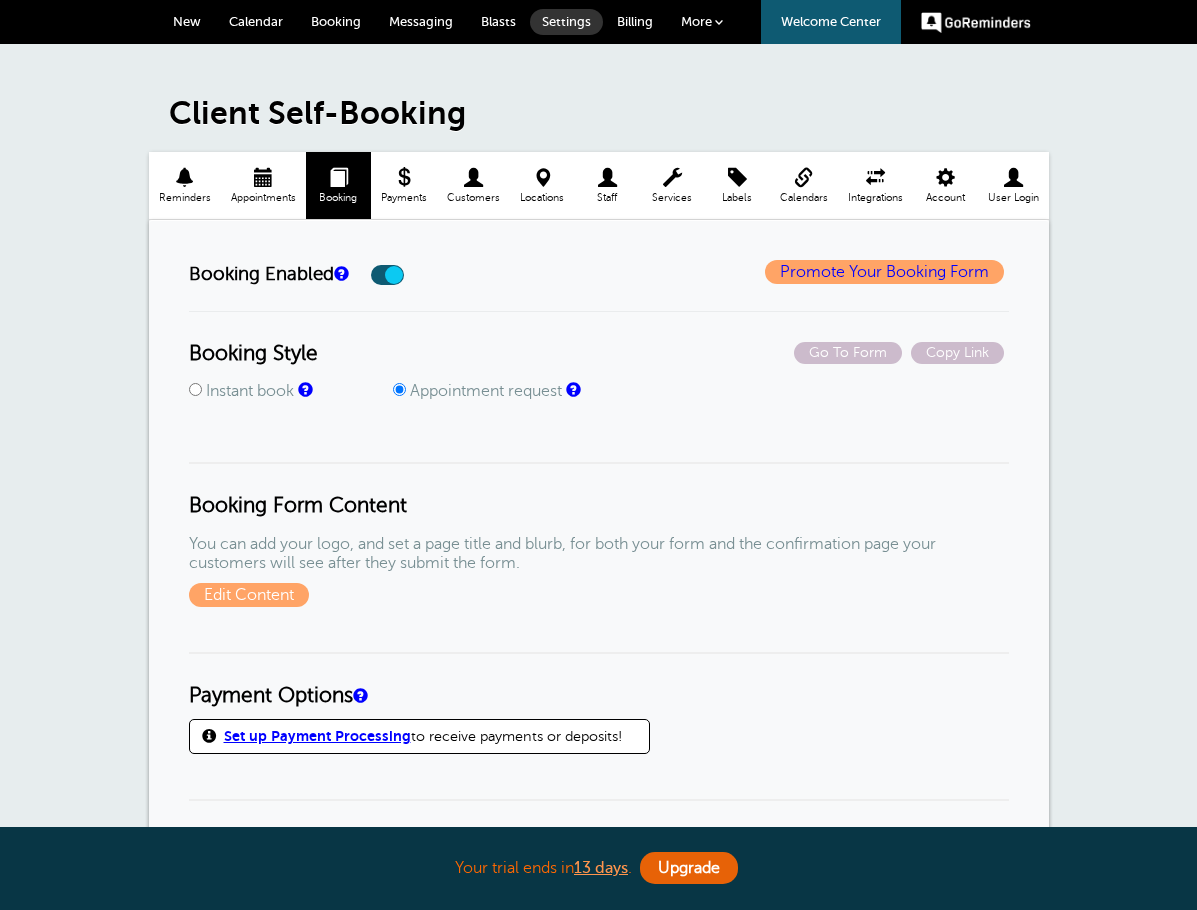scroll, scrollTop: 0, scrollLeft: 0, axis: both 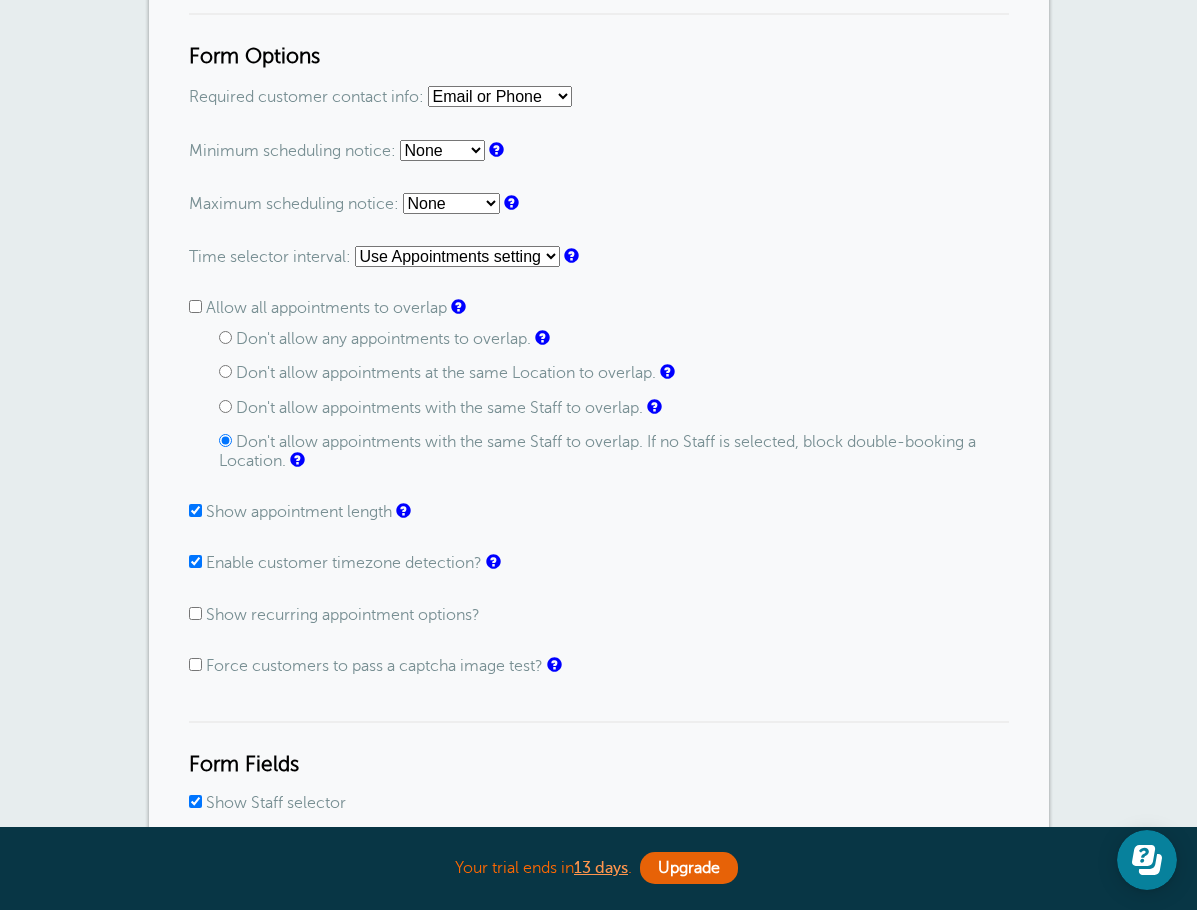 click on "Enable customer timezone detection?" at bounding box center [344, 563] 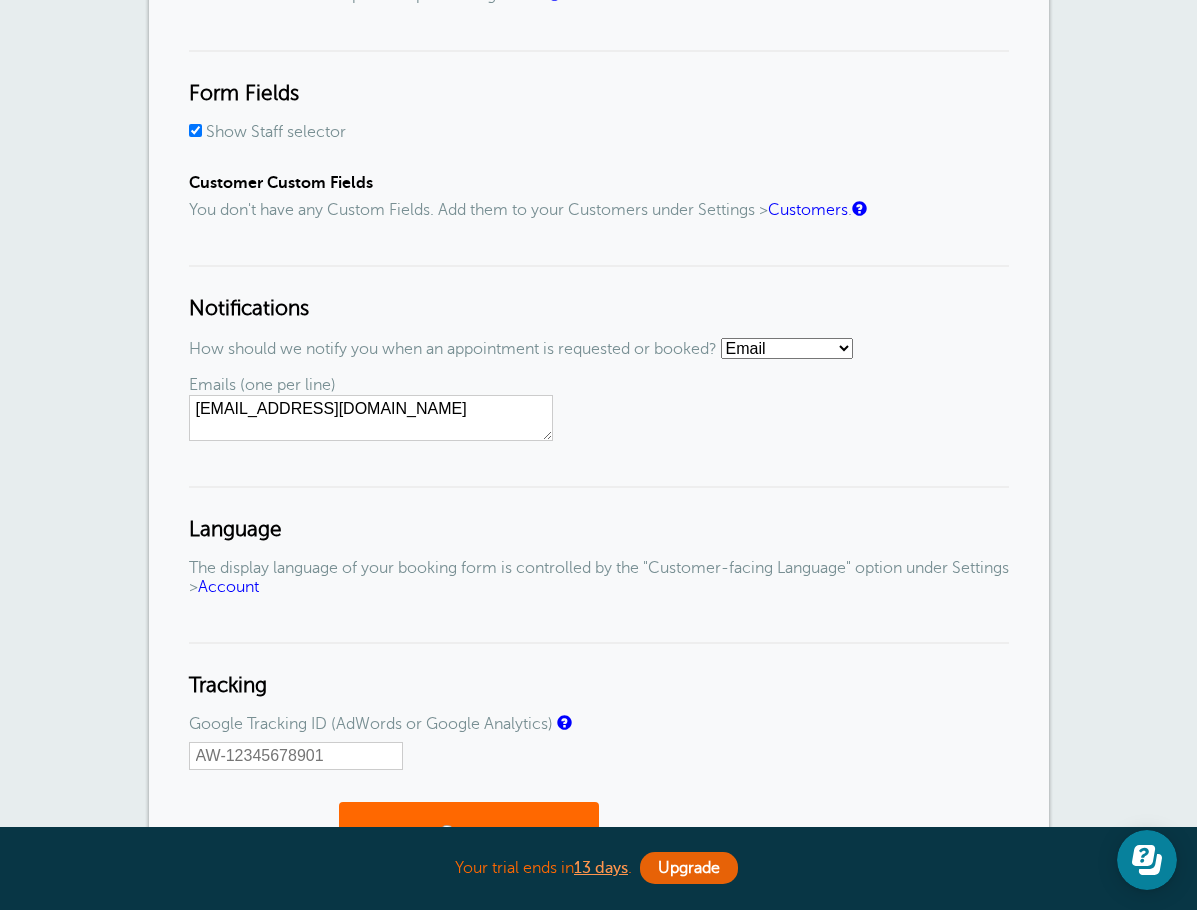 scroll, scrollTop: 2100, scrollLeft: 0, axis: vertical 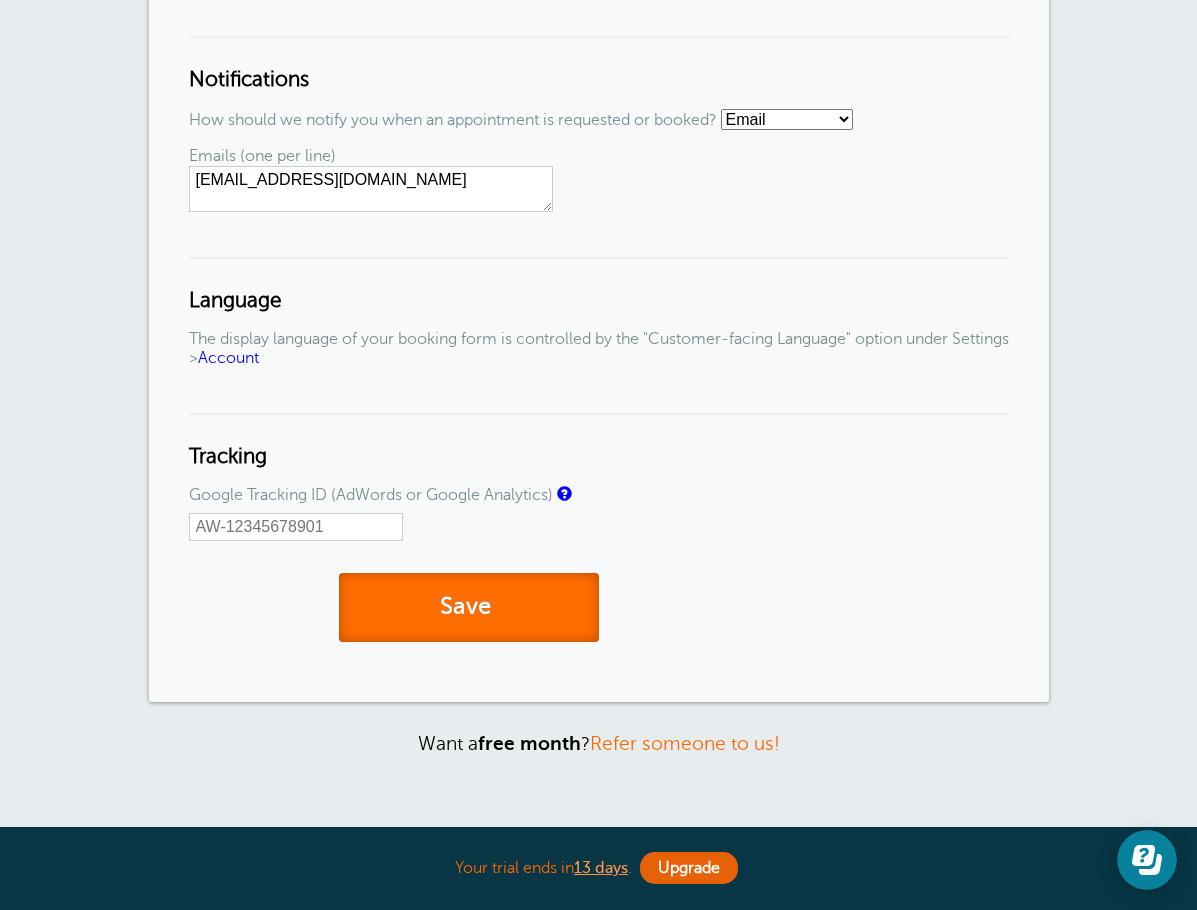 click on "Save" at bounding box center (469, 607) 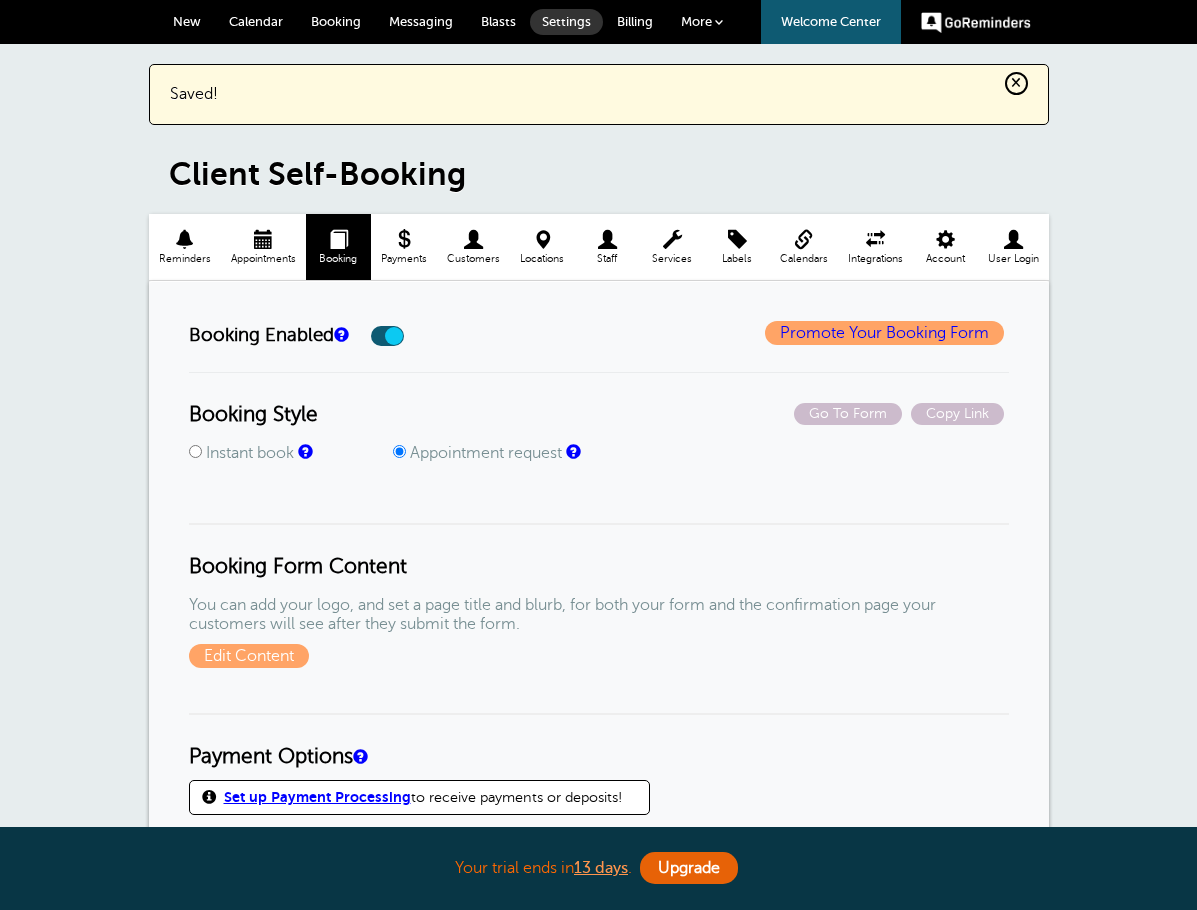 scroll, scrollTop: 0, scrollLeft: 0, axis: both 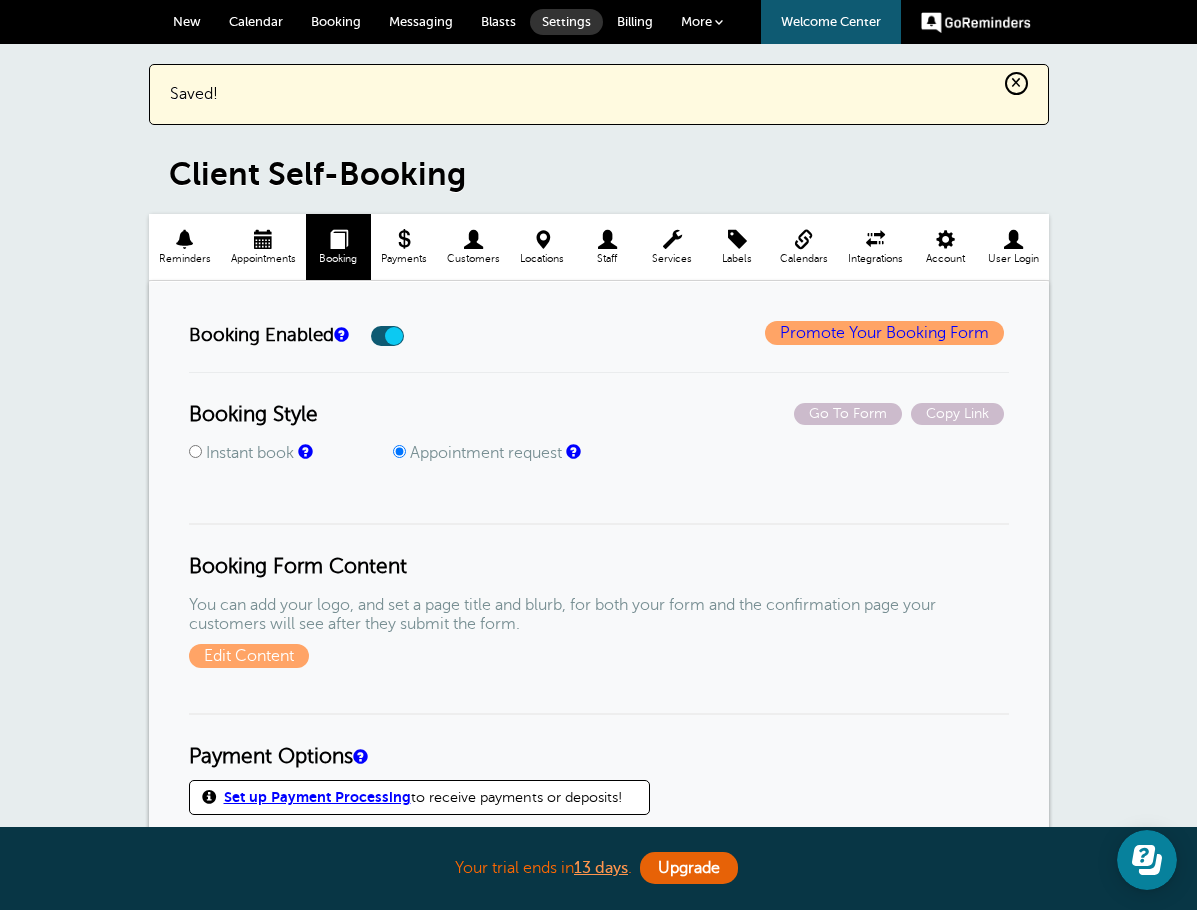 click on "×
Saved!
Client Self-Booking
Reminders
Appointments
Booking
Payments
Customers
Locations
Staff
Services
Labels" at bounding box center [598, 1530] 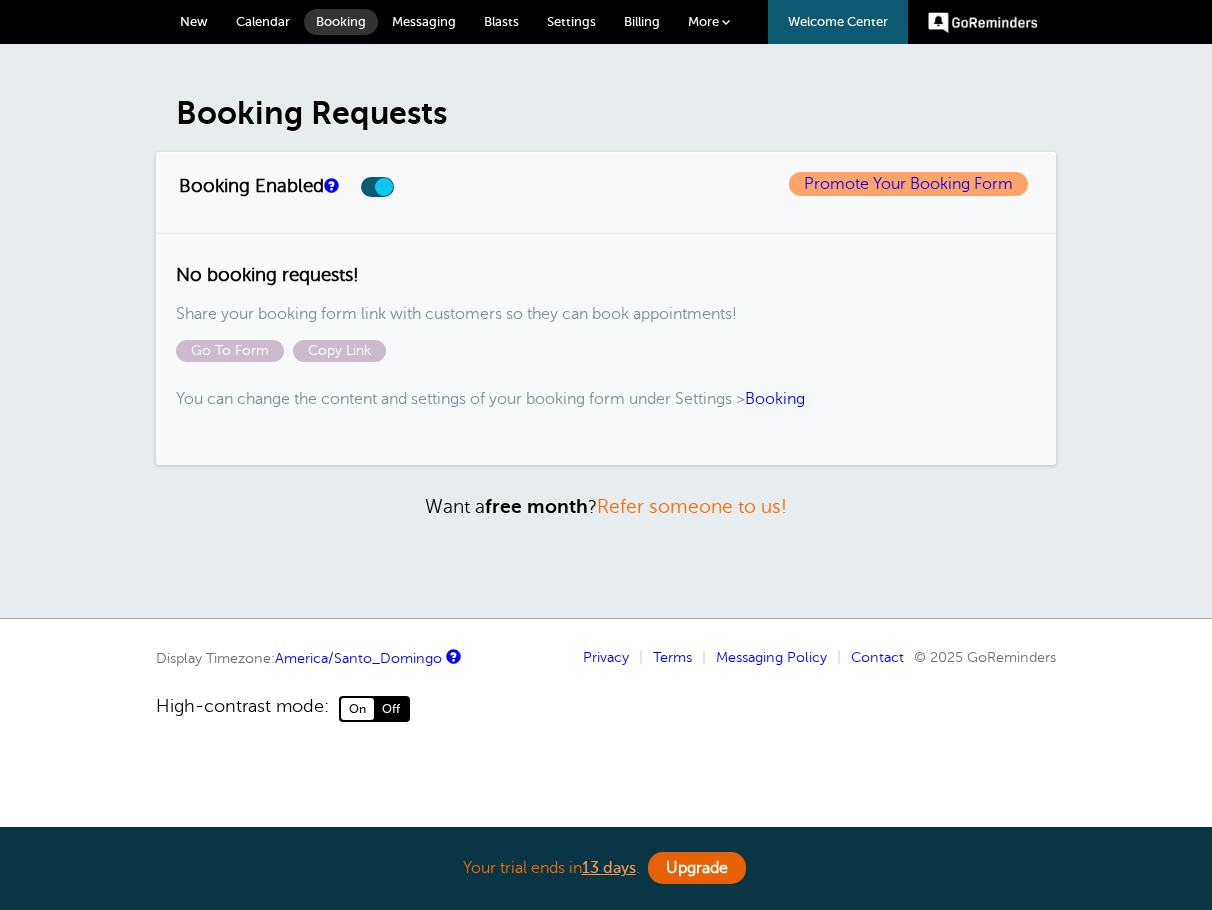 scroll, scrollTop: 0, scrollLeft: 0, axis: both 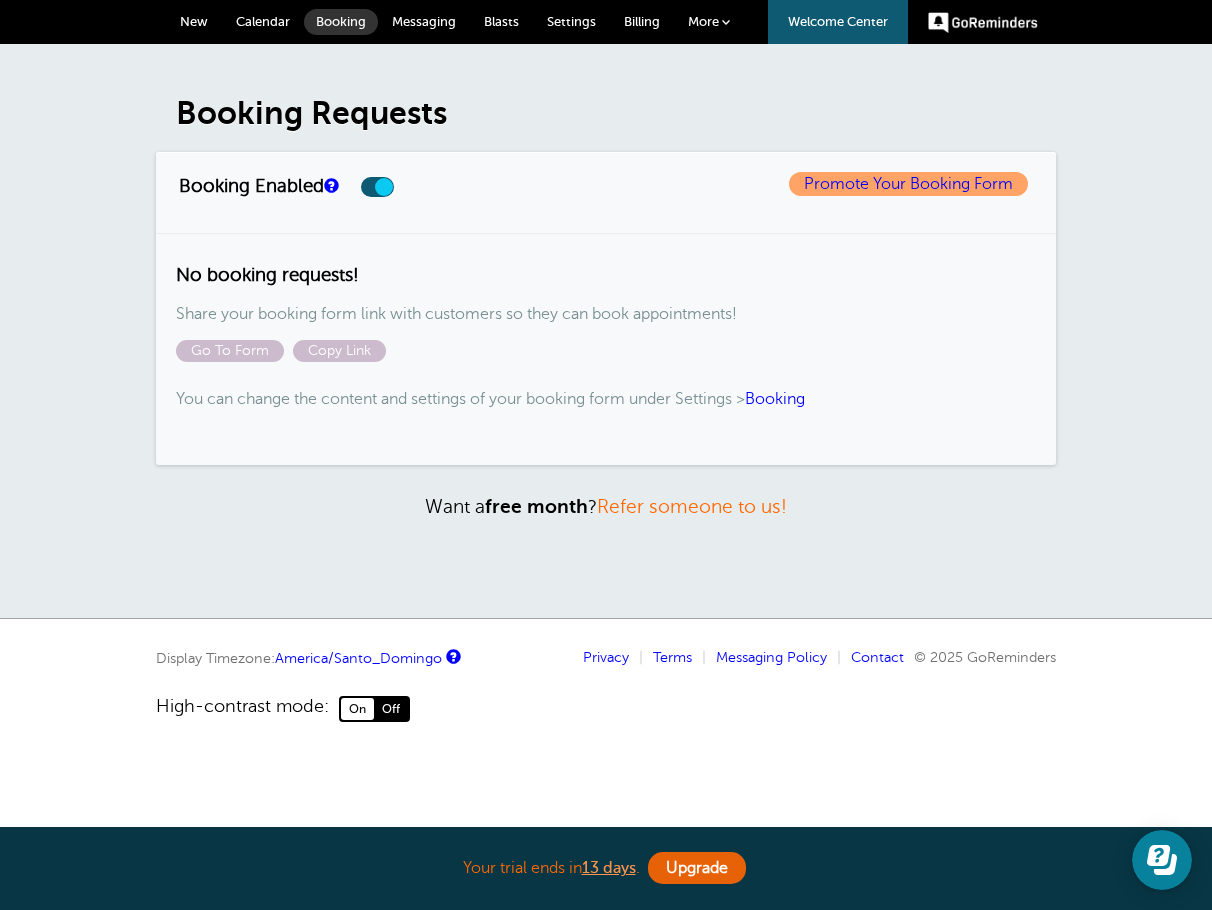 click on "Calendar" at bounding box center (263, 21) 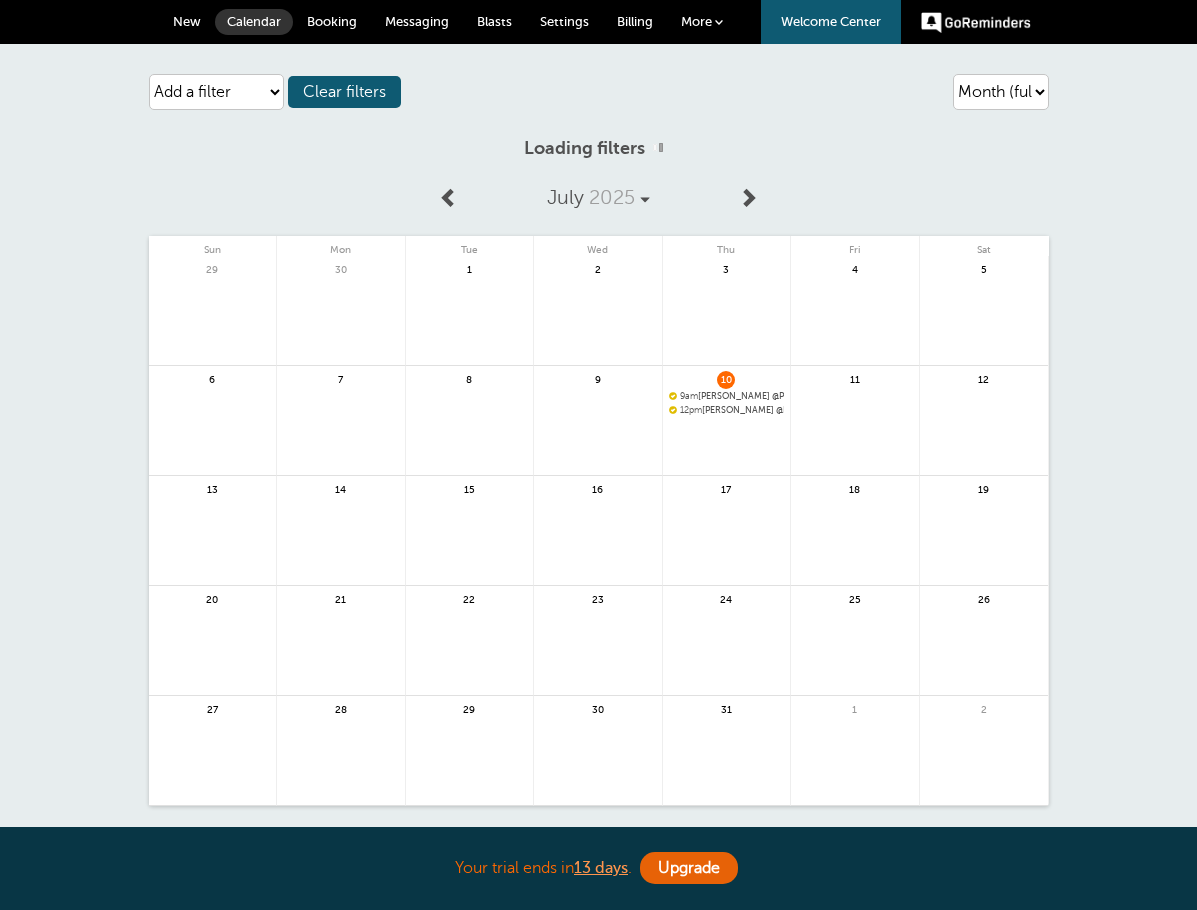 scroll, scrollTop: 0, scrollLeft: 0, axis: both 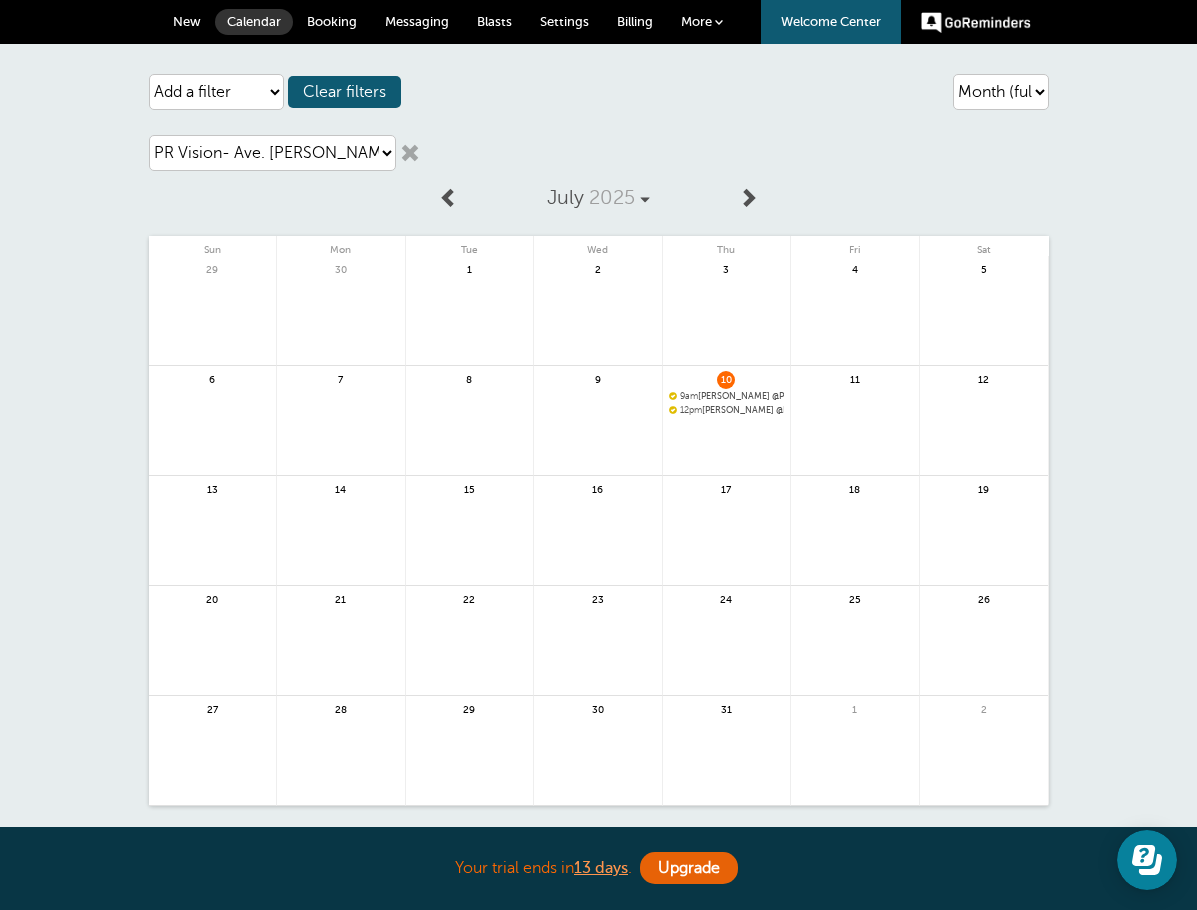 click on "Messaging" at bounding box center [417, 22] 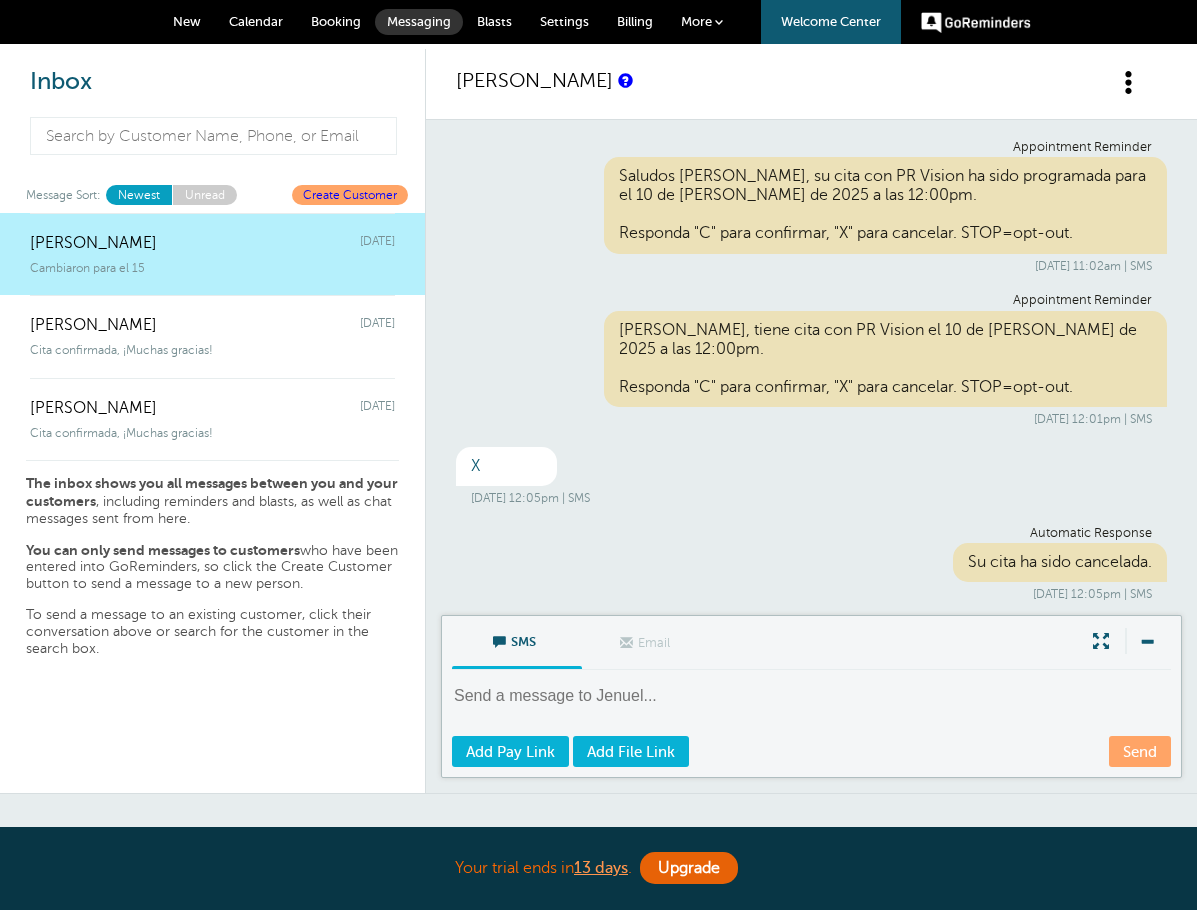 scroll, scrollTop: 0, scrollLeft: 0, axis: both 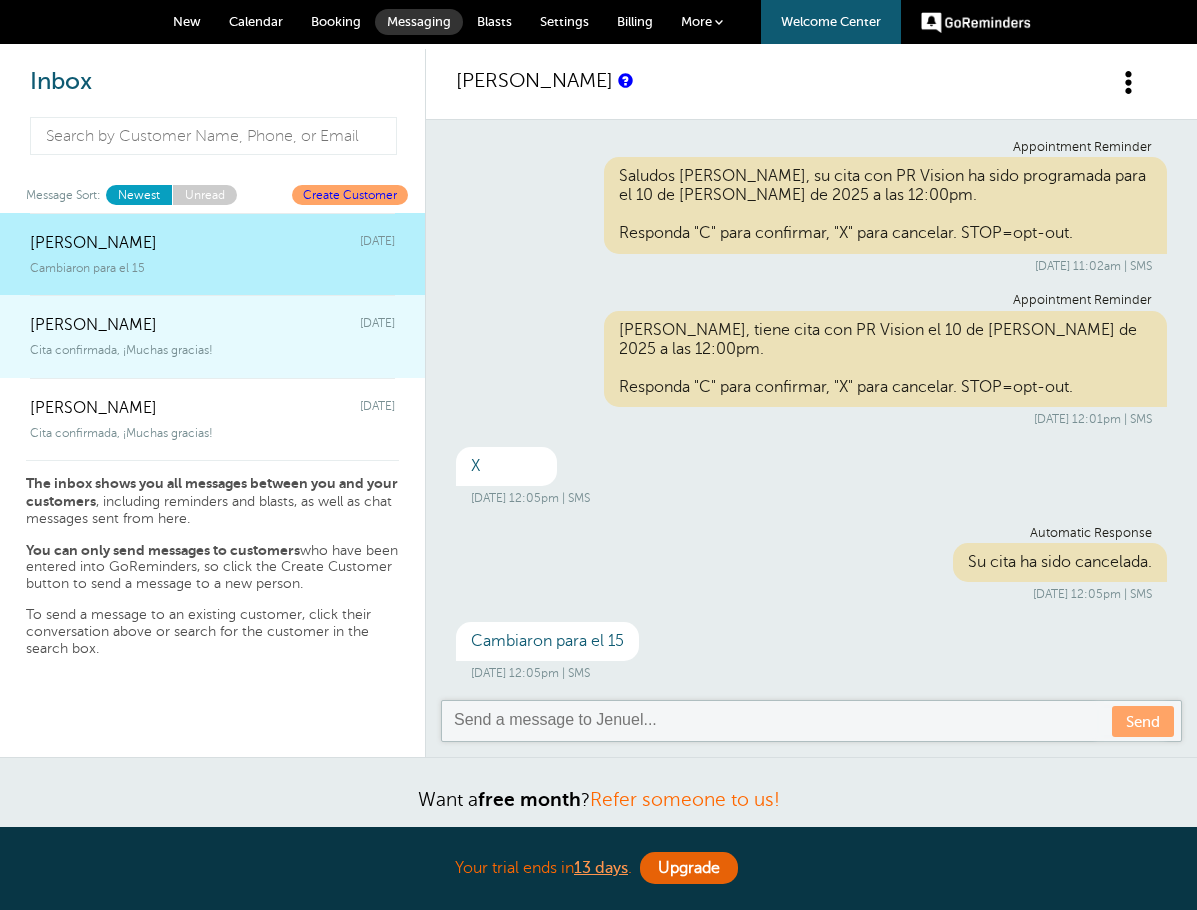 click on "Cita confirmada, ¡Muchas gracias!" at bounding box center (121, 350) 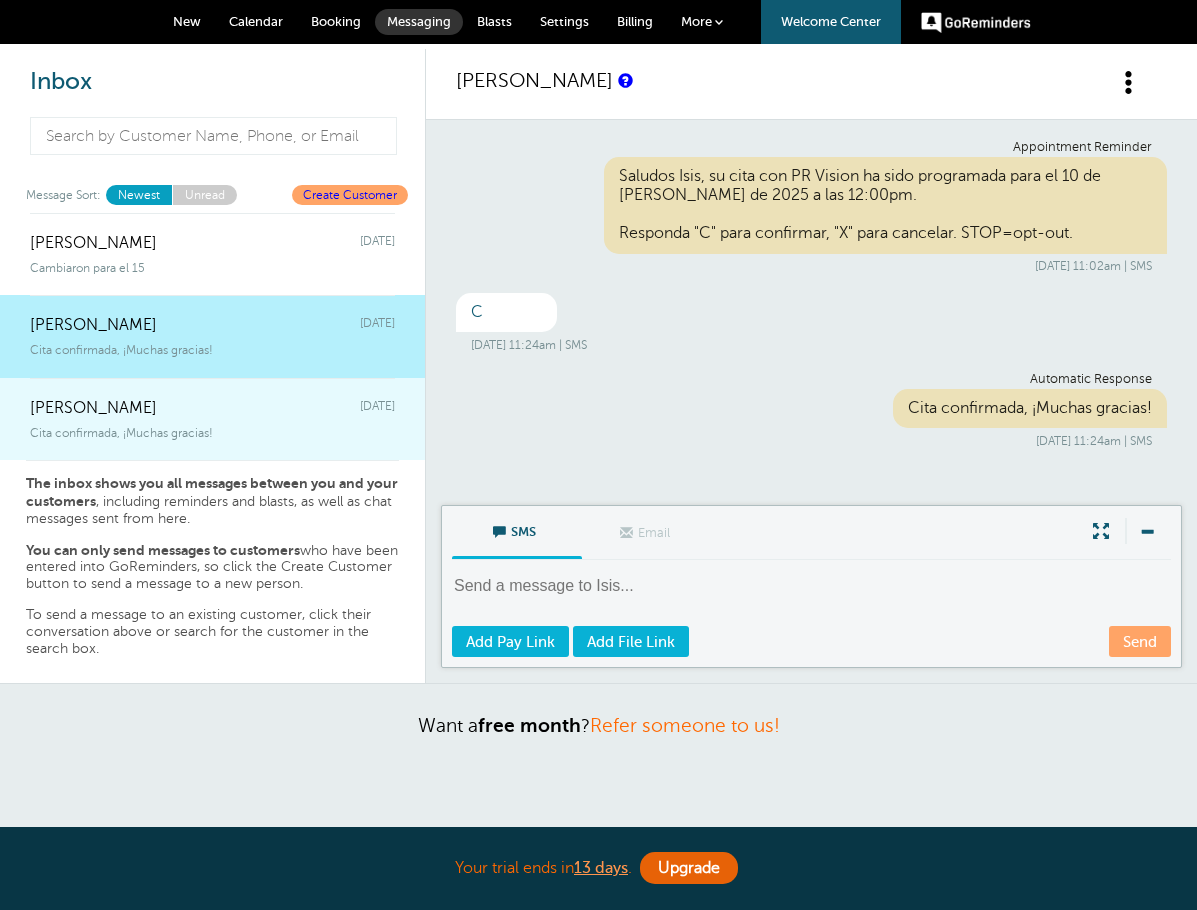 click on "Cita confirmada, ¡Muchas gracias!" at bounding box center (212, 429) 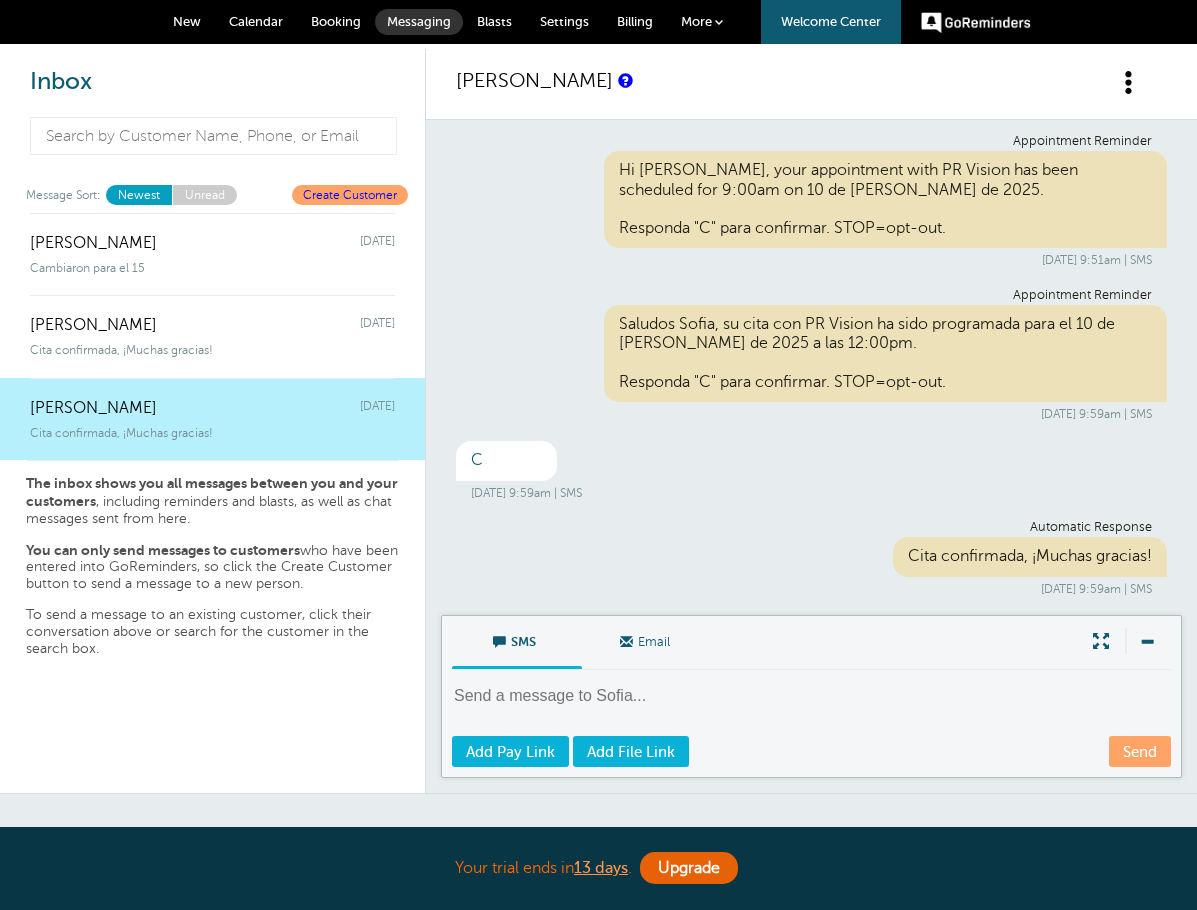 scroll, scrollTop: 433, scrollLeft: 0, axis: vertical 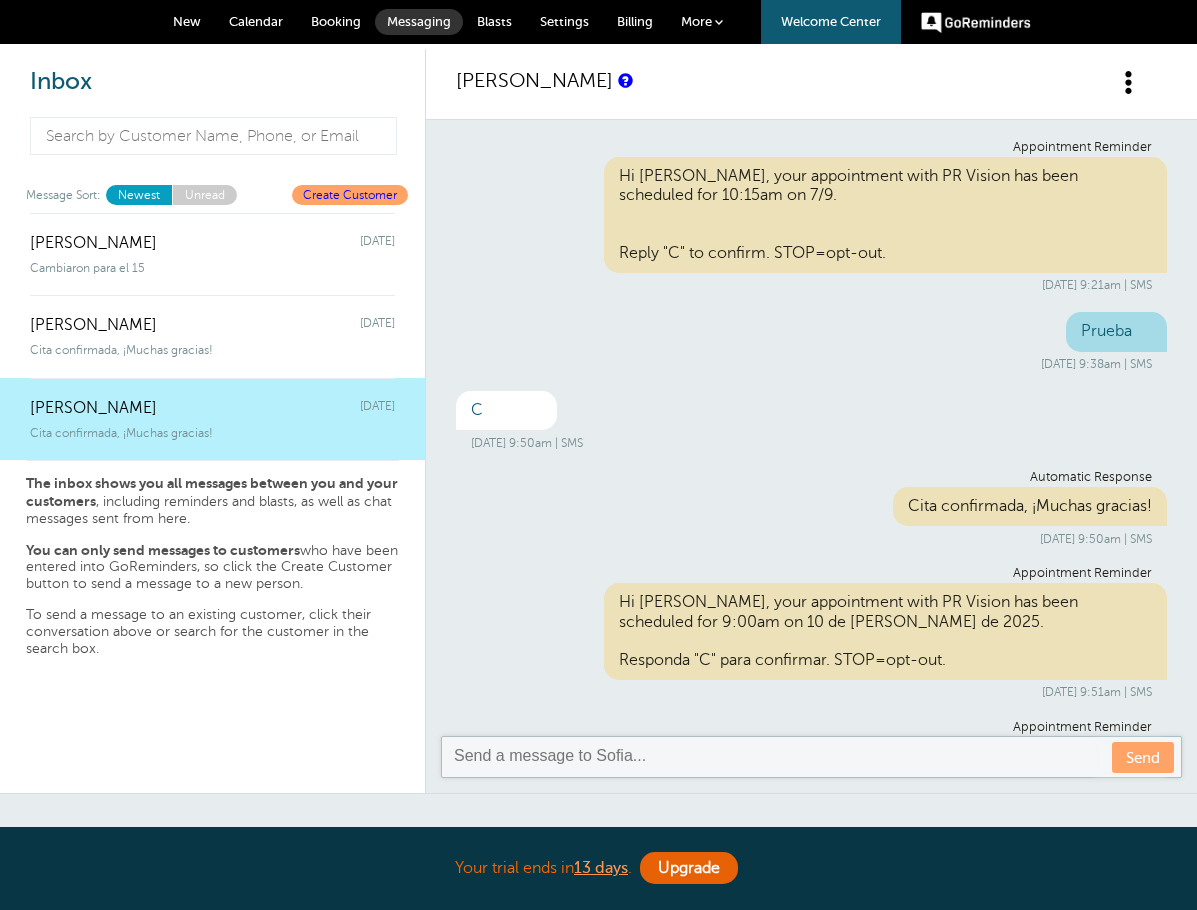 click on "Calendar" at bounding box center (256, 21) 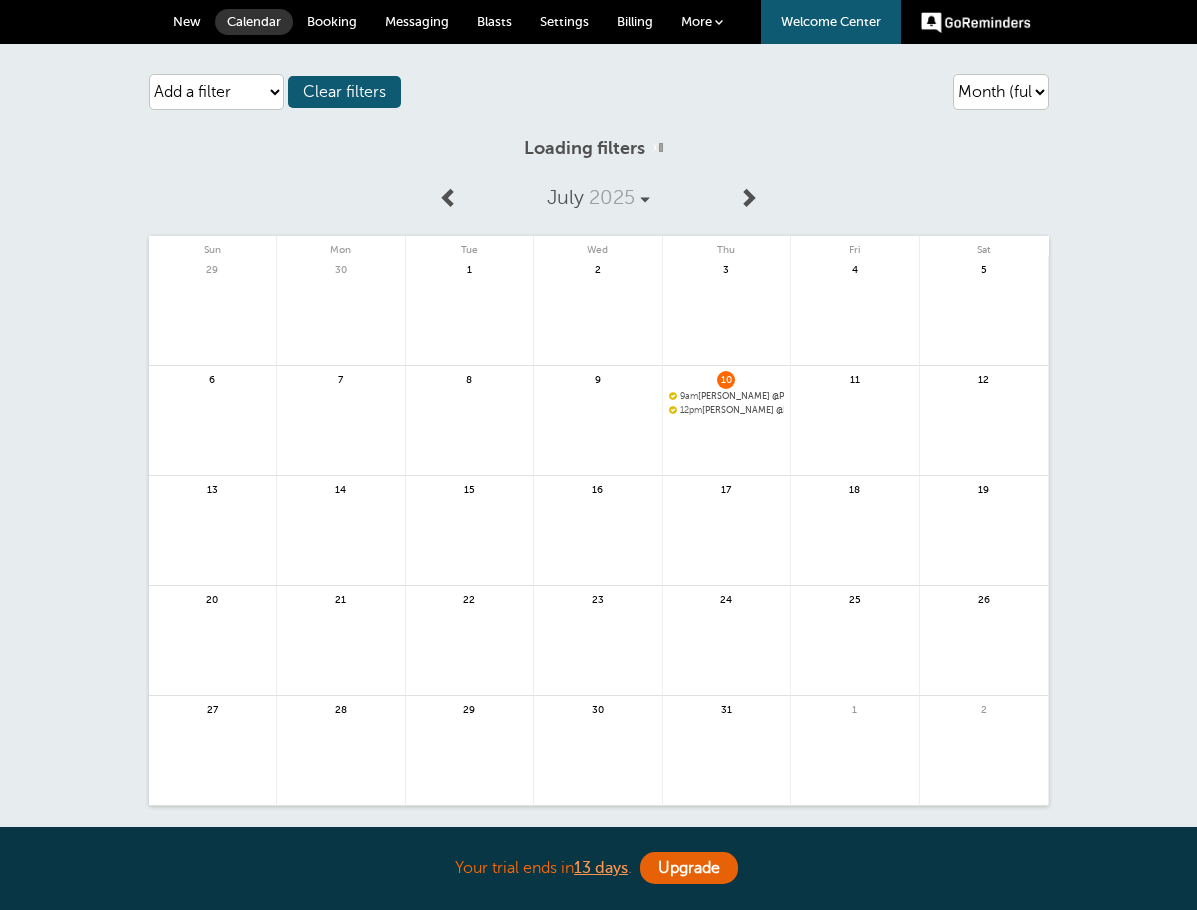scroll, scrollTop: 0, scrollLeft: 0, axis: both 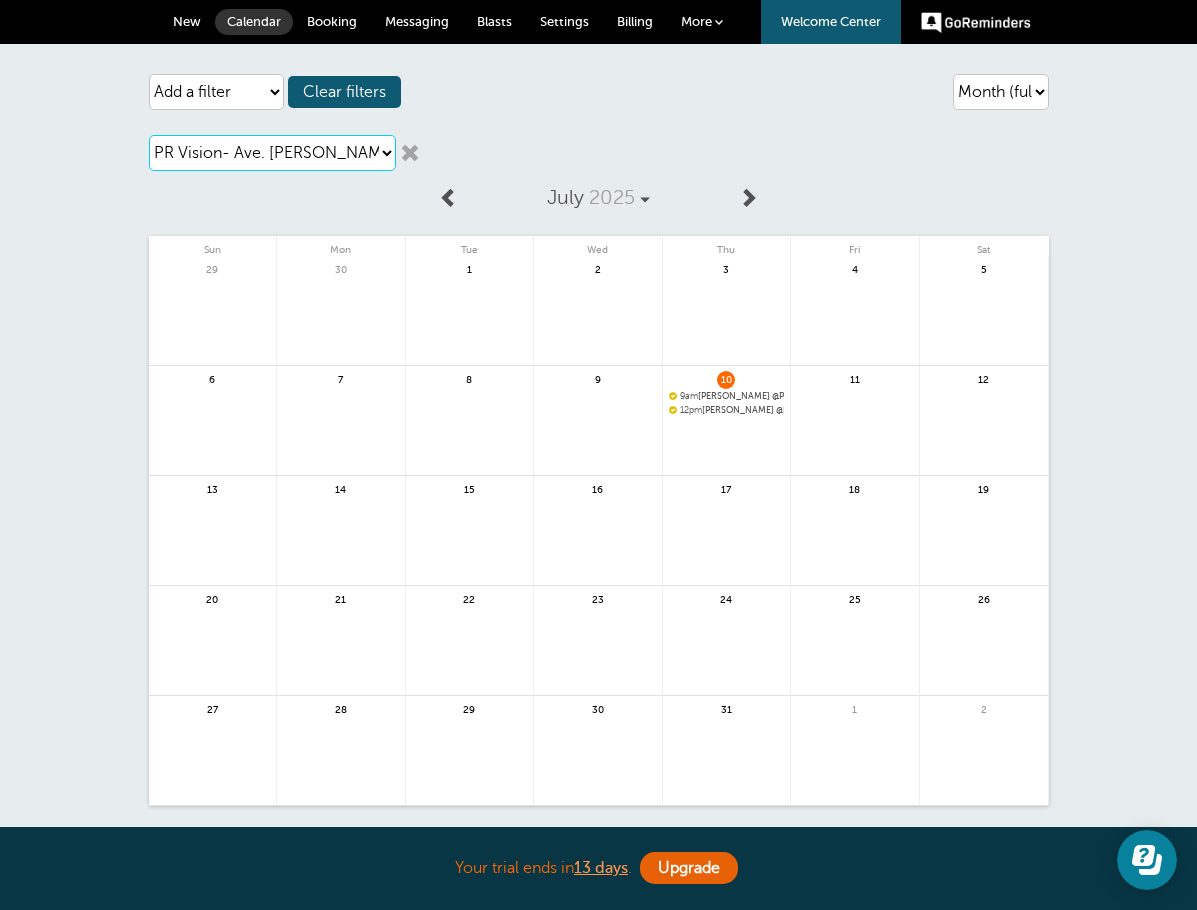 click on "Choose a location PR Vision- Ave. [PERSON_NAME] [PERSON_NAME] Vision- Pueblo" at bounding box center [273, 153] 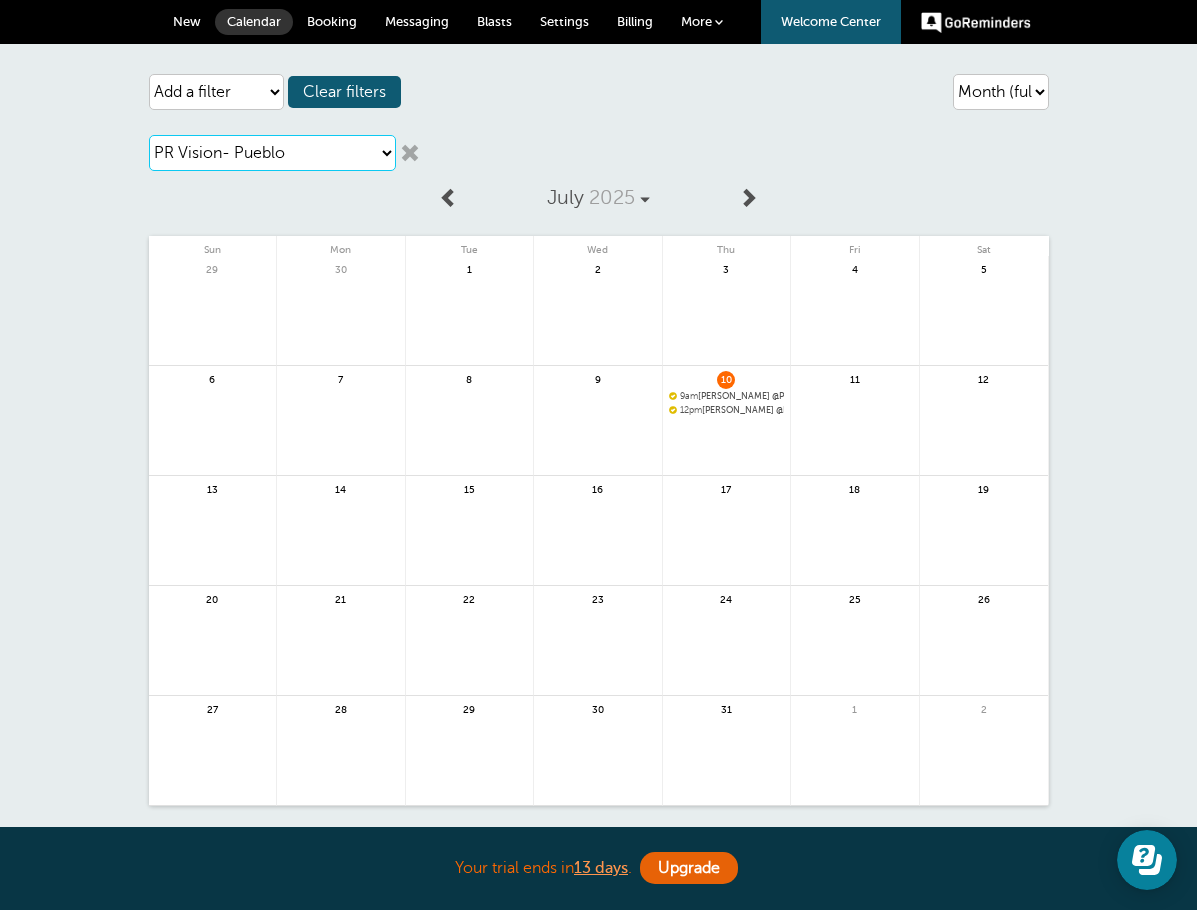 click on "Choose a location PR Vision- Ave. [PERSON_NAME] [PERSON_NAME] Vision- Pueblo" at bounding box center [273, 153] 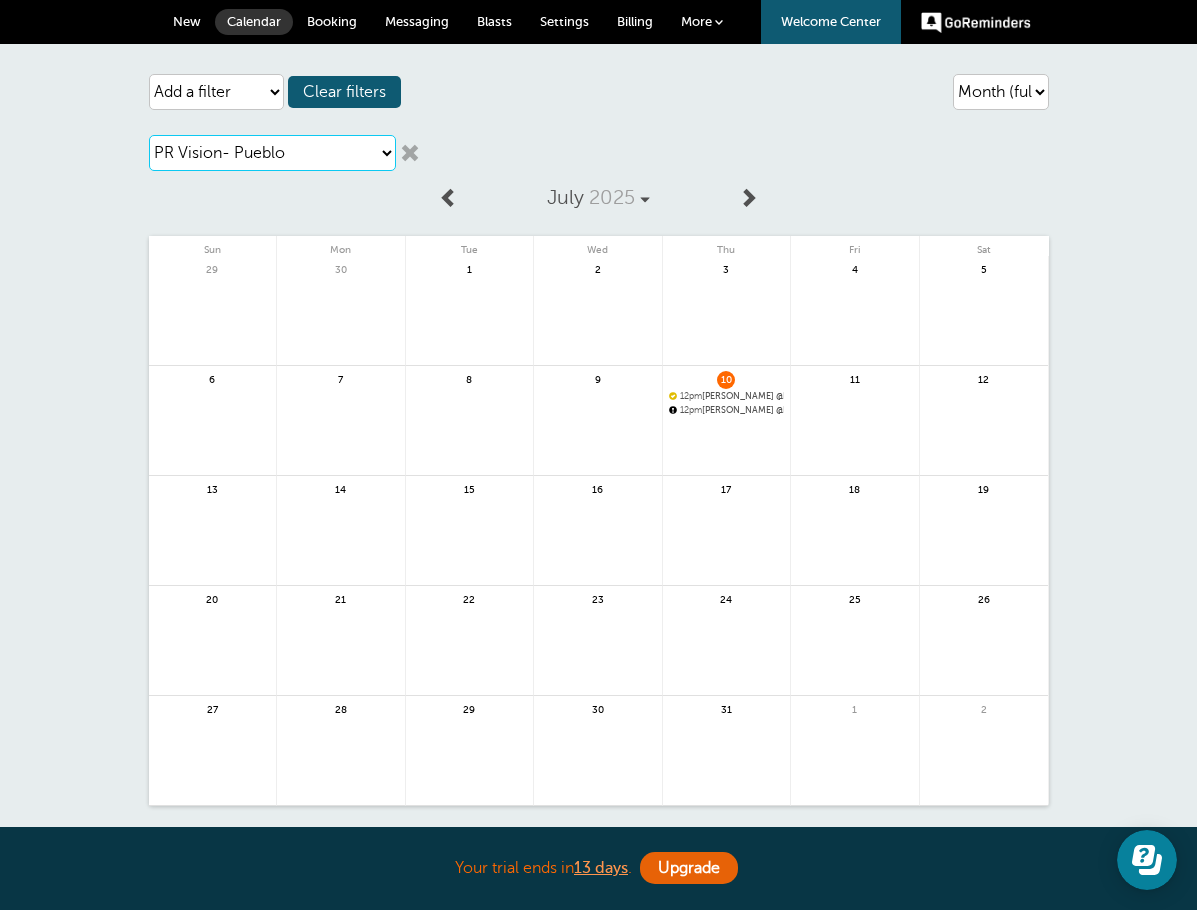 click on "Choose a location PR Vision- Ave. [PERSON_NAME] [PERSON_NAME] Vision- Pueblo" at bounding box center [273, 153] 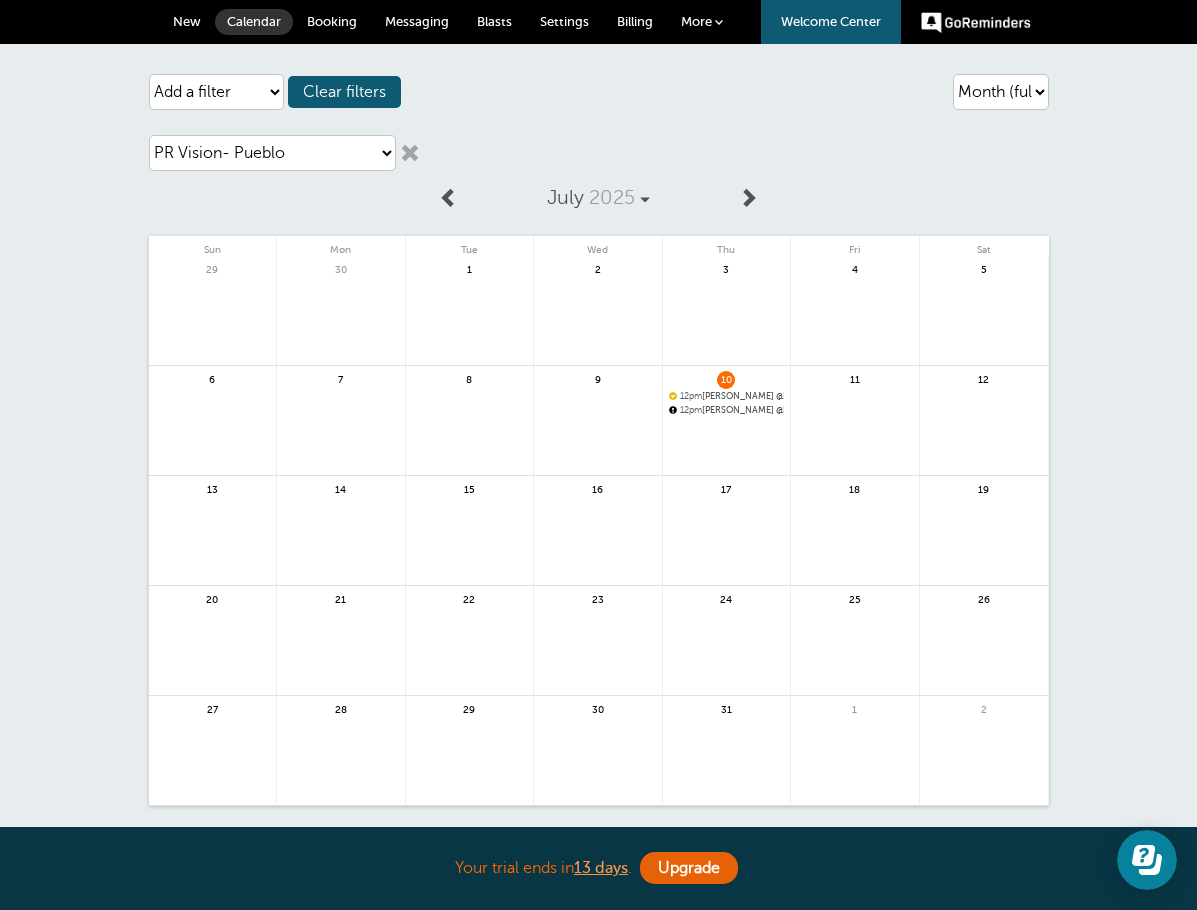 click on "New" at bounding box center [187, 22] 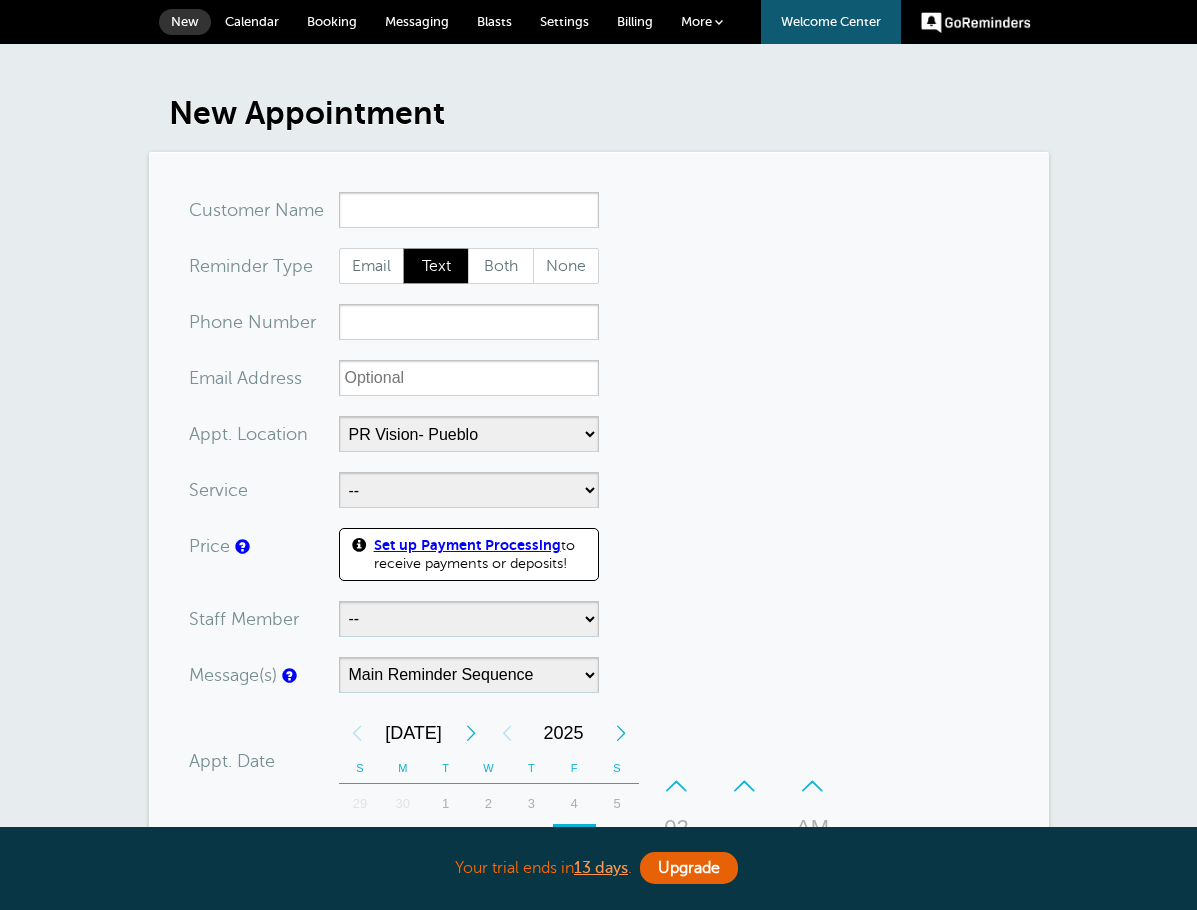 select on "24235" 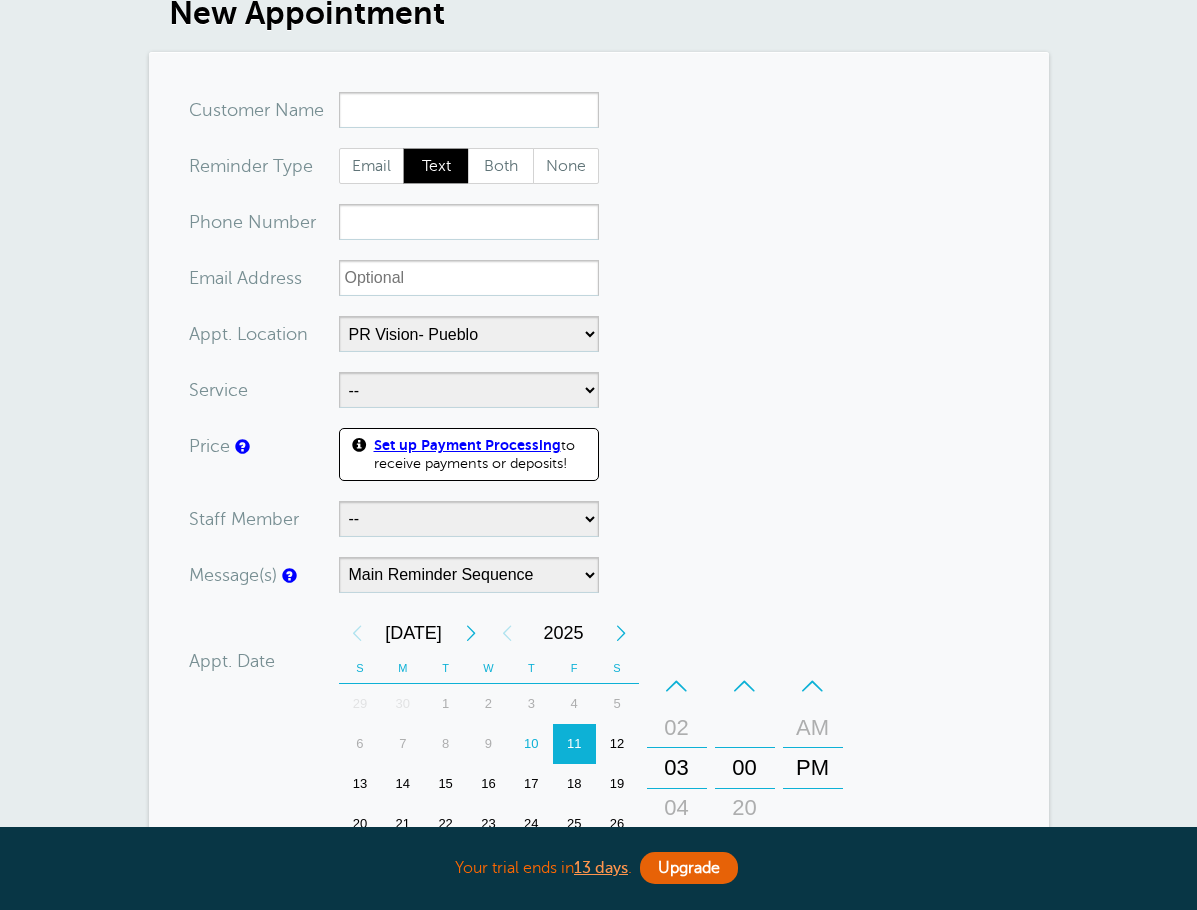 click on "You are creating a new customer. To use an existing customer select one from the autocomplete dropdown.
x-no-autofill
Cus tomer N ame
Edit
Remove
Customer TZ
--
Time zone
am/pm
24h
US/CANADA" at bounding box center (599, 642) 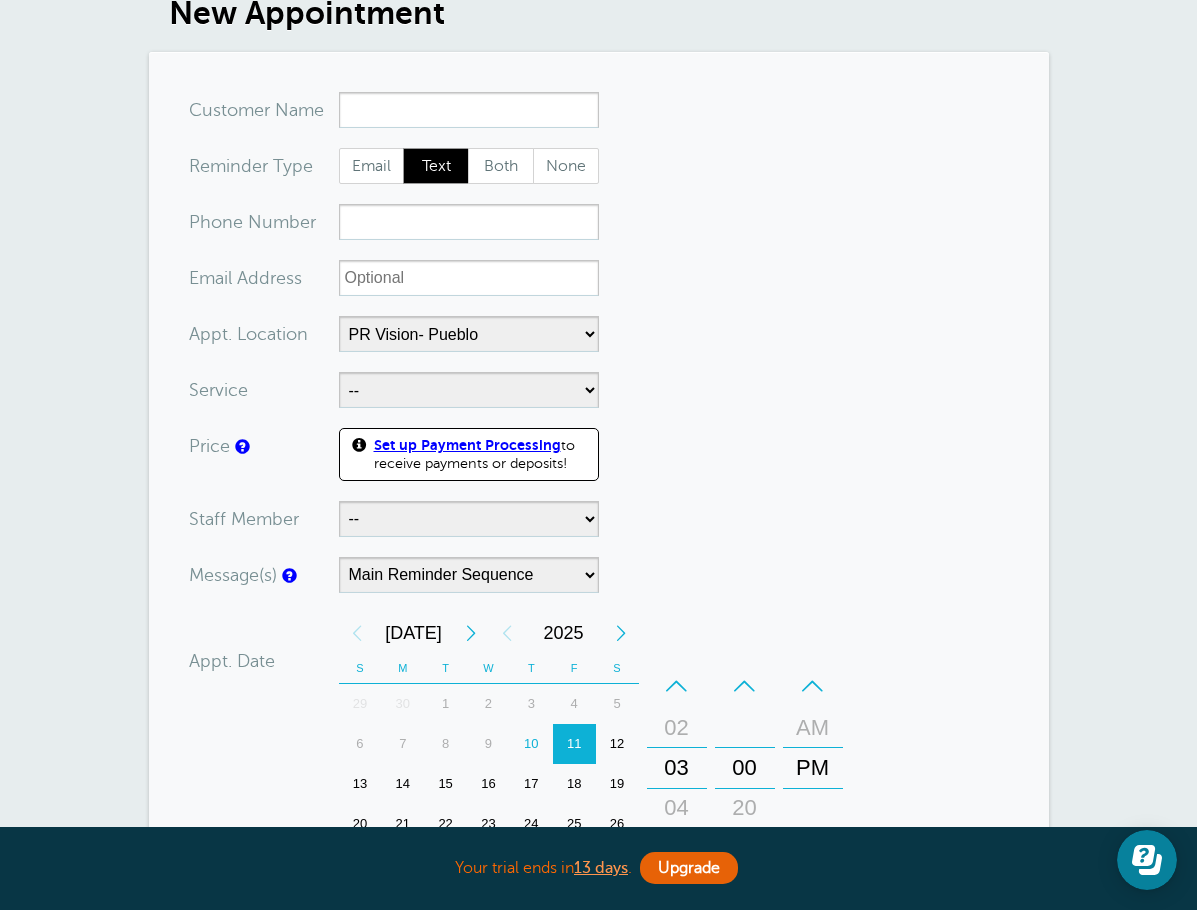 scroll, scrollTop: 0, scrollLeft: 0, axis: both 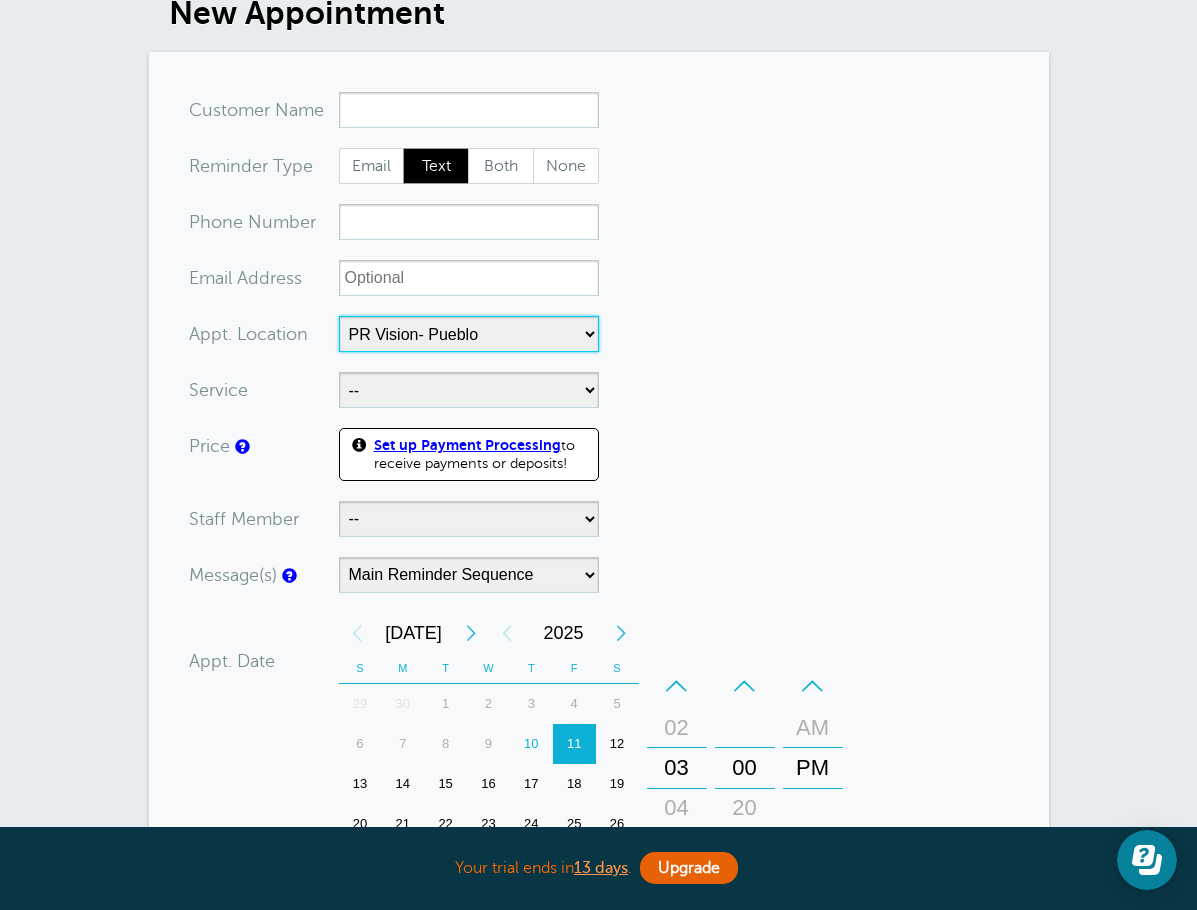 drag, startPoint x: 432, startPoint y: 321, endPoint x: 432, endPoint y: 341, distance: 20 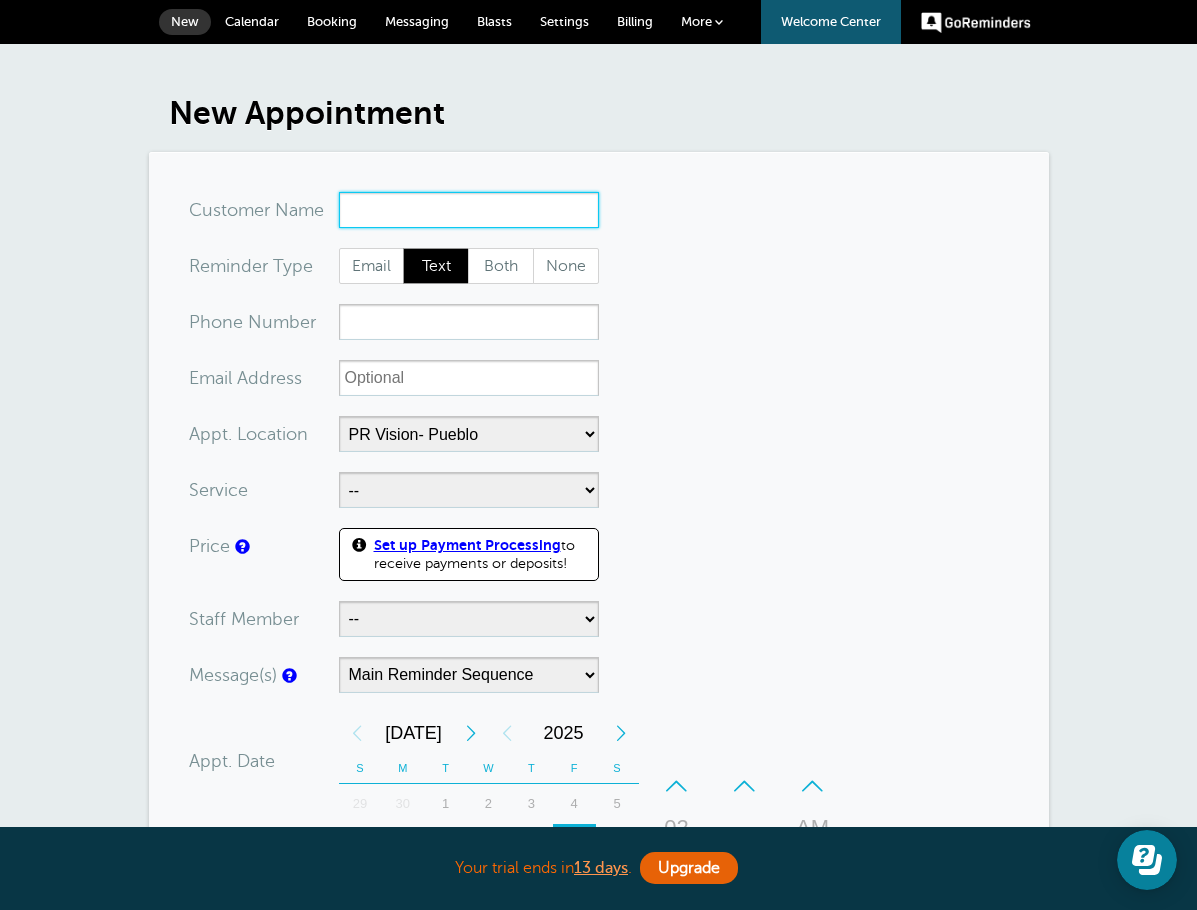click on "x-no-autofill" at bounding box center [469, 210] 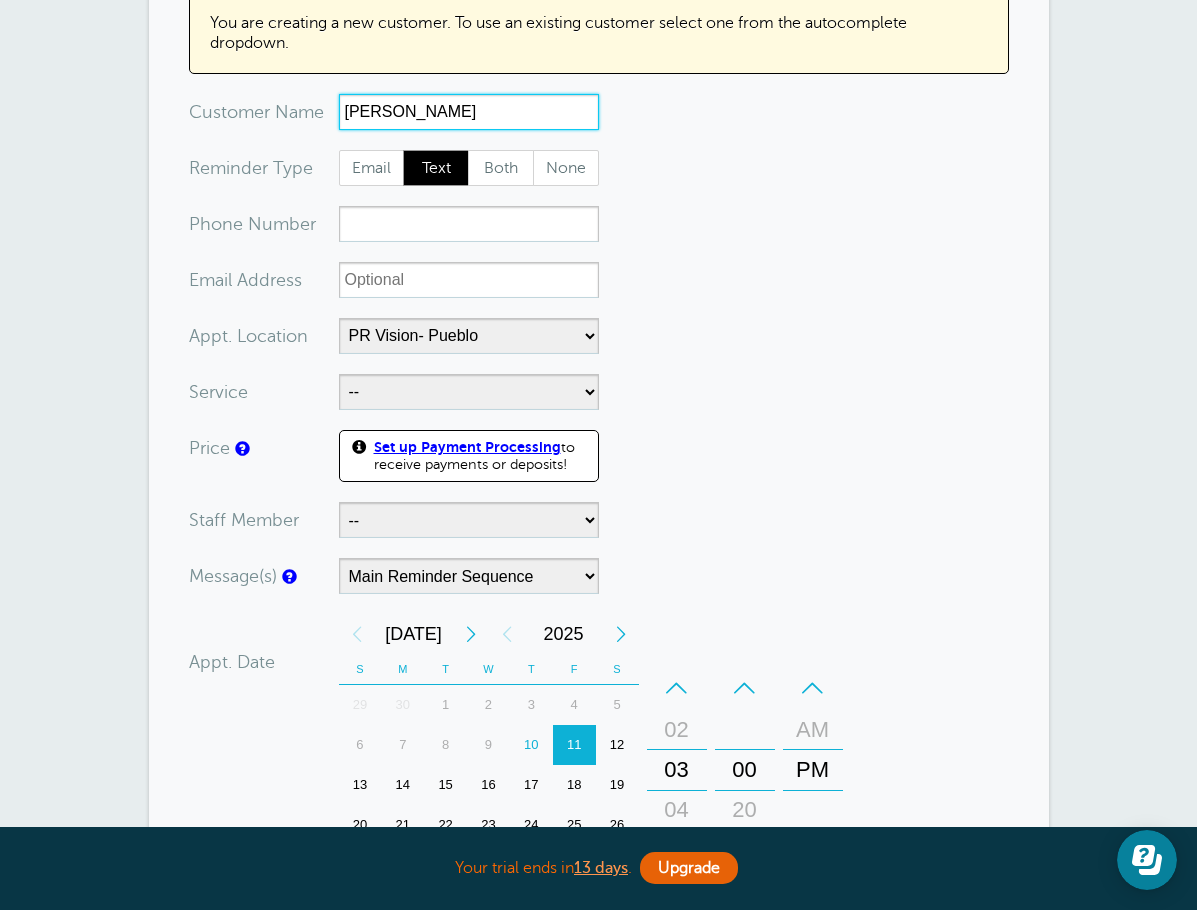 scroll, scrollTop: 200, scrollLeft: 0, axis: vertical 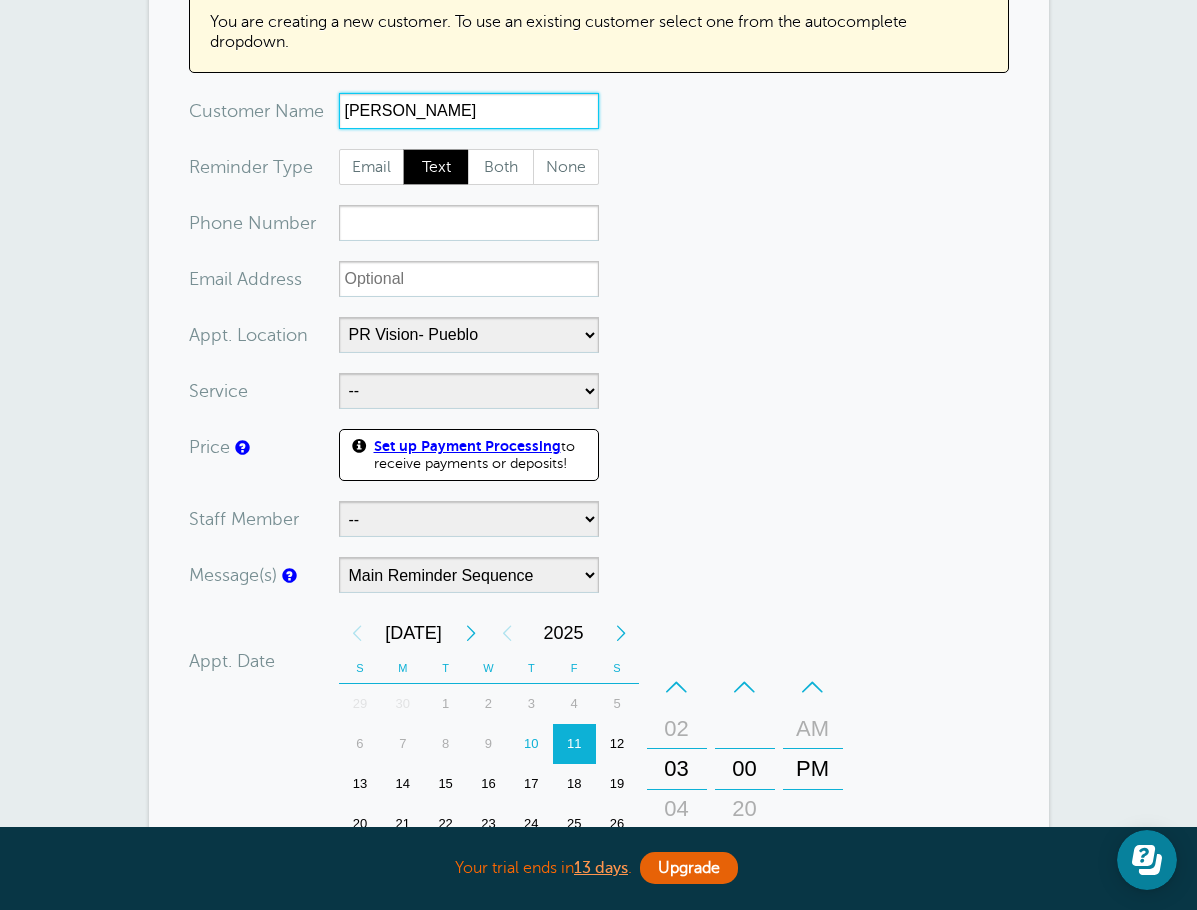 type on "Lian Soto" 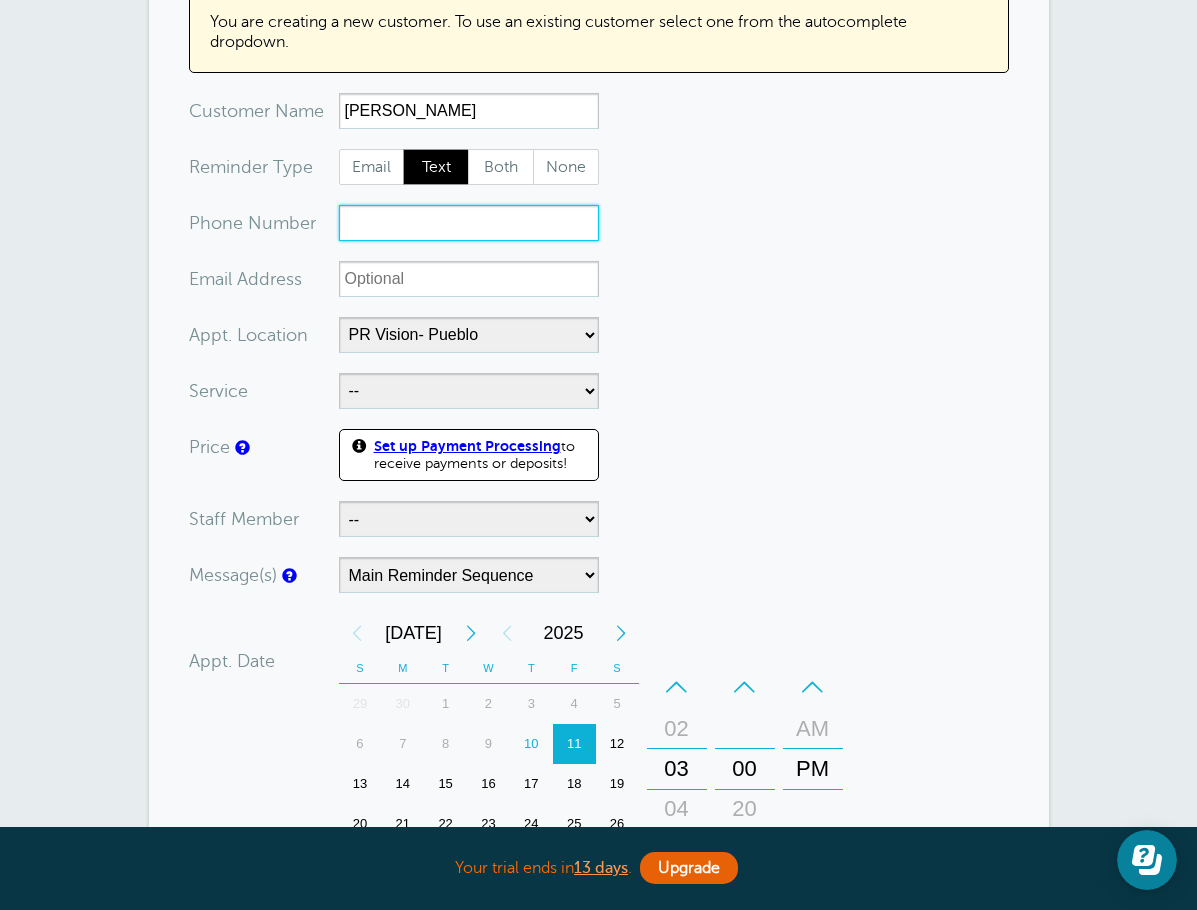 click on "xxx-no-autofill" at bounding box center [469, 223] 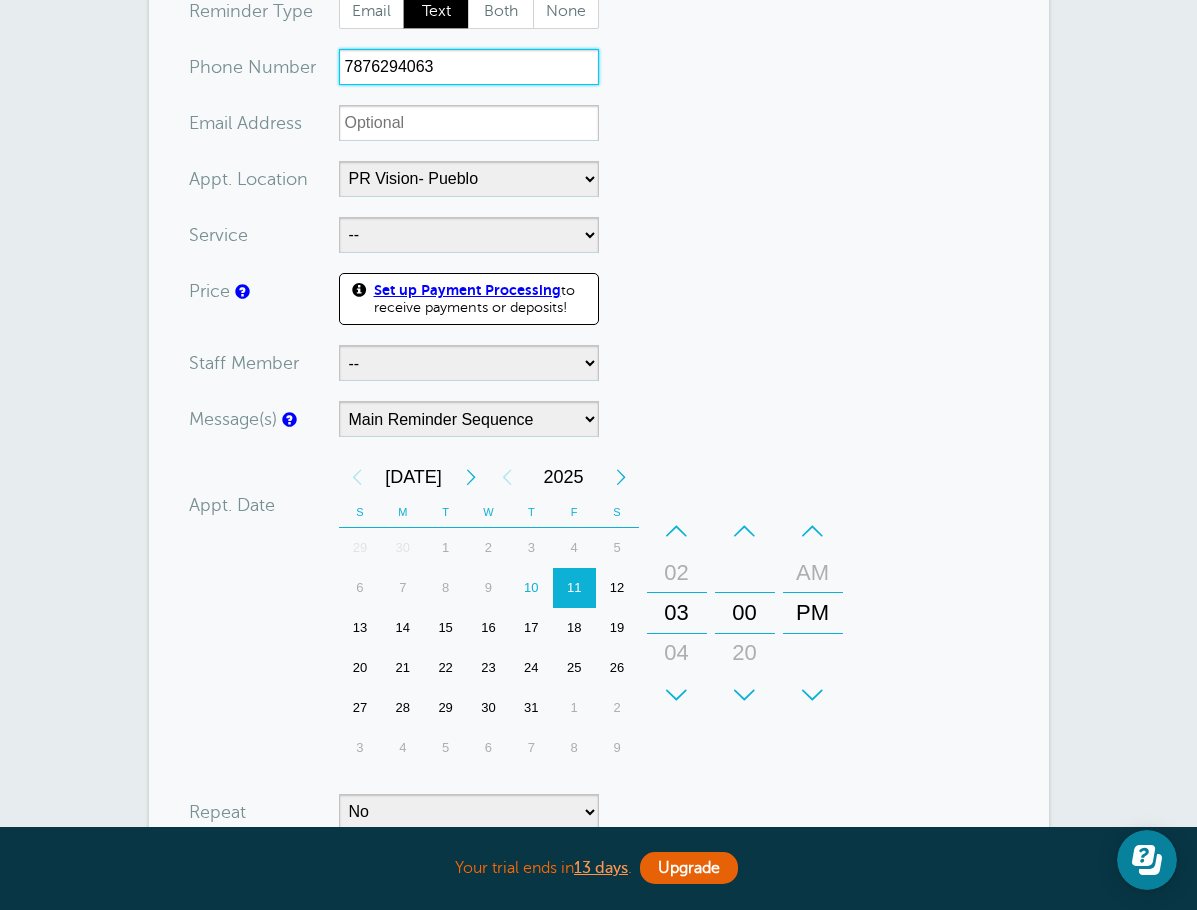 scroll, scrollTop: 400, scrollLeft: 0, axis: vertical 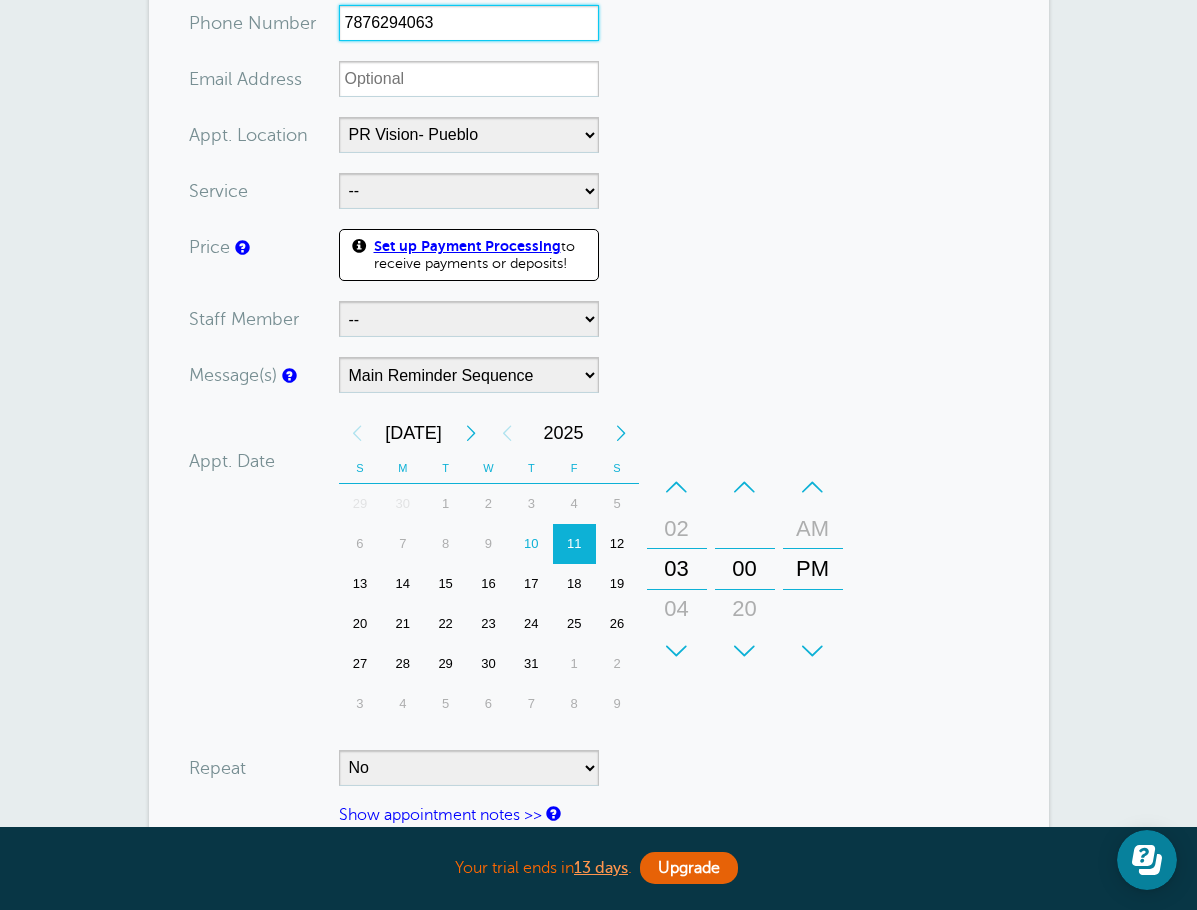 type on "7876294063" 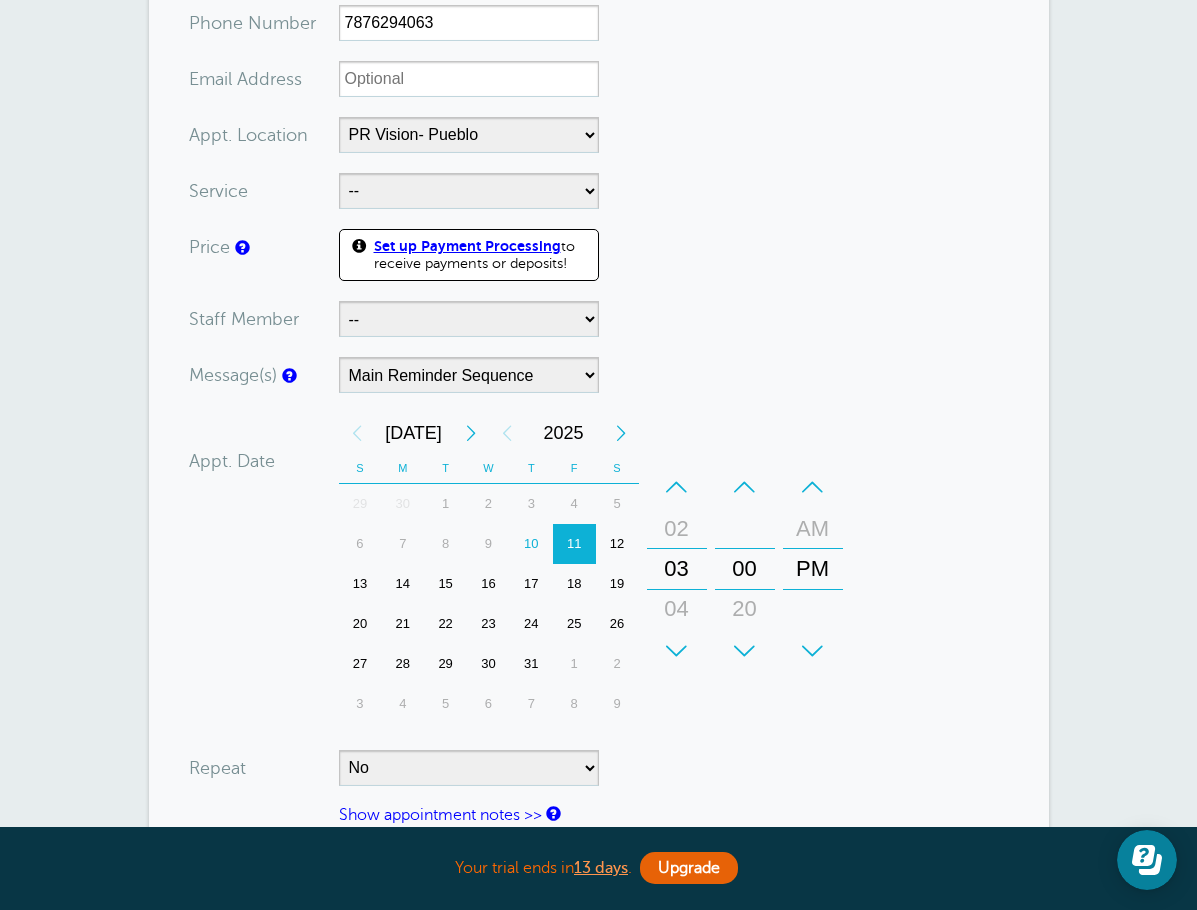 click on "You are creating a new customer. To use an existing customer select one from the autocomplete dropdown.
x-no-autofill
Cus tomer N ame
Lian Soto No search results.
Edit
Remove
Customer TZ
--
Time zone
am/pm
24h" at bounding box center [599, 392] 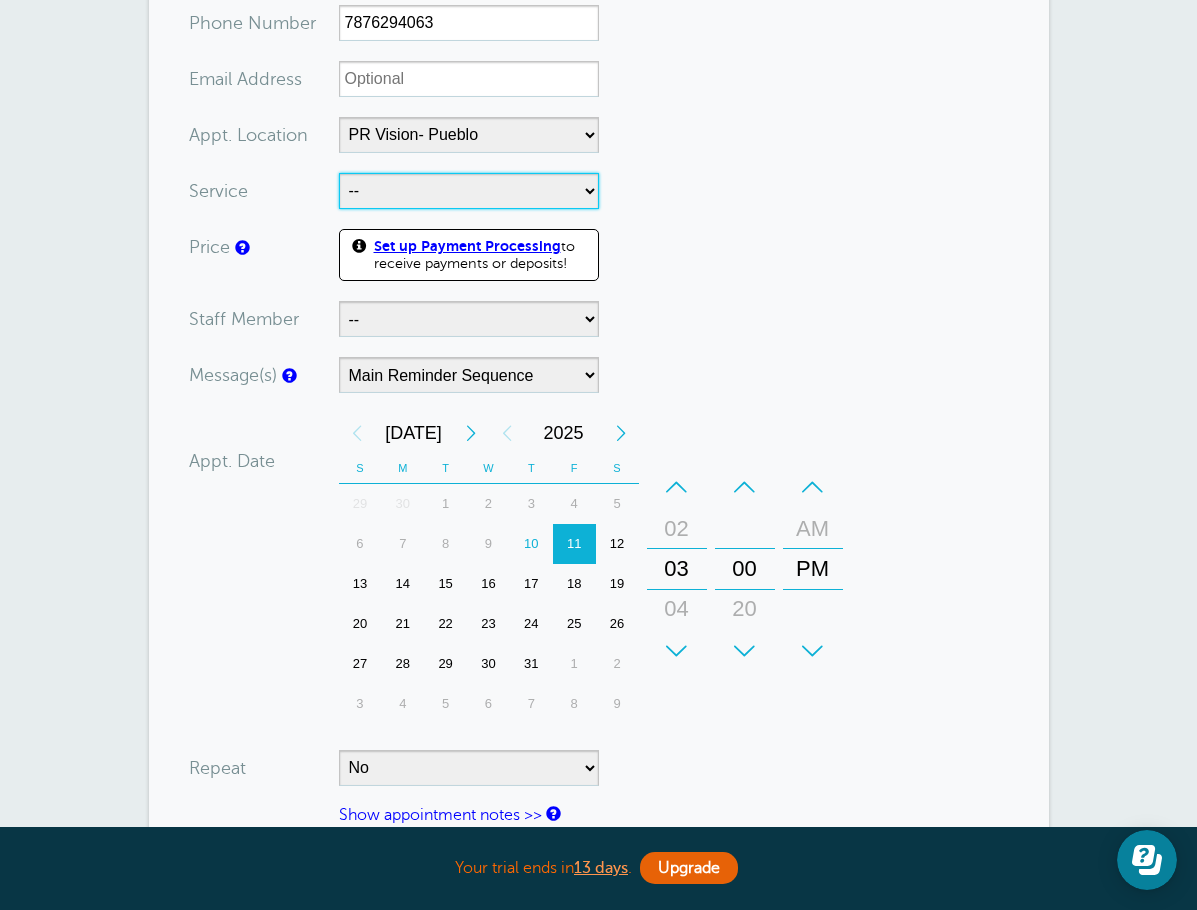 click on "-- Examen de la Vista Examen de la Vista - LC" at bounding box center [469, 191] 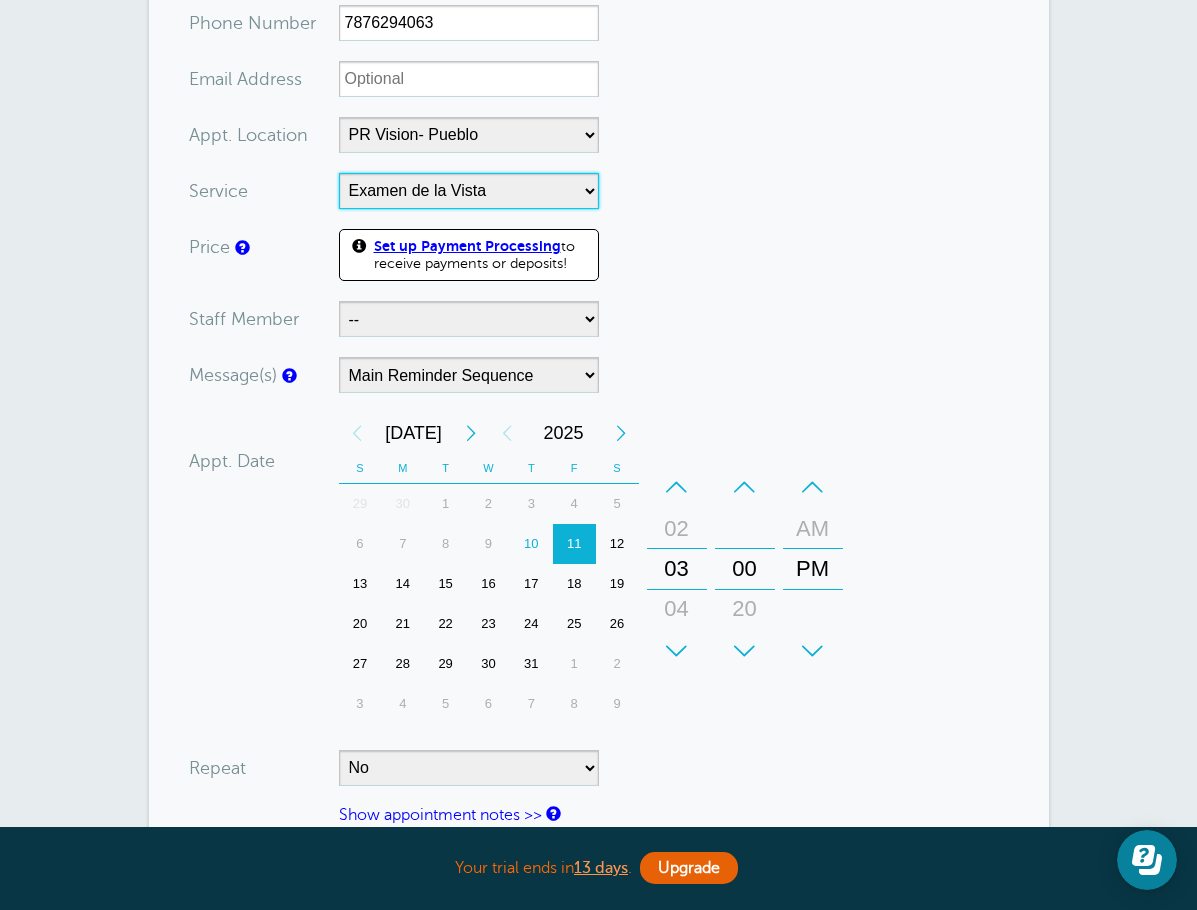 click on "-- Examen de la Vista Examen de la Vista - LC" at bounding box center [469, 191] 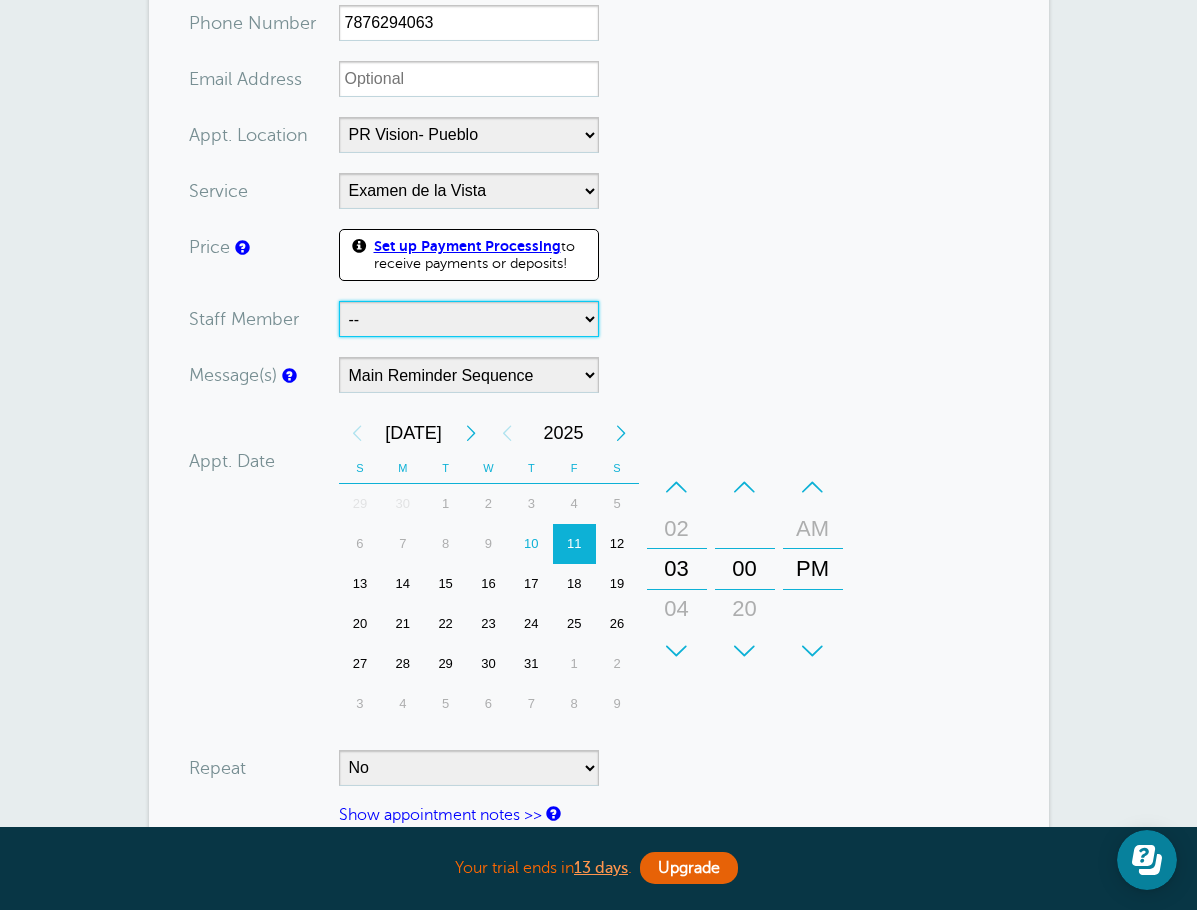 click on "-- Dr. Gusieppe Recafina Dra. [PERSON_NAME]" at bounding box center (469, 319) 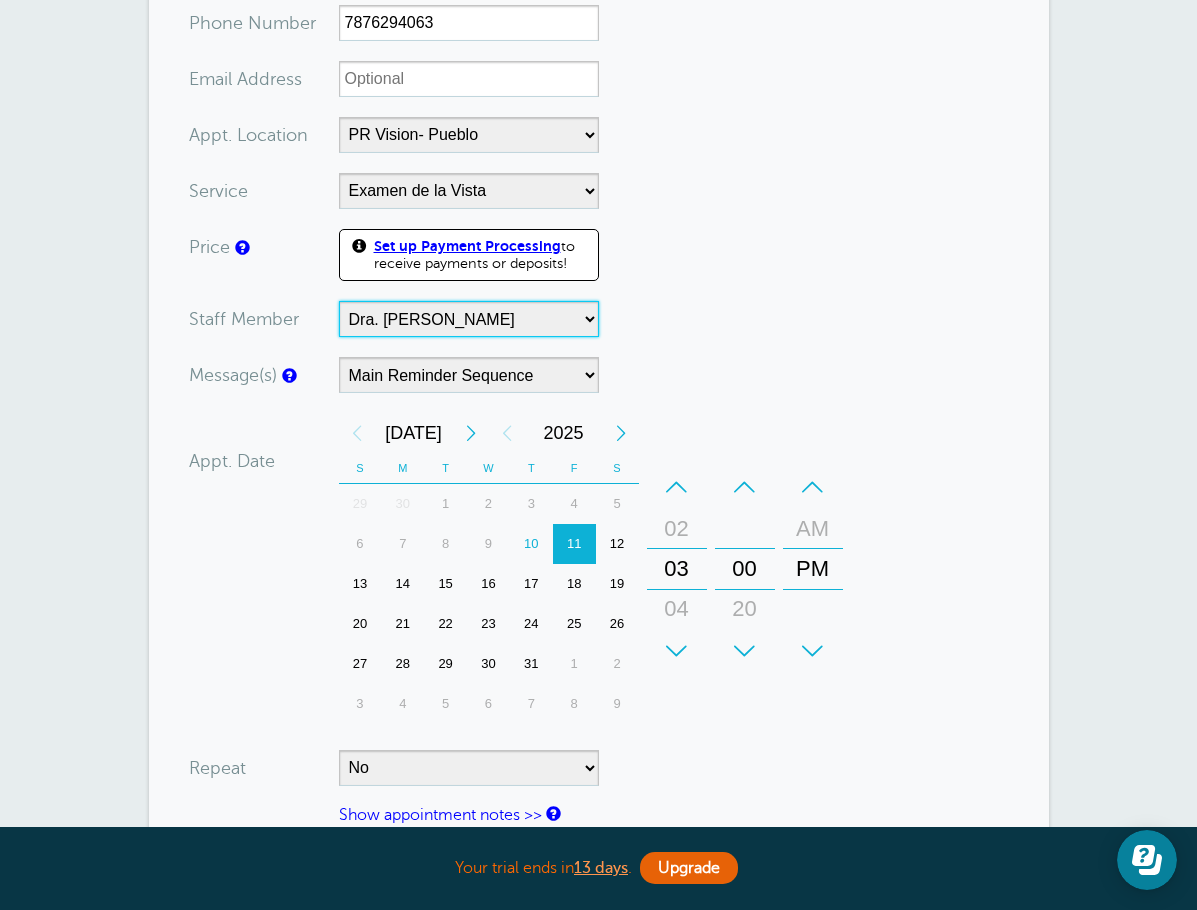 click on "-- Dr. Gusieppe Recafina Dra. [PERSON_NAME]" at bounding box center [469, 319] 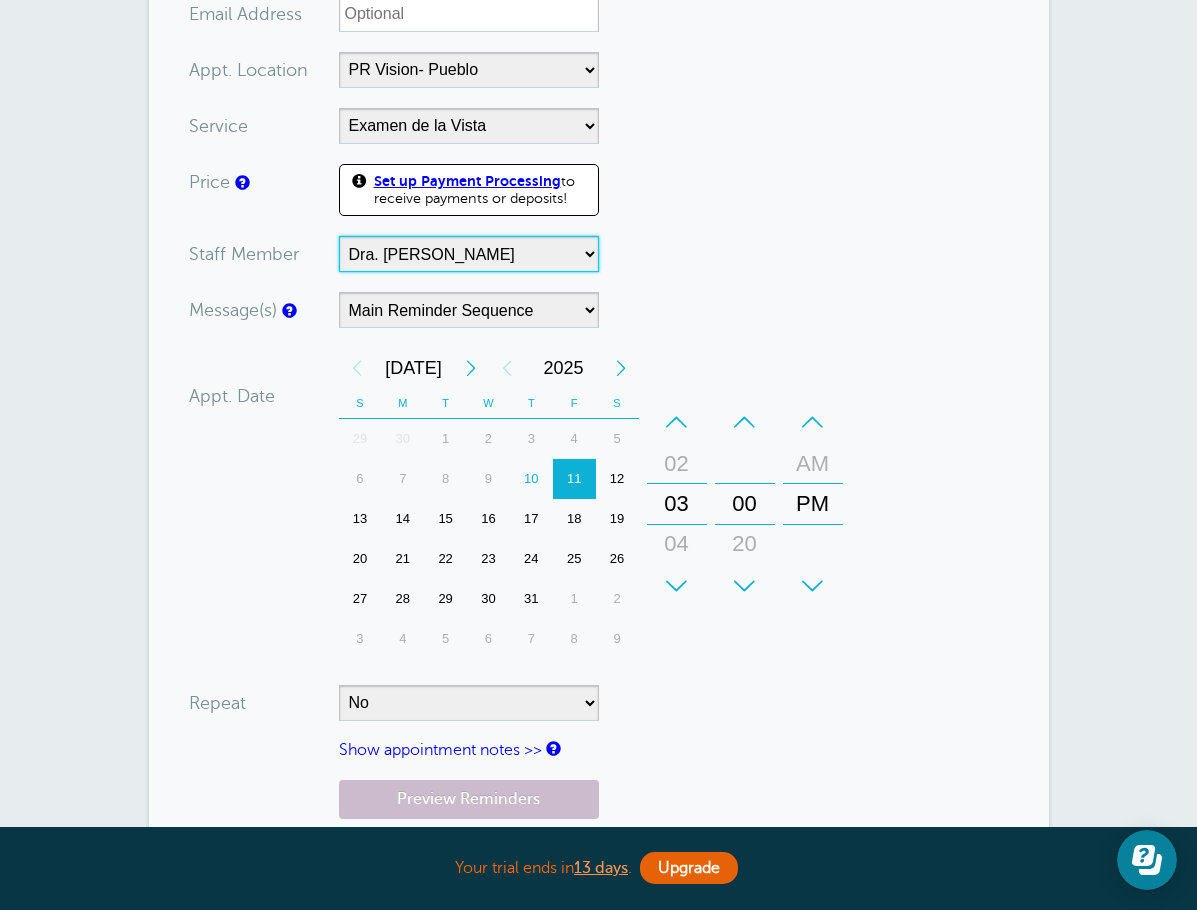 scroll, scrollTop: 500, scrollLeft: 0, axis: vertical 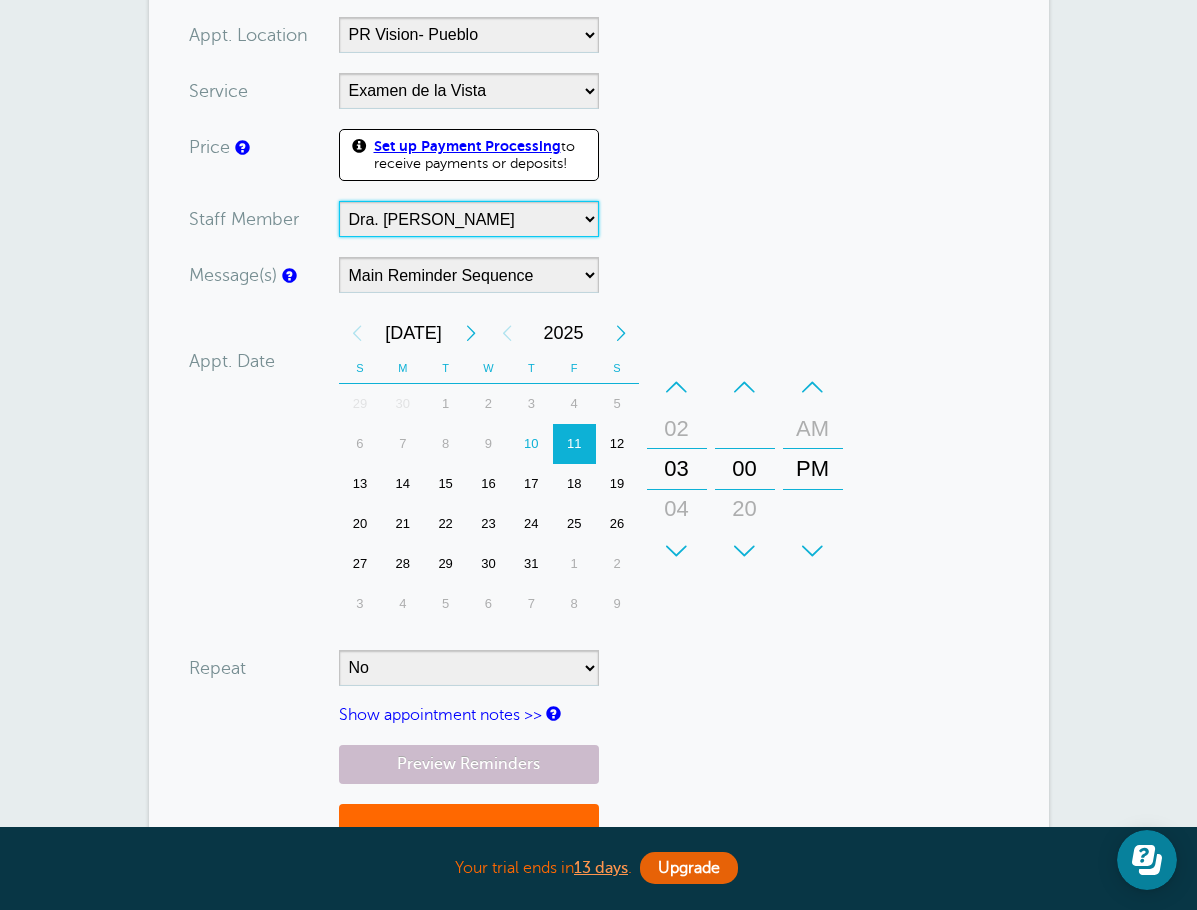 click on "03" at bounding box center [677, 469] 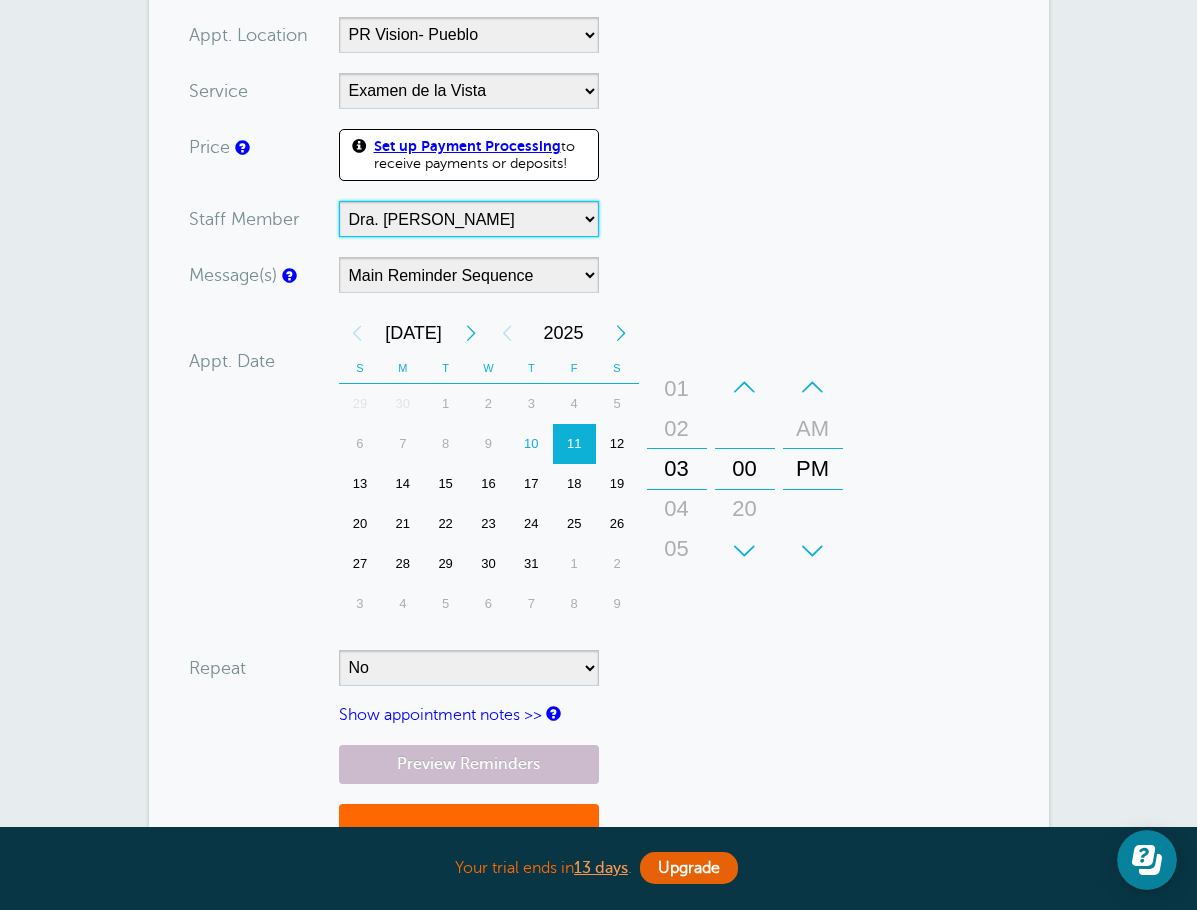click on "+" at bounding box center (677, 551) 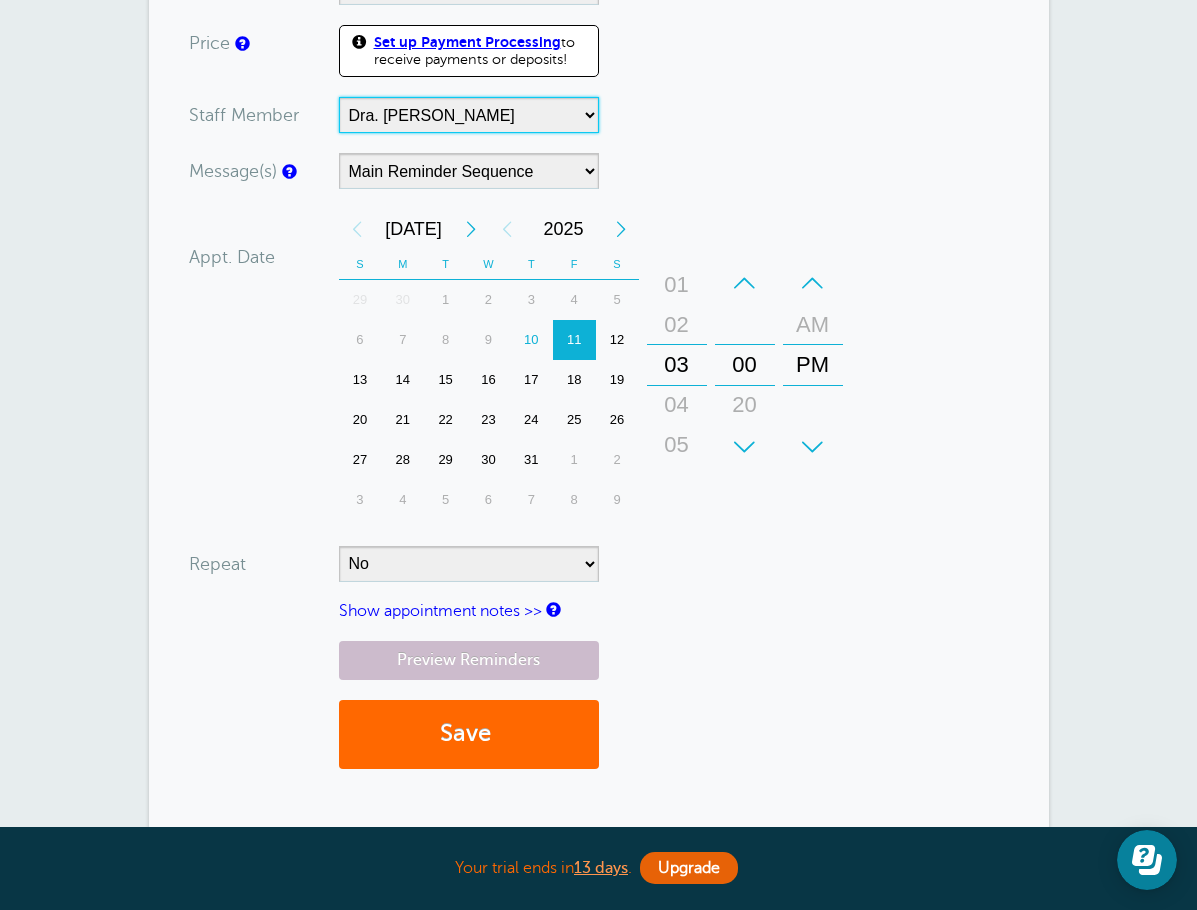 scroll, scrollTop: 700, scrollLeft: 0, axis: vertical 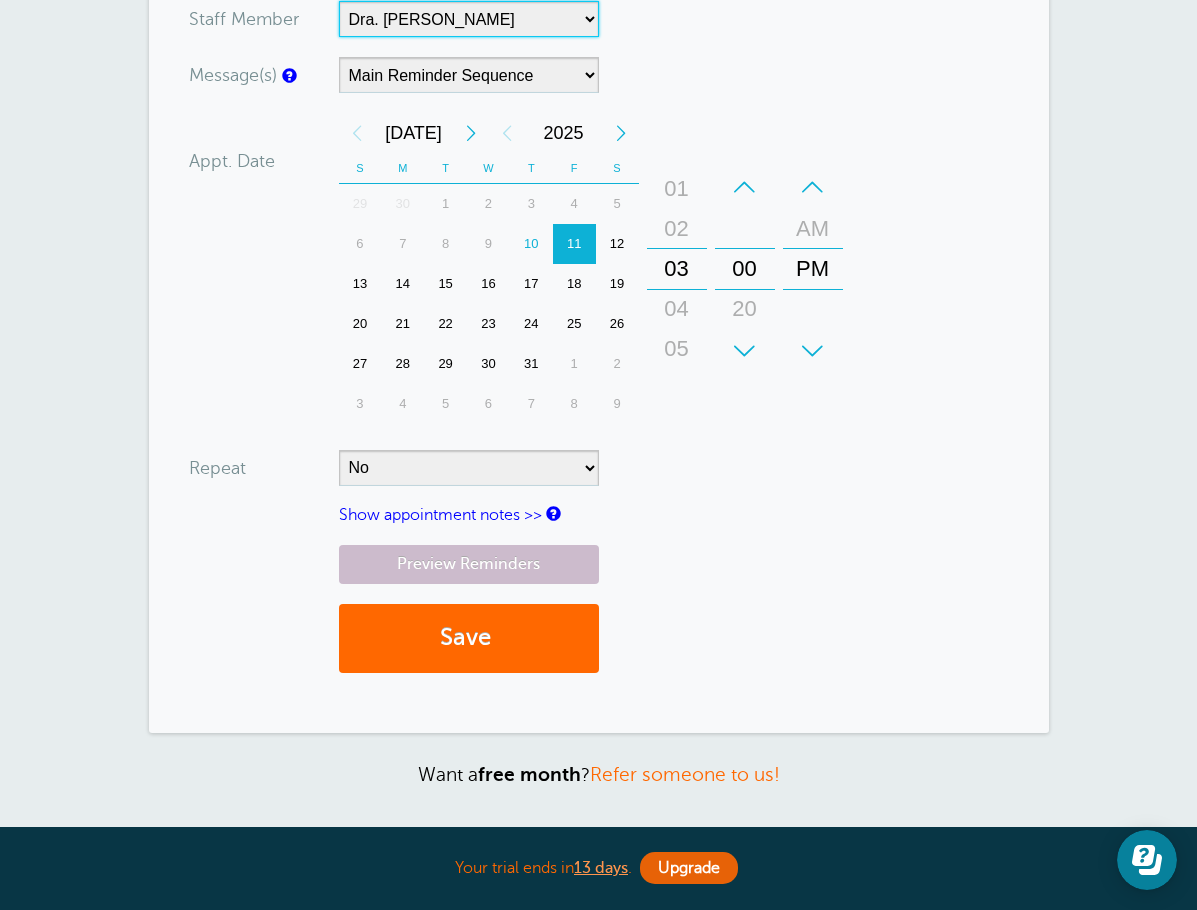 click on "–" at bounding box center (677, 187) 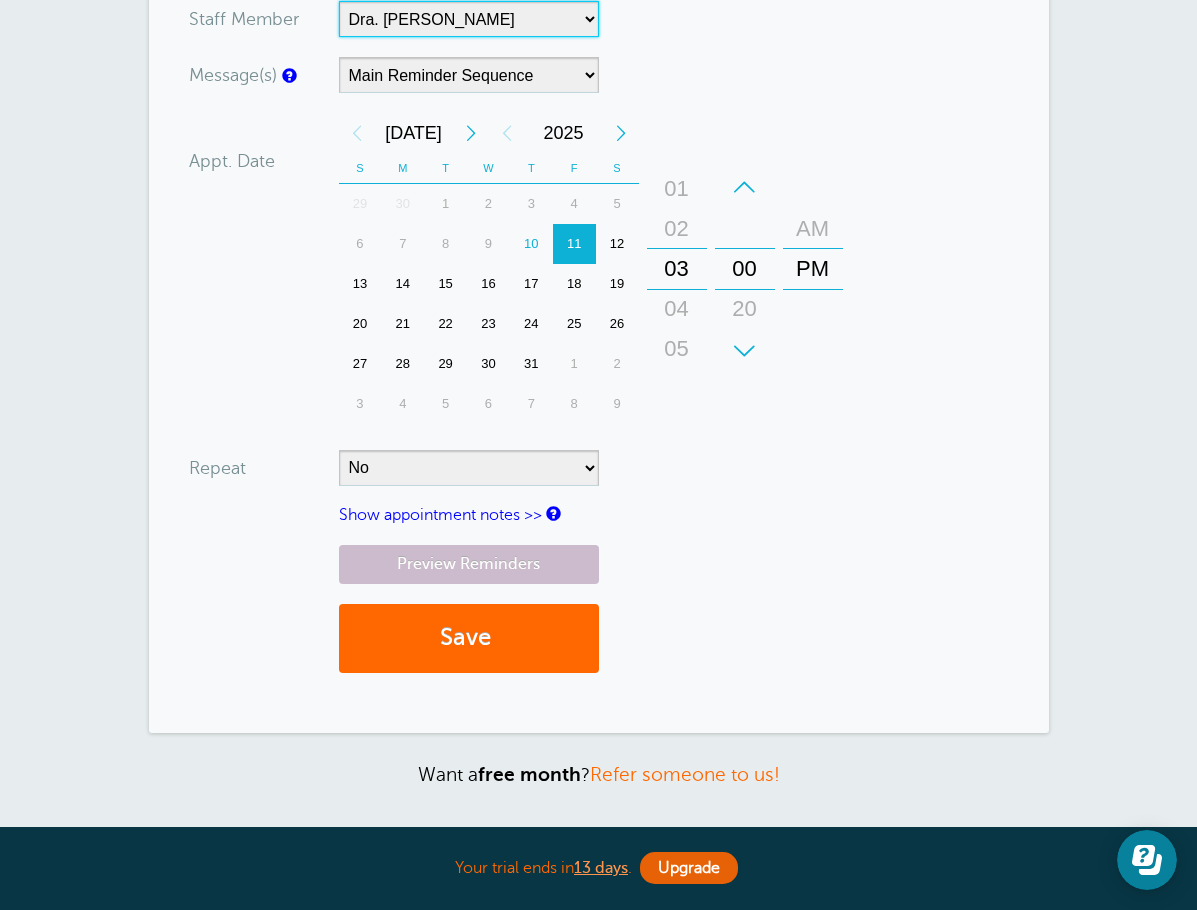 click on "AM" at bounding box center (813, 229) 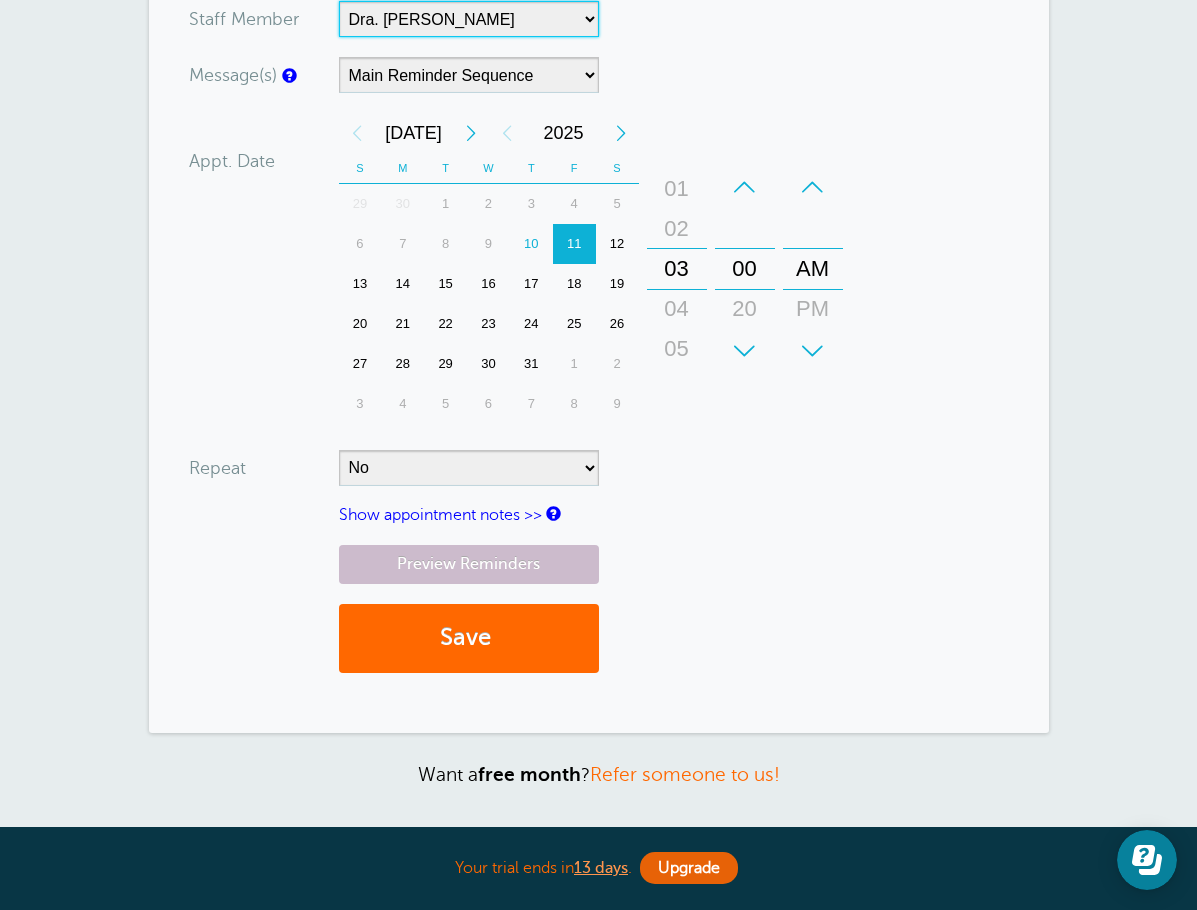 click on "+" at bounding box center [677, 351] 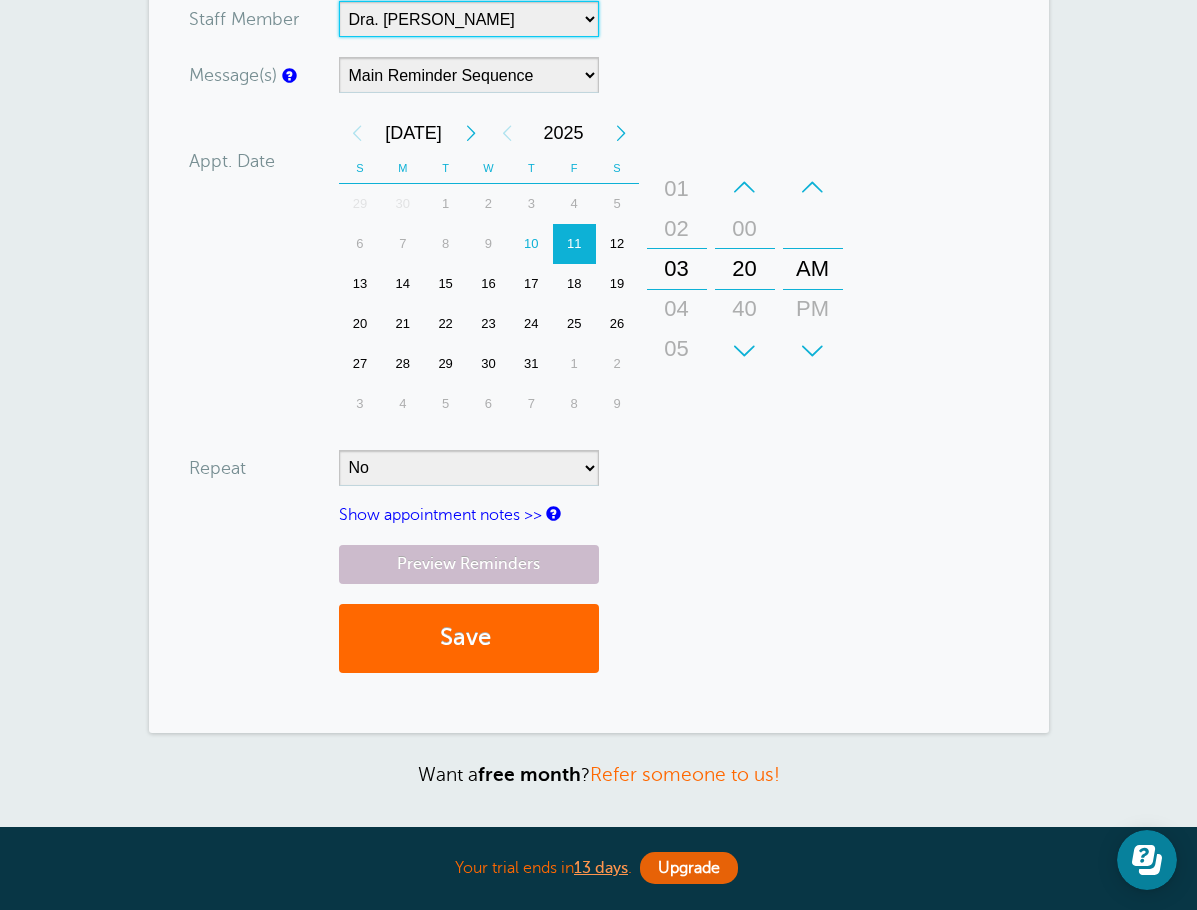 click on "+" at bounding box center (677, 351) 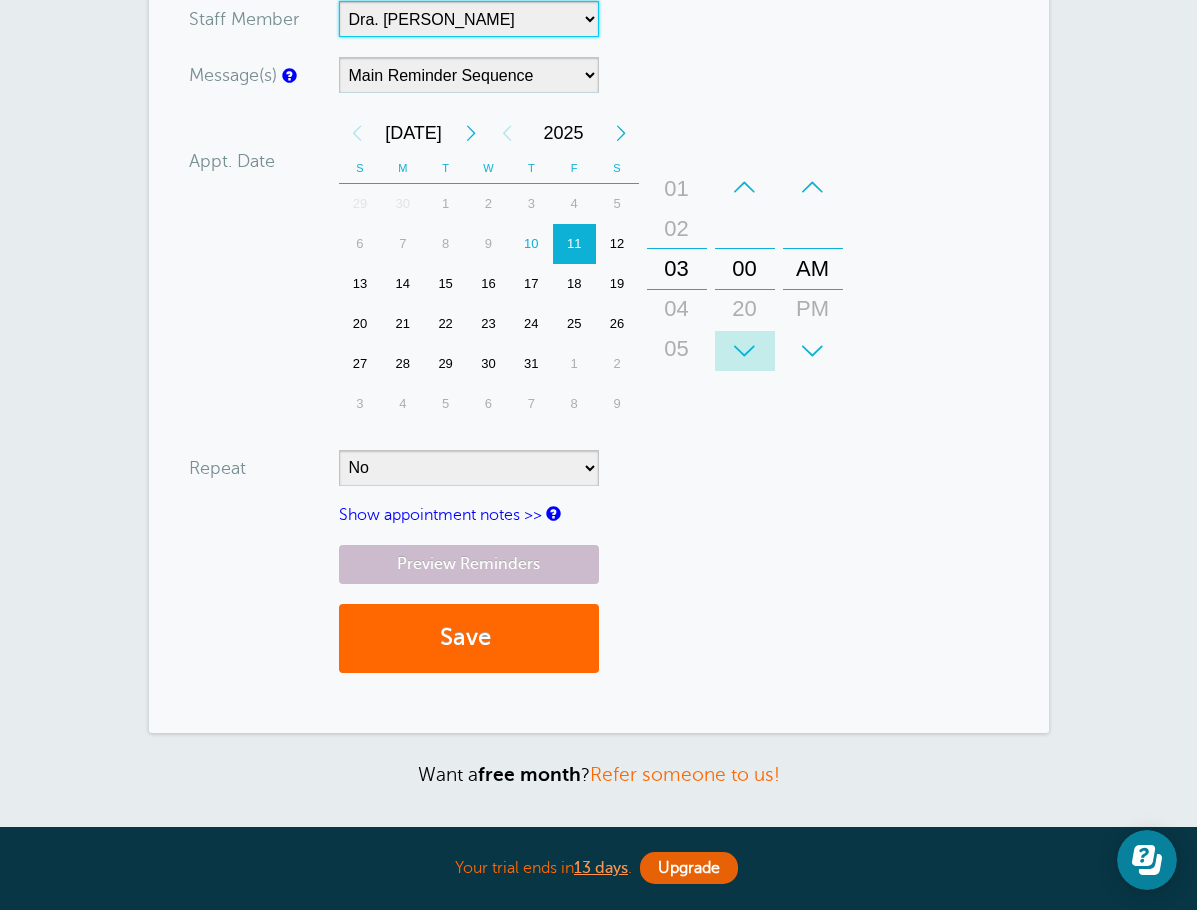 click on "+" at bounding box center [745, 351] 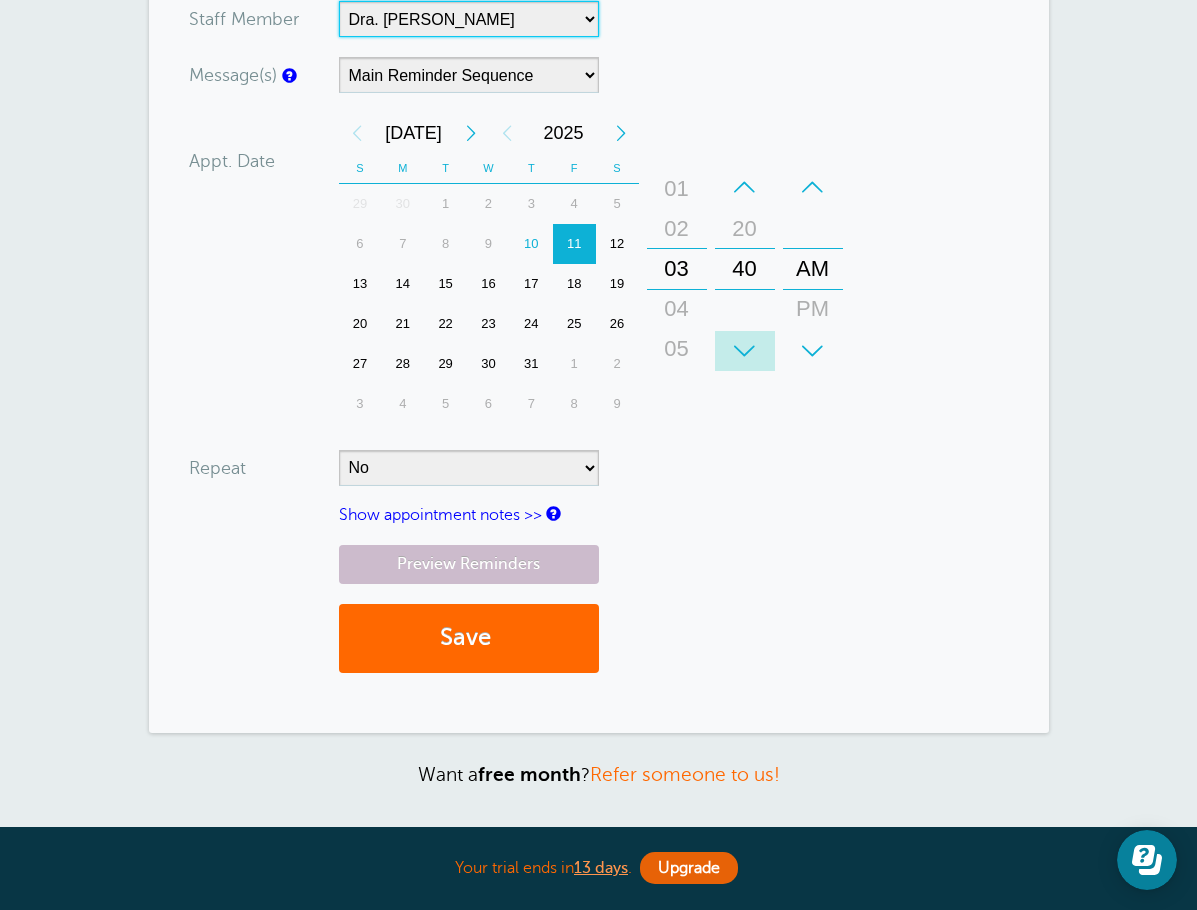 click on "+" at bounding box center (745, 351) 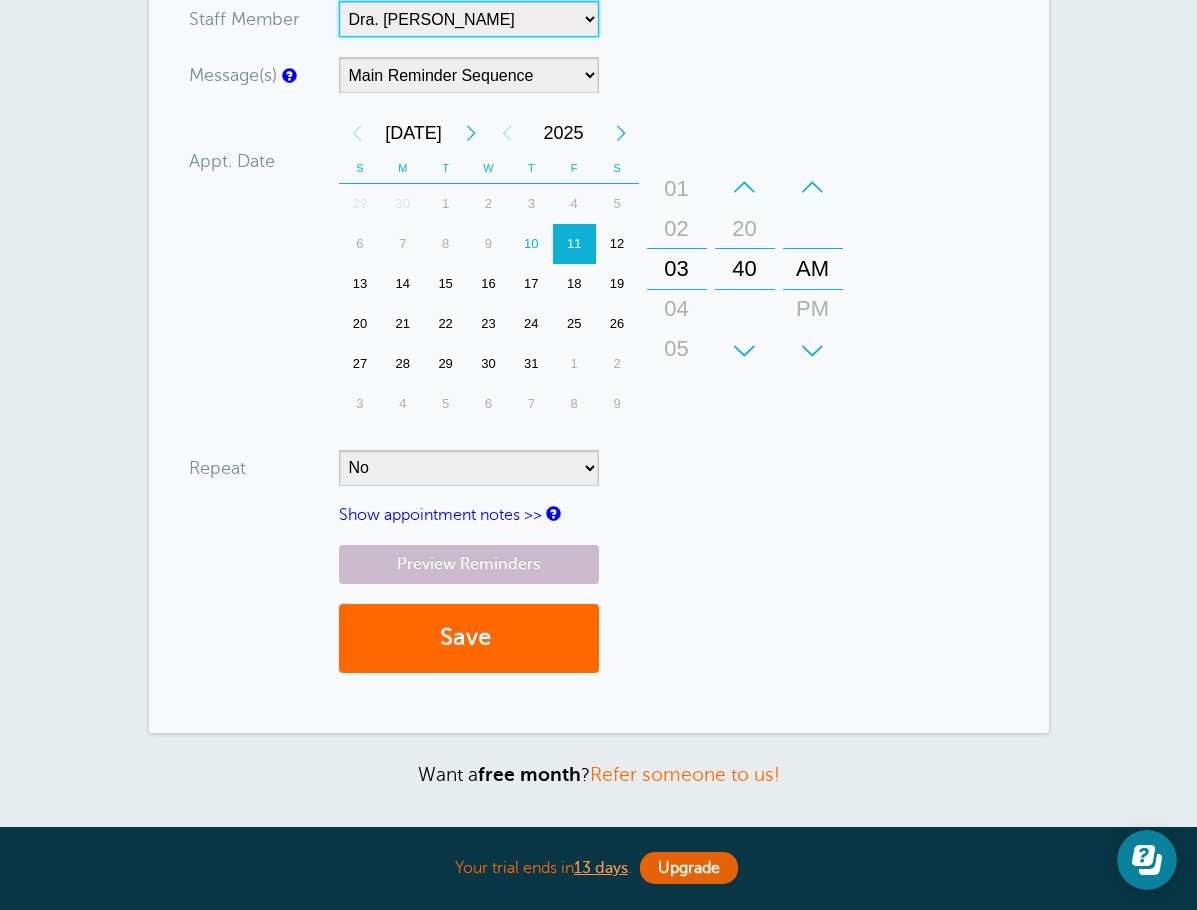 drag, startPoint x: 682, startPoint y: 277, endPoint x: 683, endPoint y: 306, distance: 29.017237 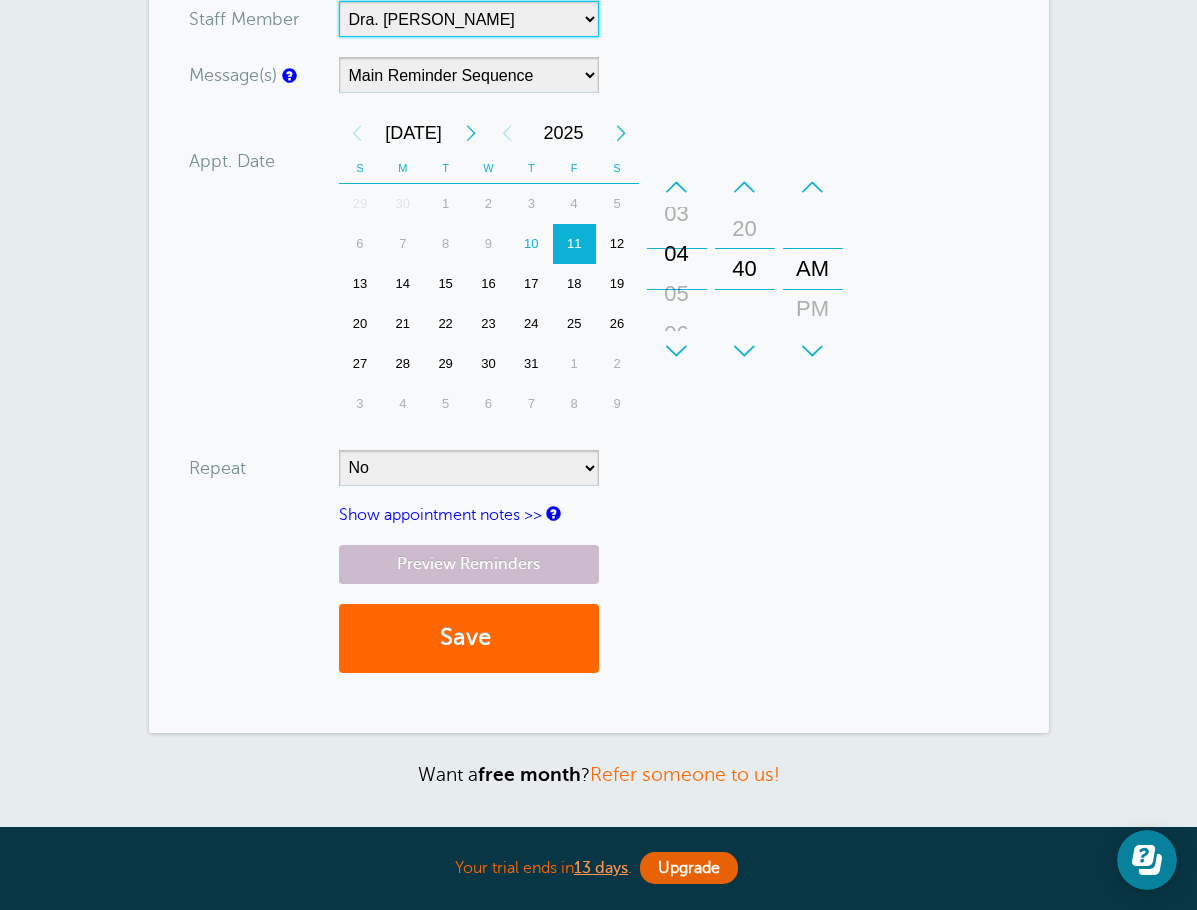 drag, startPoint x: 683, startPoint y: 311, endPoint x: 685, endPoint y: 260, distance: 51.0392 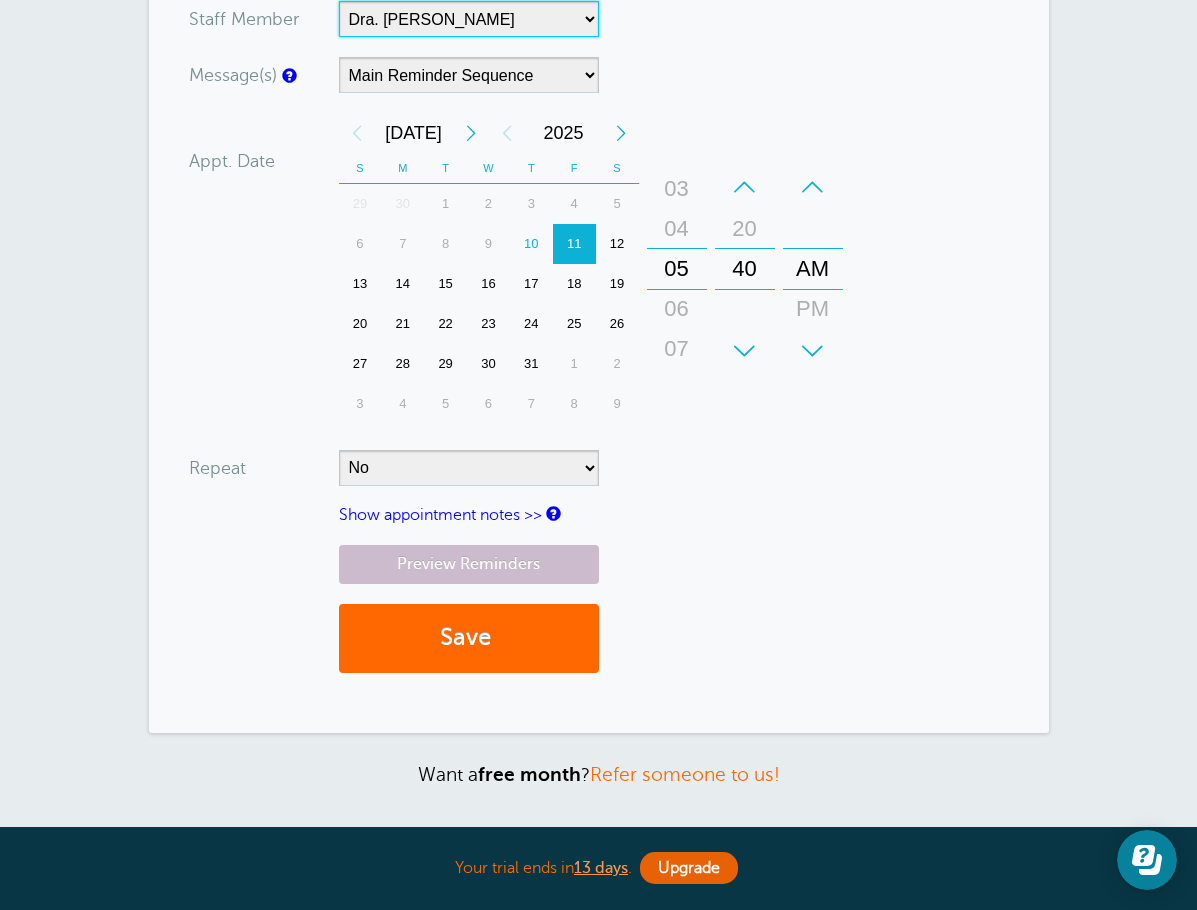 drag, startPoint x: 675, startPoint y: 321, endPoint x: 678, endPoint y: 221, distance: 100.04499 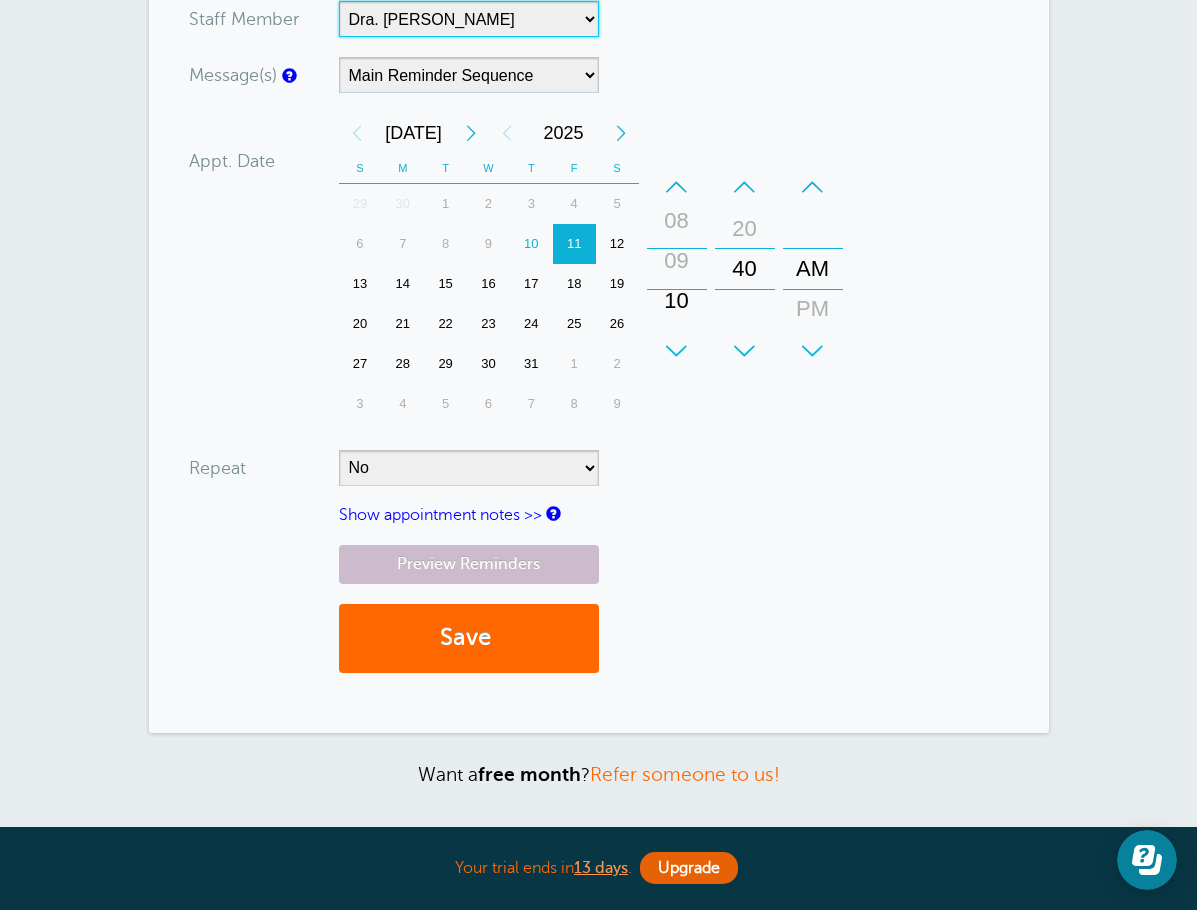 drag, startPoint x: 669, startPoint y: 307, endPoint x: 681, endPoint y: 339, distance: 34.176014 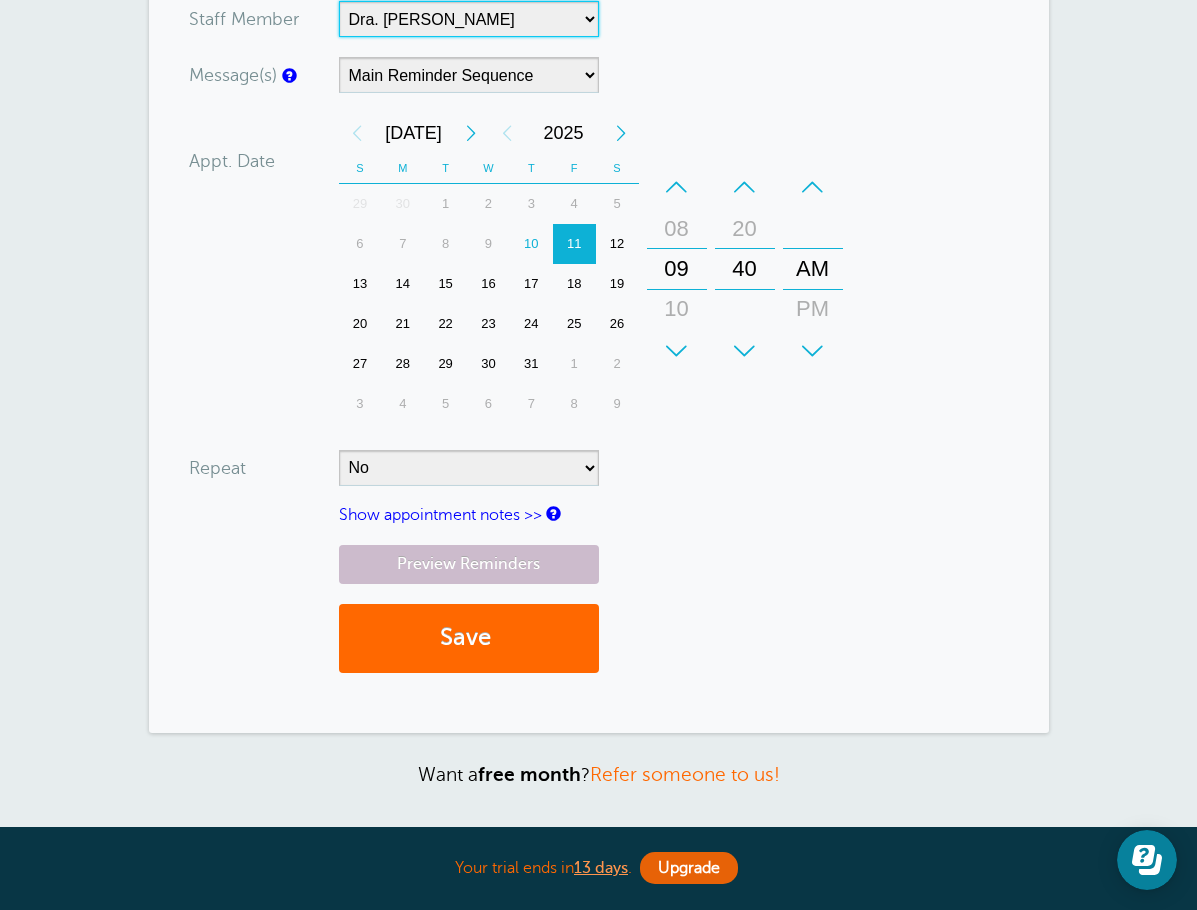 click on "+ – Month January February March April May June July August September October November December + – Day 01 02 03 04 05 06 07 08 09 10 11 12 13 14 15 16 17 18 19 20 21 22 23 24 25 26 27 28 29 30 31 + – Year 2025 2026 2027 2028 2029 2030 2031 2032 2033 2034 2035 Jul 2025 S M T W T F S 1 2 3 4 5 6 7 8 9 10 11 12 13 14 15 16 17 18 19 20 21 22 23 24 25 26 27 28 29 30 1 2 3 4 5 6 7 8 9 10 11 12 29 30 1 2 3 4 5 6 7 8 9 10 11 12 13 14 15 16 17 18 19 20 21 22 23 24 25 26 27 28 29 30 31 1 2 3 4 5 6 7 8 9 27 28 29 30 31 1 2 3 4 5 6 7 8 9 10 11 12 13 14 15 16 17 18 19 20 21 22 23 24 25 26 27 28 29 30 31 1 2 3 4 5 6                         Jan Feb Mar Apr May Jun Jul Aug Sep Oct Nov Dec                                                 2025 2026 2027 2028 2029 2030 2031 2032 2033 2034 2035                           + – Hours 12 01 02 03 04 05 06 07 08 09 10 11 + – Minutes 00 20 40 + –   AM PM" at bounding box center (595, 268) 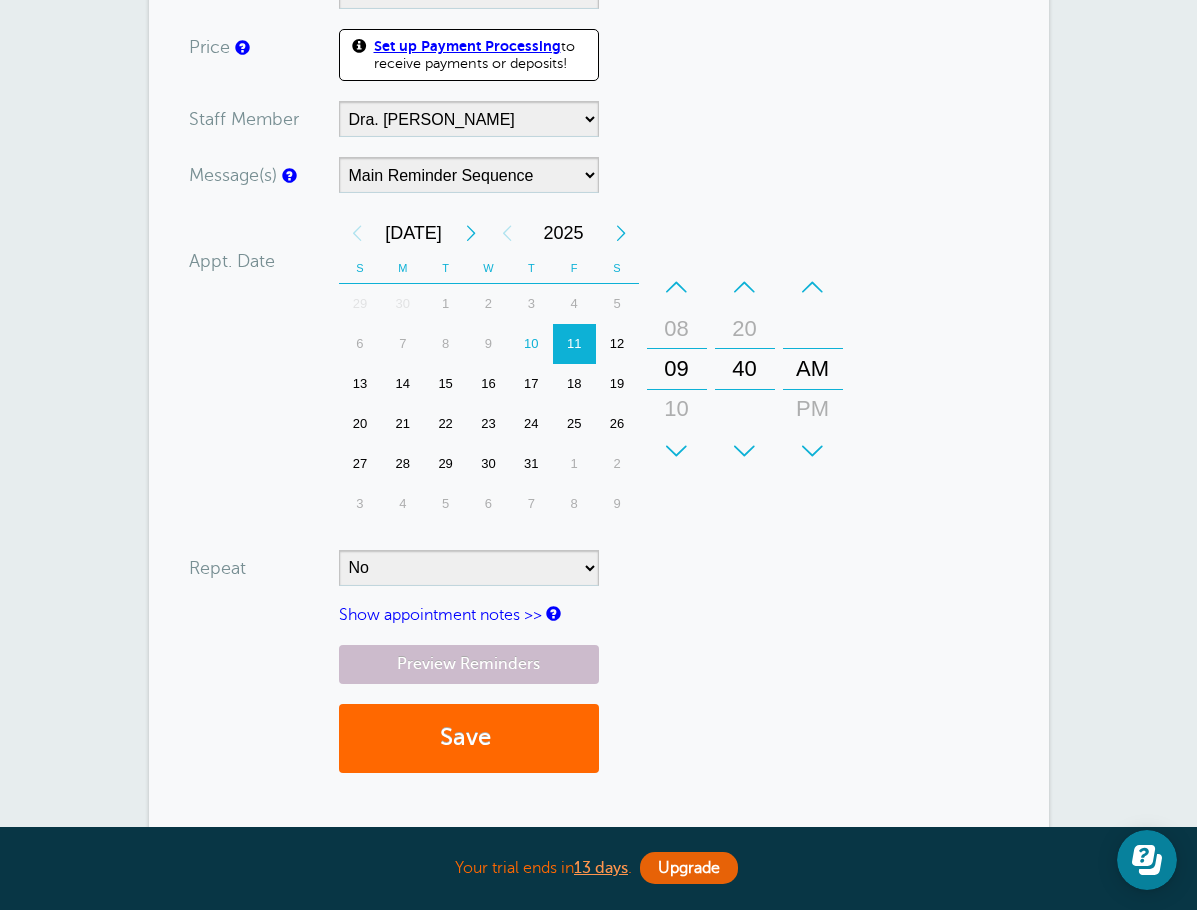click on "You are creating a new customer. To use an existing customer select one from the autocomplete dropdown.
x-no-autofill
Cus tomer N ame
Lian Soto No search results.
Edit
Remove
Customer TZ
--
Time zone
am/pm
24h" at bounding box center [599, 192] 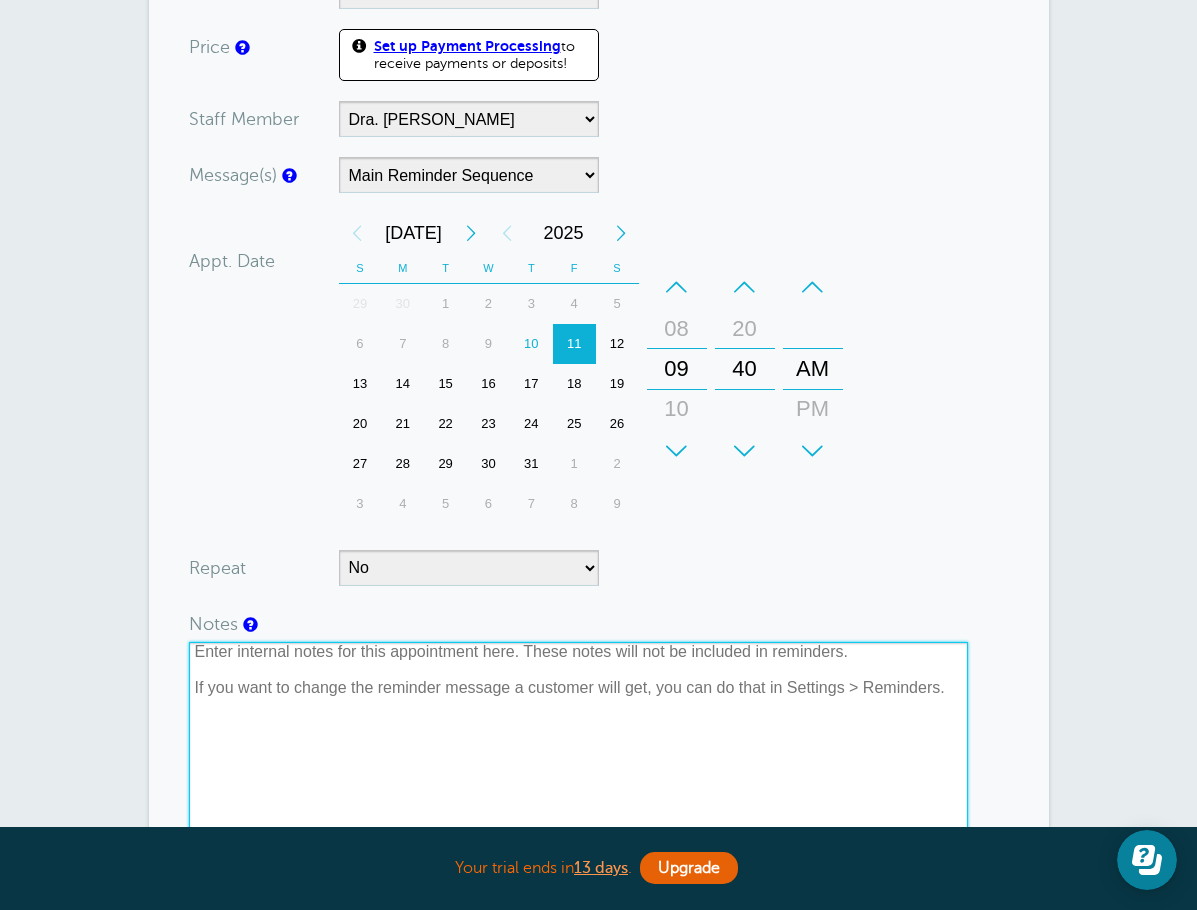 click at bounding box center [578, 742] 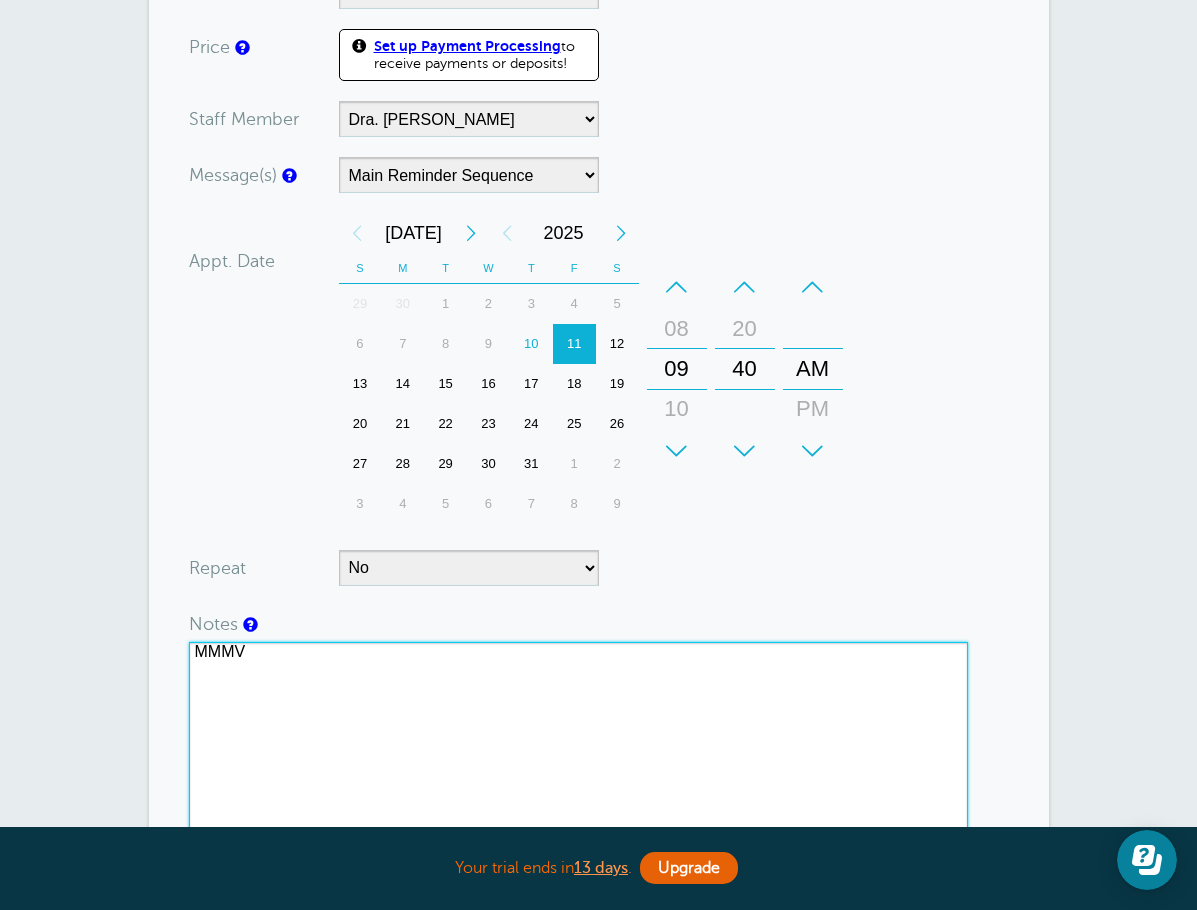 click on "15" at bounding box center (445, 384) 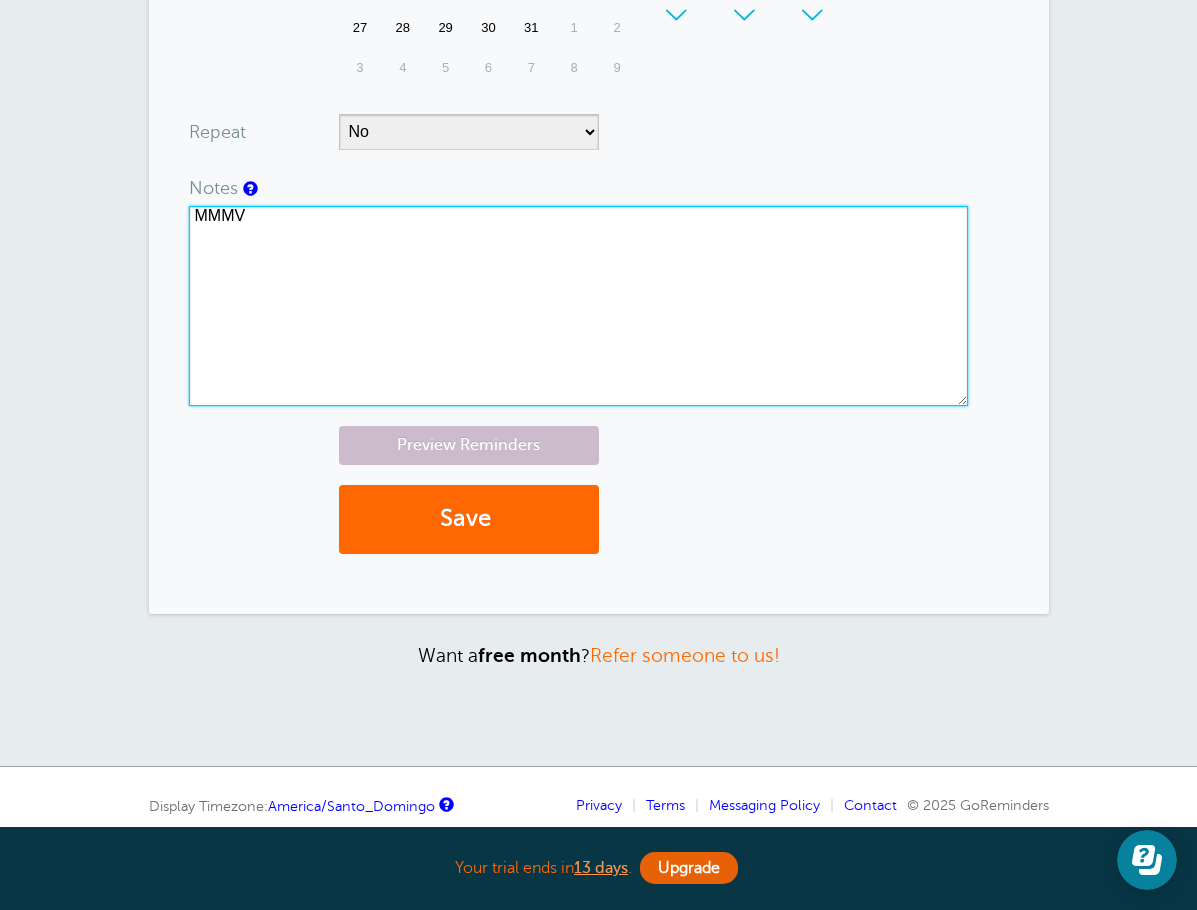 scroll, scrollTop: 1100, scrollLeft: 0, axis: vertical 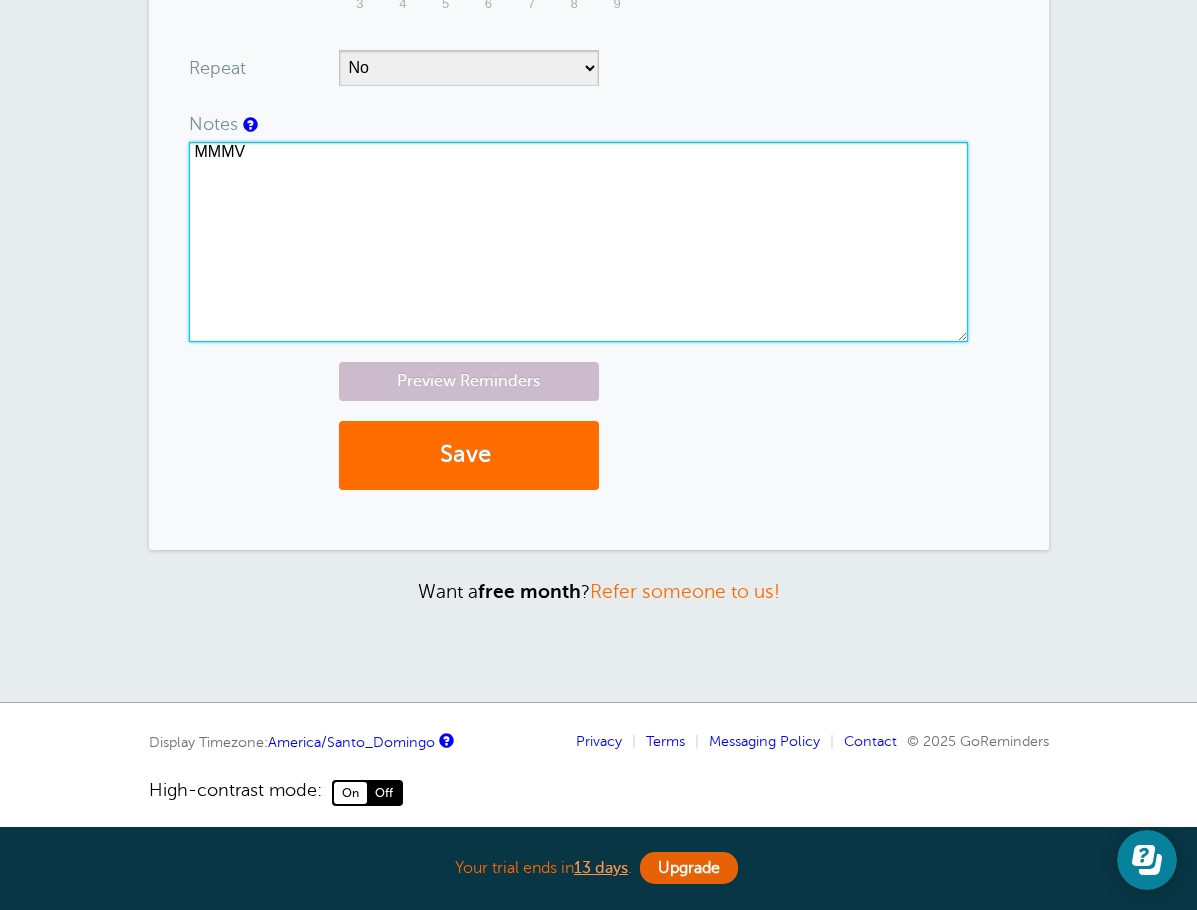 type on "MMMV" 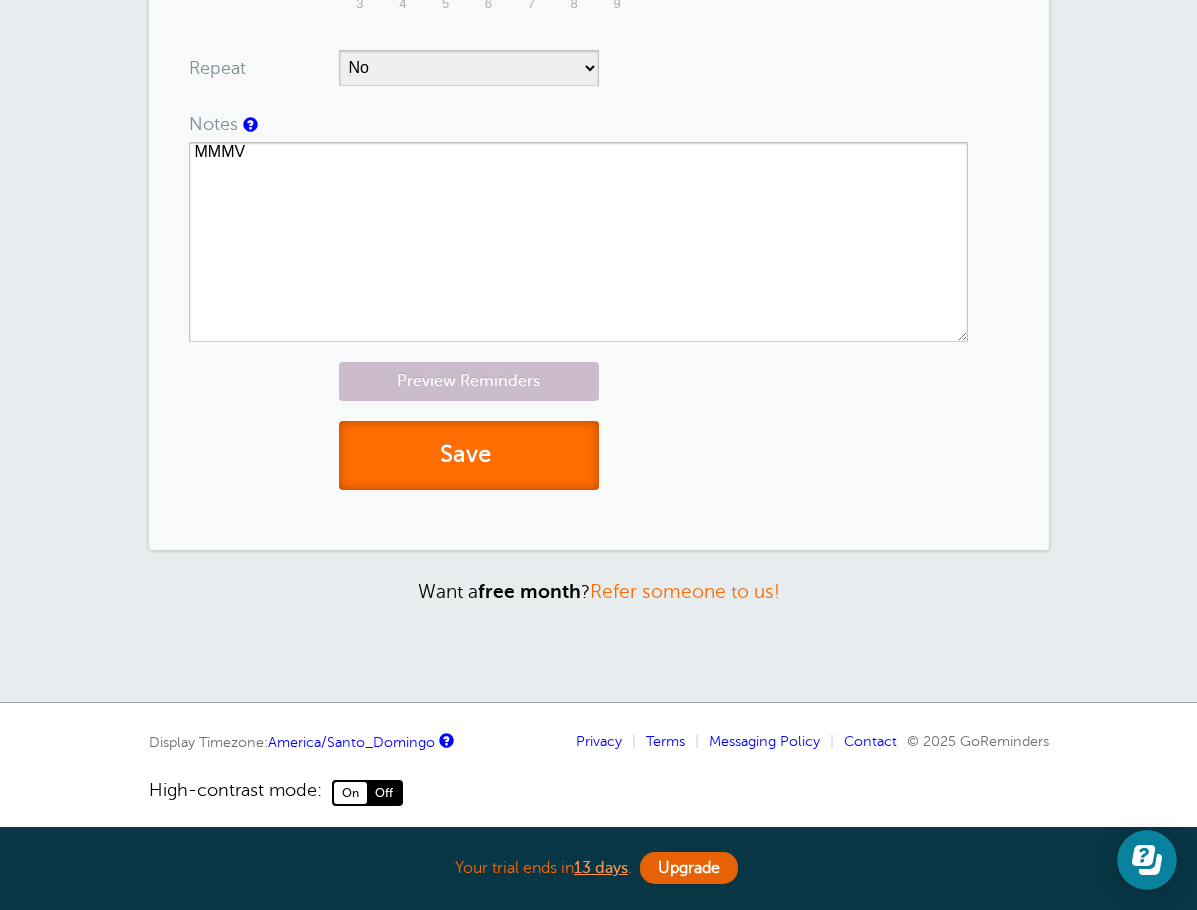click on "Save" at bounding box center (469, 455) 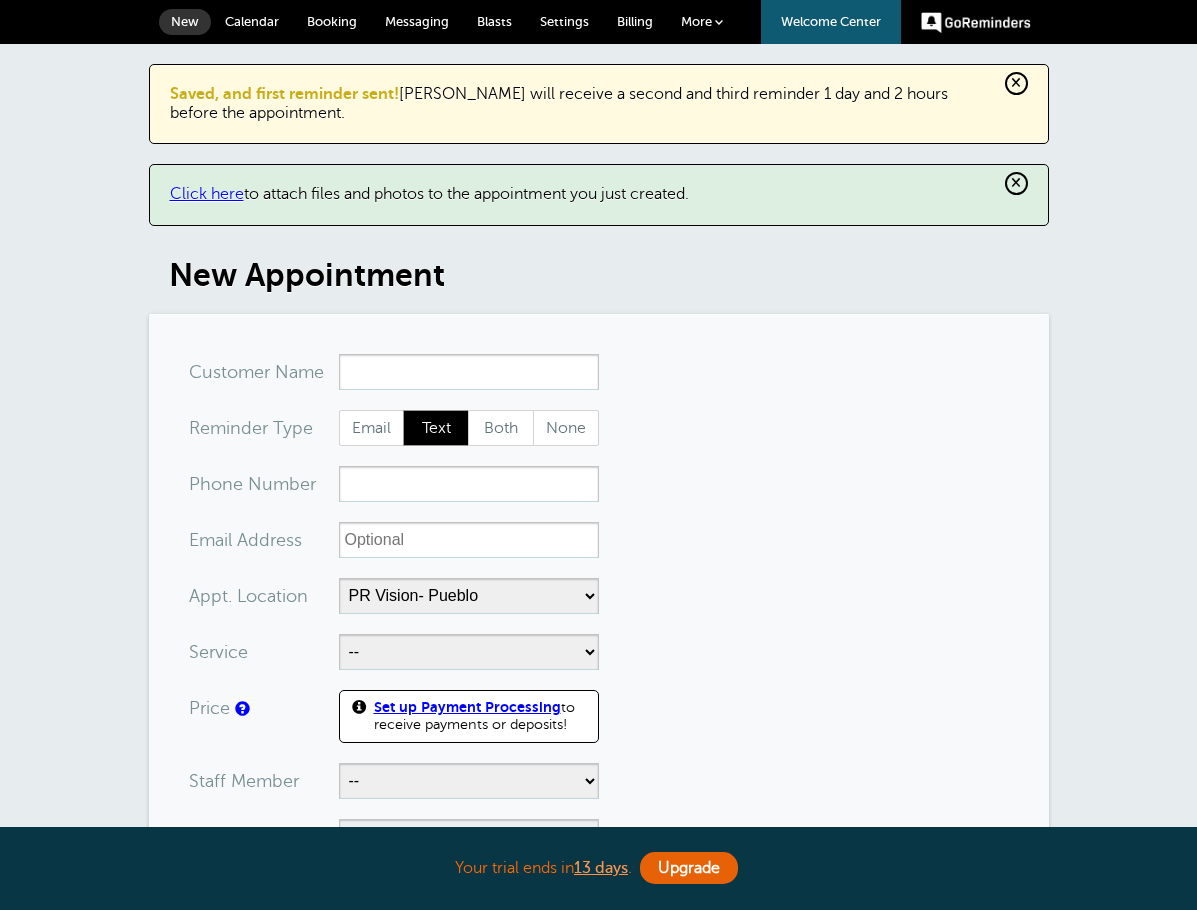 select on "24235" 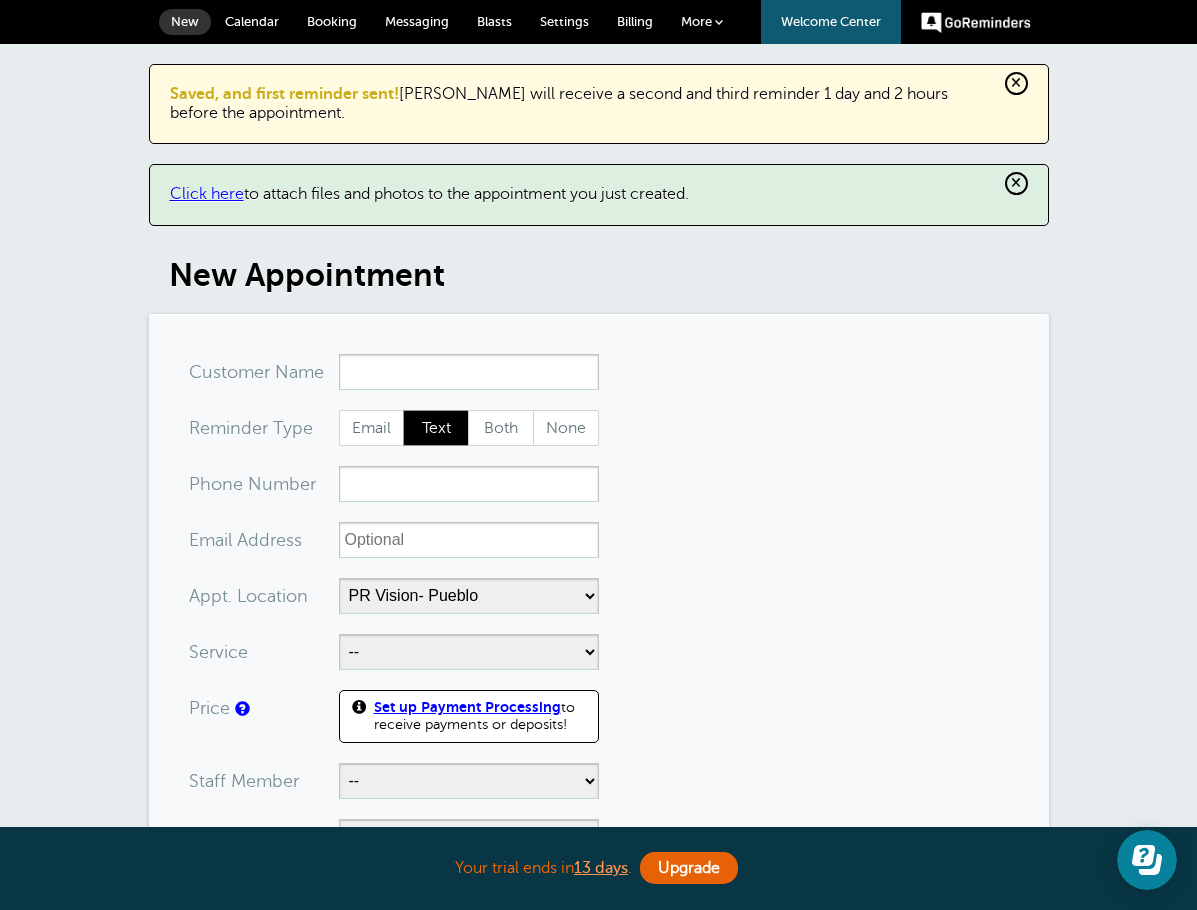 scroll, scrollTop: 0, scrollLeft: 0, axis: both 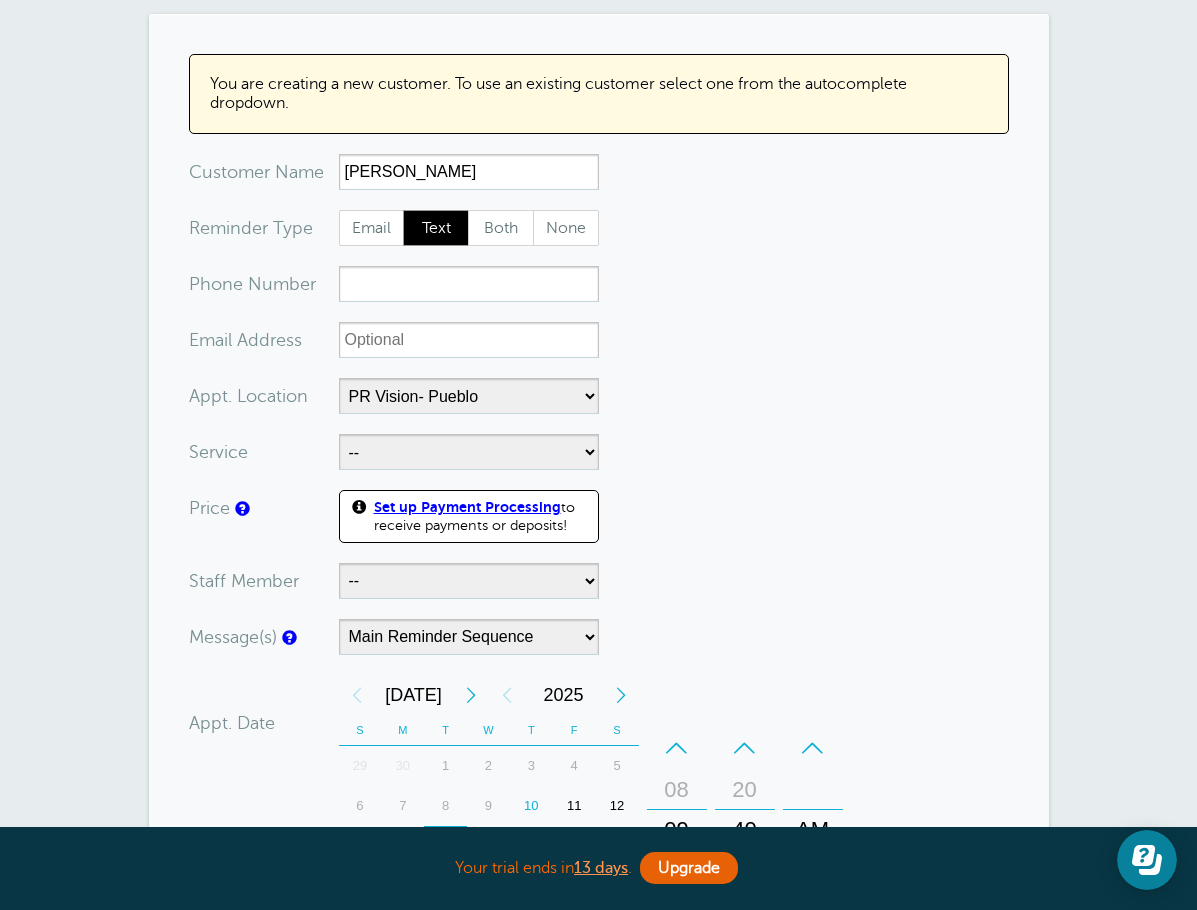 type on "[PERSON_NAME]" 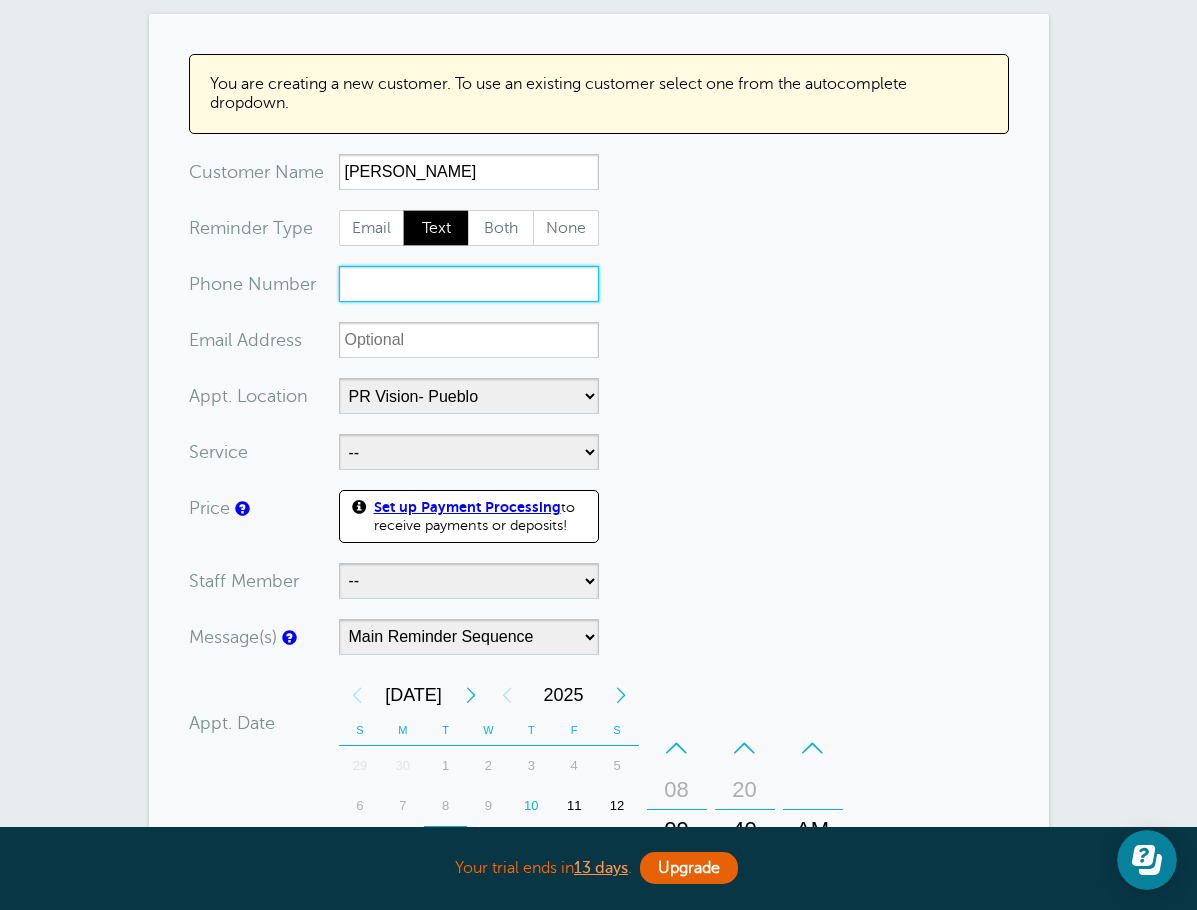 click on "xxx-no-autofill" at bounding box center [469, 284] 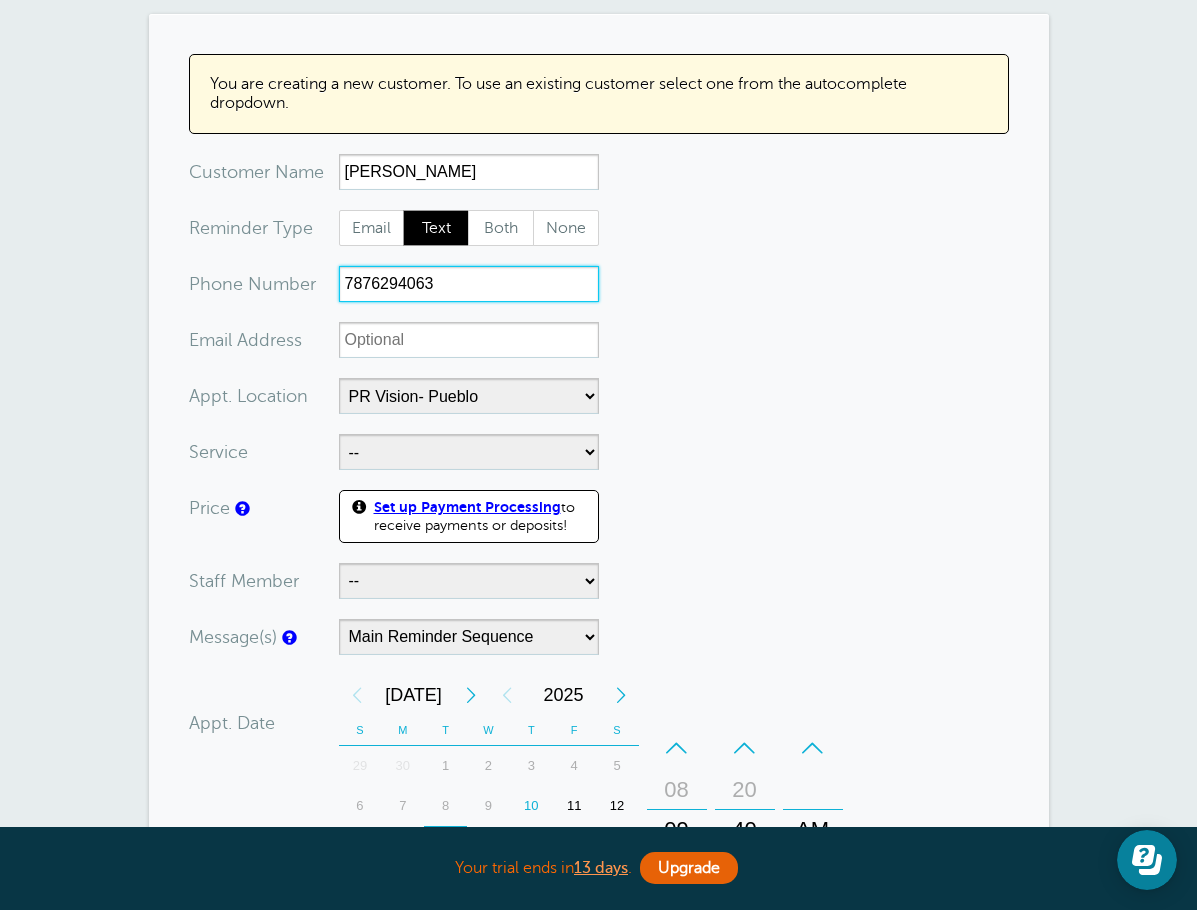 type on "7876294063" 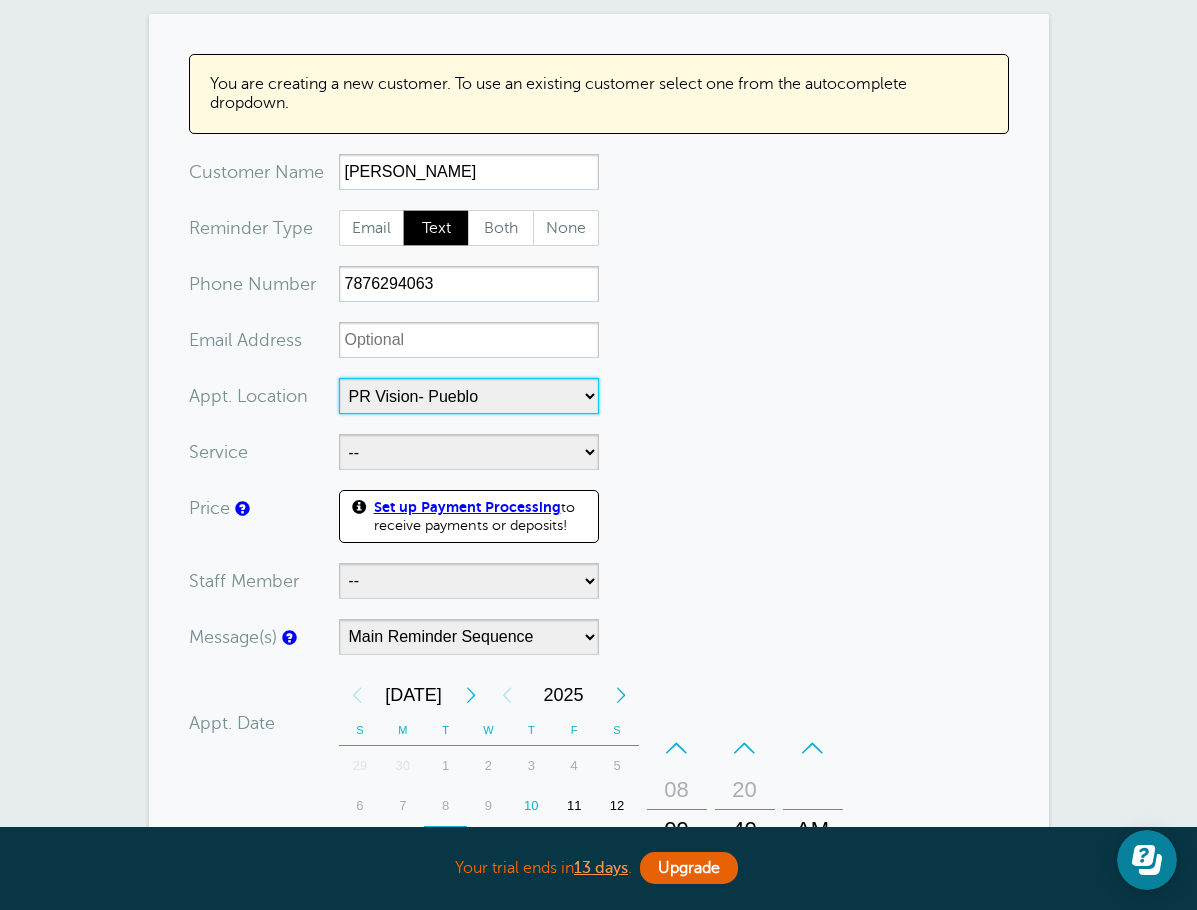 click on "-- PR Vision- Ave. [PERSON_NAME] [PERSON_NAME] Vision- Pueblo" at bounding box center (469, 396) 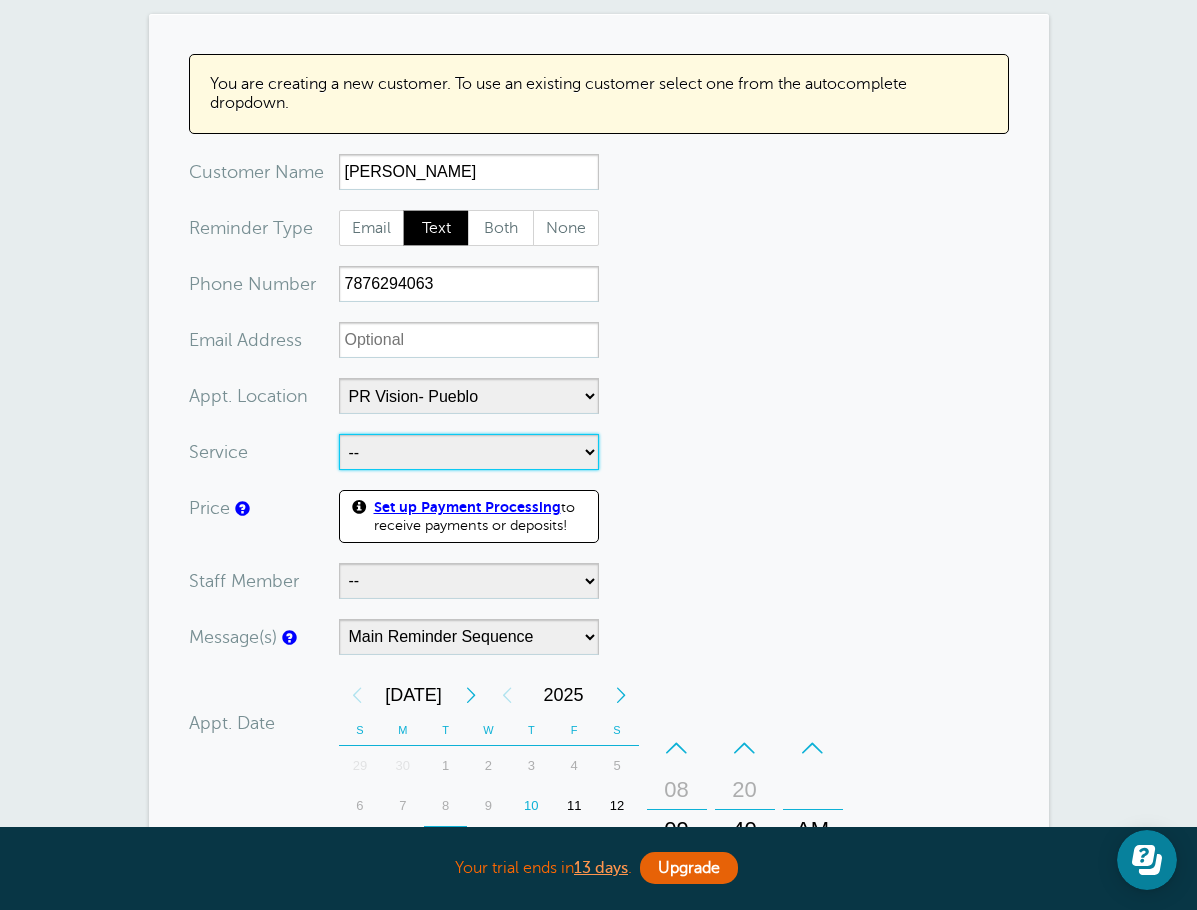 click on "-- Examen de la Vista Examen de la Vista - LC" at bounding box center (469, 452) 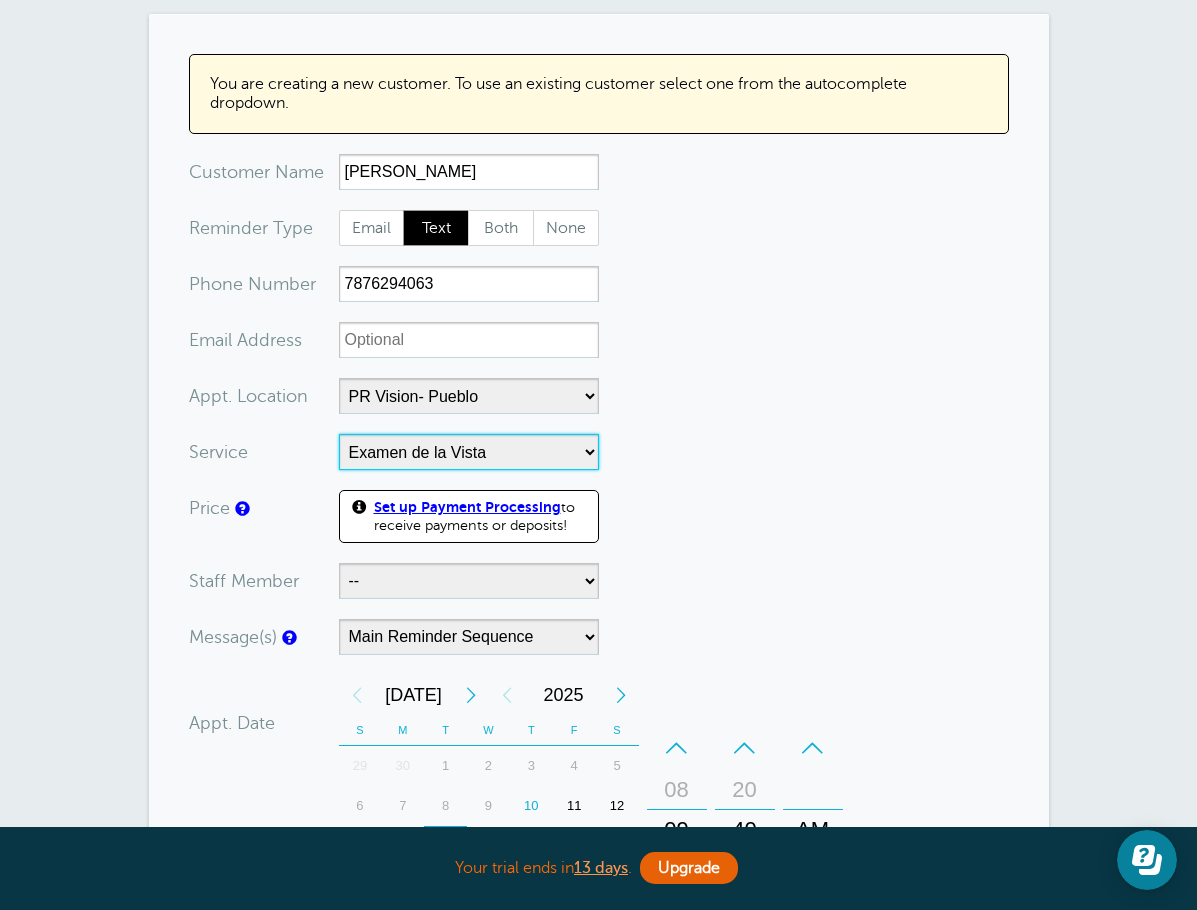 click on "-- Examen de la Vista Examen de la Vista - LC" at bounding box center [469, 452] 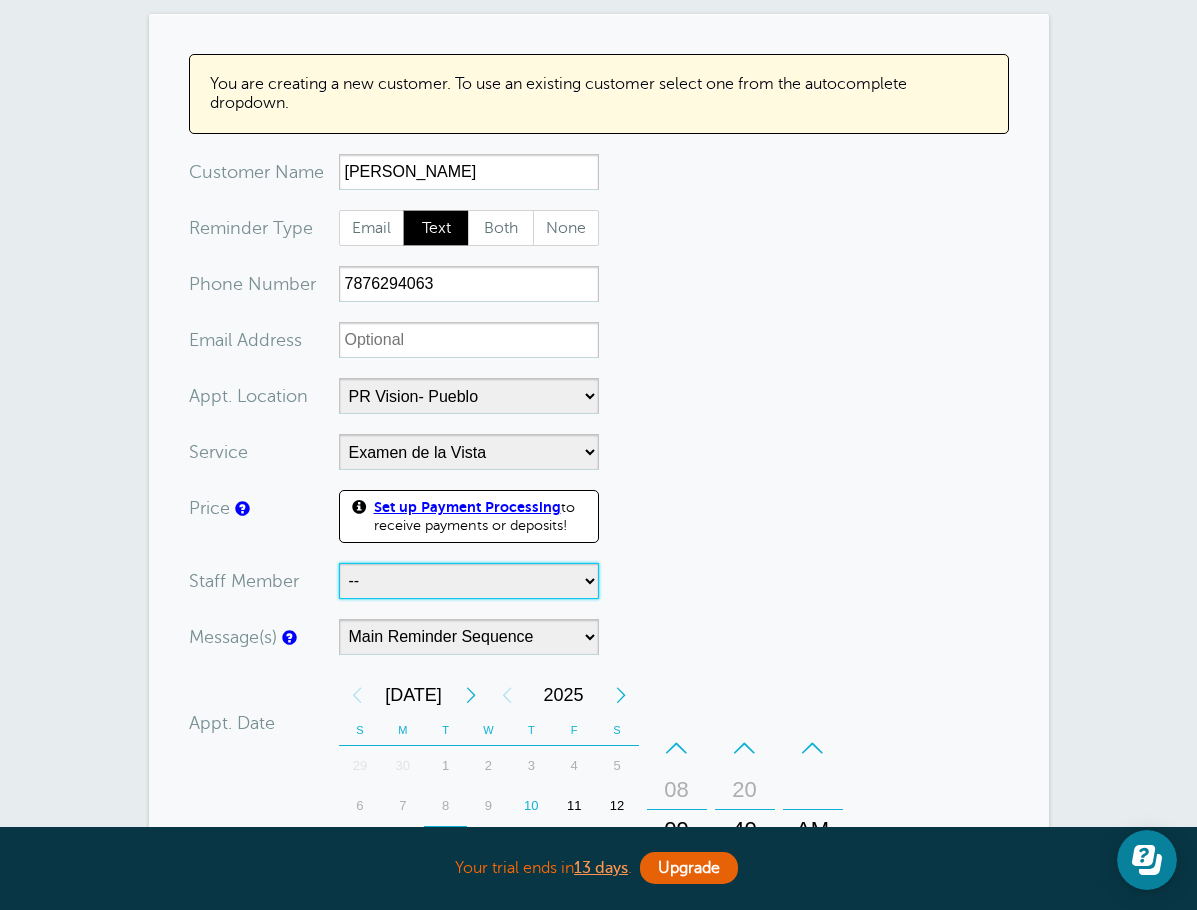 click on "-- Dr. Gusieppe Recafina Dra. [PERSON_NAME]" at bounding box center [469, 581] 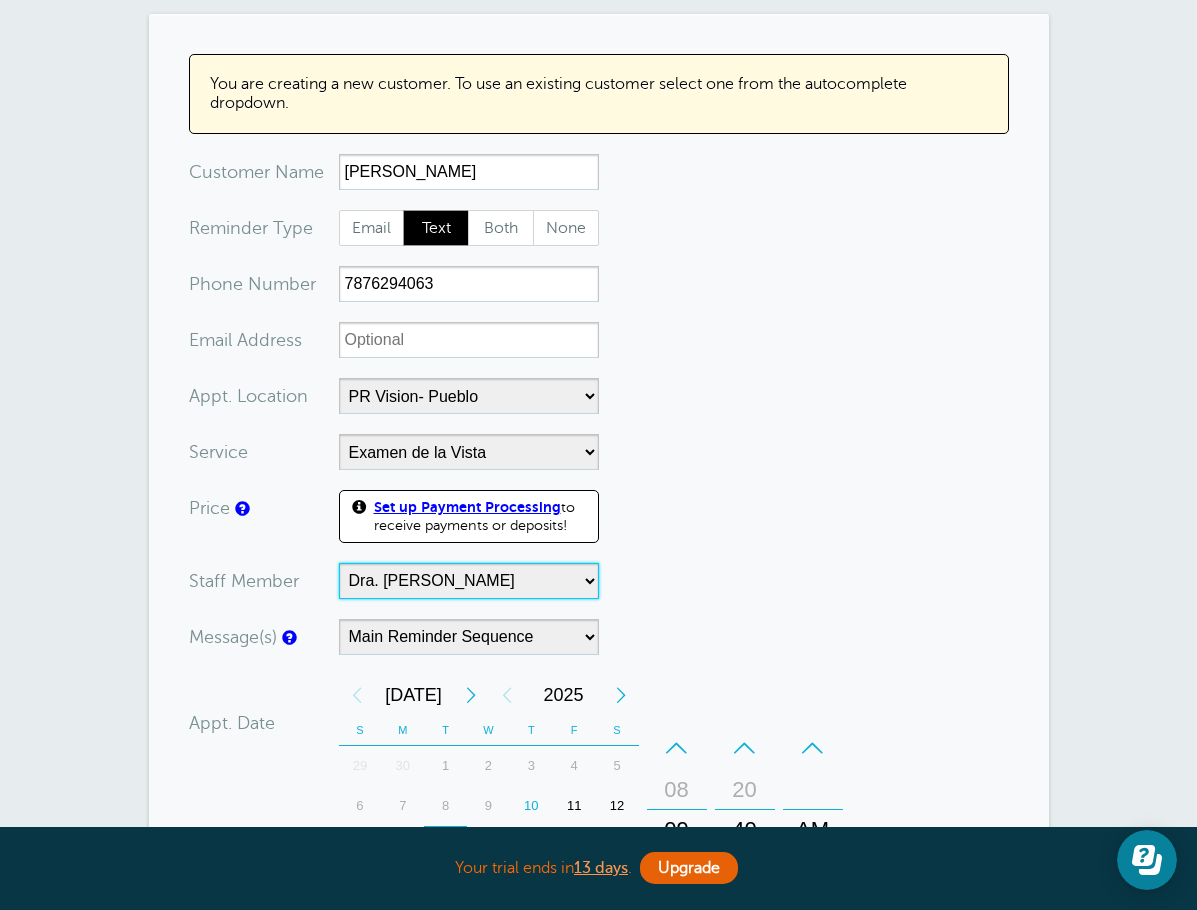click on "-- Dr. Gusieppe Recafina Dra. [PERSON_NAME]" at bounding box center (469, 581) 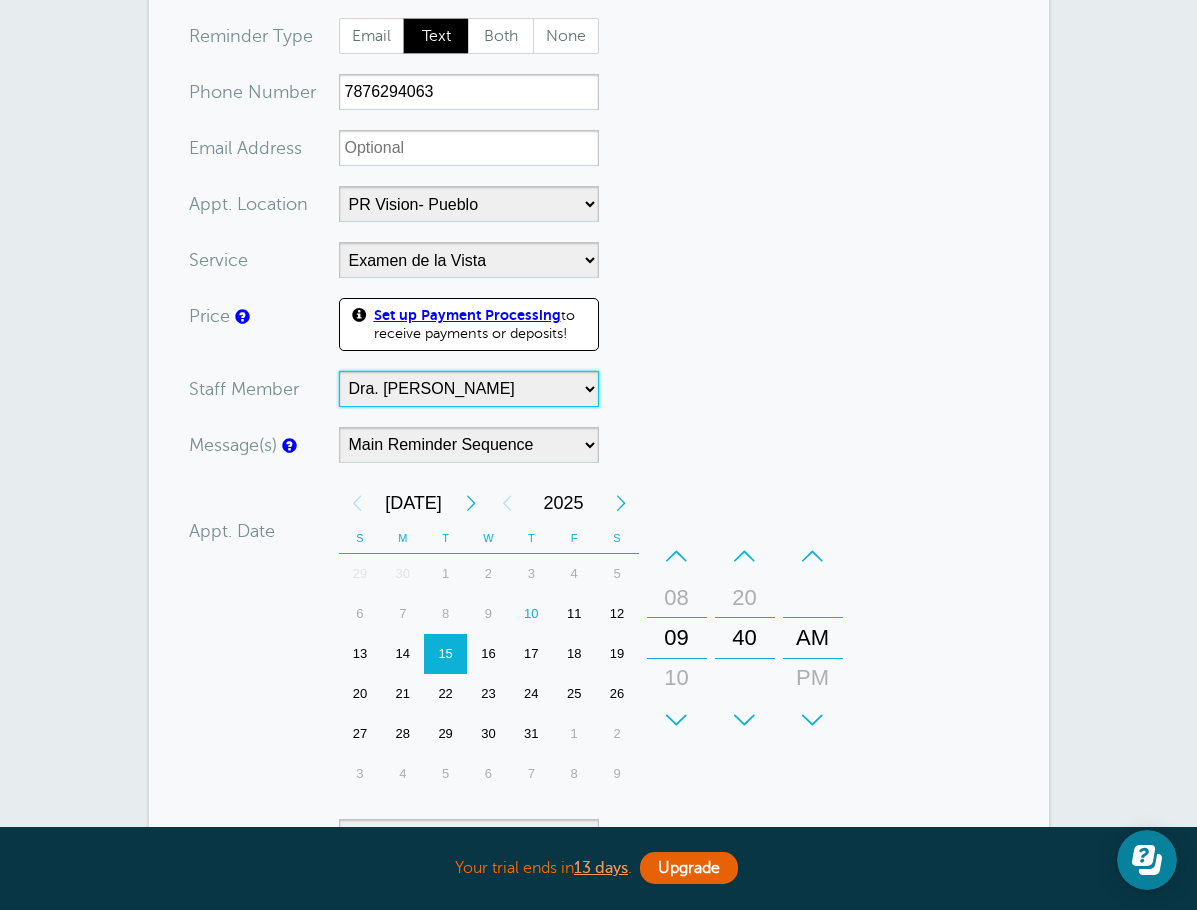 scroll, scrollTop: 500, scrollLeft: 0, axis: vertical 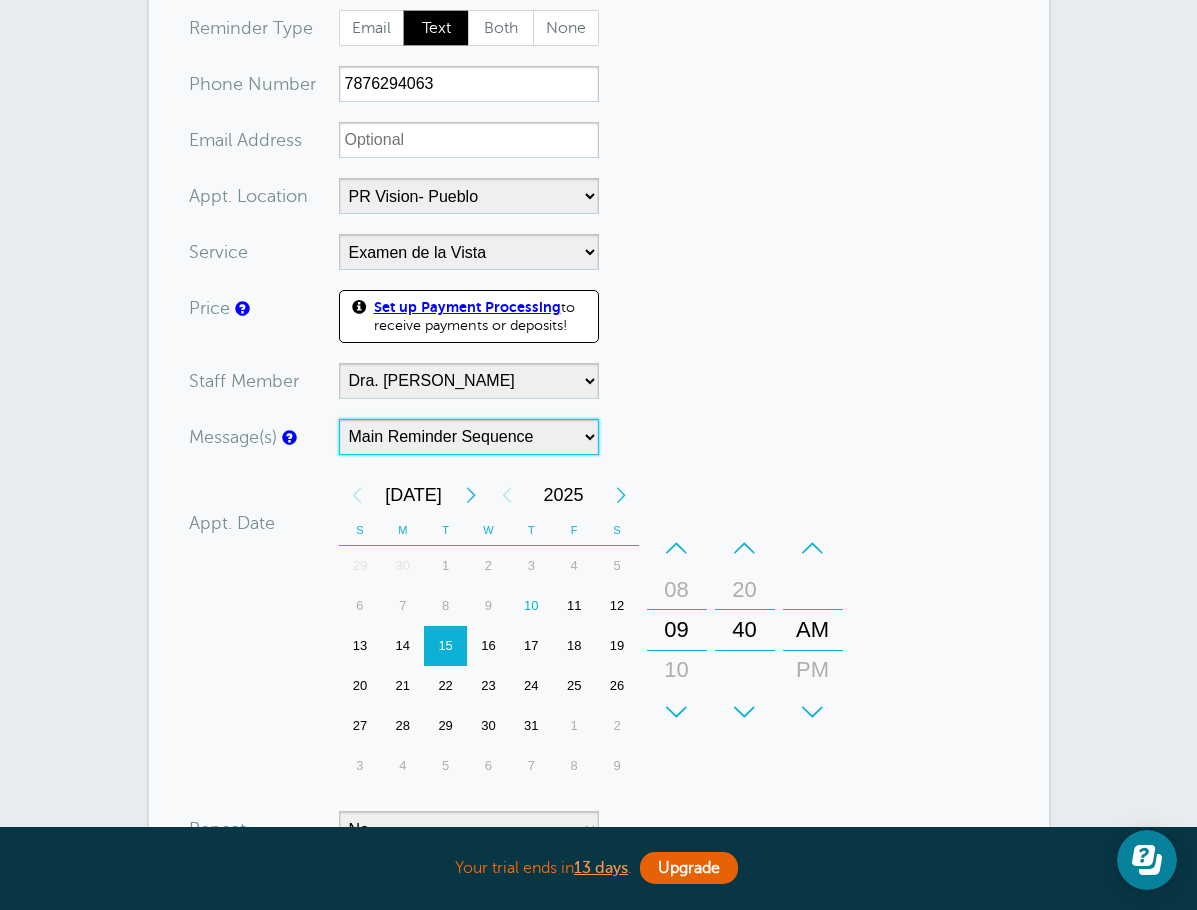 click on "Main Reminder Sequence" at bounding box center (469, 437) 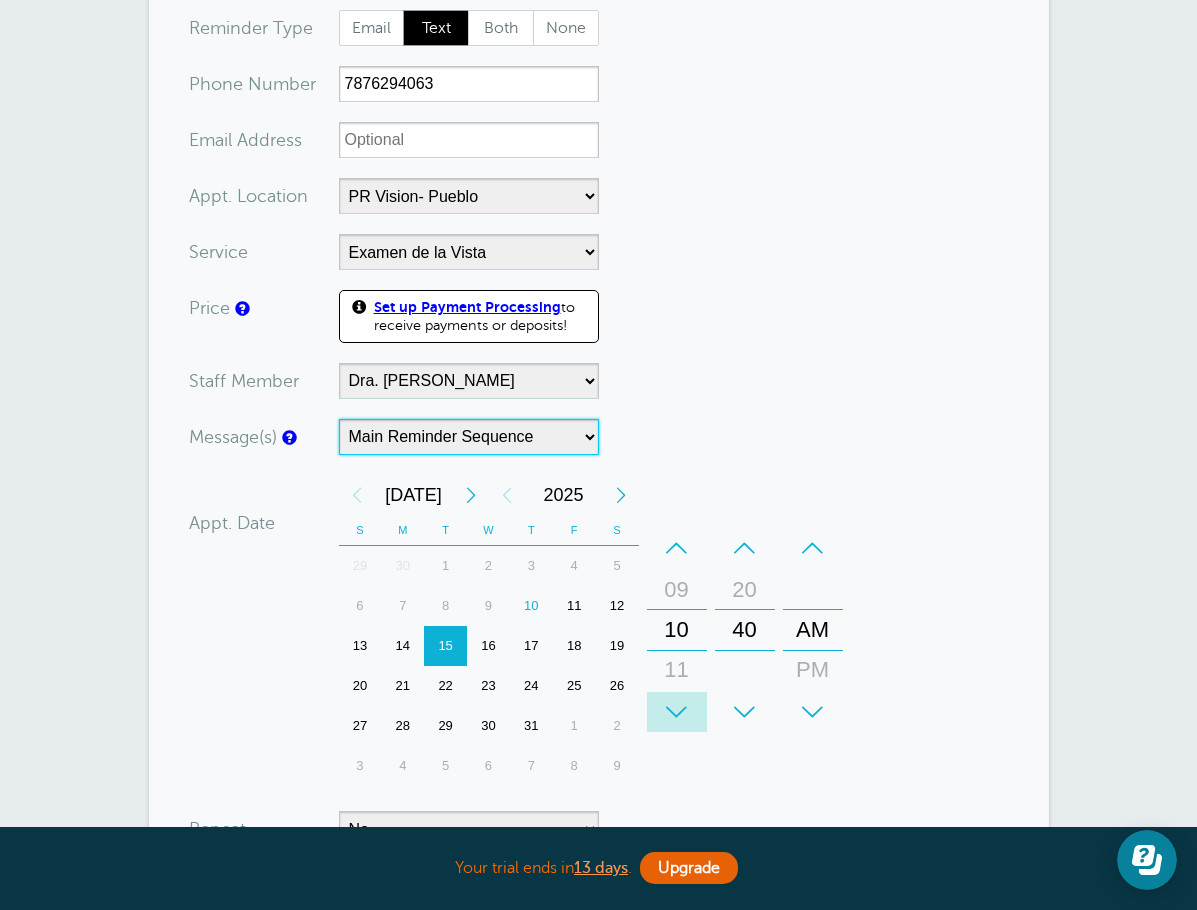 click on "+" at bounding box center [677, 712] 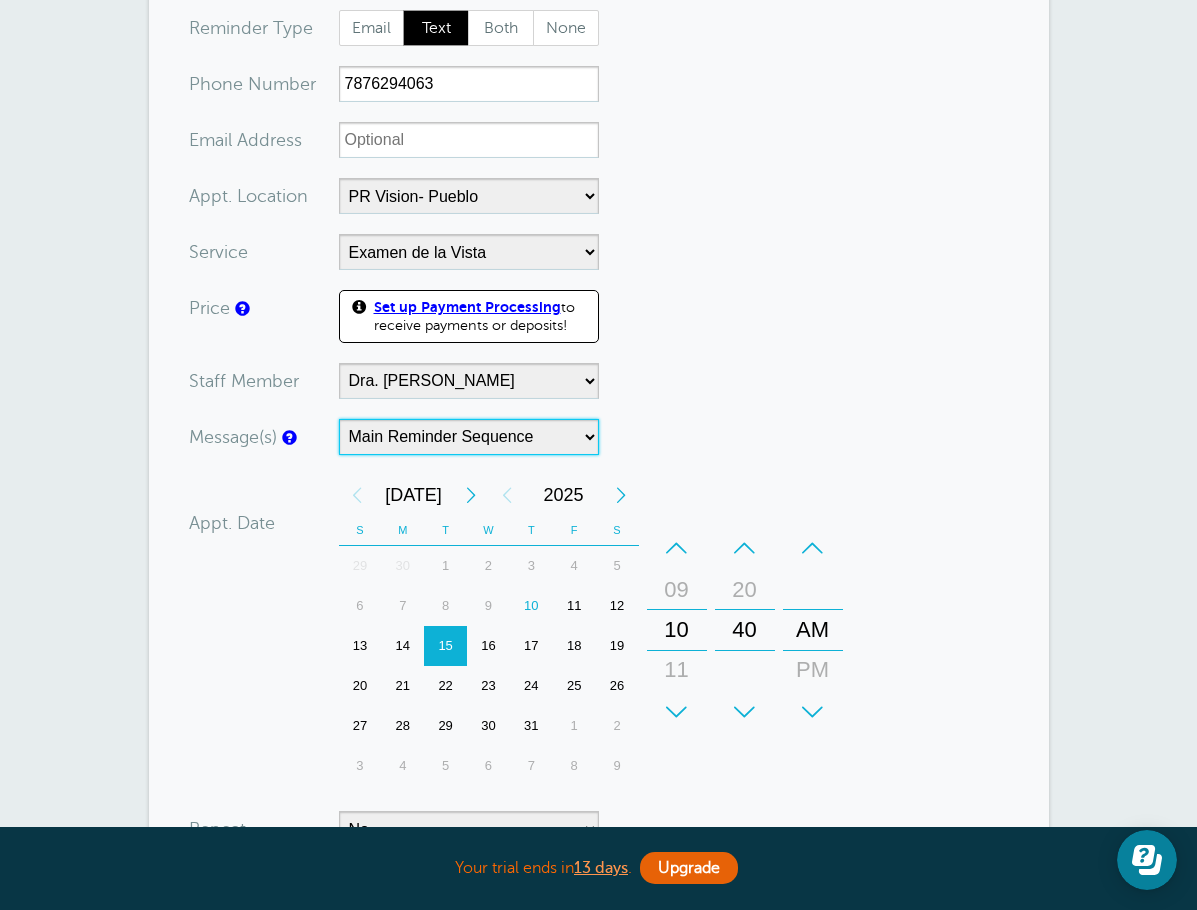 click on "–" at bounding box center (745, 548) 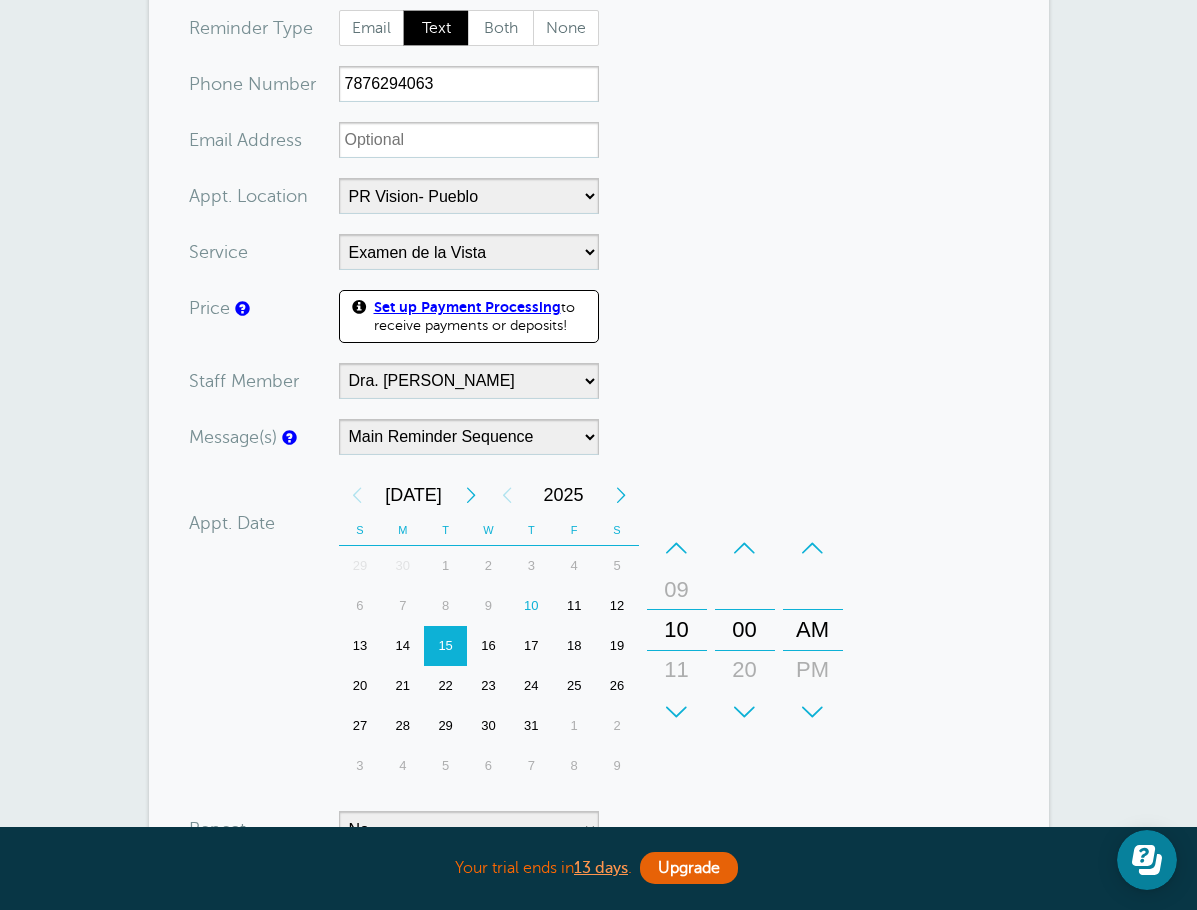 click on "You are creating a new customer. To use an existing customer select one from the autocomplete dropdown.
x-no-autofill
Cus tomer N ame
Anthony Marrero No search results.
Edit
Remove
Customer TZ
--
Time zone
am/pm
24h" at bounding box center [599, 454] 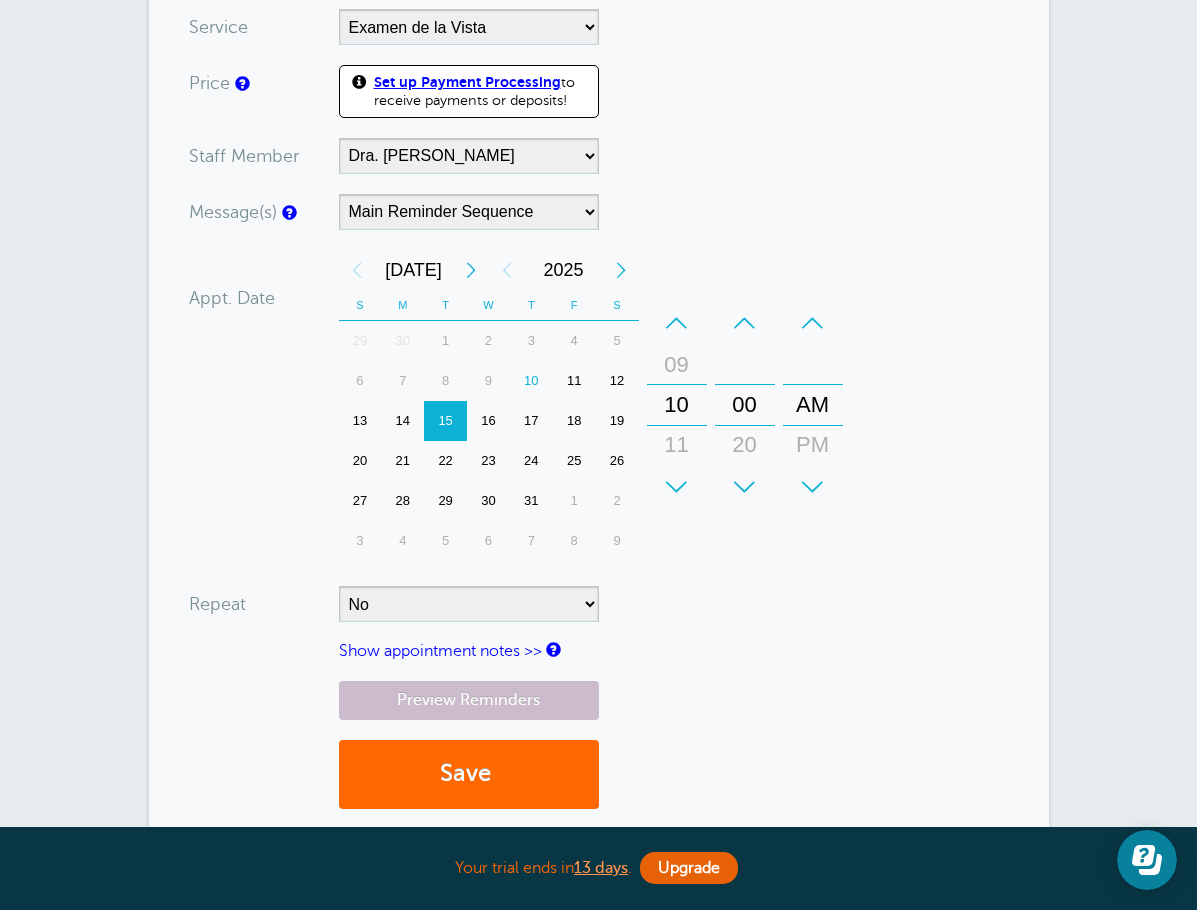 scroll, scrollTop: 900, scrollLeft: 0, axis: vertical 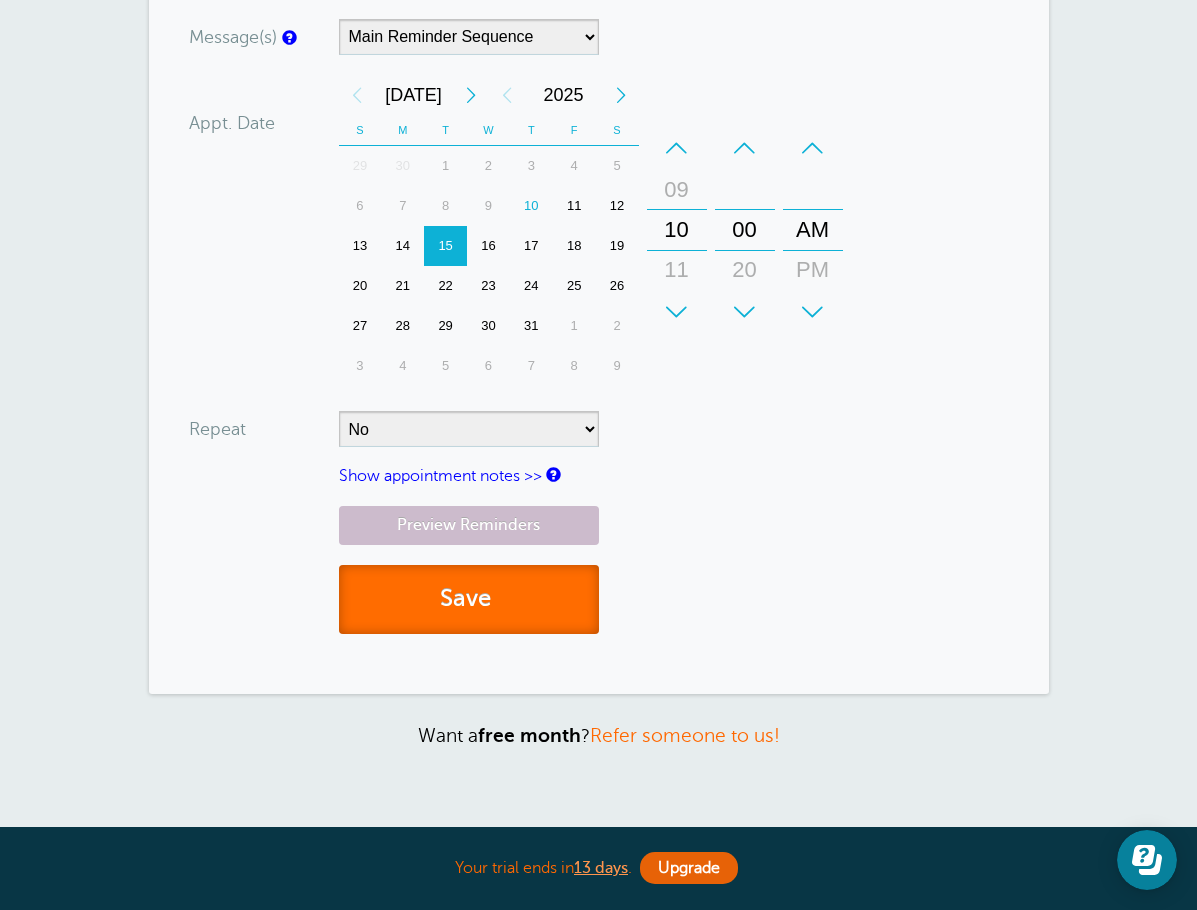 click on "Save" at bounding box center (469, 599) 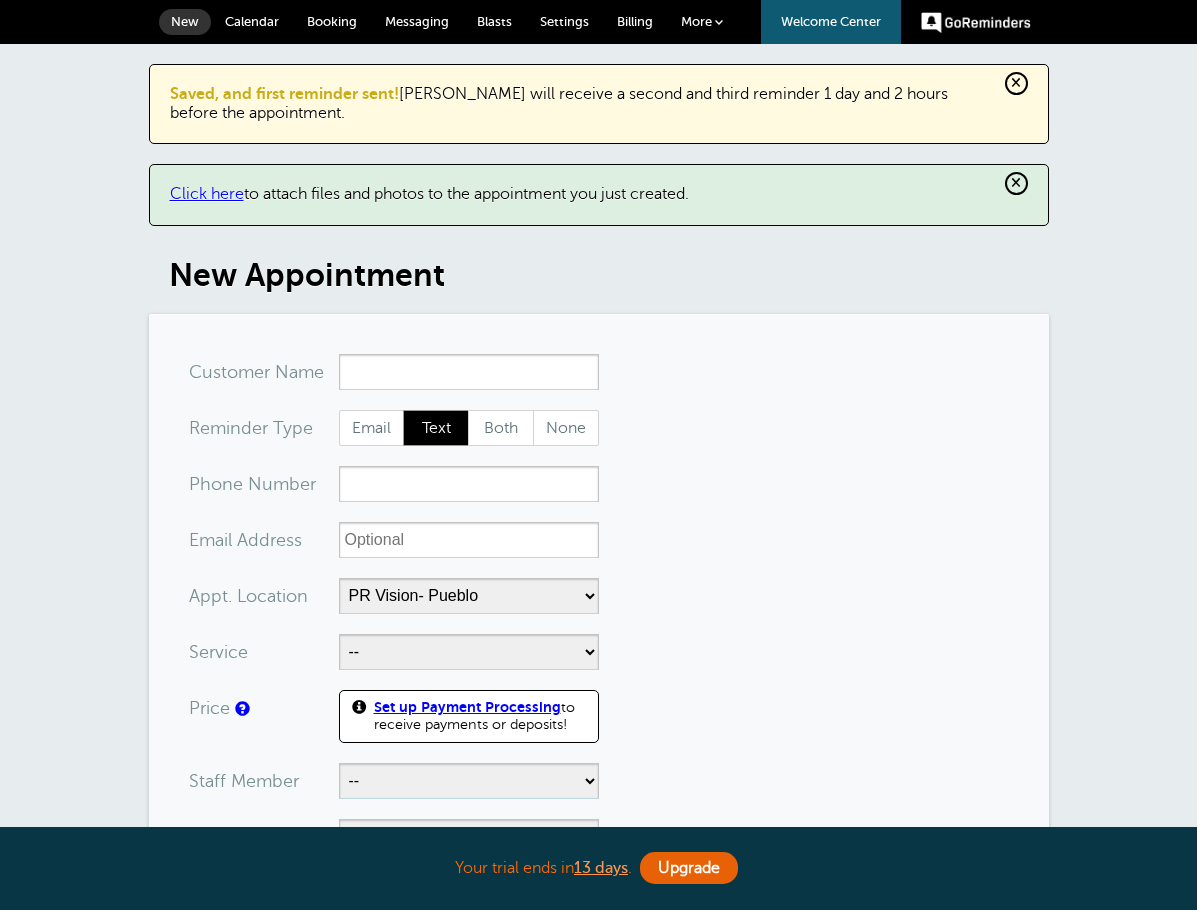 select on "24235" 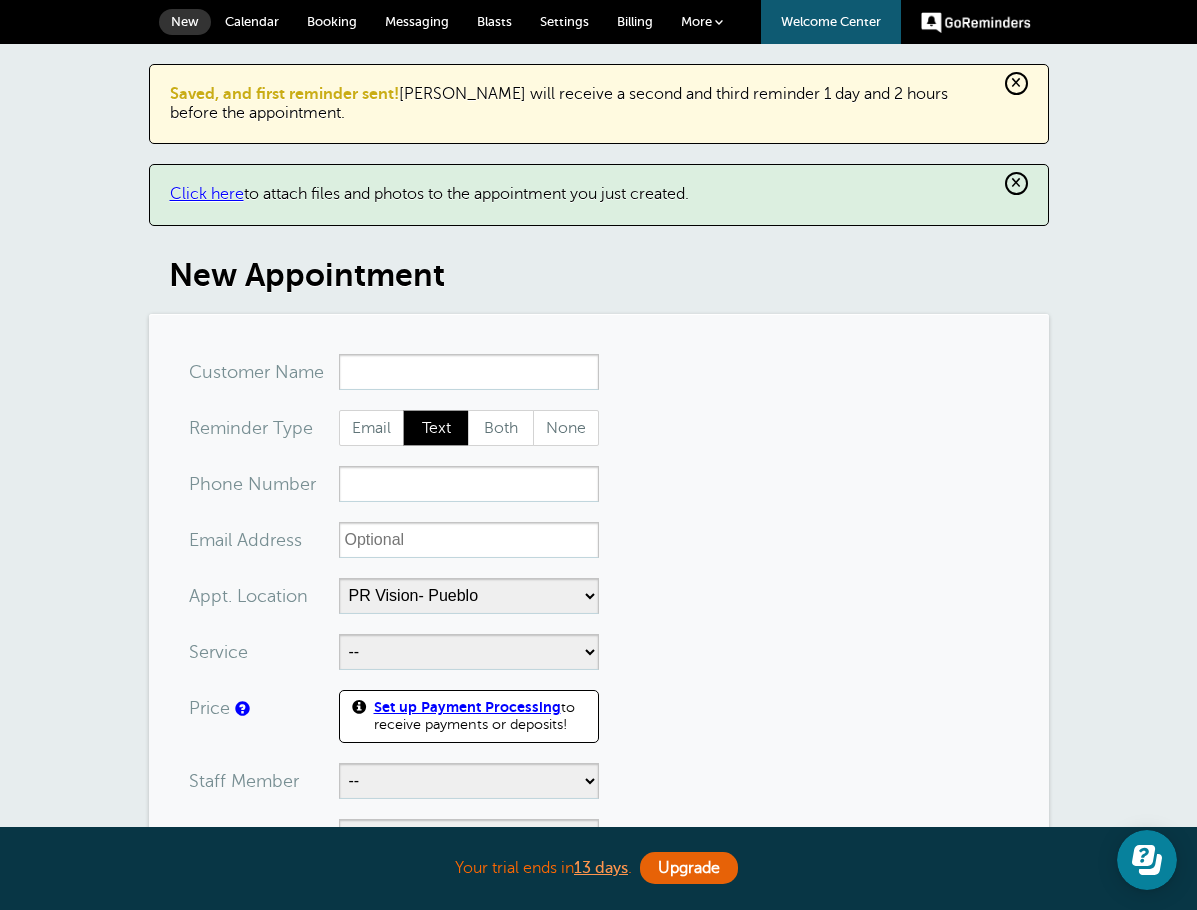 scroll, scrollTop: 0, scrollLeft: 0, axis: both 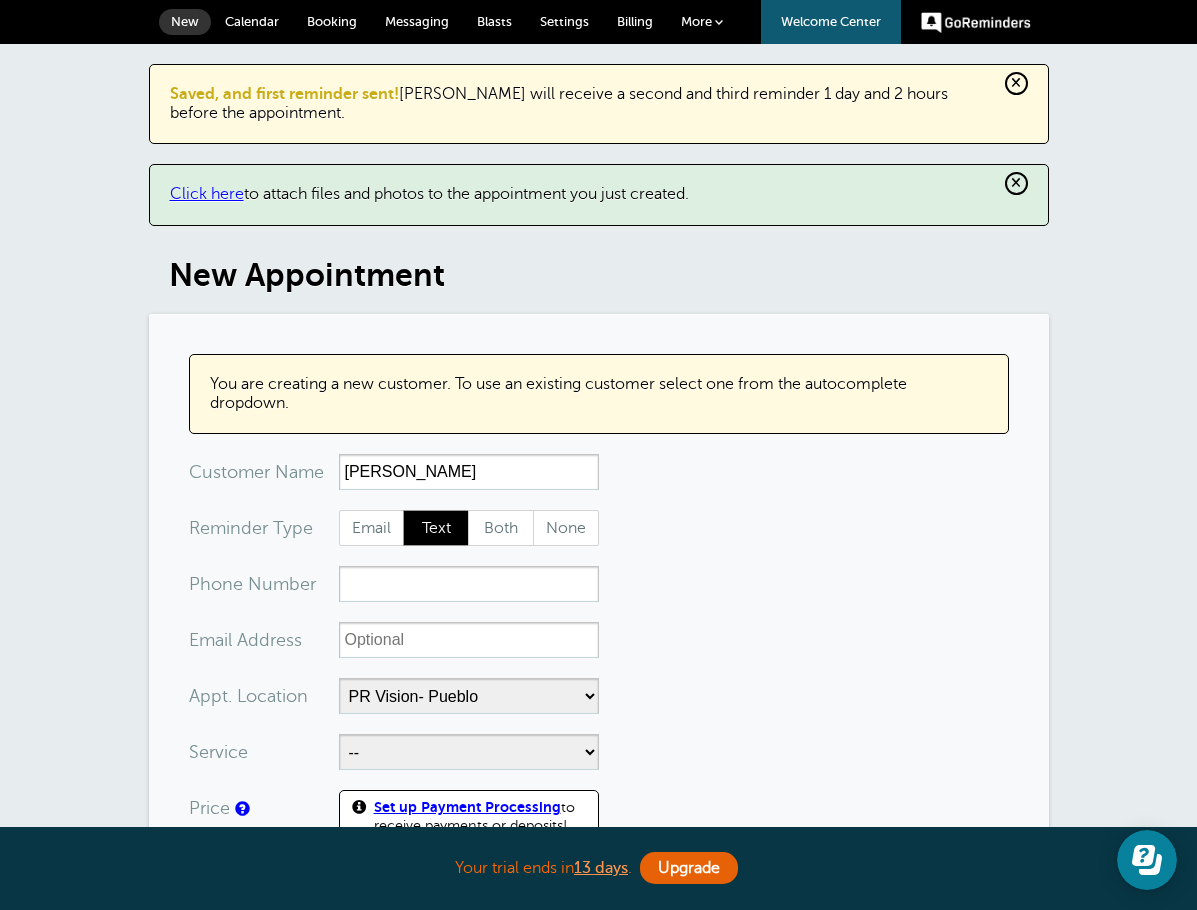 type on "[PERSON_NAME]" 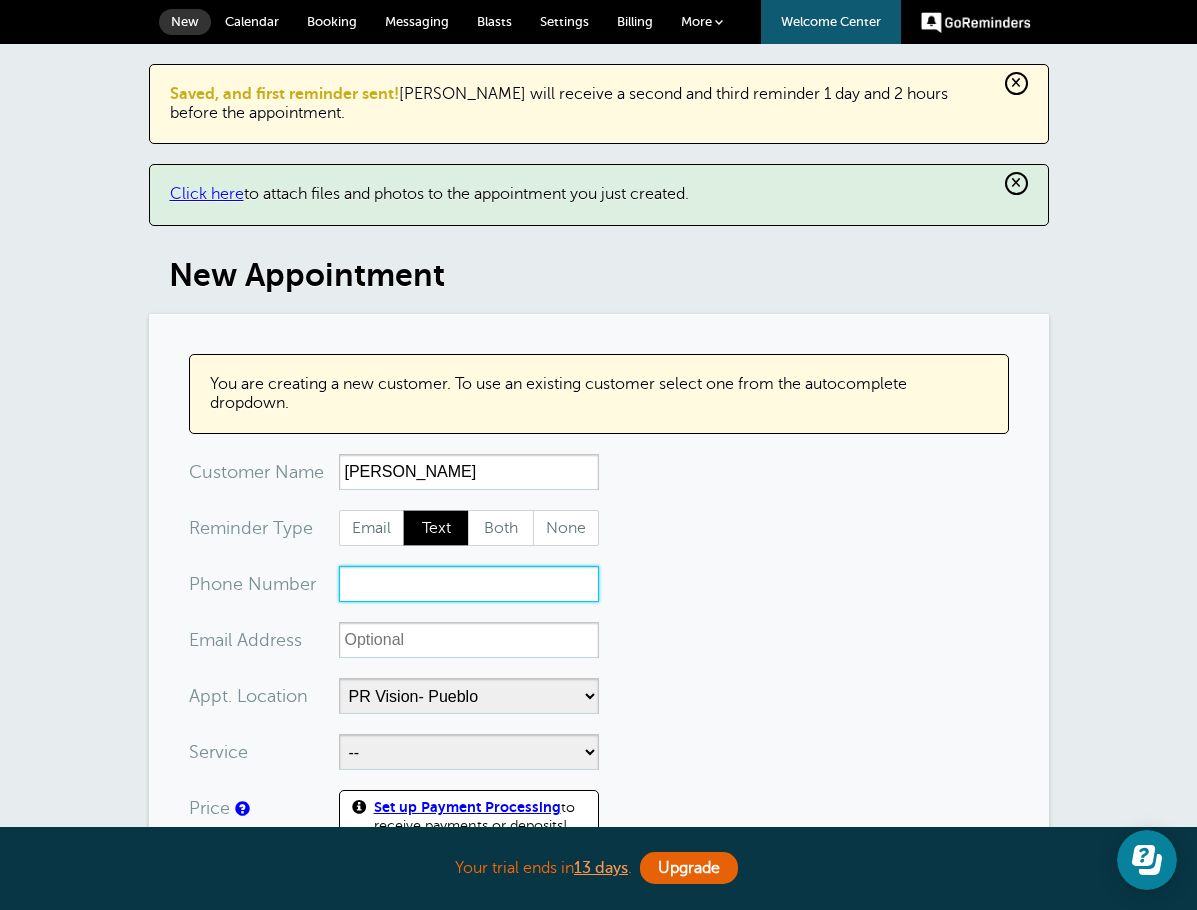 click on "xxx-no-autofill" at bounding box center [469, 584] 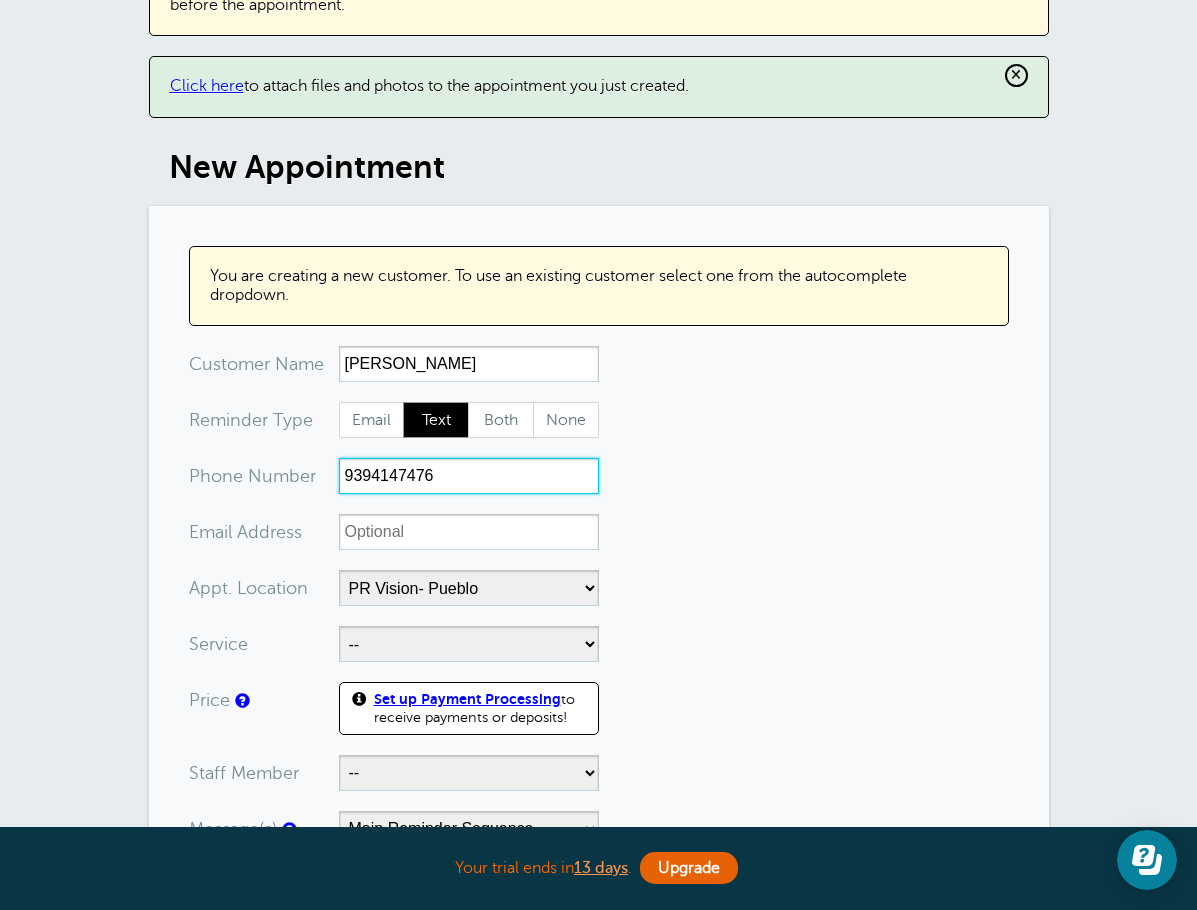 scroll, scrollTop: 300, scrollLeft: 0, axis: vertical 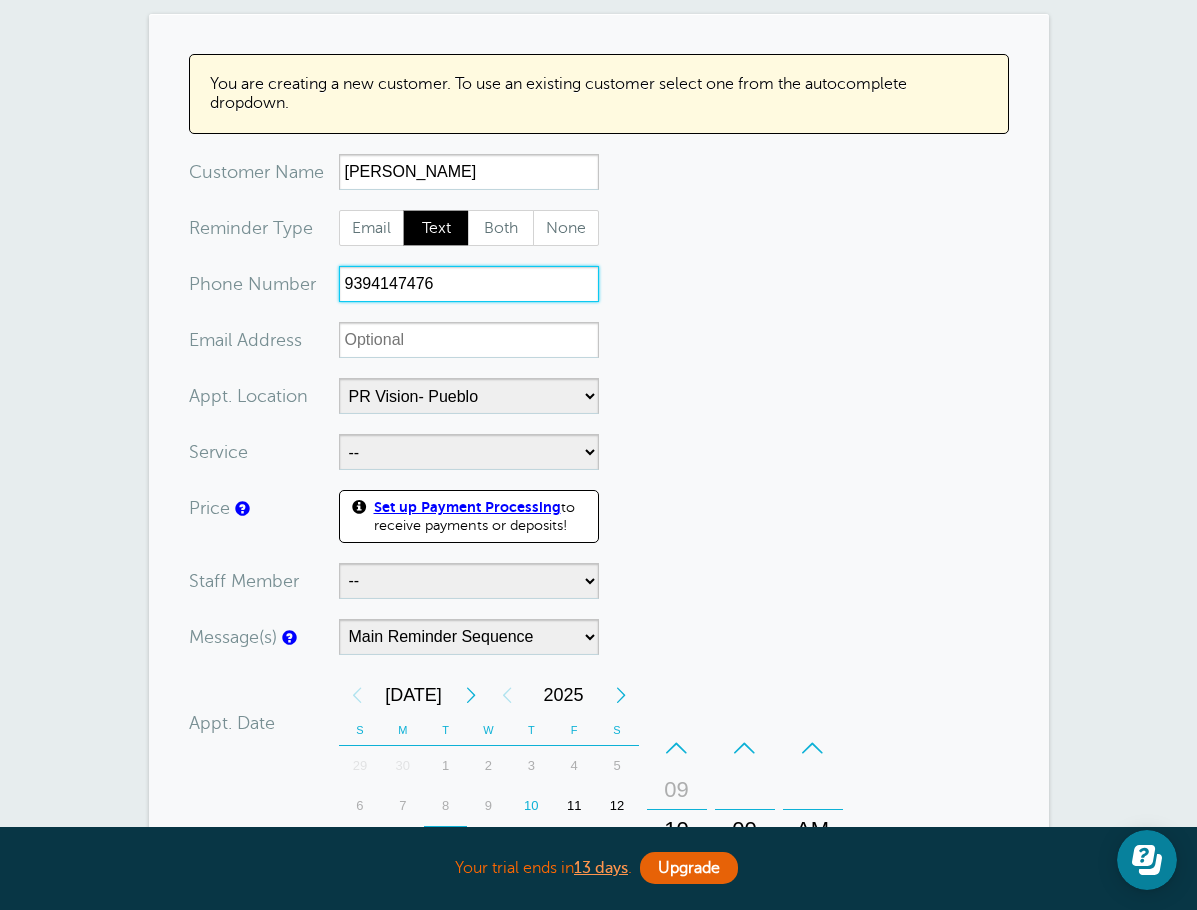 type on "9394147476" 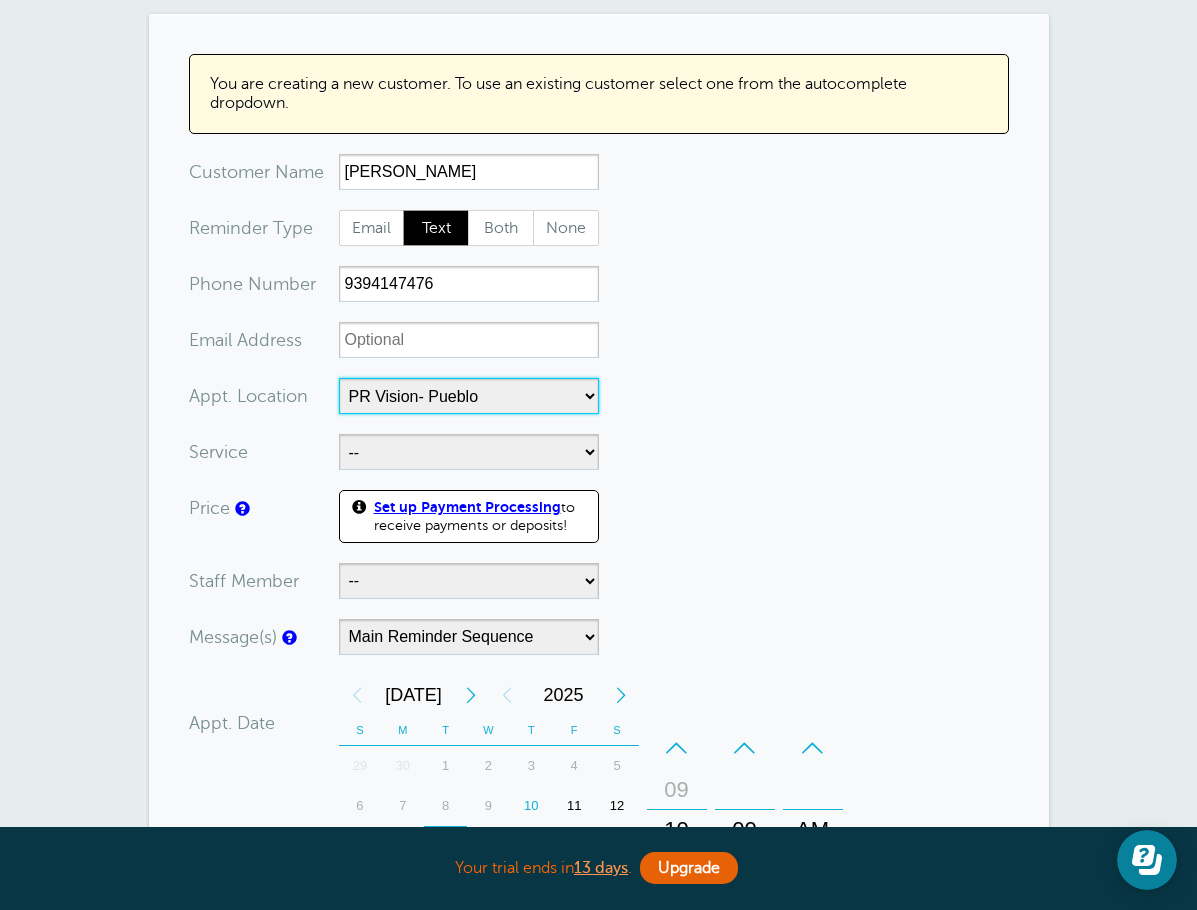 click on "-- PR Vision- Ave. [PERSON_NAME] [PERSON_NAME] Vision- Pueblo" at bounding box center (469, 396) 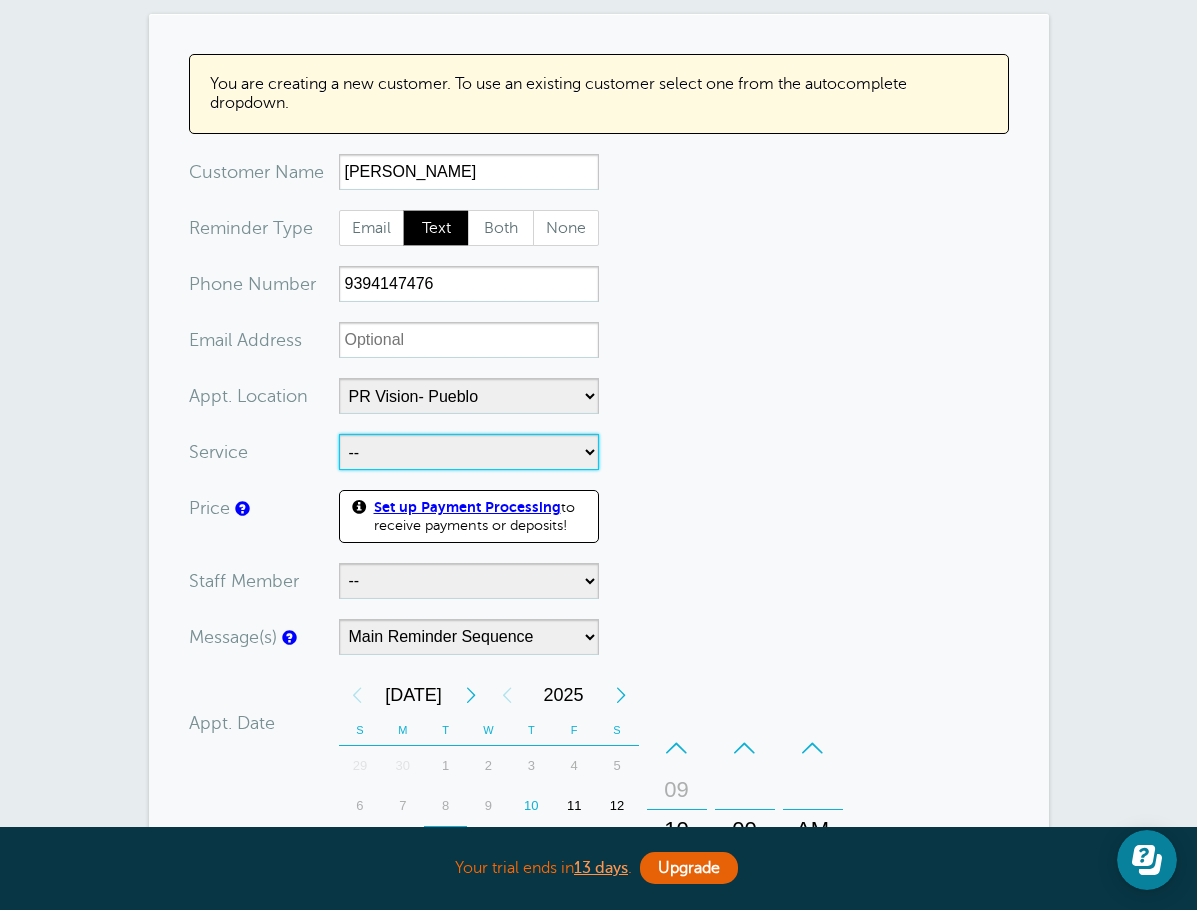 click on "-- Examen de la Vista Examen de la Vista - LC" at bounding box center [469, 452] 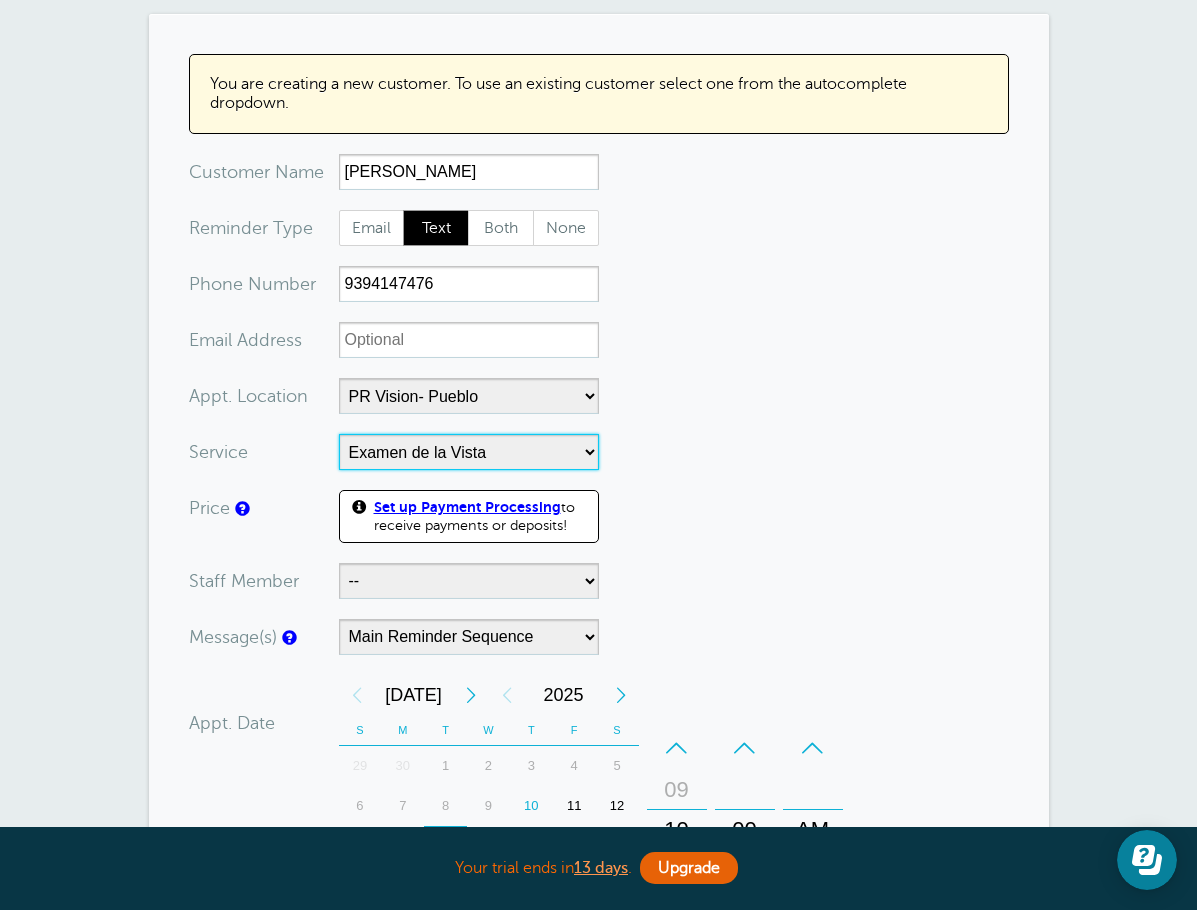 click on "-- Examen de la Vista Examen de la Vista - LC" at bounding box center [469, 452] 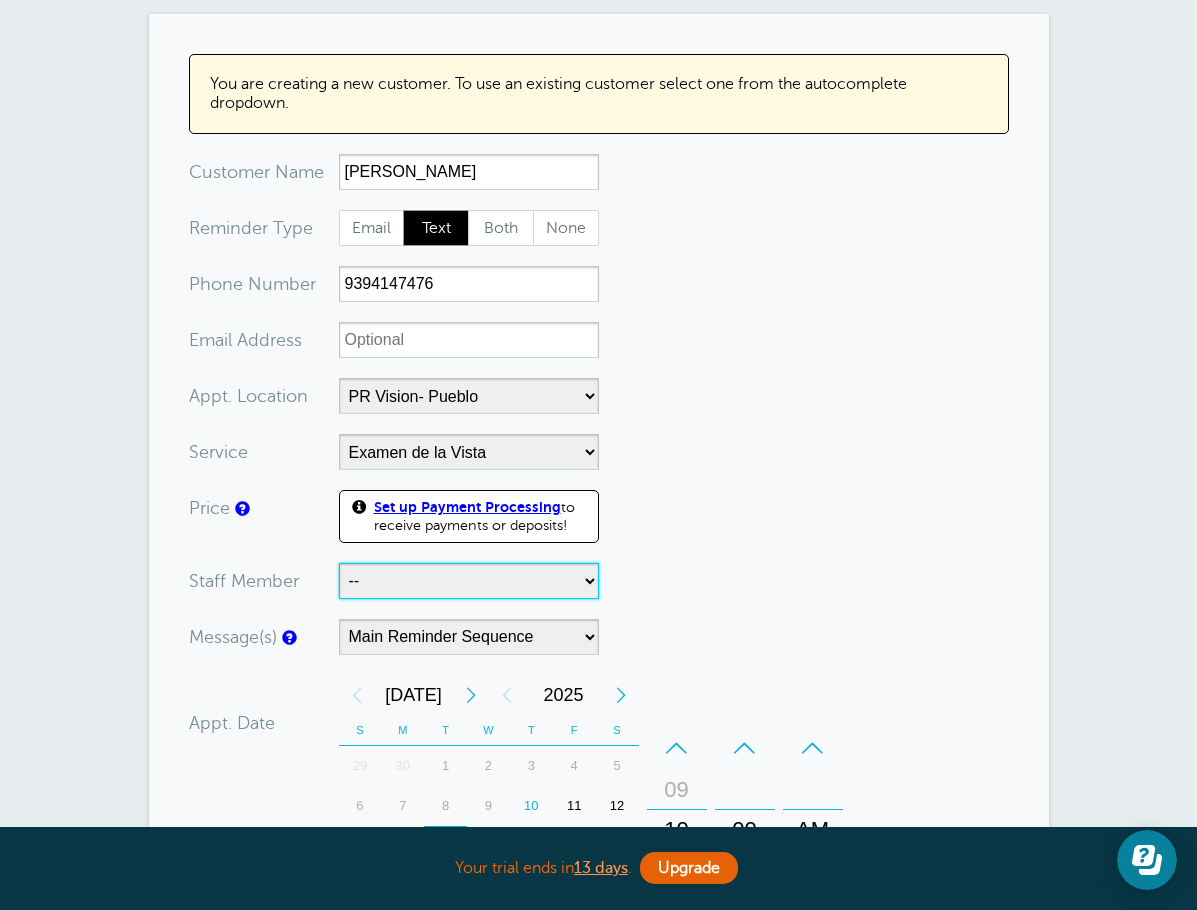 click on "-- Dr. Gusieppe Recafina Dra. [PERSON_NAME]" at bounding box center [469, 581] 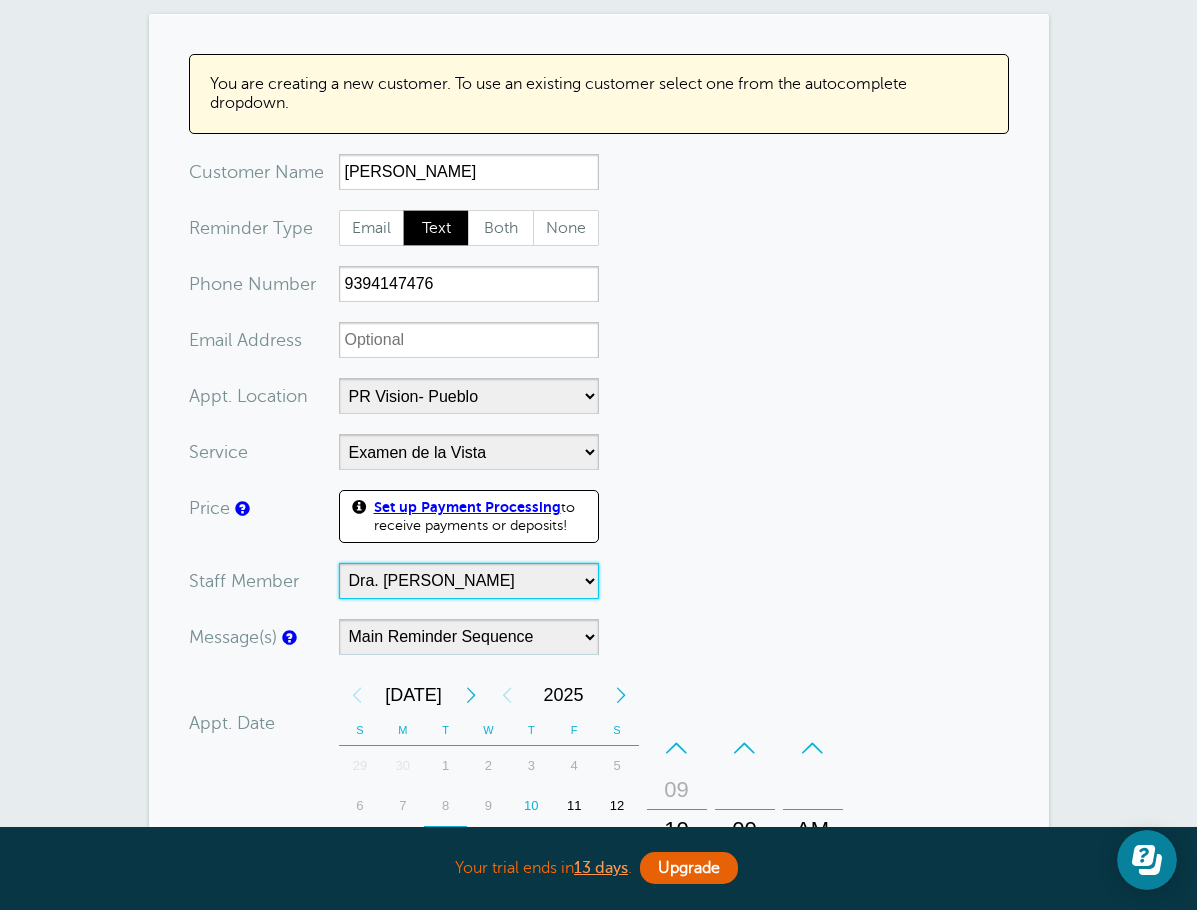 click on "-- Dr. Gusieppe Recafina Dra. [PERSON_NAME]" at bounding box center [469, 581] 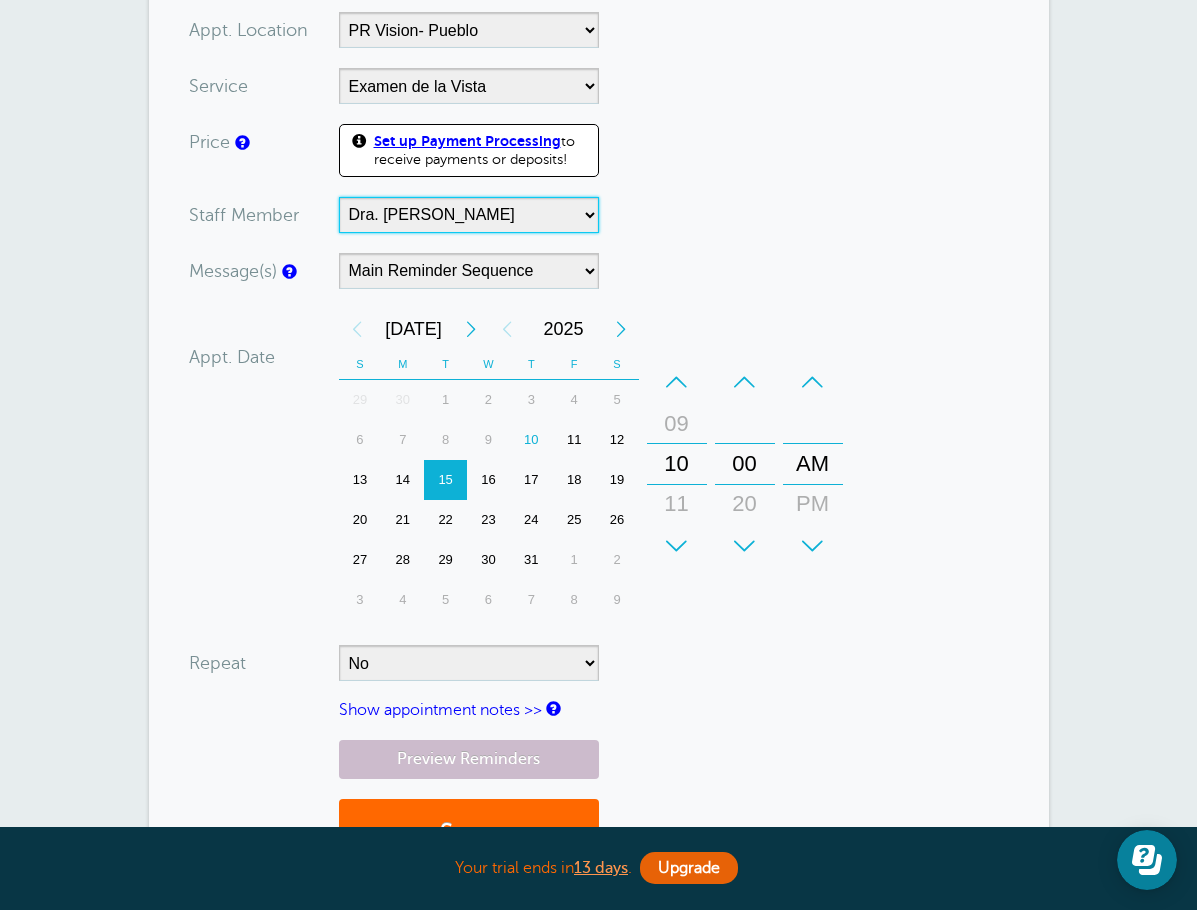scroll, scrollTop: 700, scrollLeft: 0, axis: vertical 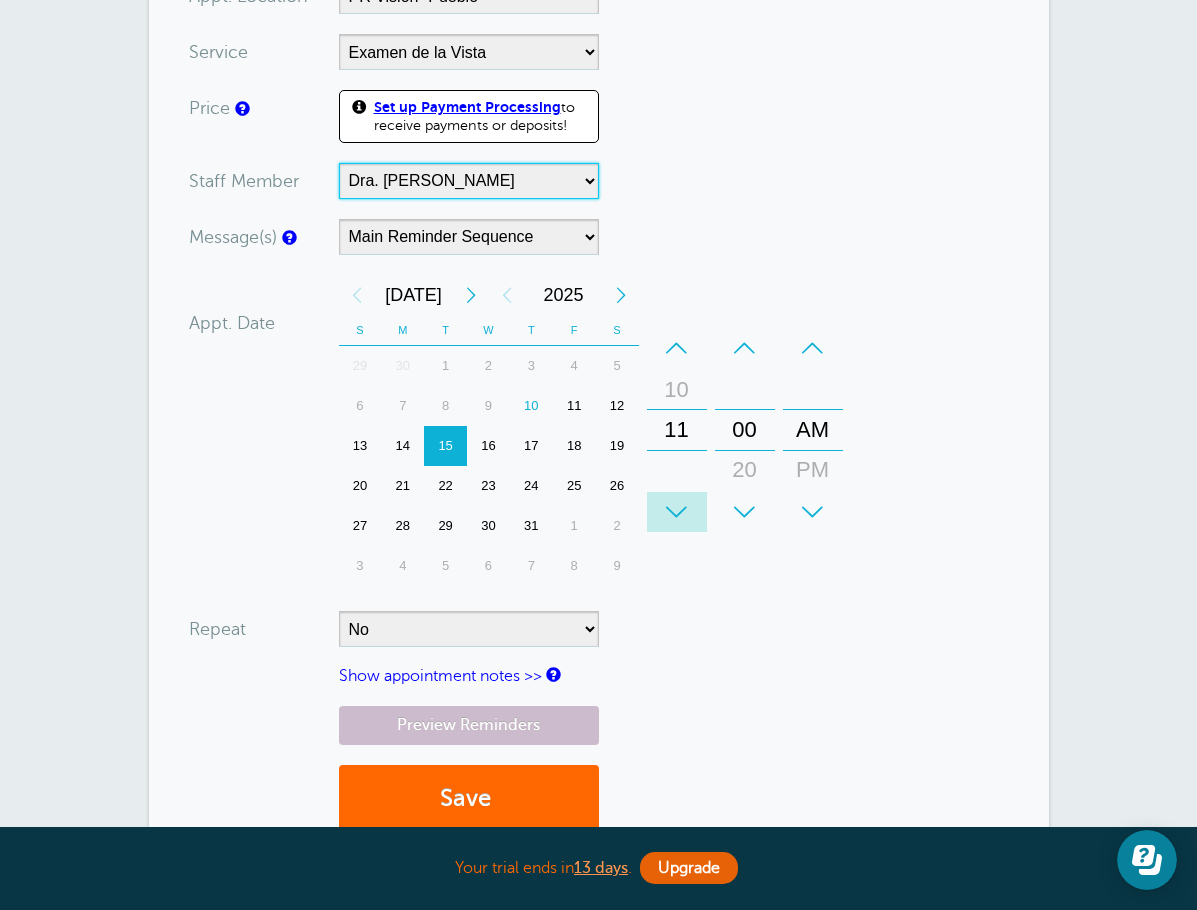 click on "+" at bounding box center [677, 512] 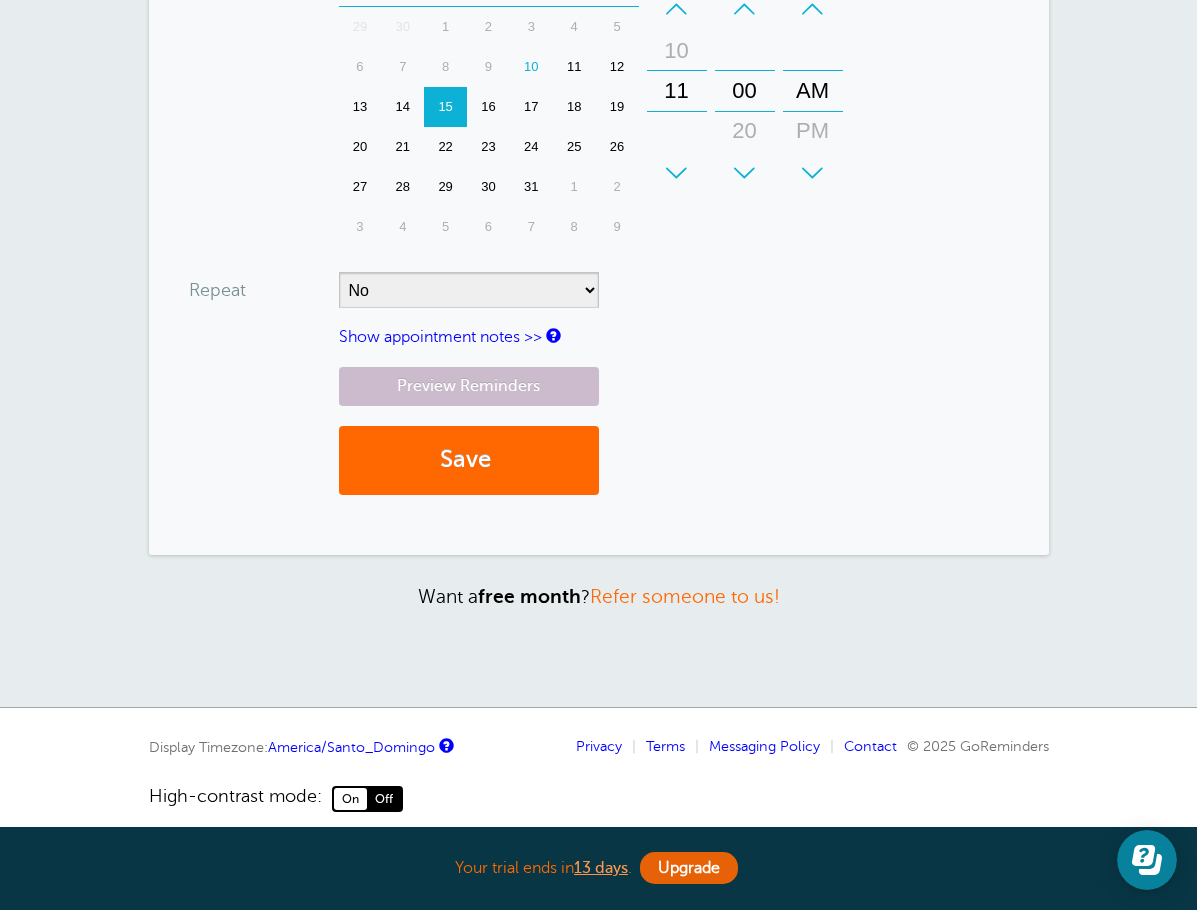 scroll, scrollTop: 1061, scrollLeft: 0, axis: vertical 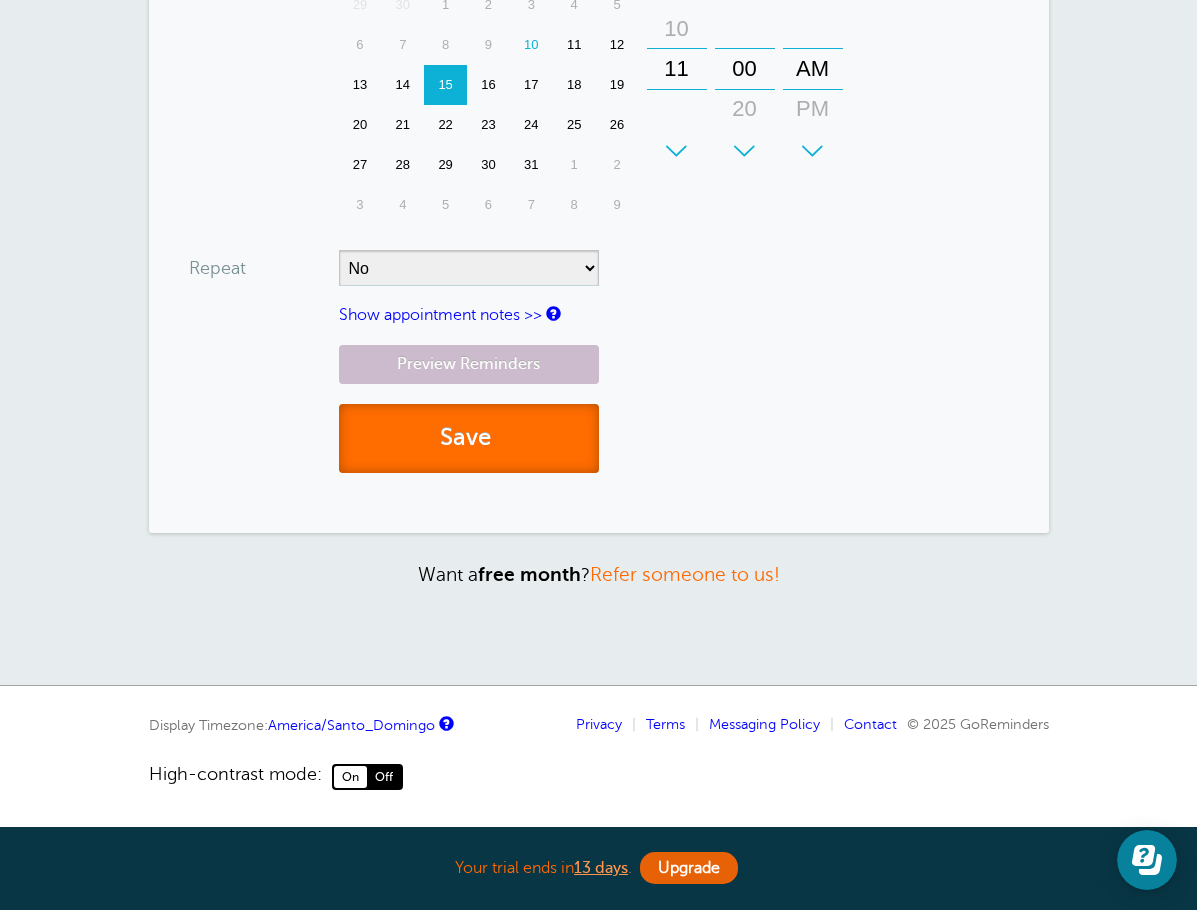 click on "Save" at bounding box center [469, 438] 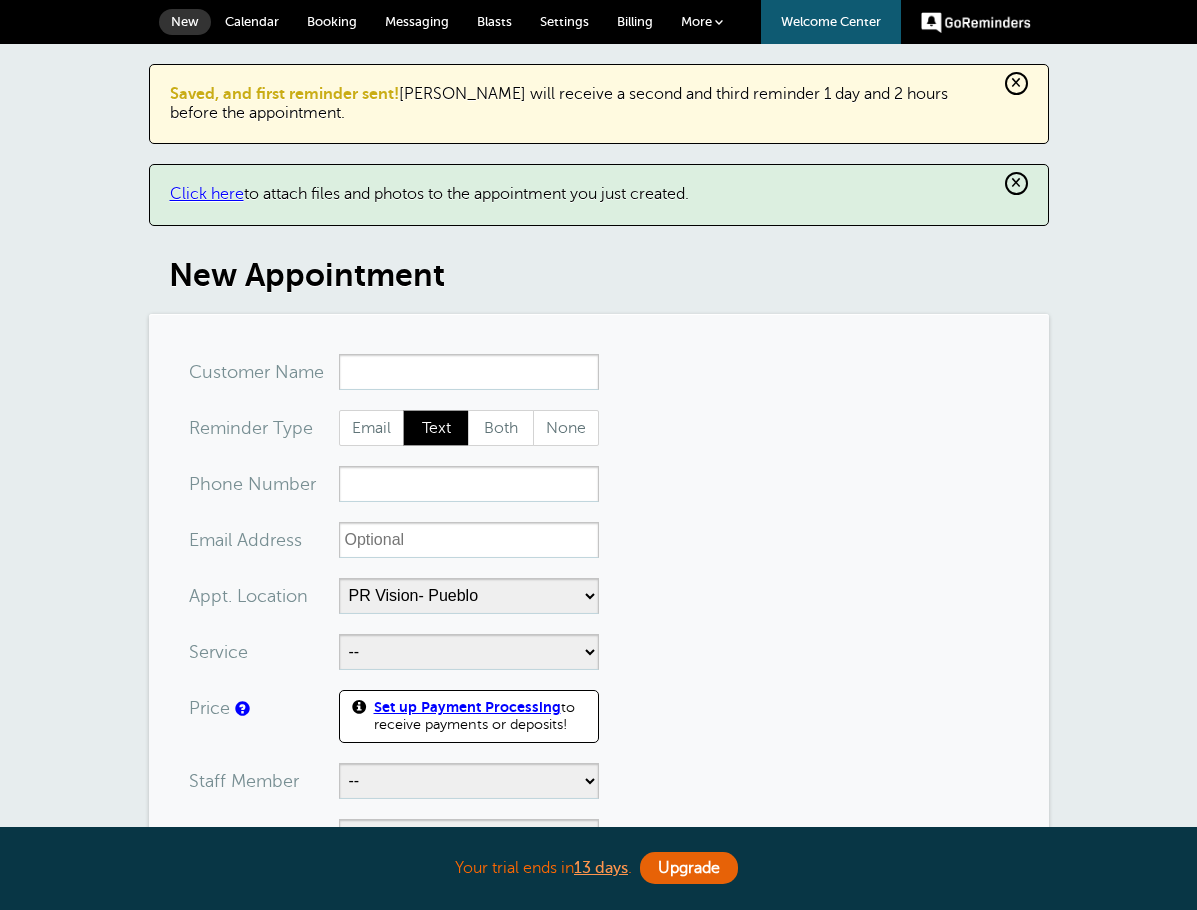 select on "24235" 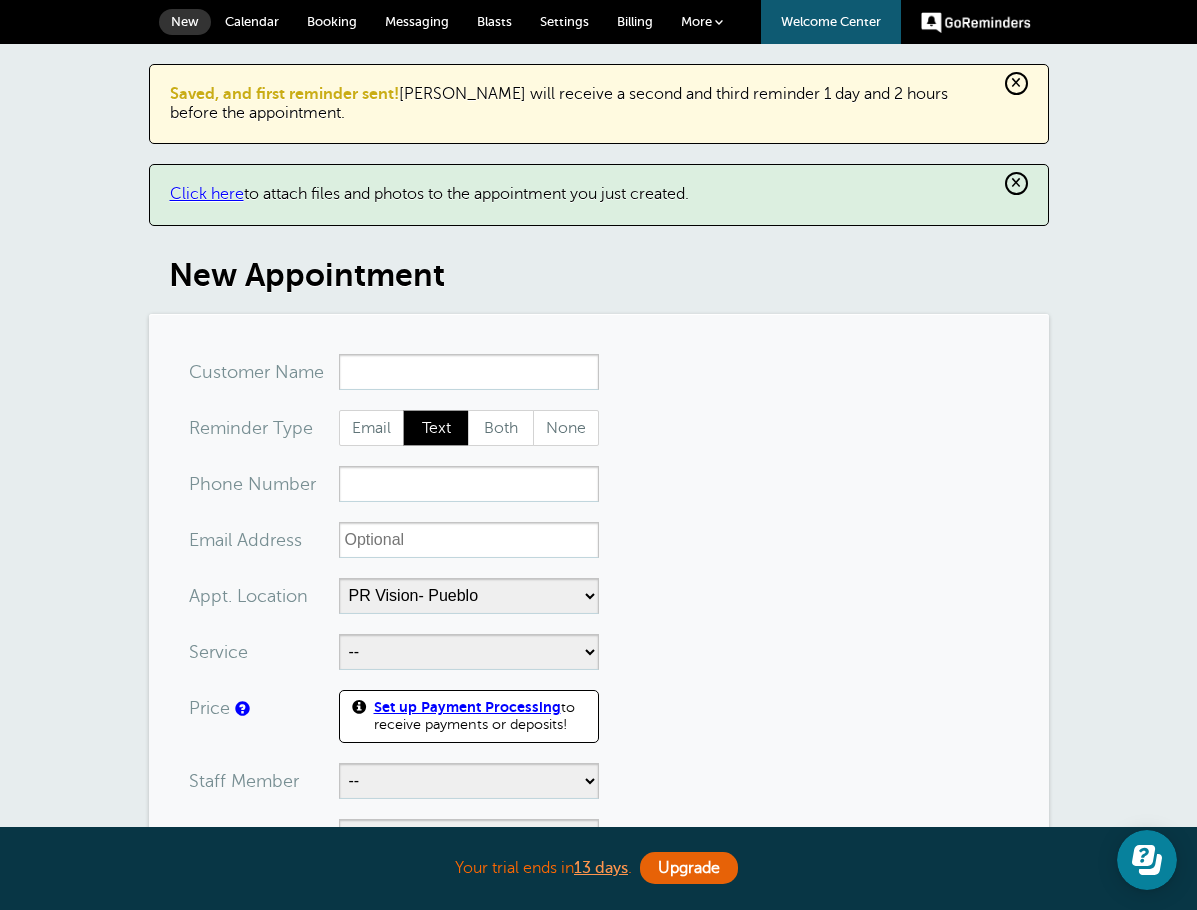 scroll, scrollTop: 0, scrollLeft: 0, axis: both 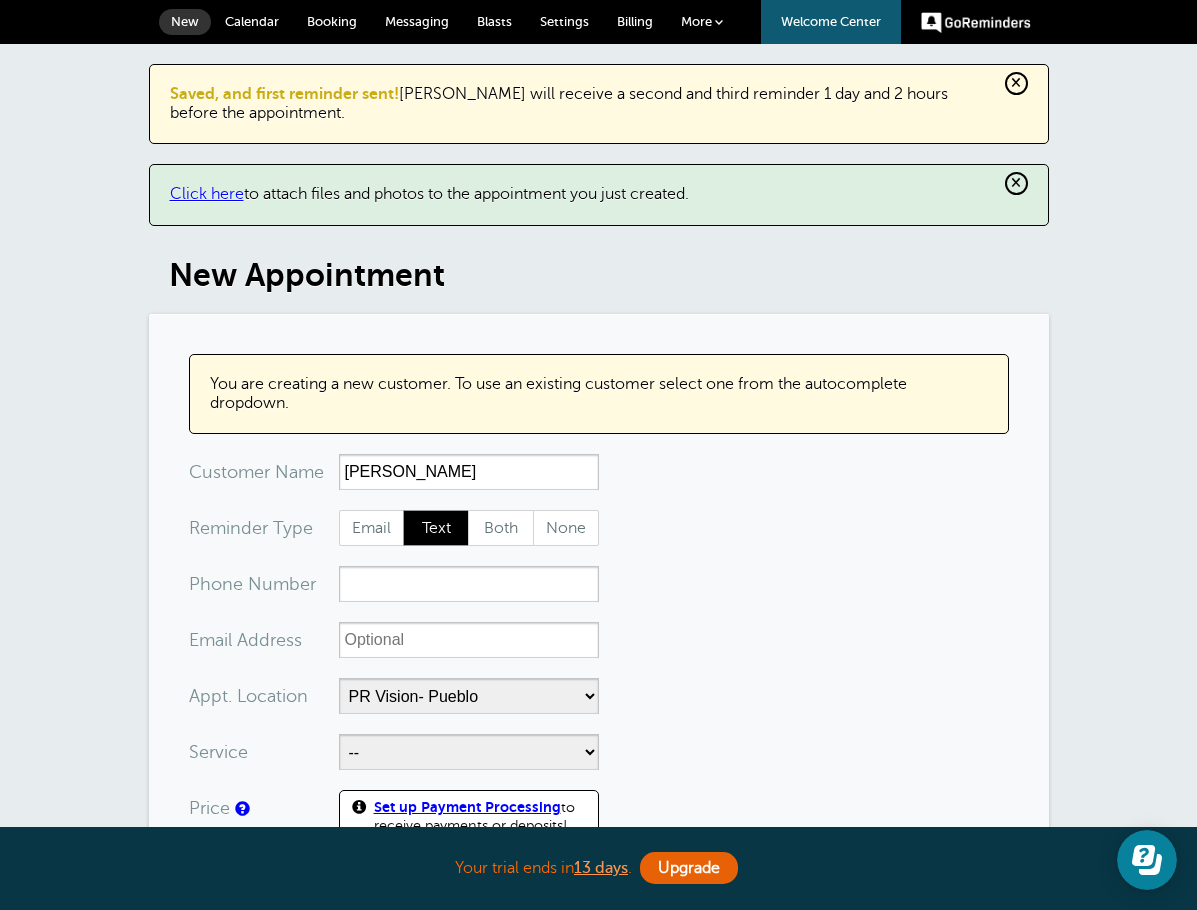 click on "You are creating a new customer. To use an existing customer select one from the autocomplete dropdown.
x-no-autofill
Cus tomer N ame
[PERSON_NAME] No search results.
Edit
Remove
Customer TZ
--
Time zone
am/pm
24h" at bounding box center (599, 954) 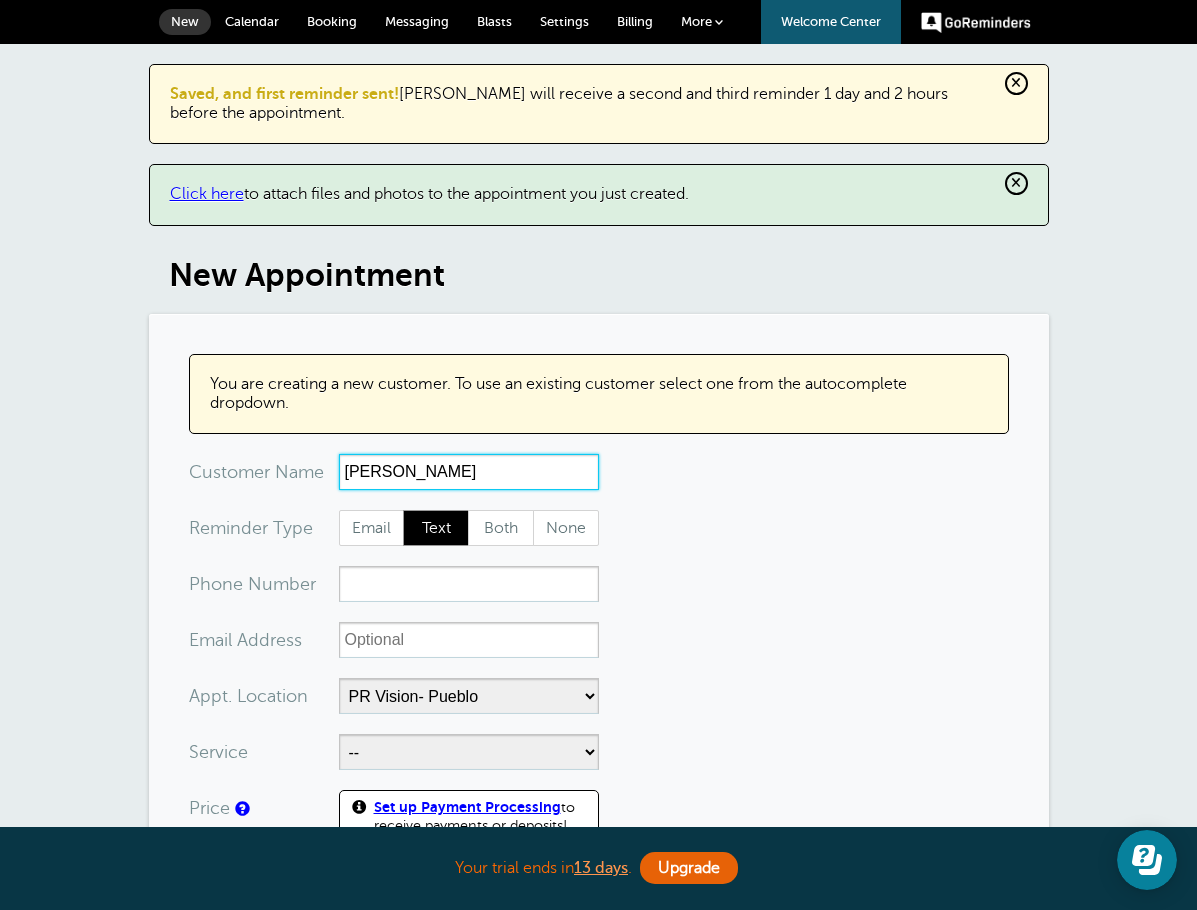 click on "[PERSON_NAME]" at bounding box center (469, 472) 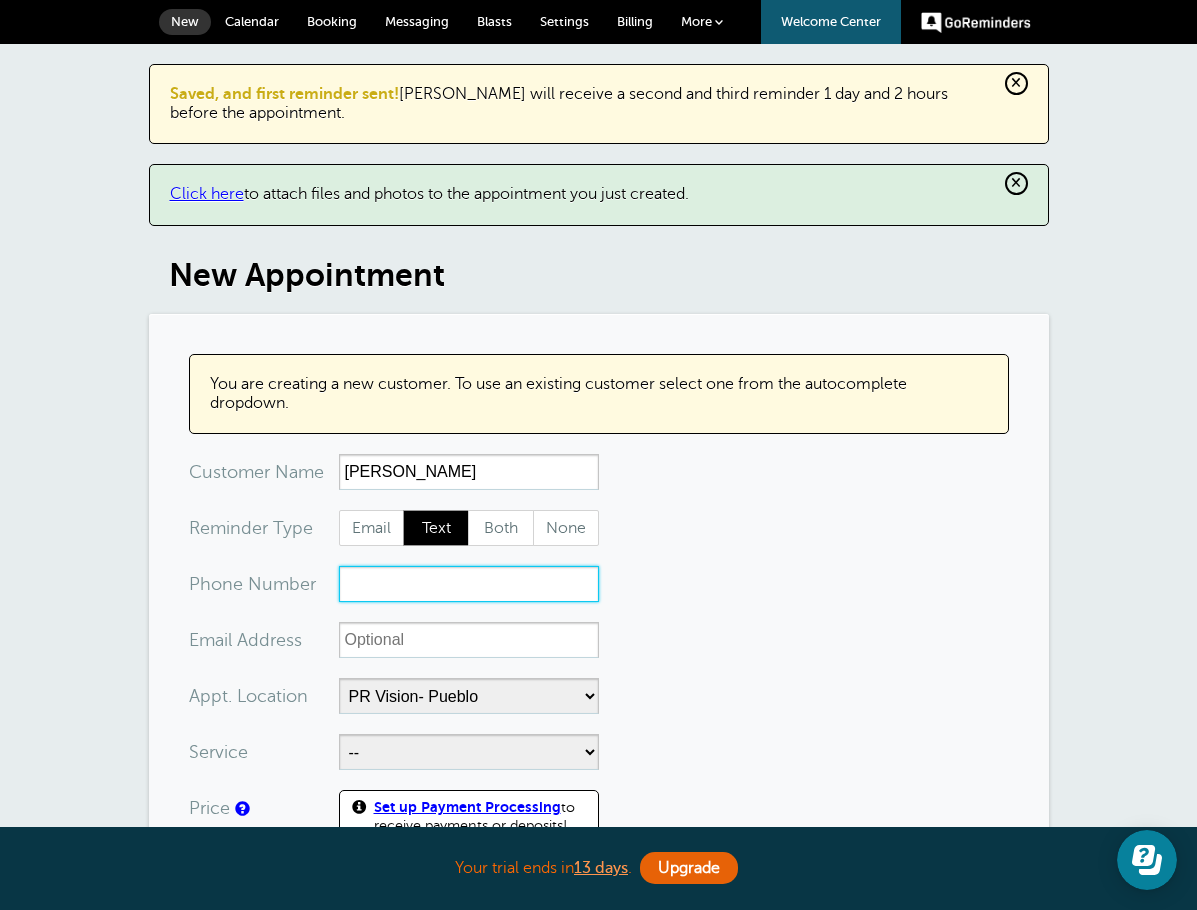 click on "xxx-no-autofill" at bounding box center [469, 584] 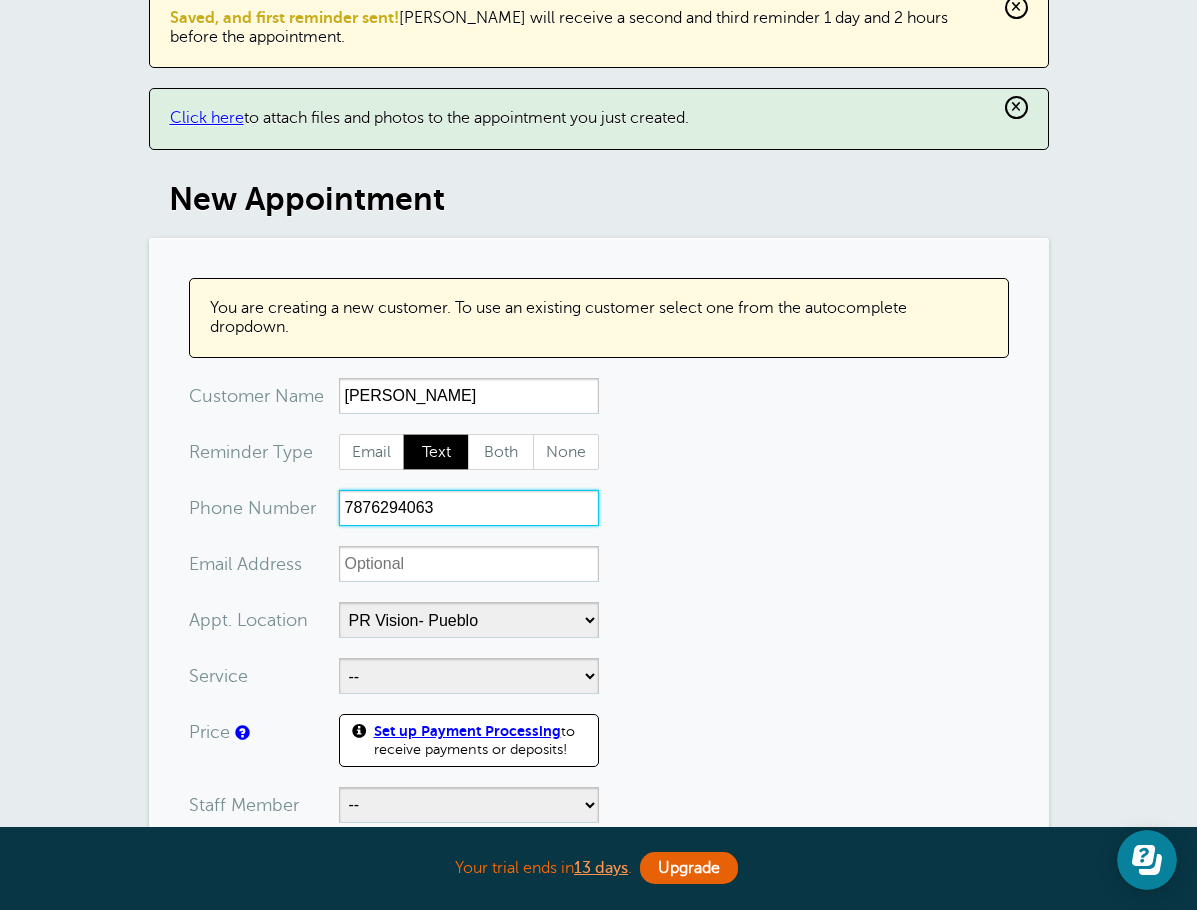 scroll, scrollTop: 300, scrollLeft: 0, axis: vertical 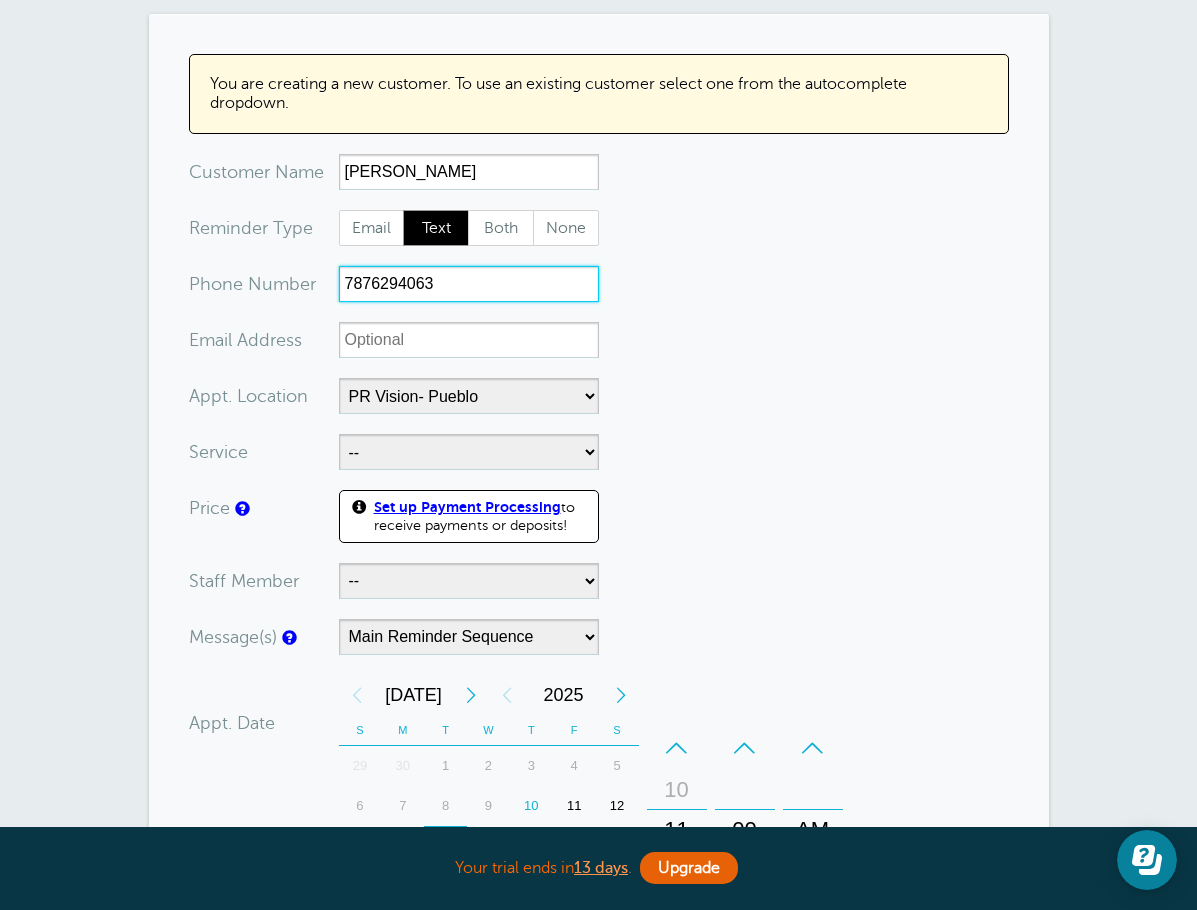 type on "7876294063" 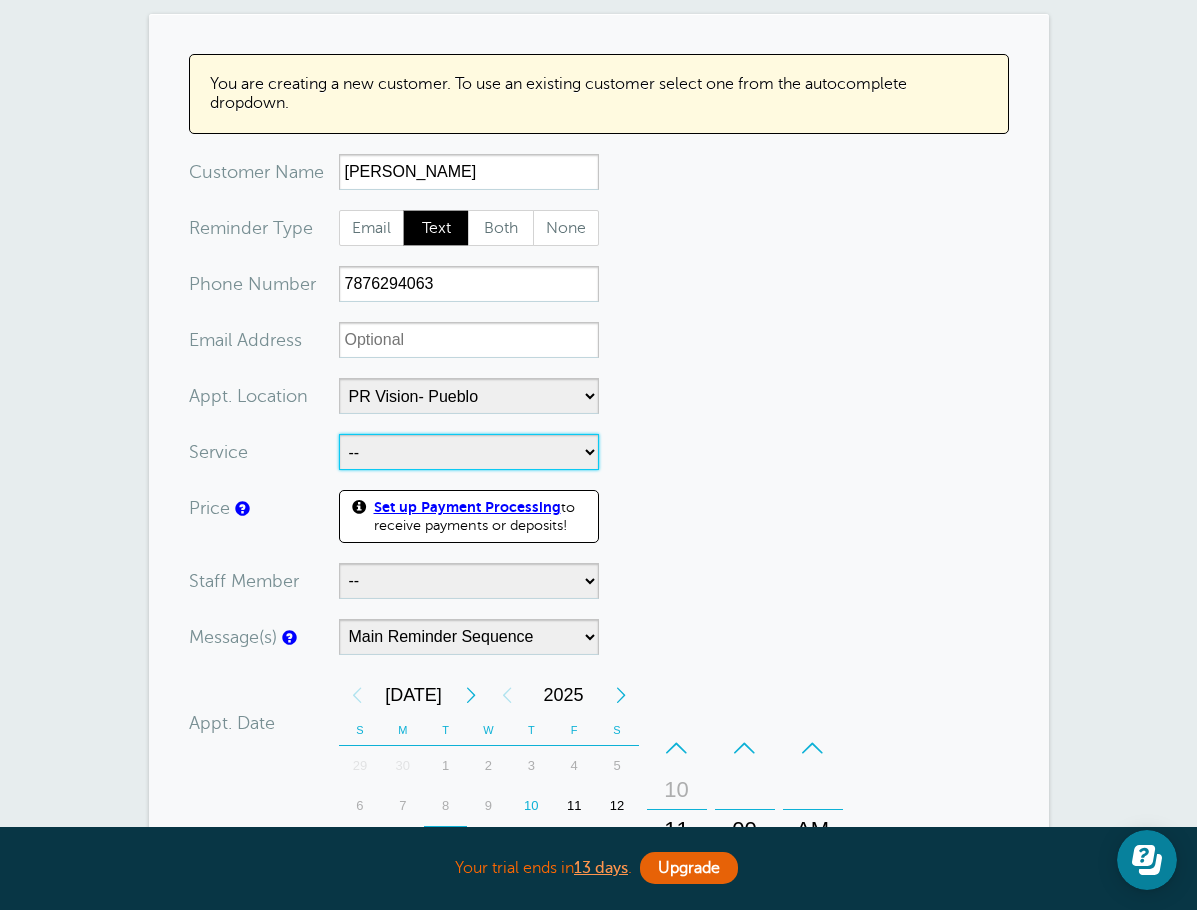 drag, startPoint x: 422, startPoint y: 453, endPoint x: 418, endPoint y: 465, distance: 12.649111 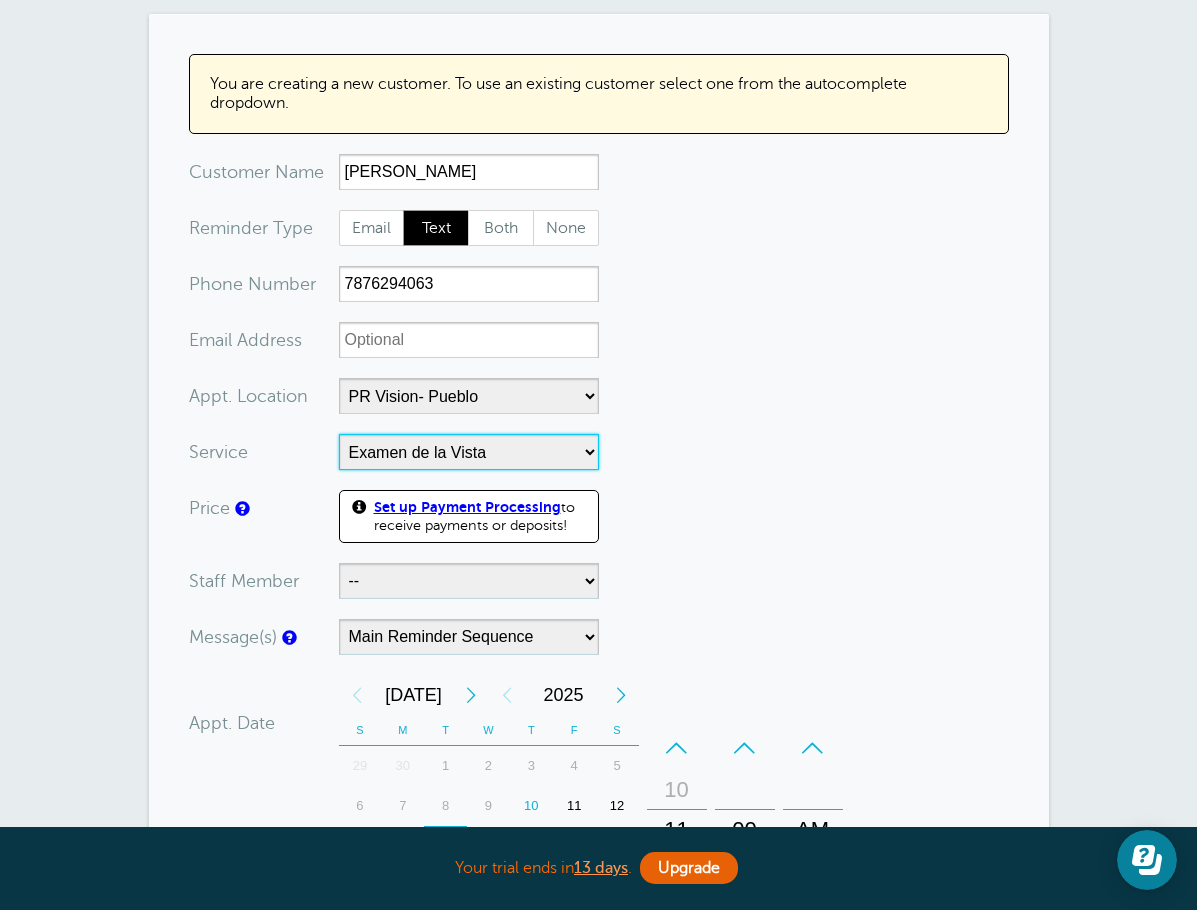 click on "-- Examen de la Vista Examen de la Vista - LC" at bounding box center [469, 452] 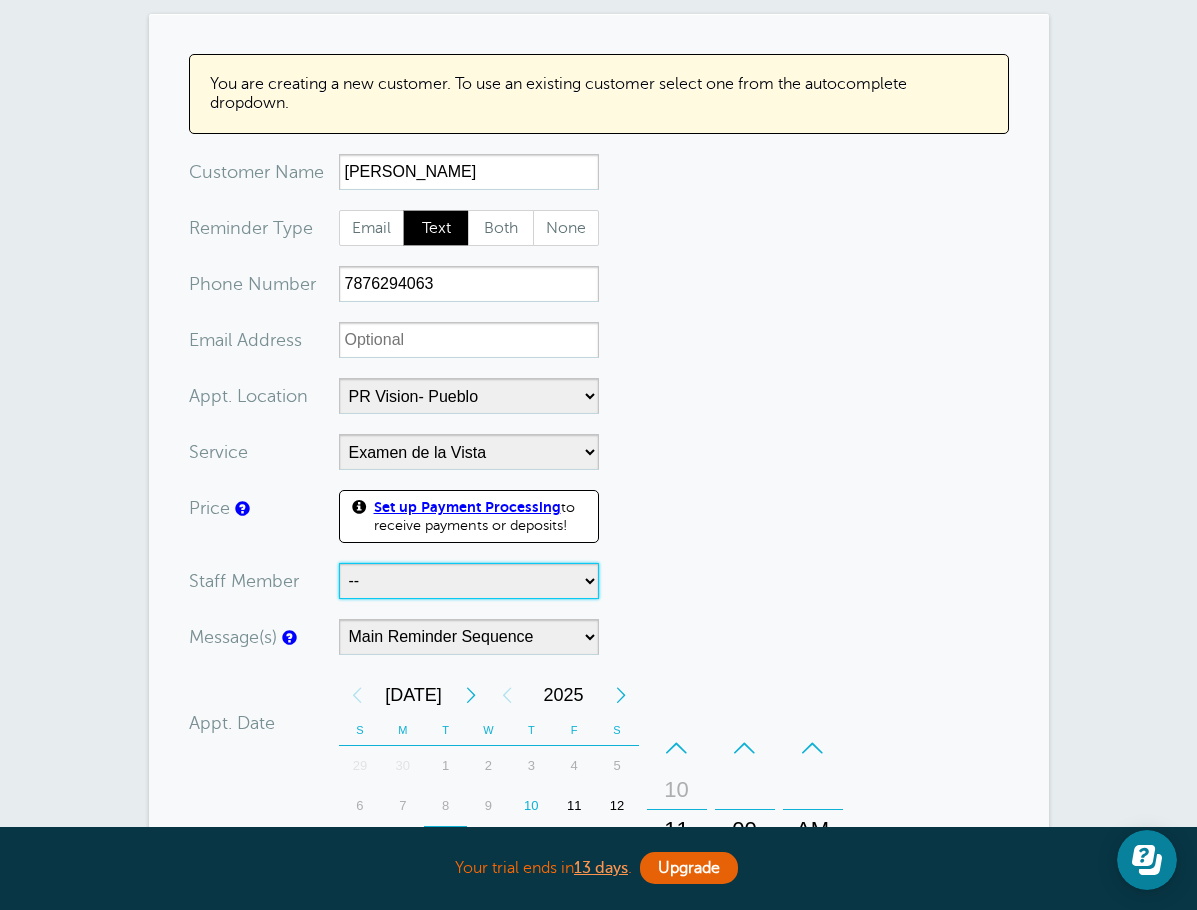 drag, startPoint x: 391, startPoint y: 571, endPoint x: 395, endPoint y: 595, distance: 24.33105 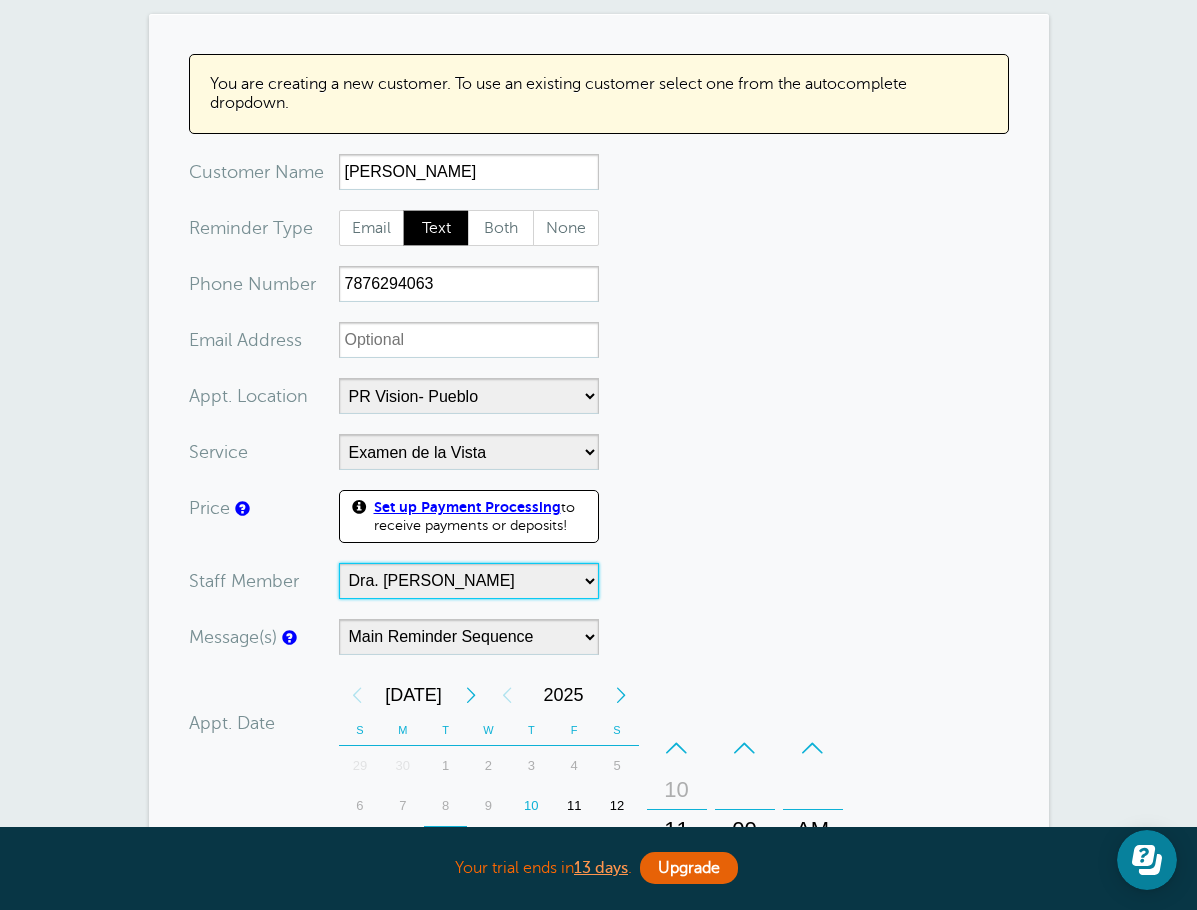 click on "-- Dr. Gusieppe Recafina Dra. [PERSON_NAME]" at bounding box center (469, 581) 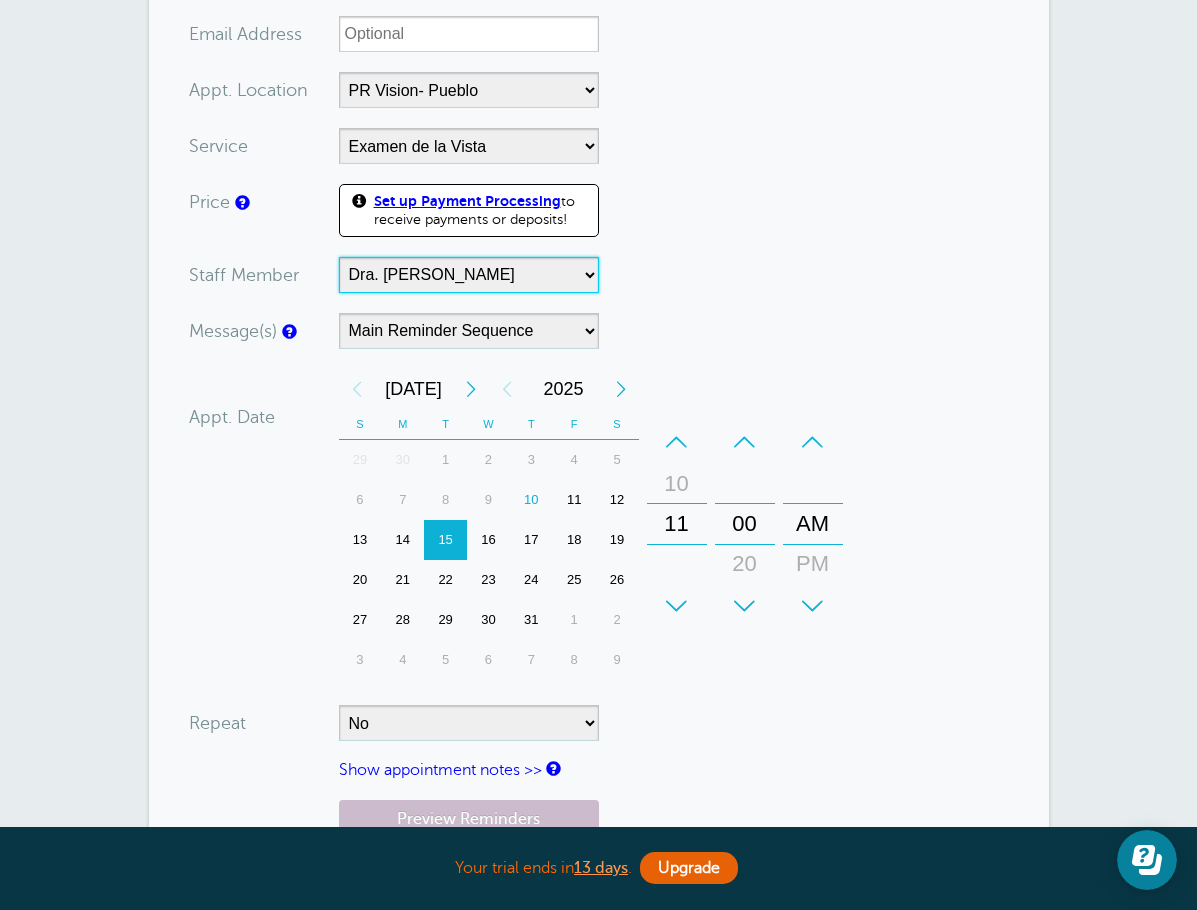 scroll, scrollTop: 800, scrollLeft: 0, axis: vertical 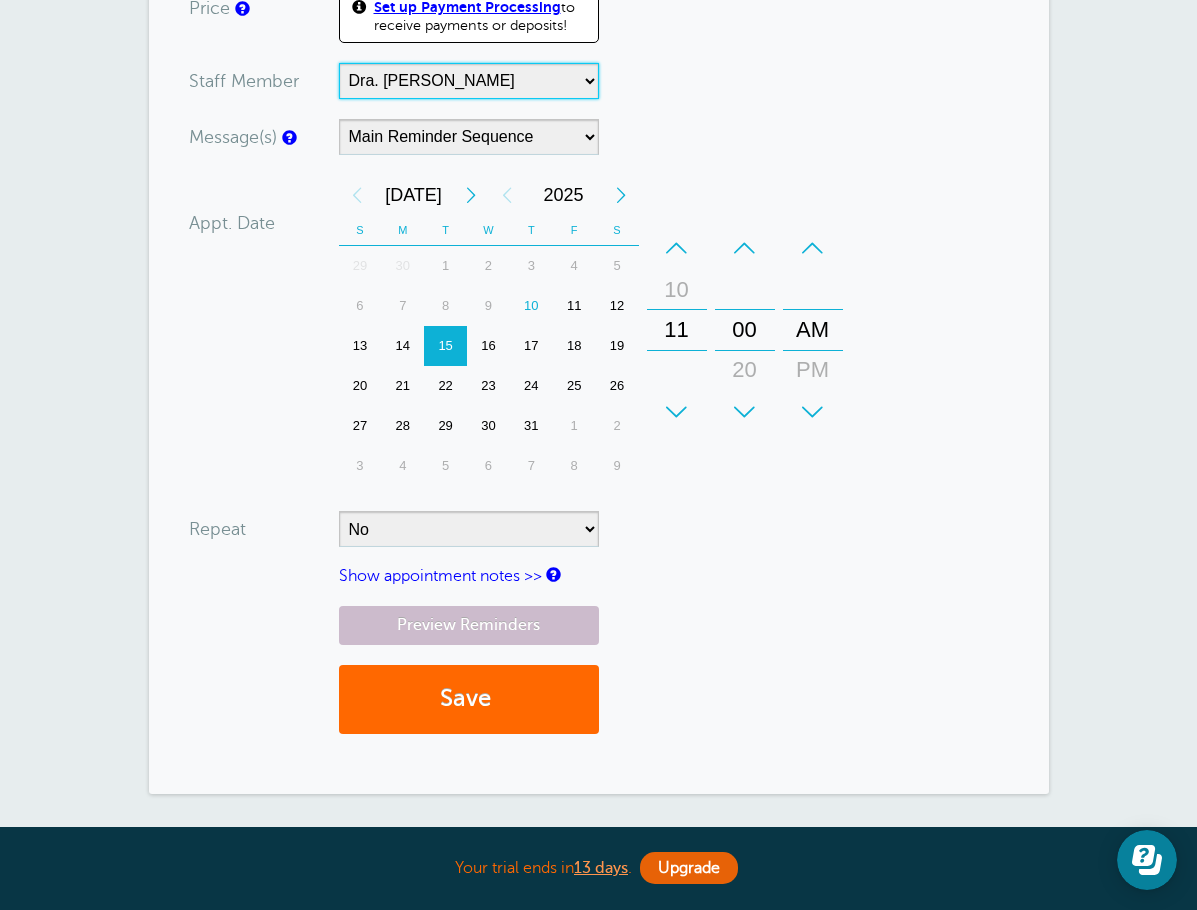 click on "–" at bounding box center [745, 248] 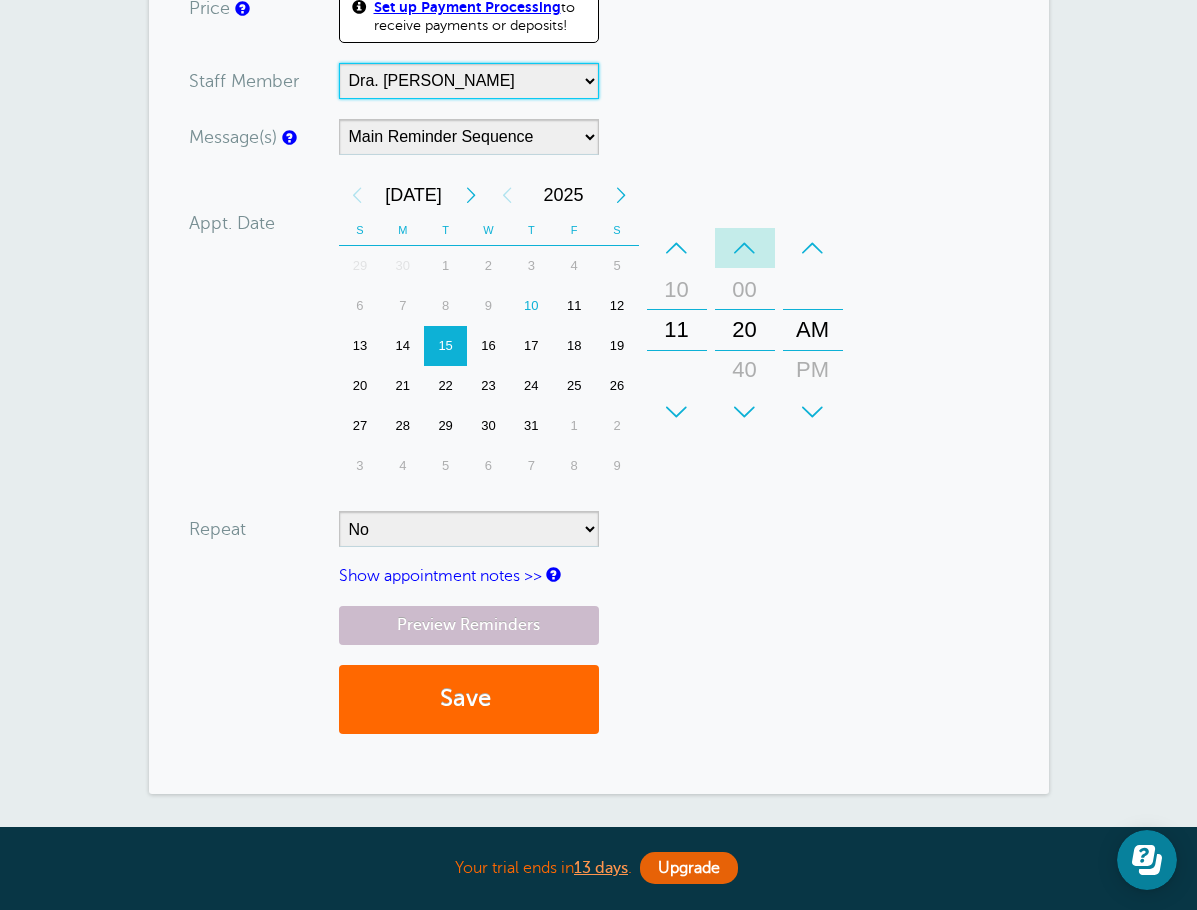 click on "–" at bounding box center [745, 248] 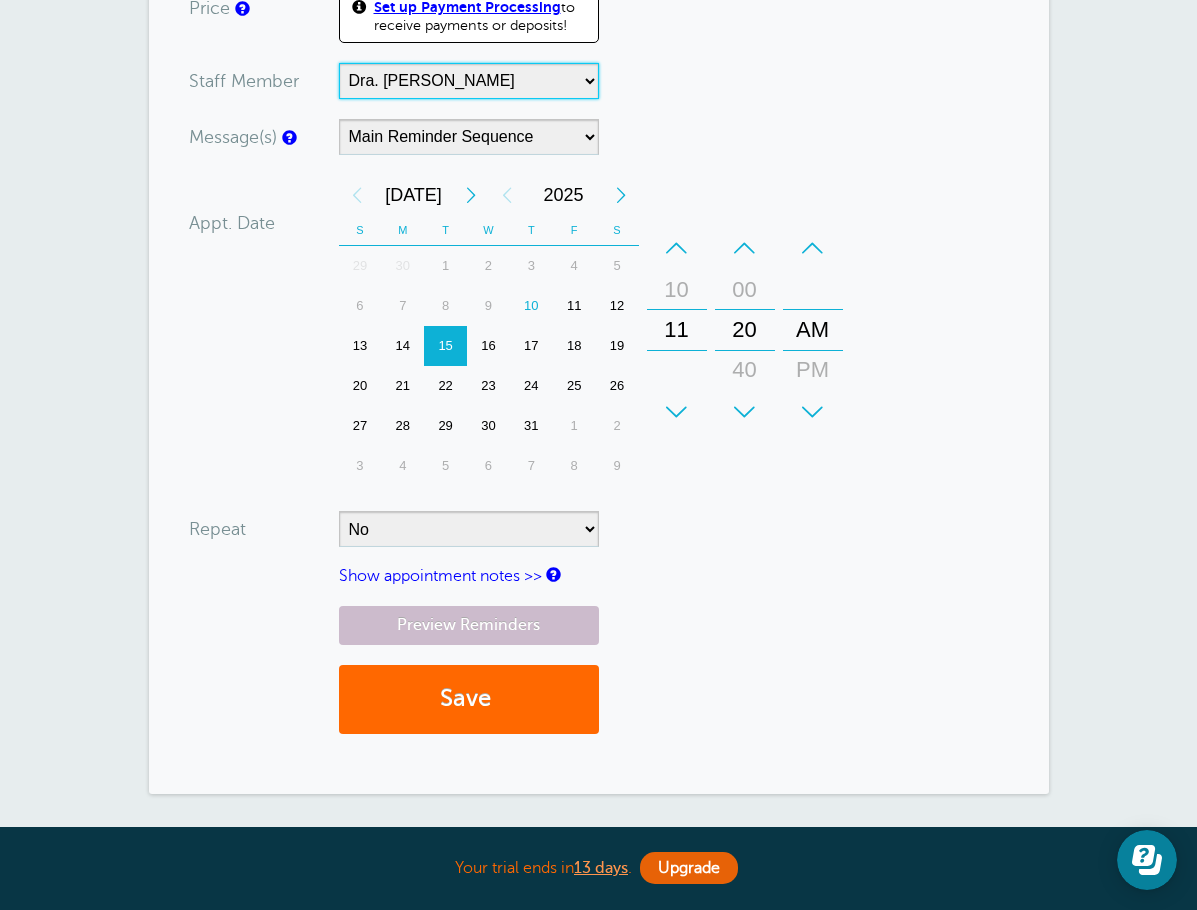 click on "+" at bounding box center (745, 412) 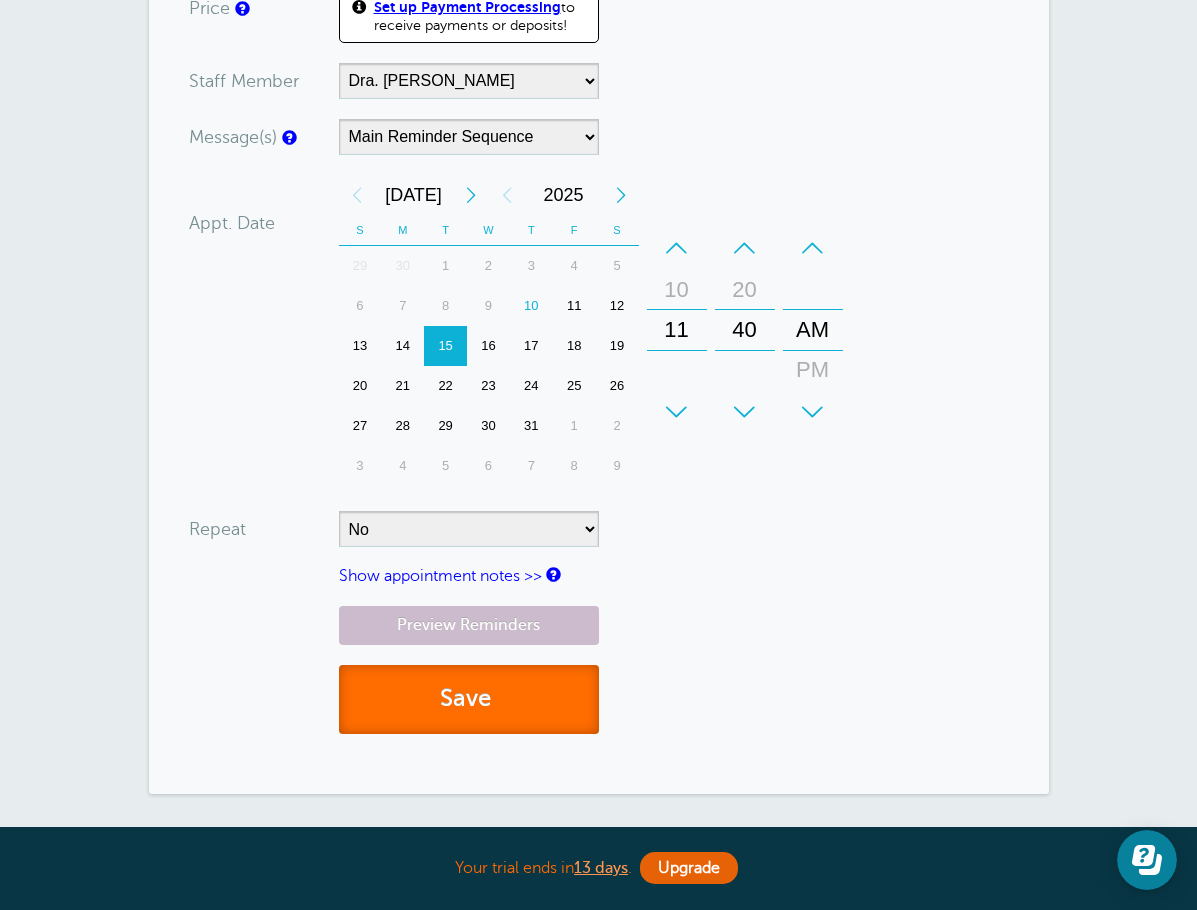 click on "Save" at bounding box center [469, 699] 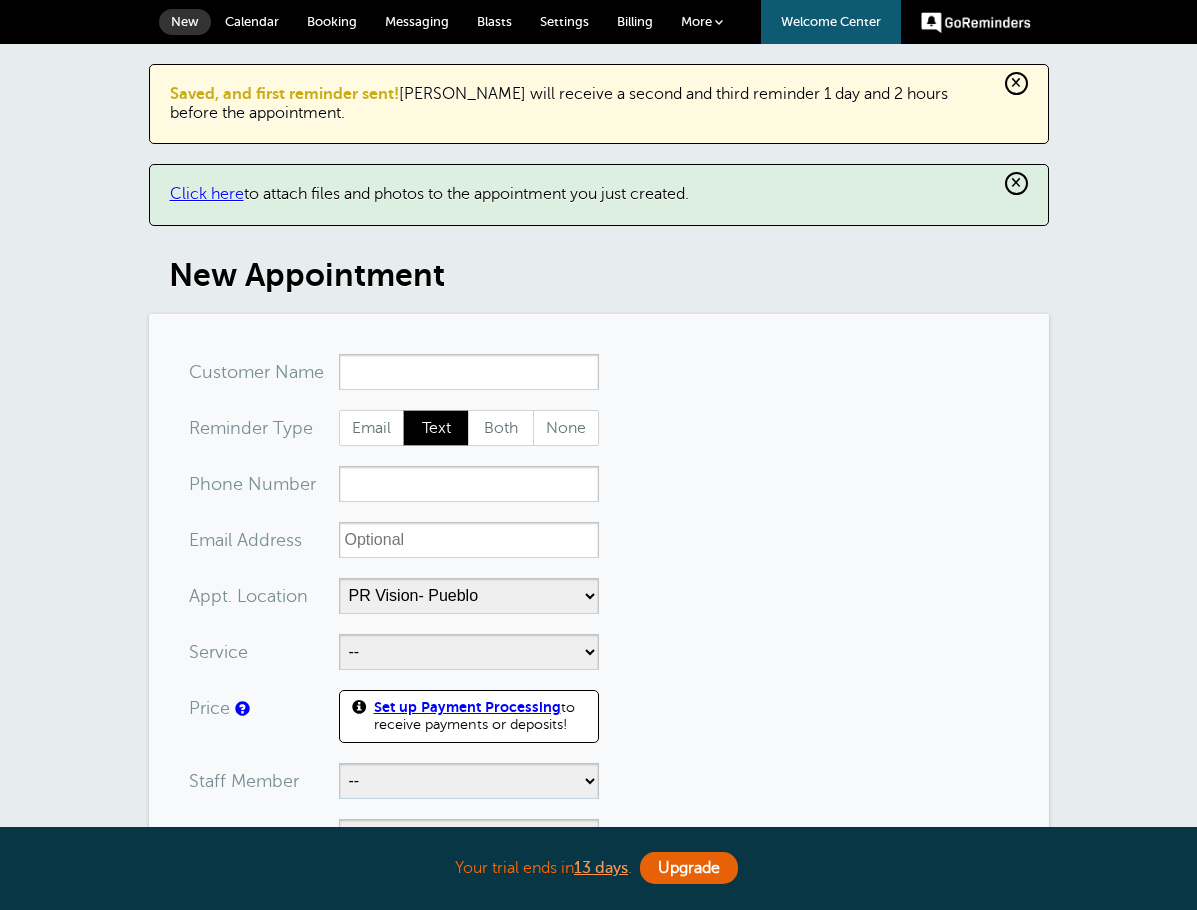 select on "24235" 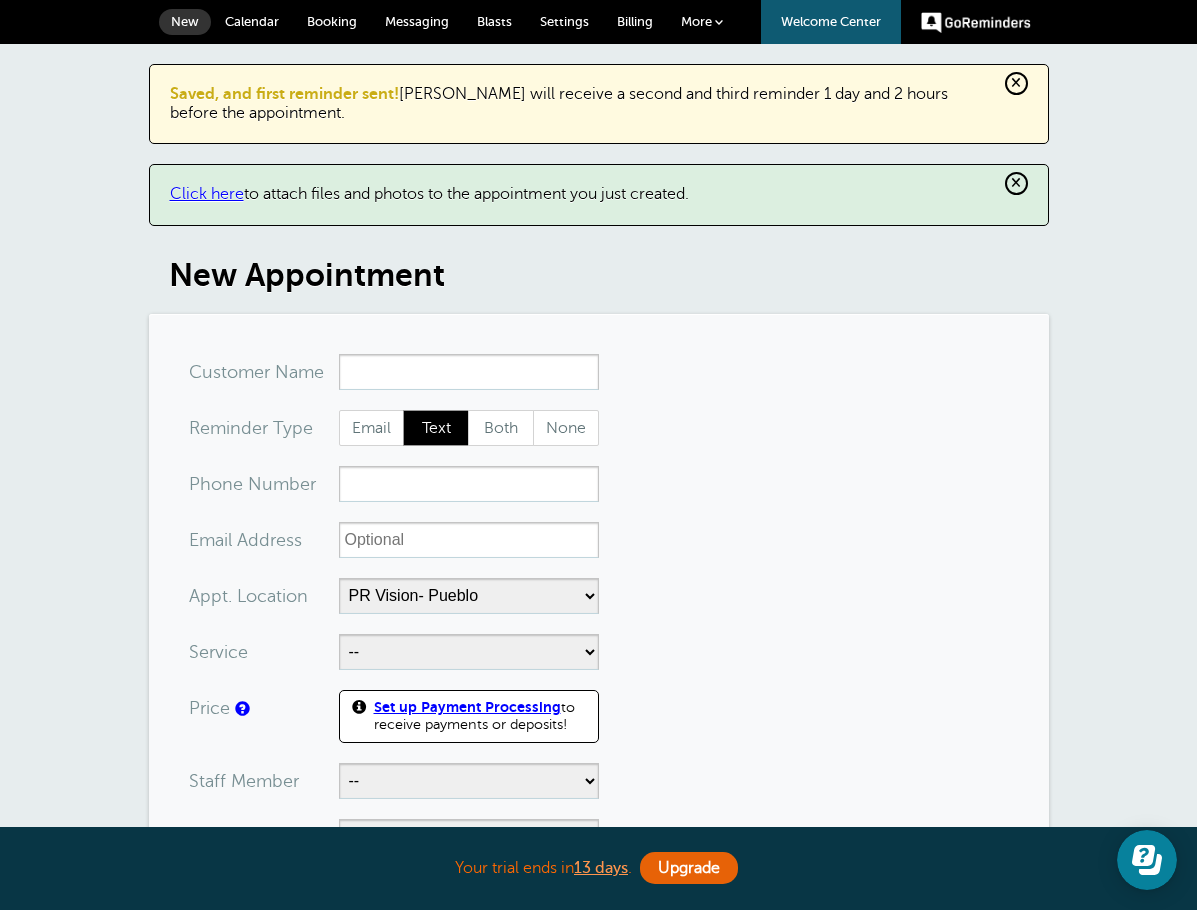 scroll, scrollTop: 0, scrollLeft: 0, axis: both 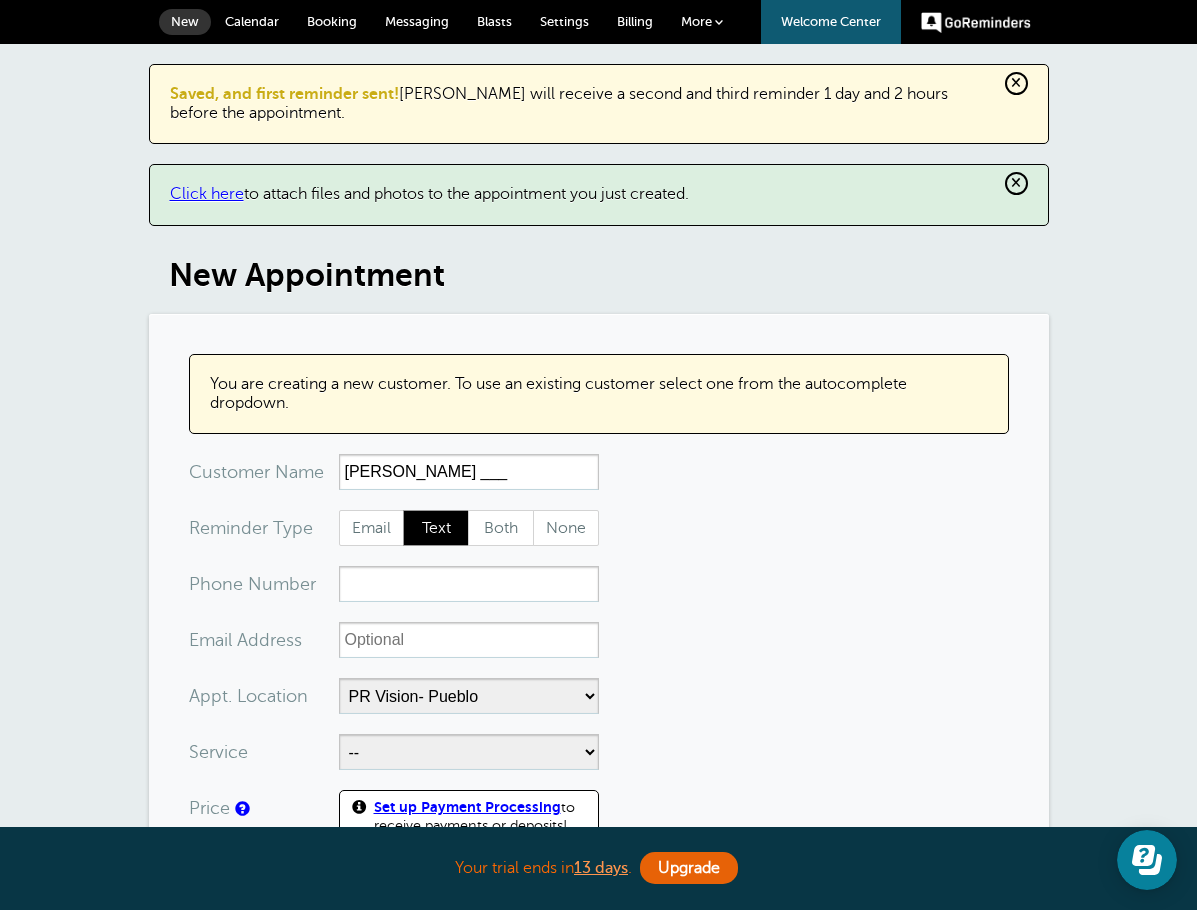 type on "Juan ___" 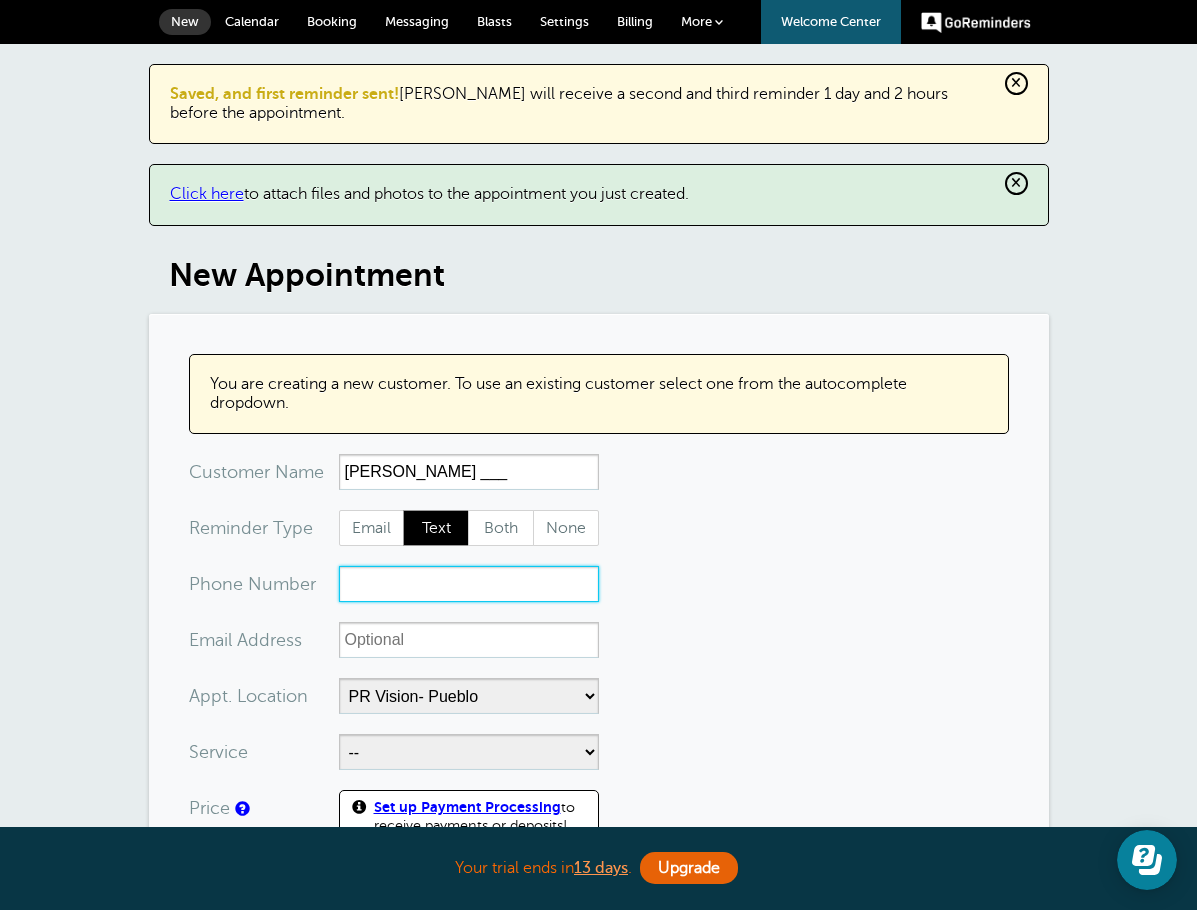 click on "xxx-no-autofill" at bounding box center [469, 584] 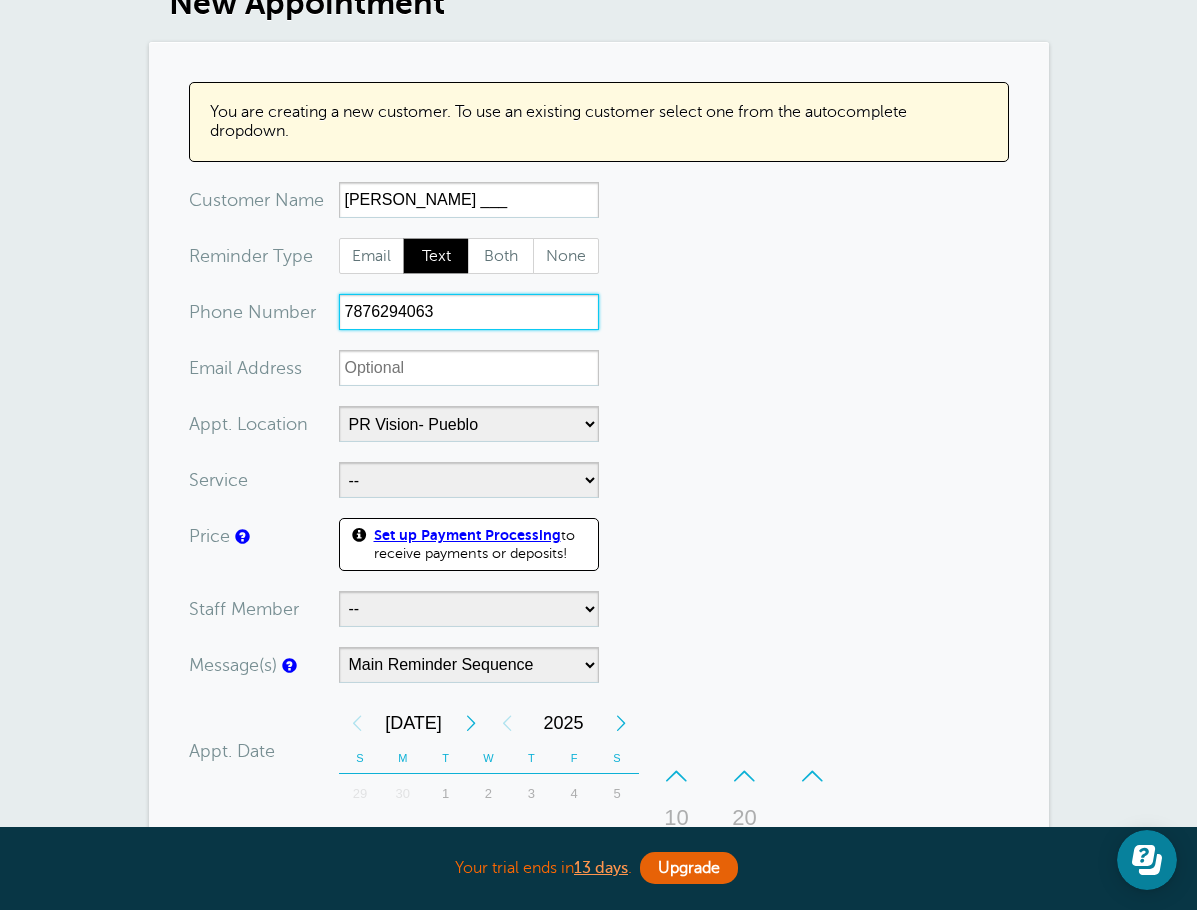 scroll, scrollTop: 300, scrollLeft: 0, axis: vertical 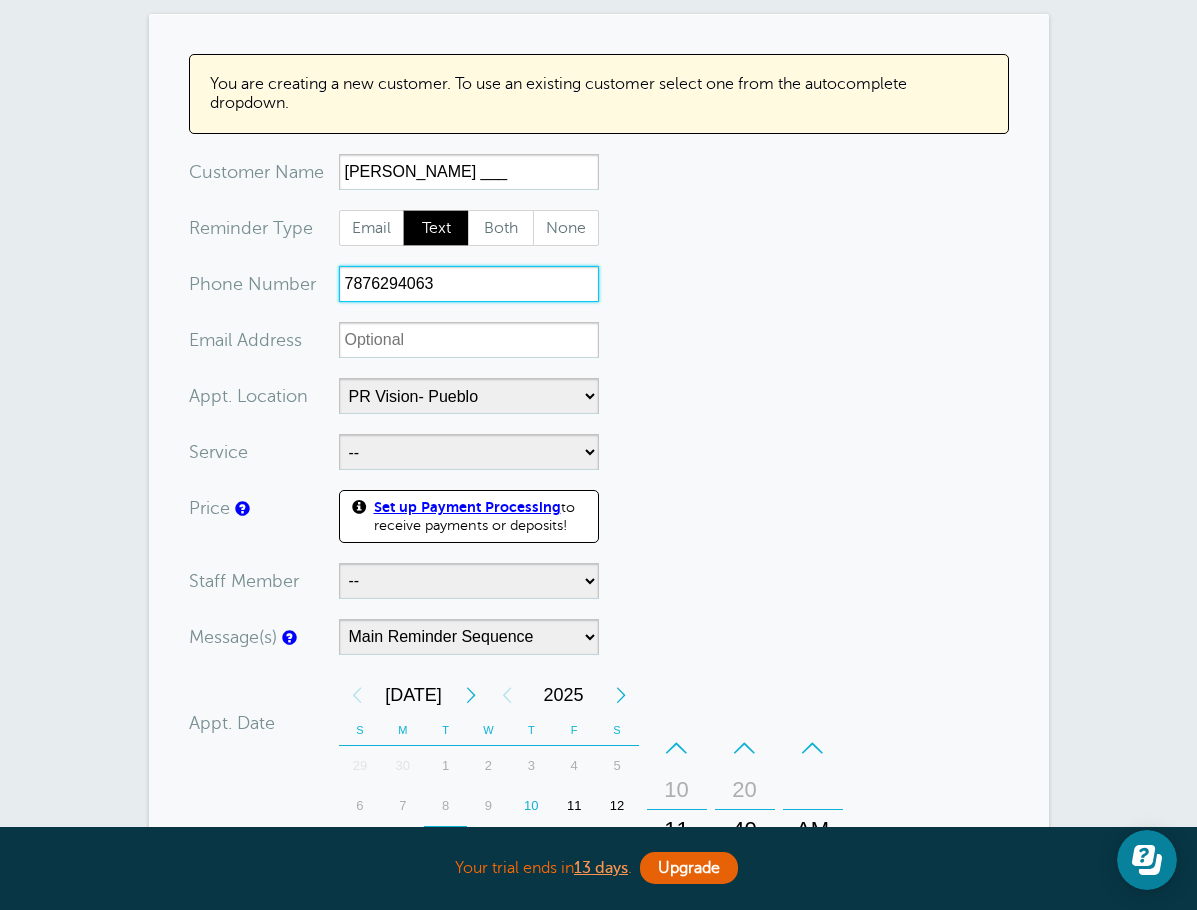 type on "7876294063" 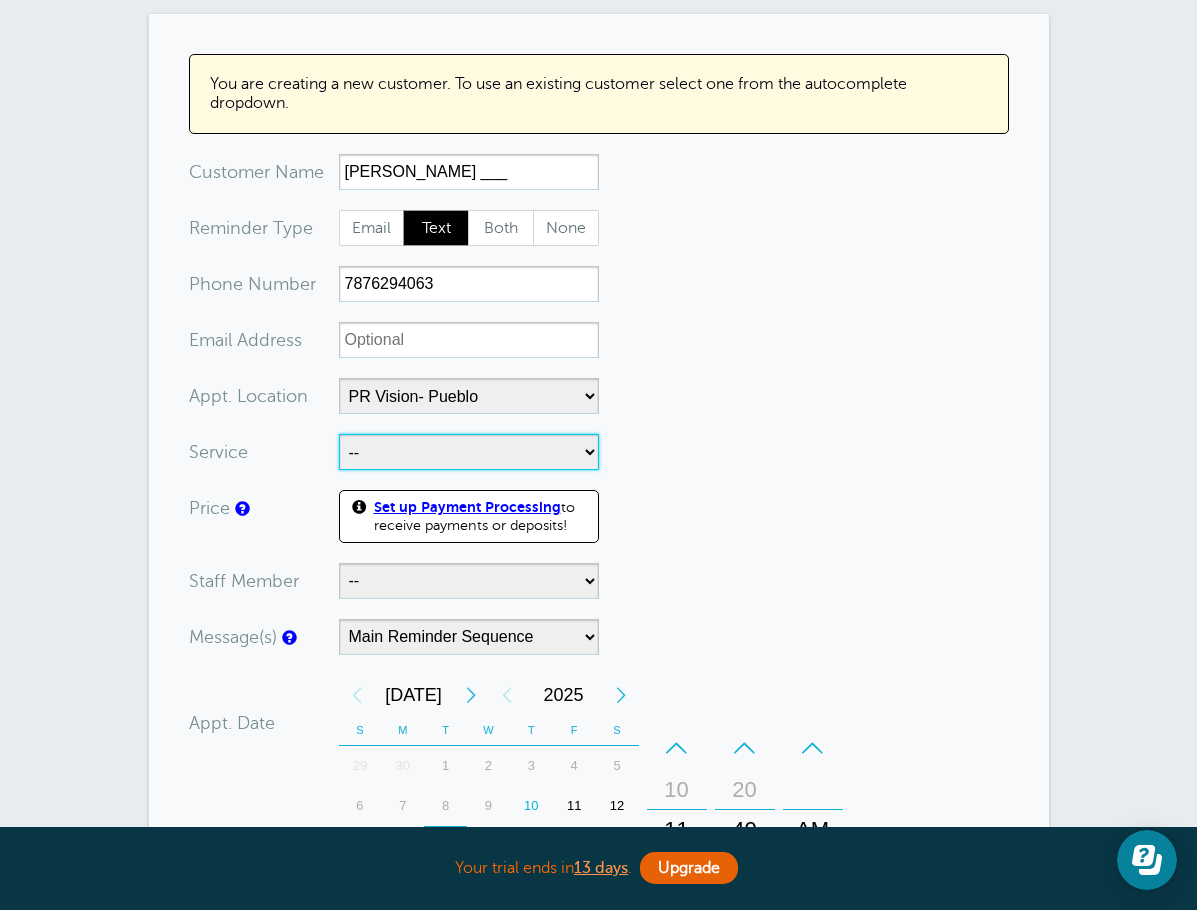 click on "-- Examen de la Vista Examen de la Vista - LC" at bounding box center (469, 452) 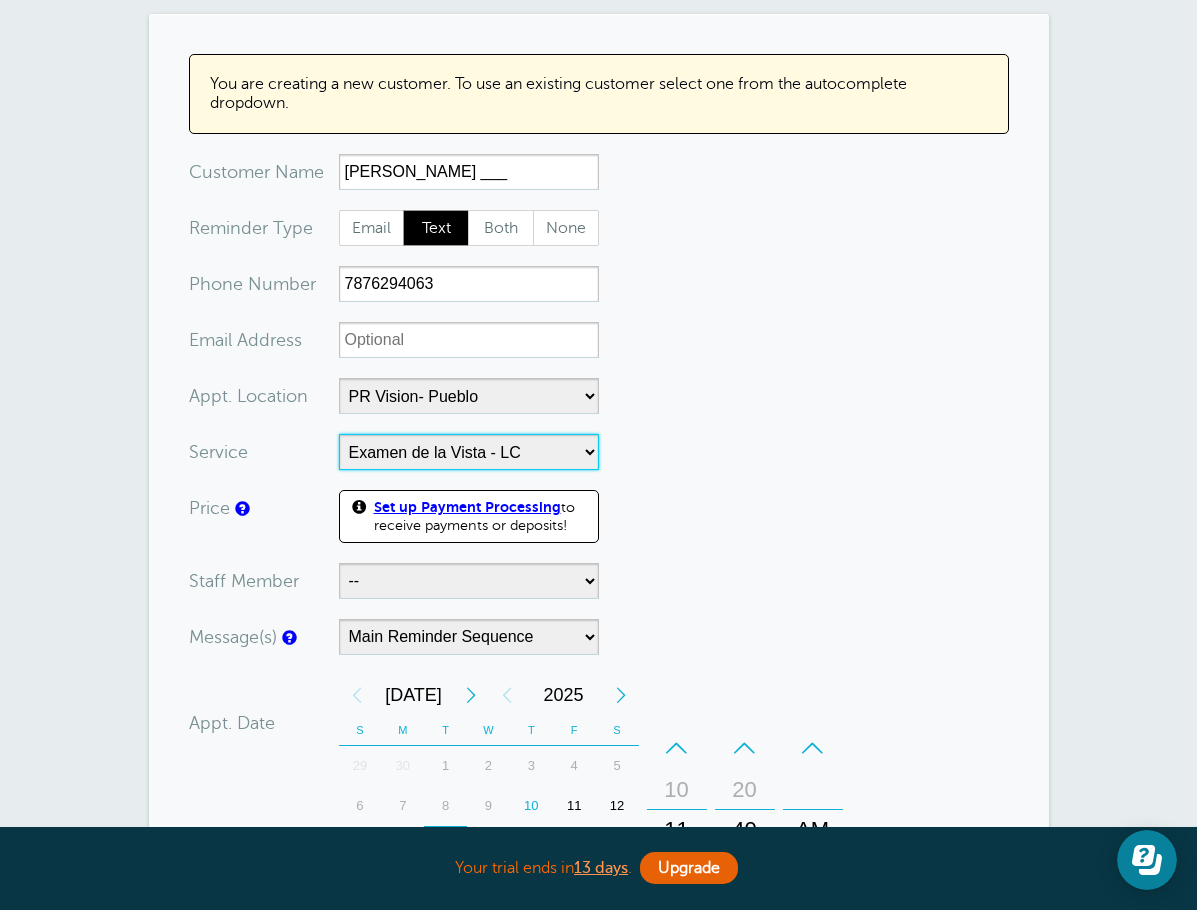 click on "-- Examen de la Vista Examen de la Vista - LC" at bounding box center [469, 452] 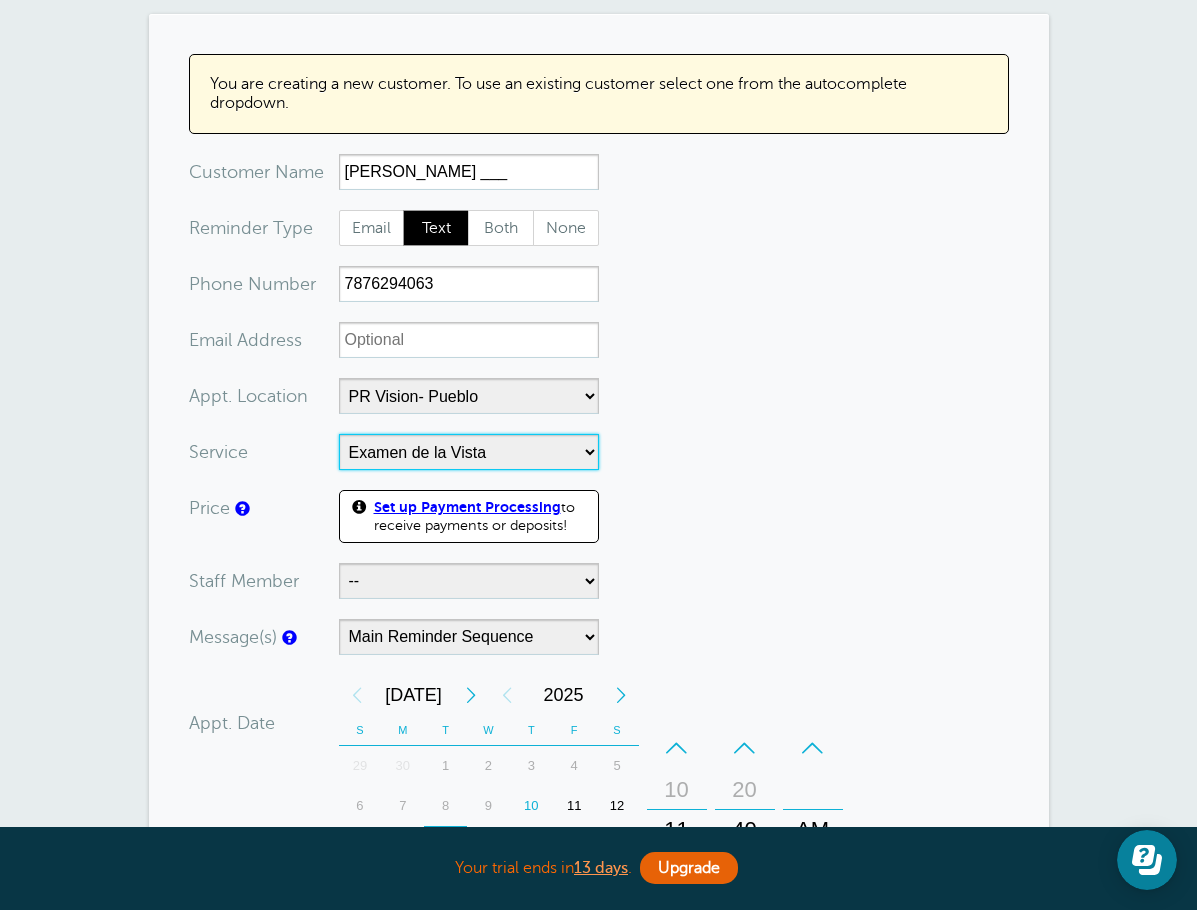 click on "-- Examen de la Vista Examen de la Vista - LC" at bounding box center [469, 452] 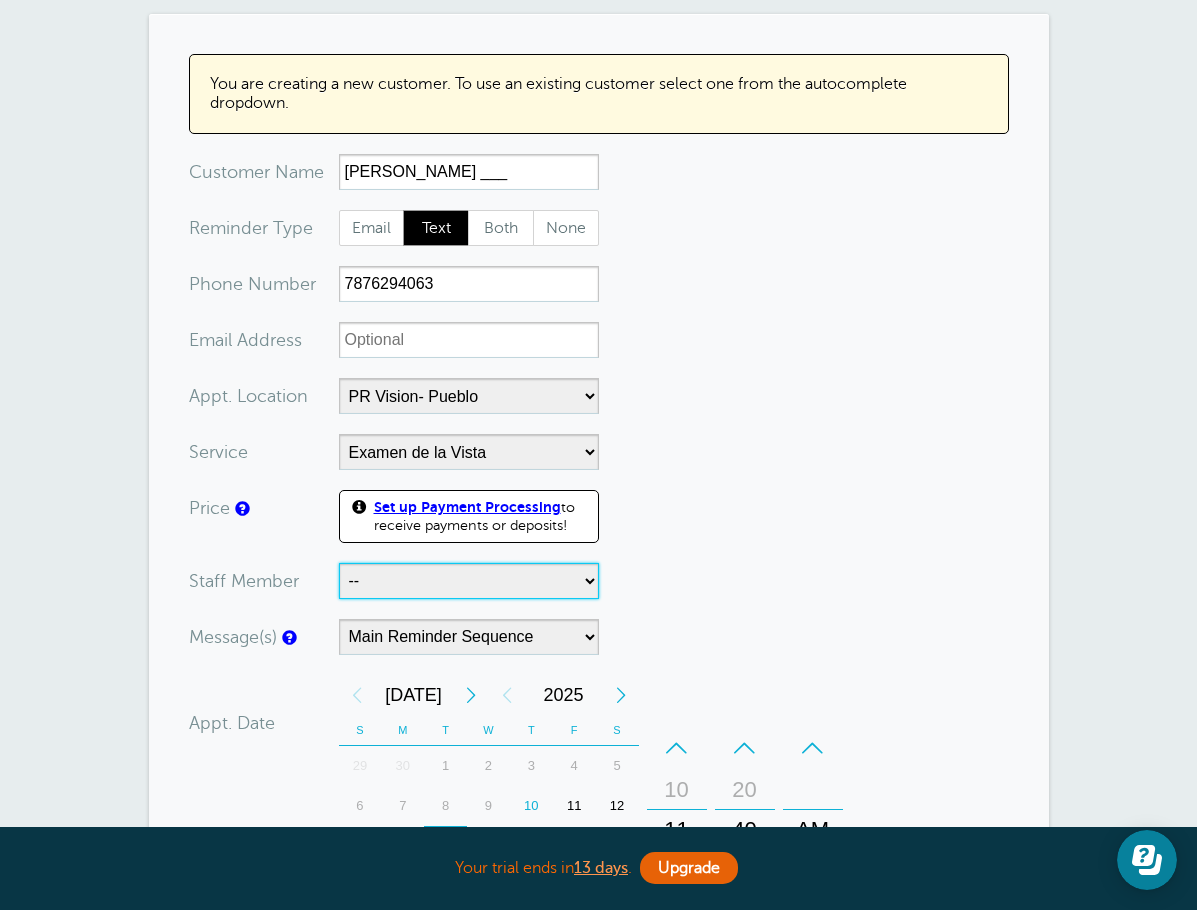 click on "-- Dr. Gusieppe Recafina Dra. Wanda Sangiovanni" at bounding box center [469, 581] 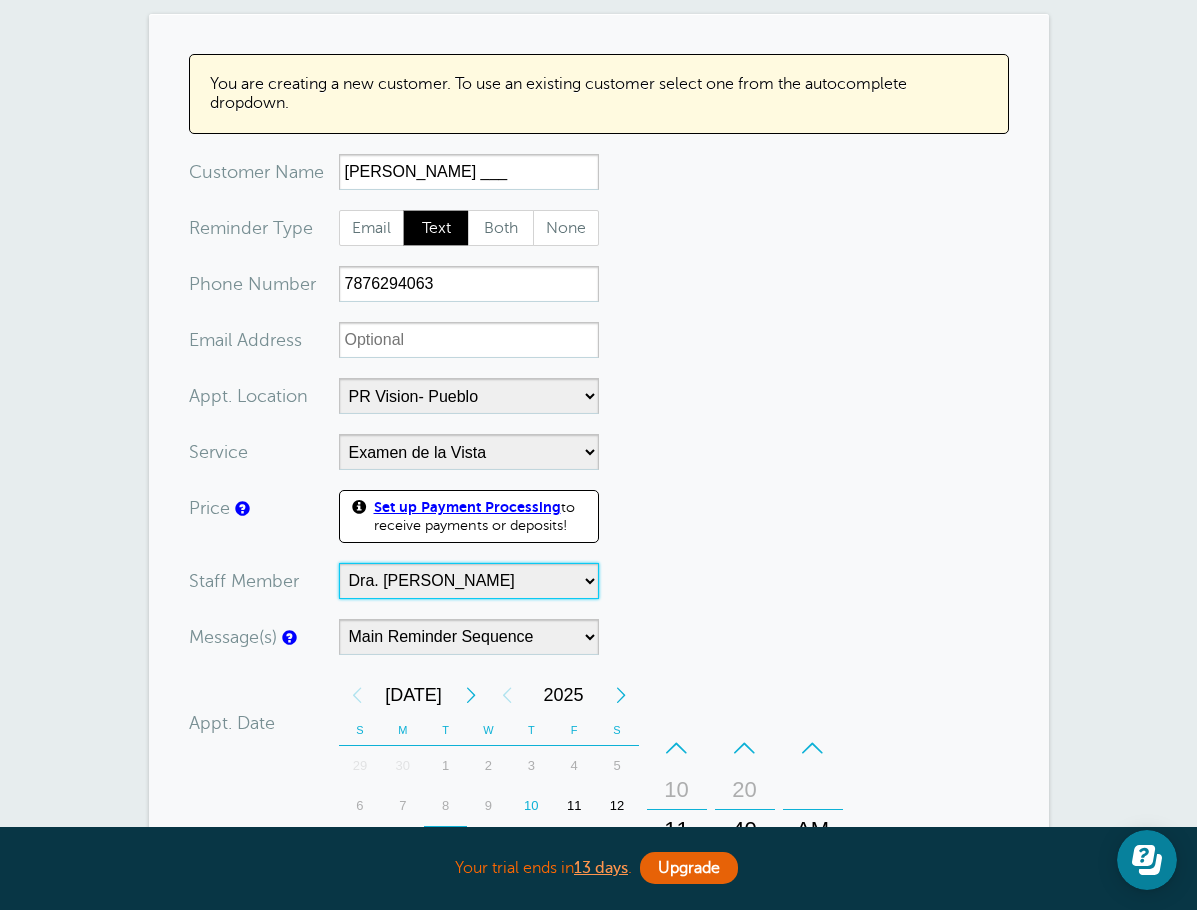 click on "-- Dr. Gusieppe Recafina Dra. Wanda Sangiovanni" at bounding box center (469, 581) 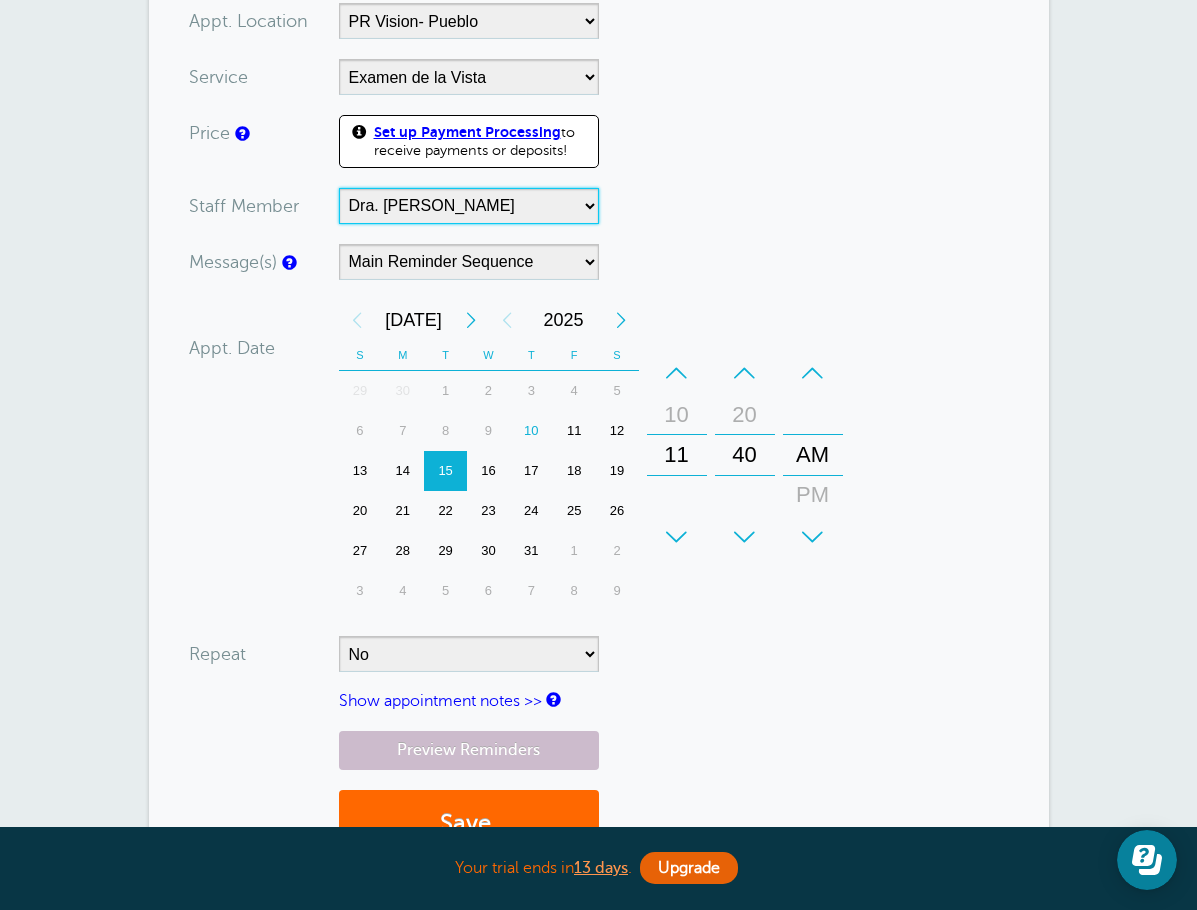 scroll, scrollTop: 700, scrollLeft: 0, axis: vertical 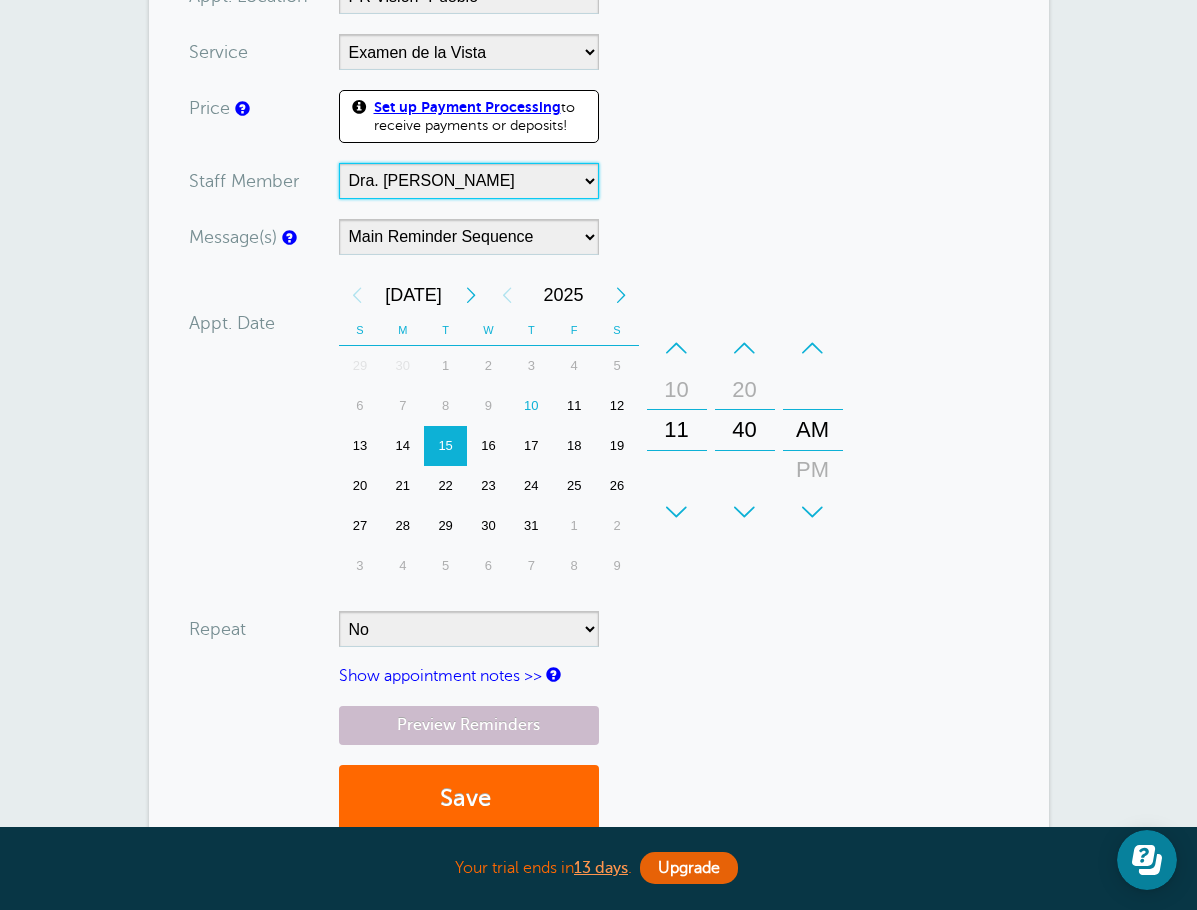 click on "–" at bounding box center (677, 348) 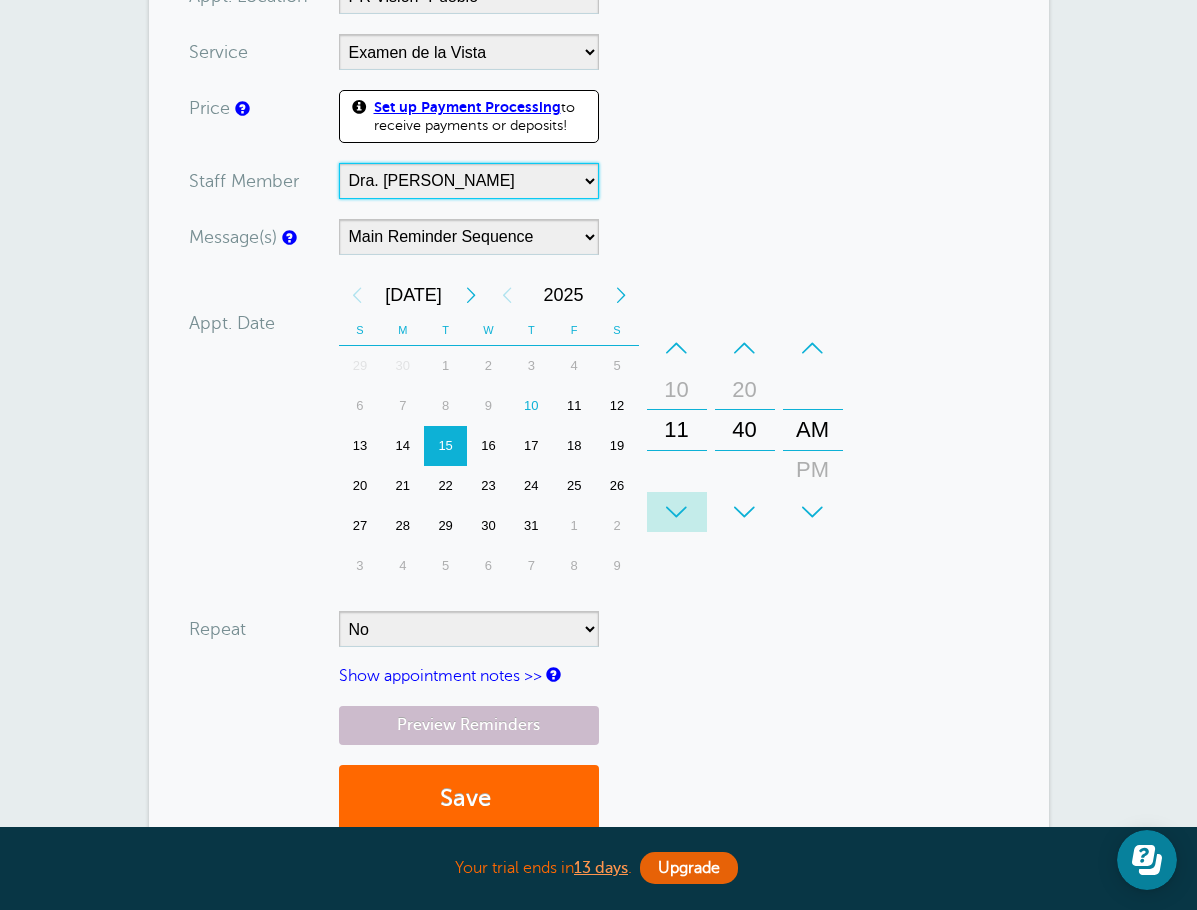 click on "+" at bounding box center [677, 512] 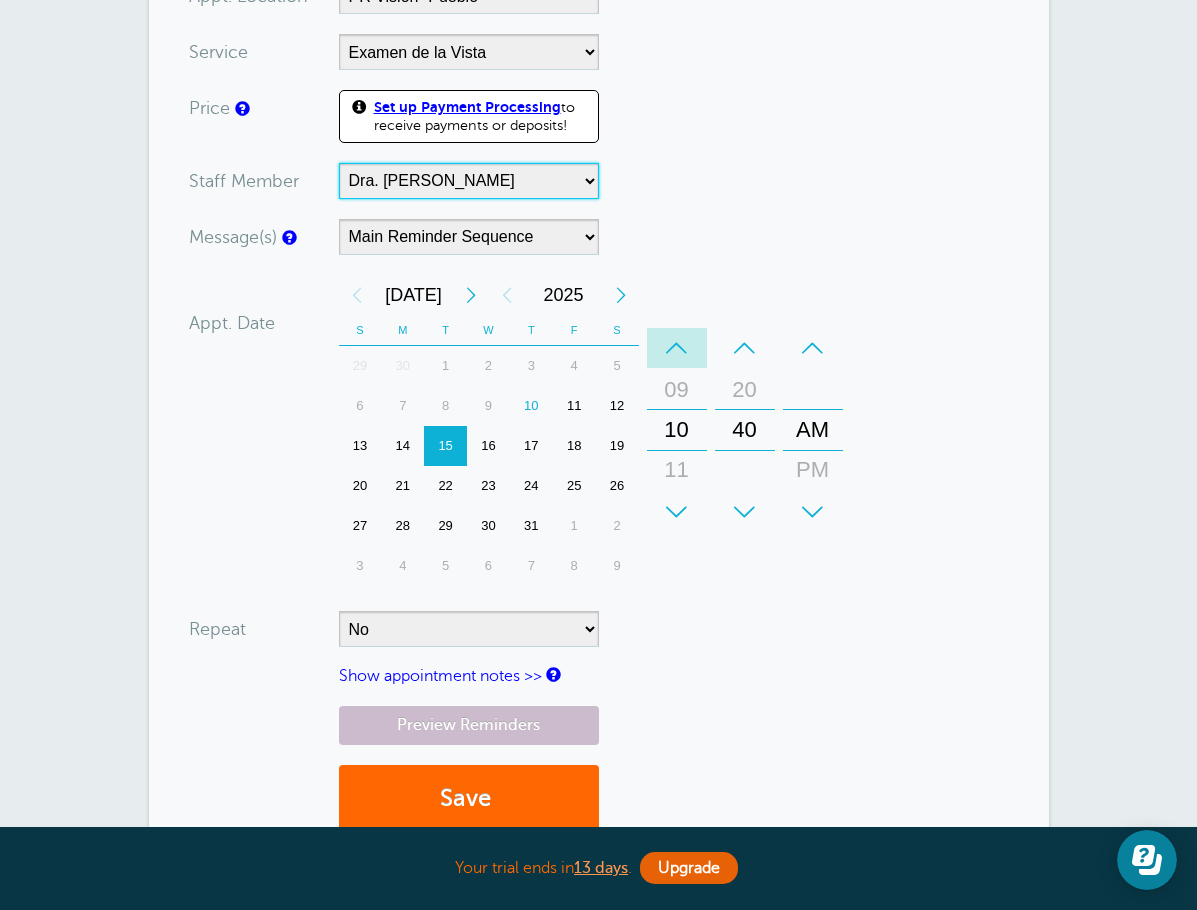 click on "–" at bounding box center (677, 348) 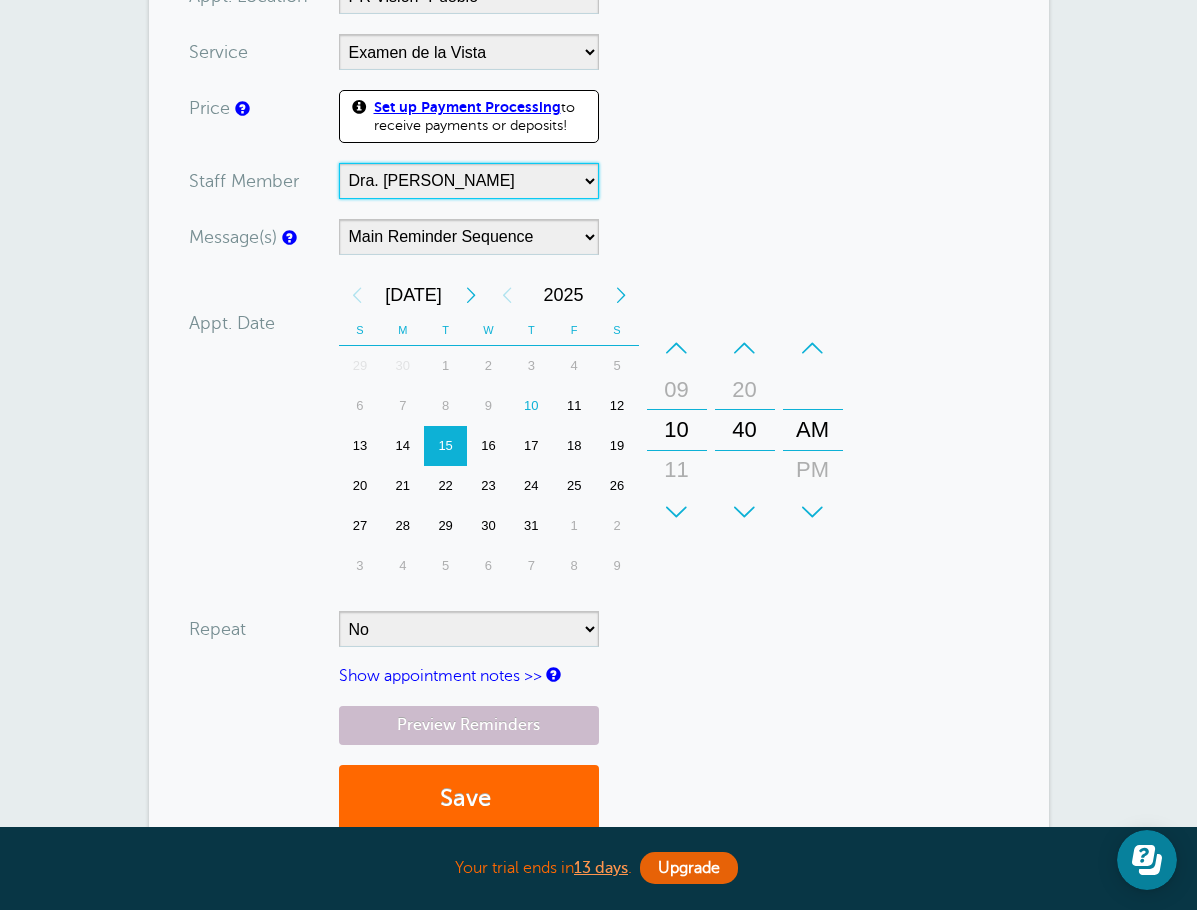 click on "–" at bounding box center (677, 348) 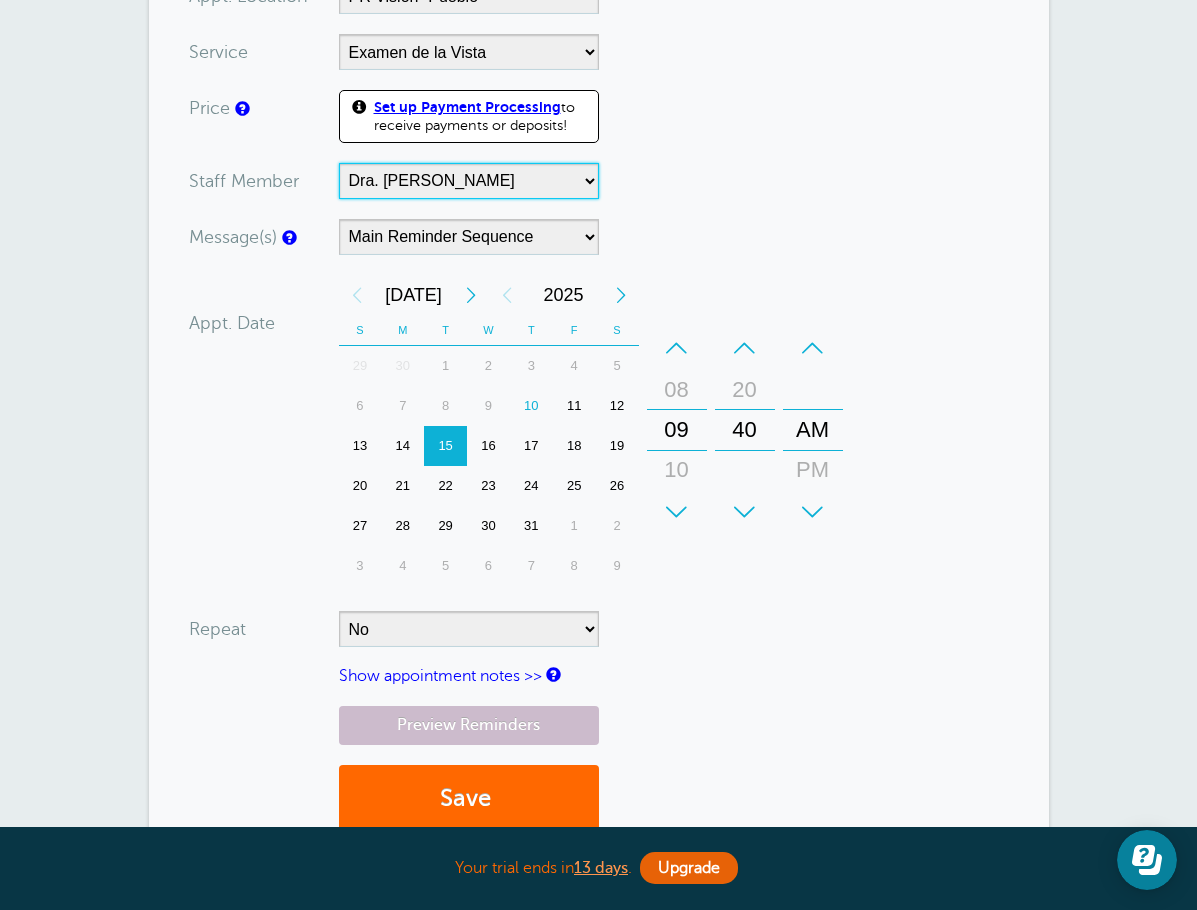 click on "–" at bounding box center (677, 348) 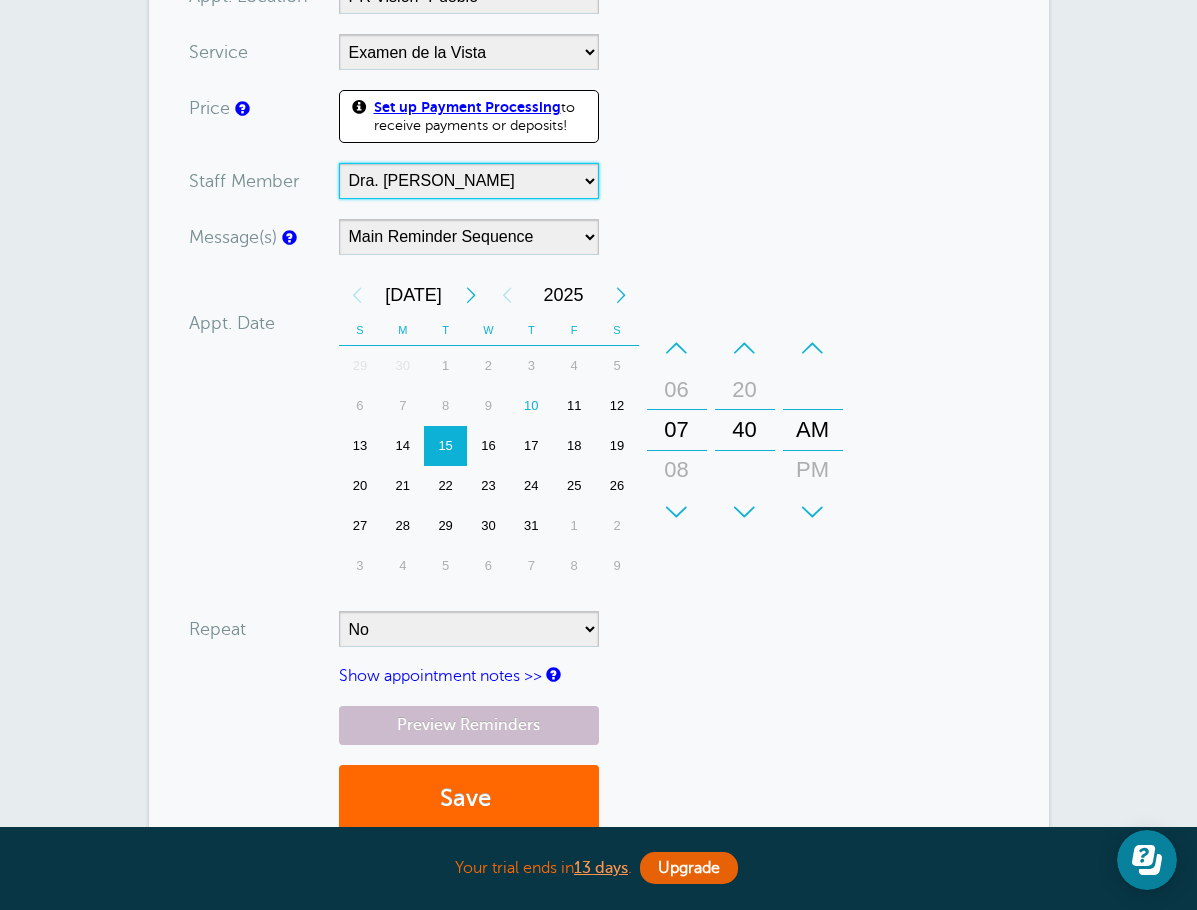 click on "–" at bounding box center (677, 348) 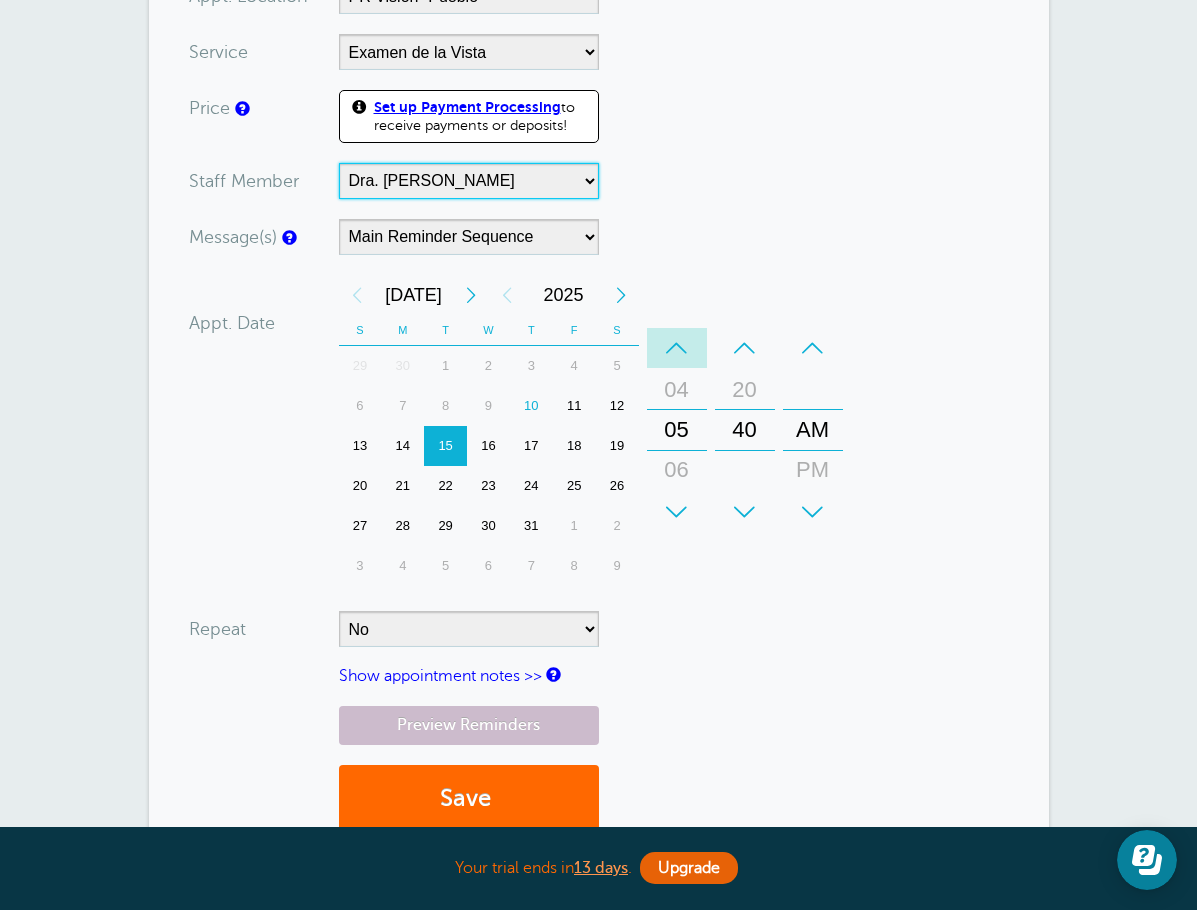 click on "–" at bounding box center [677, 348] 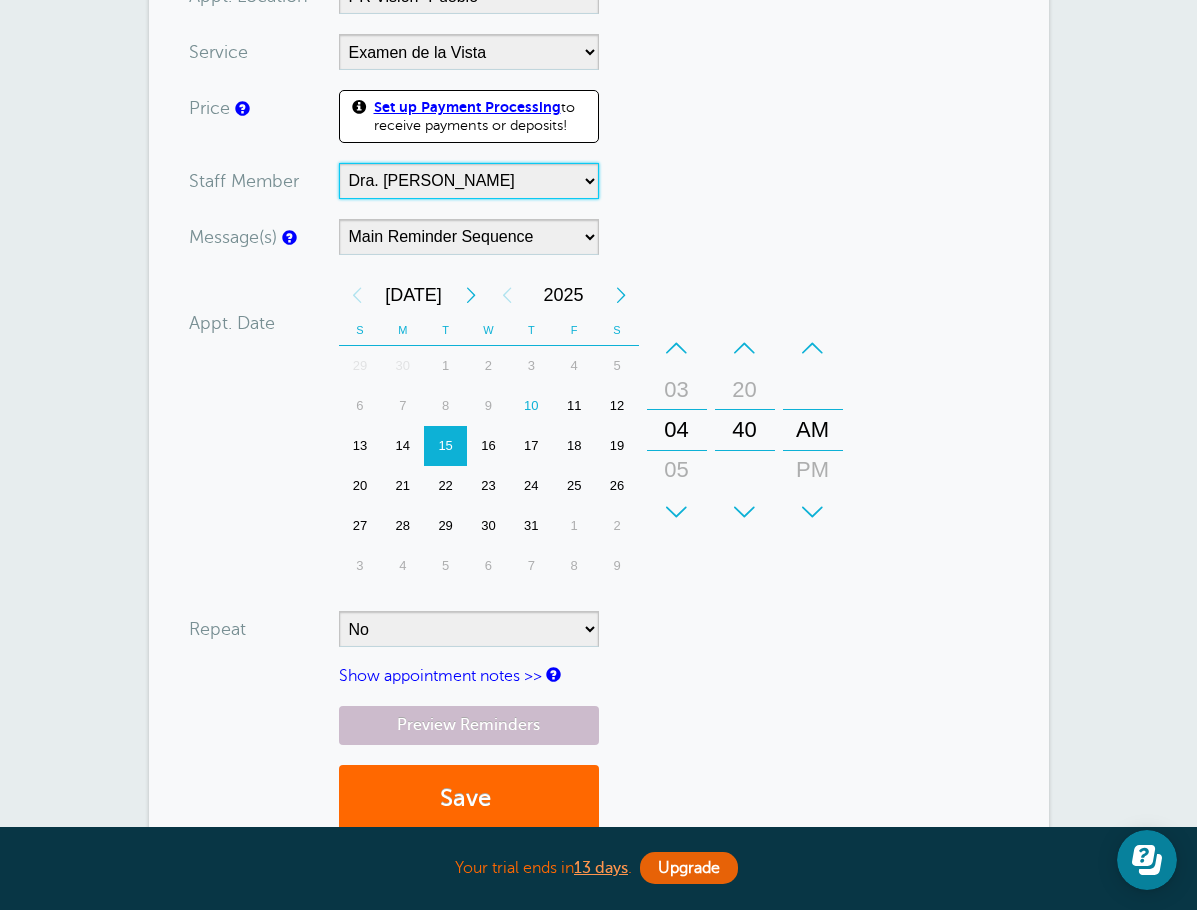 click on "+" at bounding box center (677, 512) 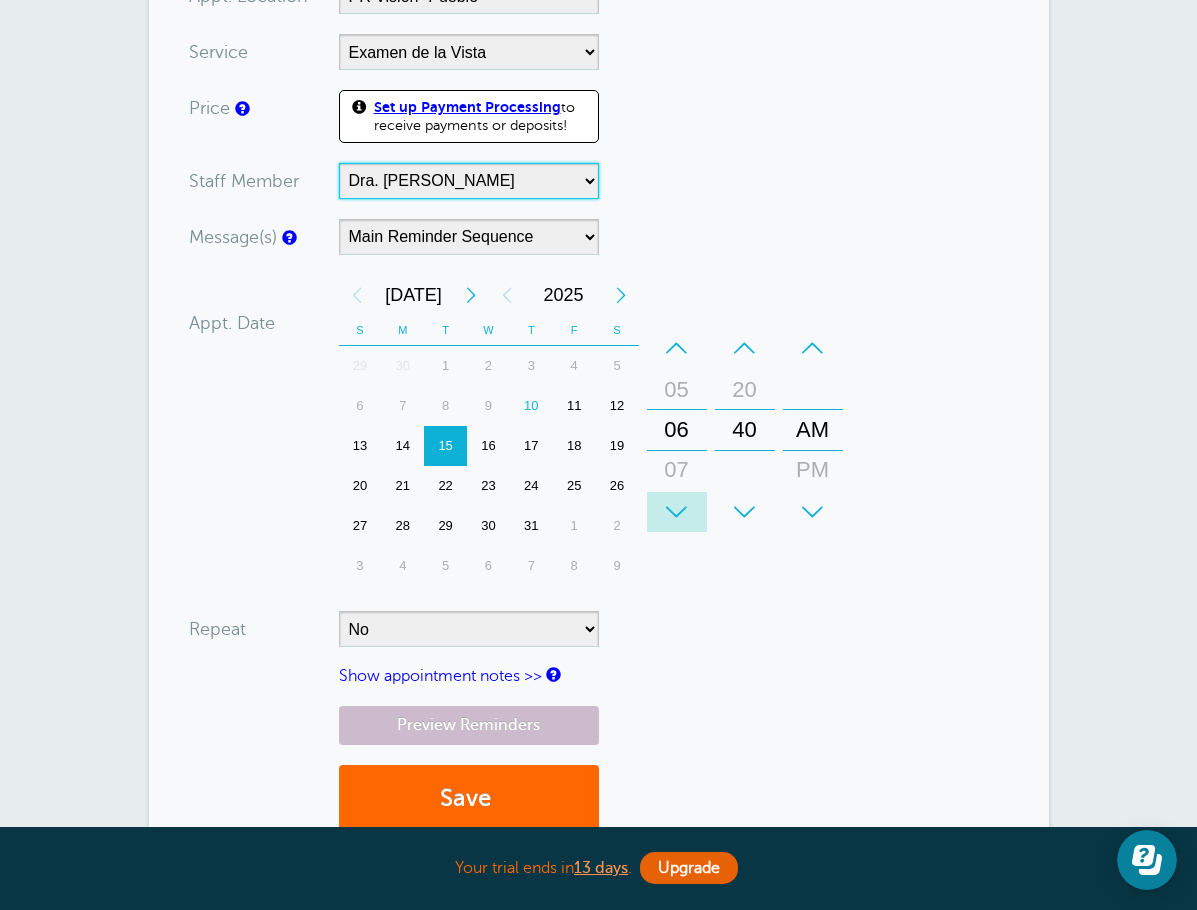 click on "+" at bounding box center (677, 512) 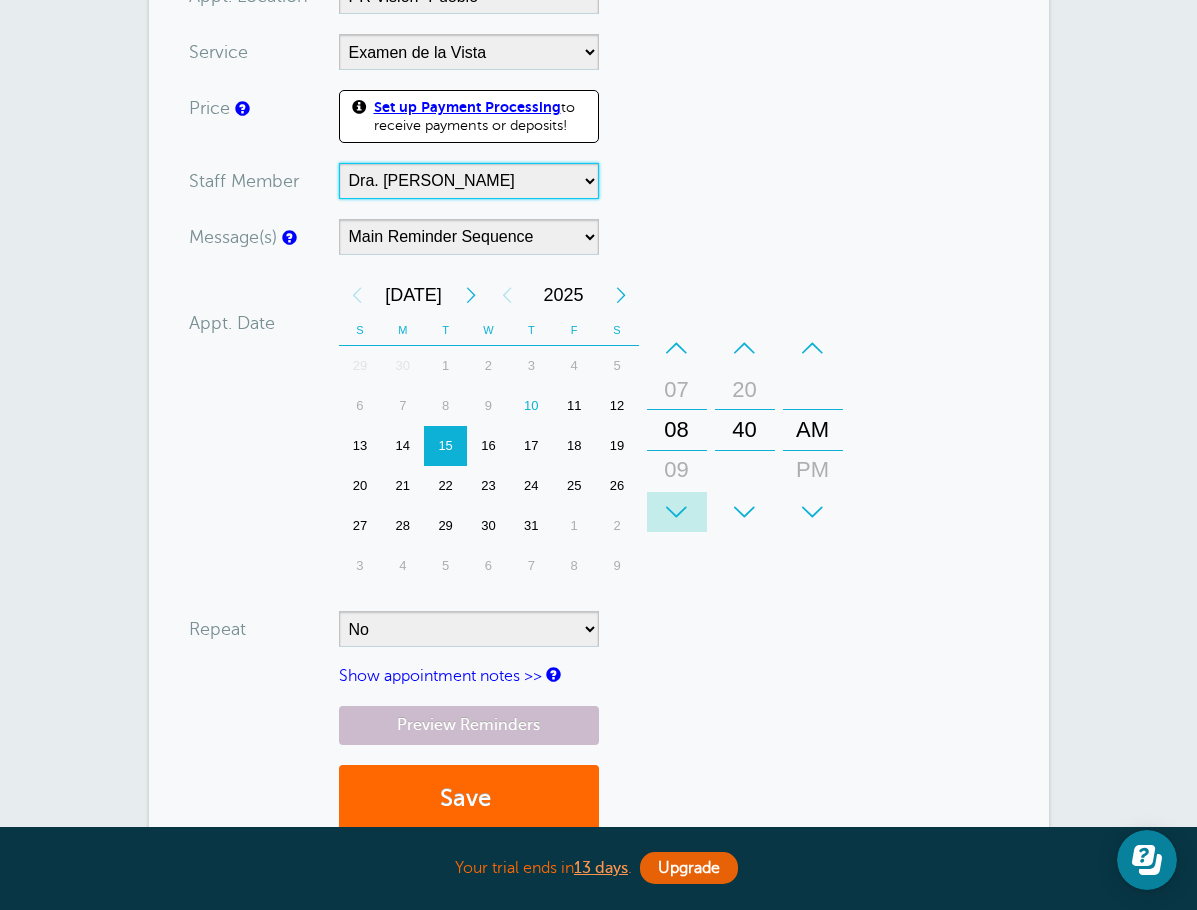click on "+" at bounding box center [677, 512] 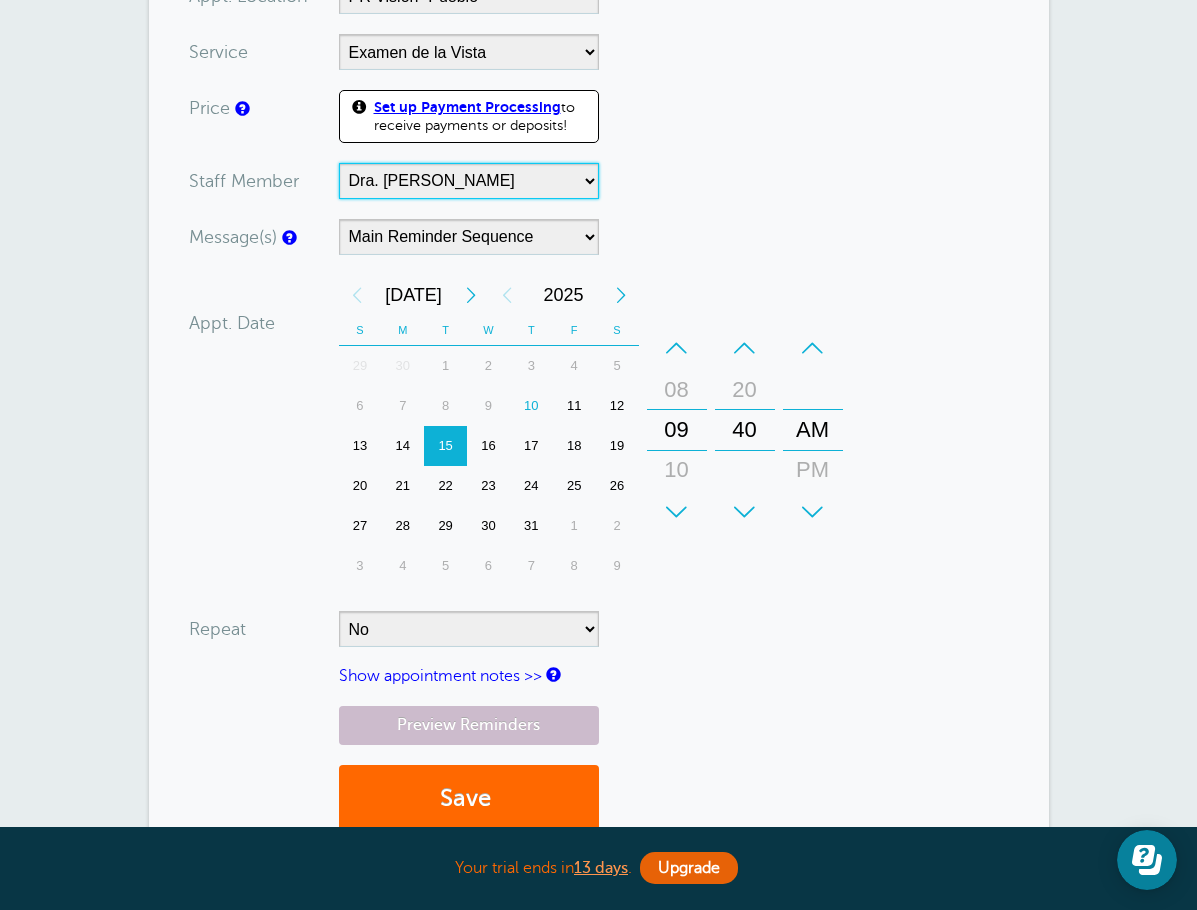 click on "+" at bounding box center (677, 512) 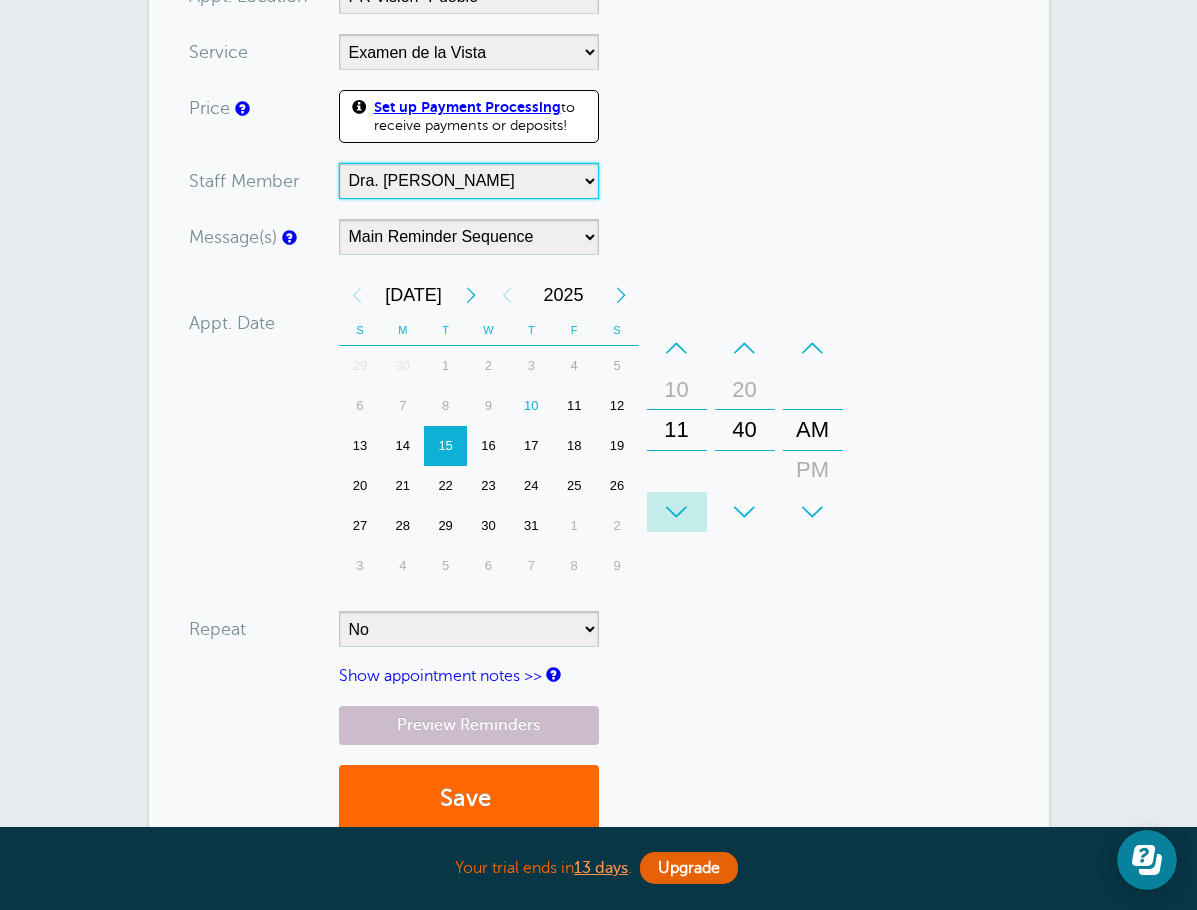 click on "+" at bounding box center (677, 512) 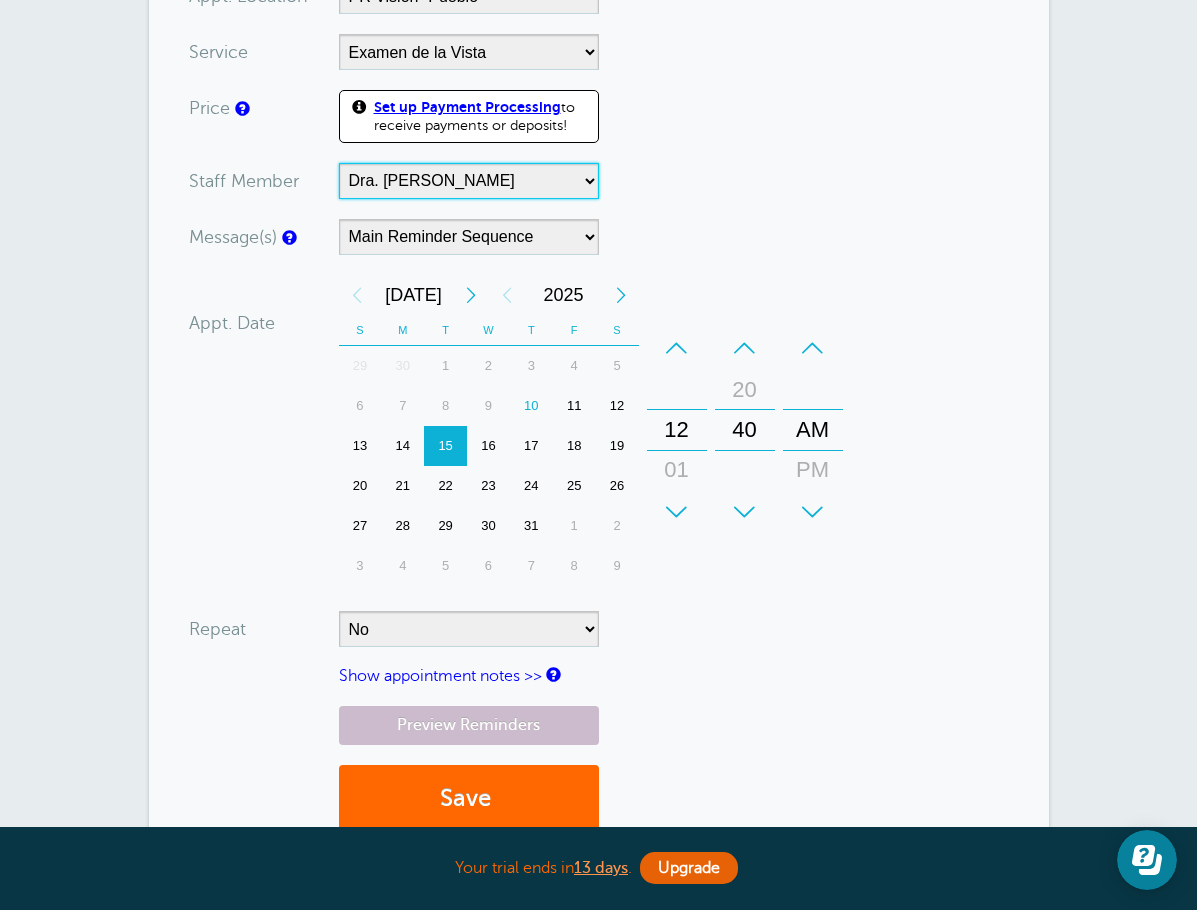 click on "–" at bounding box center [745, 348] 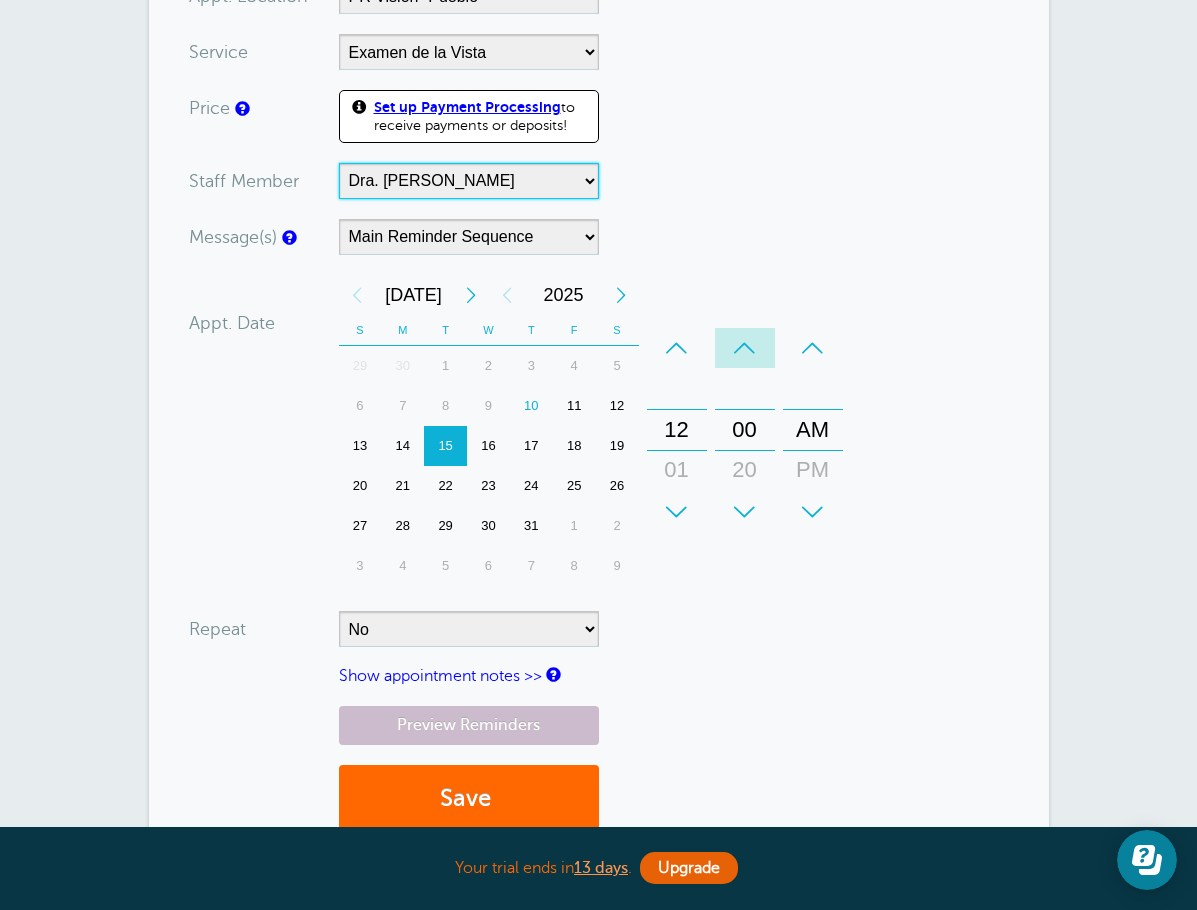 click on "–" at bounding box center [745, 348] 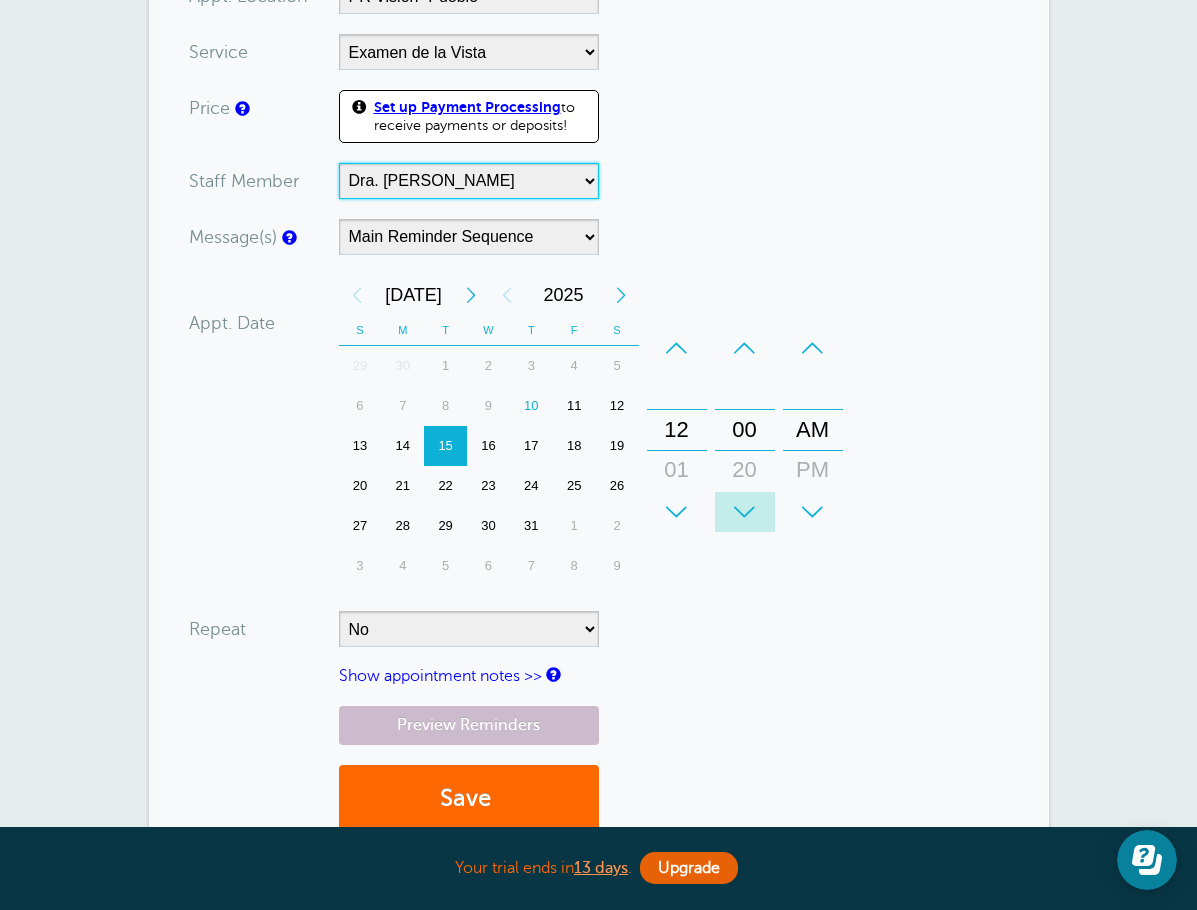 click on "+" at bounding box center (745, 512) 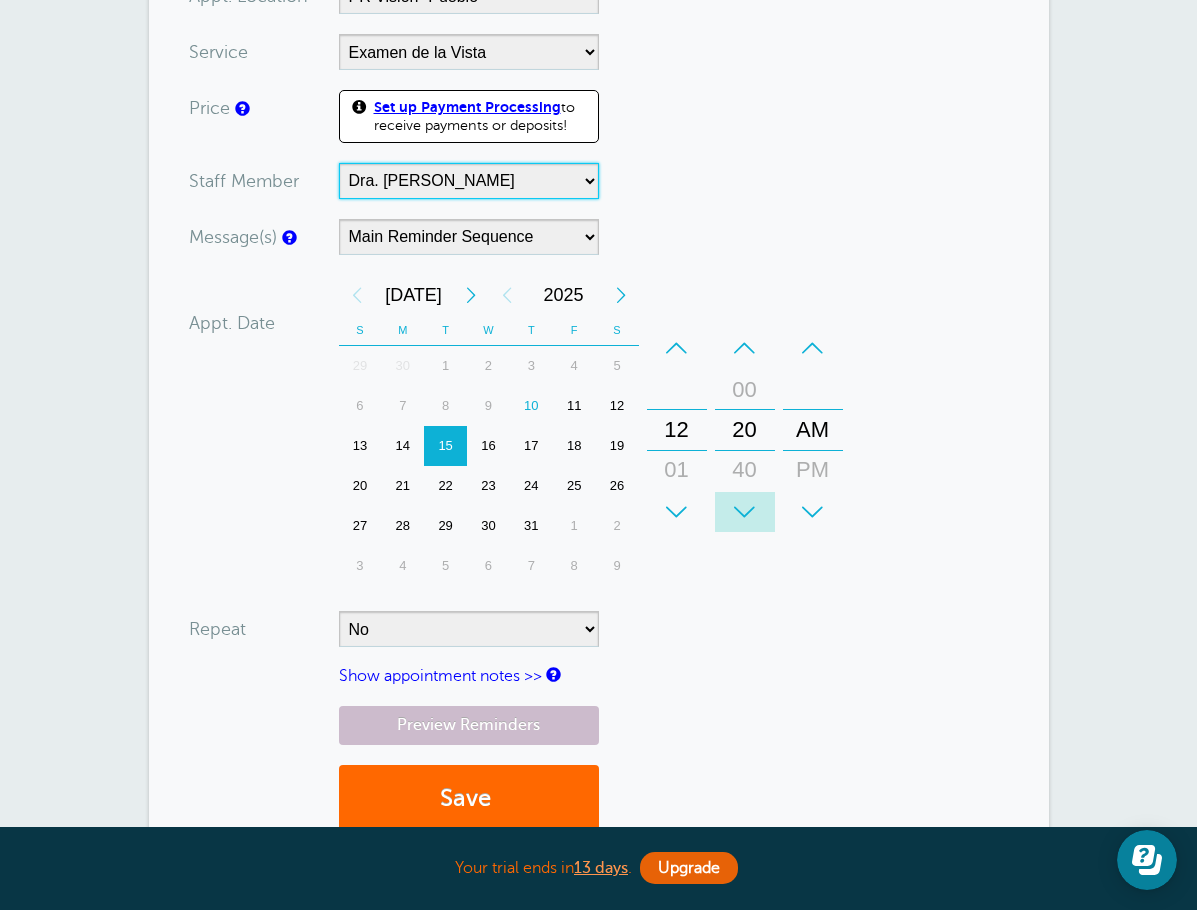 click on "+" at bounding box center [745, 512] 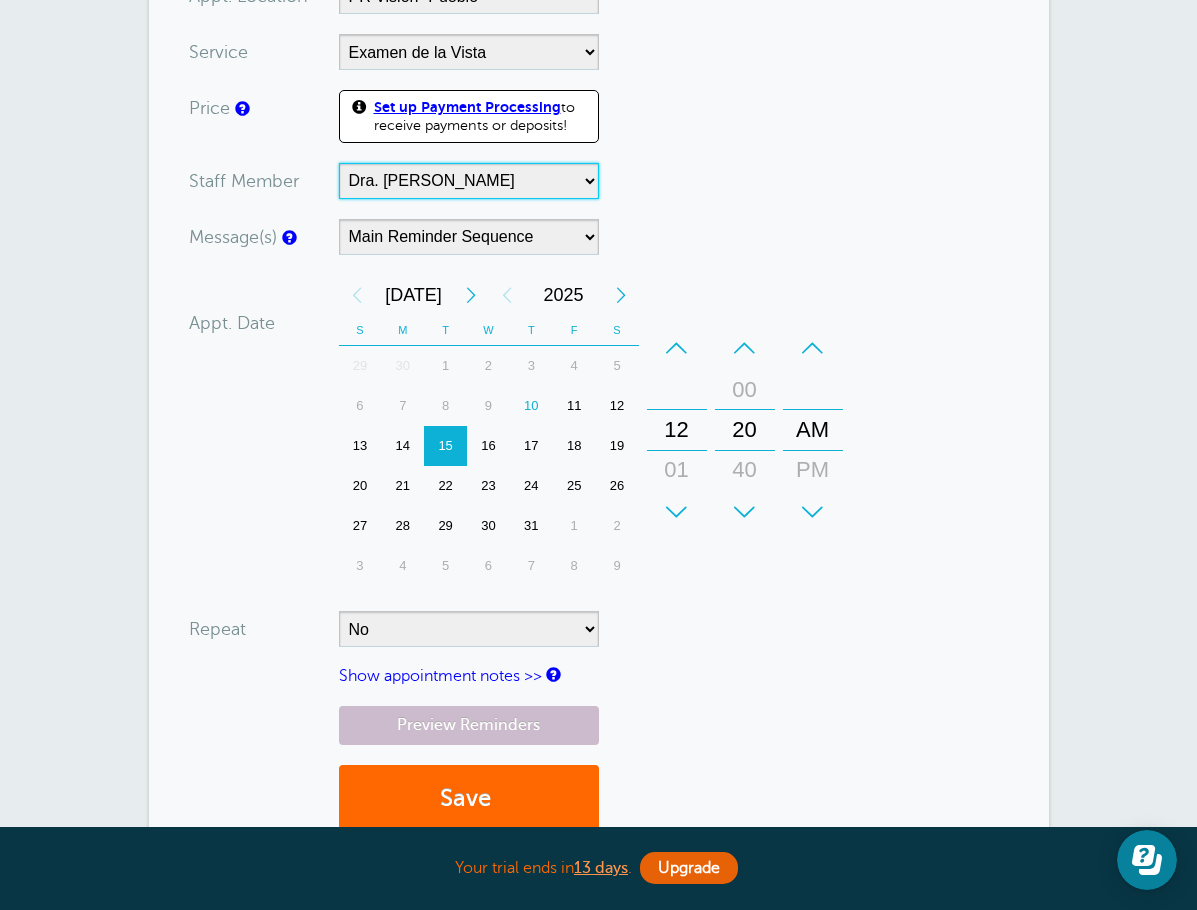 click on "–" at bounding box center [745, 348] 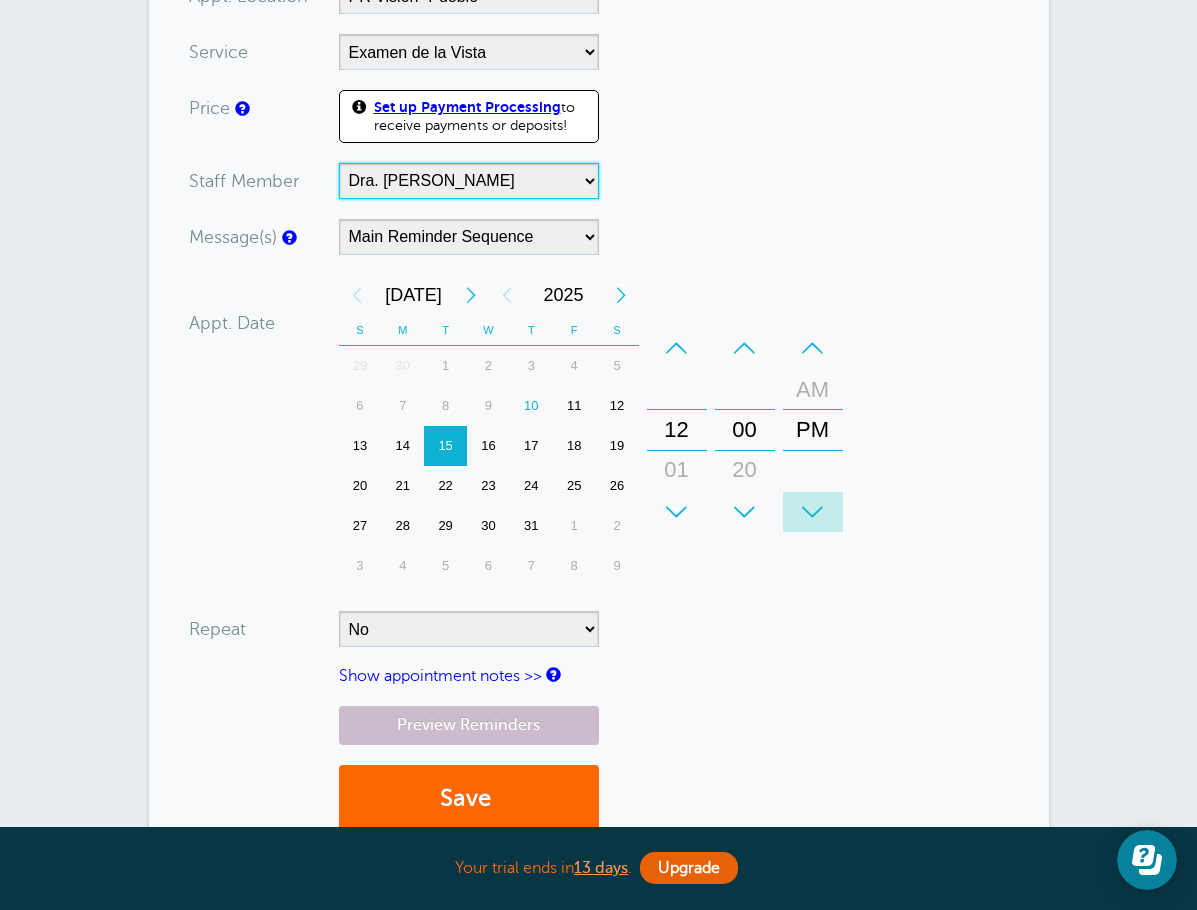 click on "+" at bounding box center [813, 512] 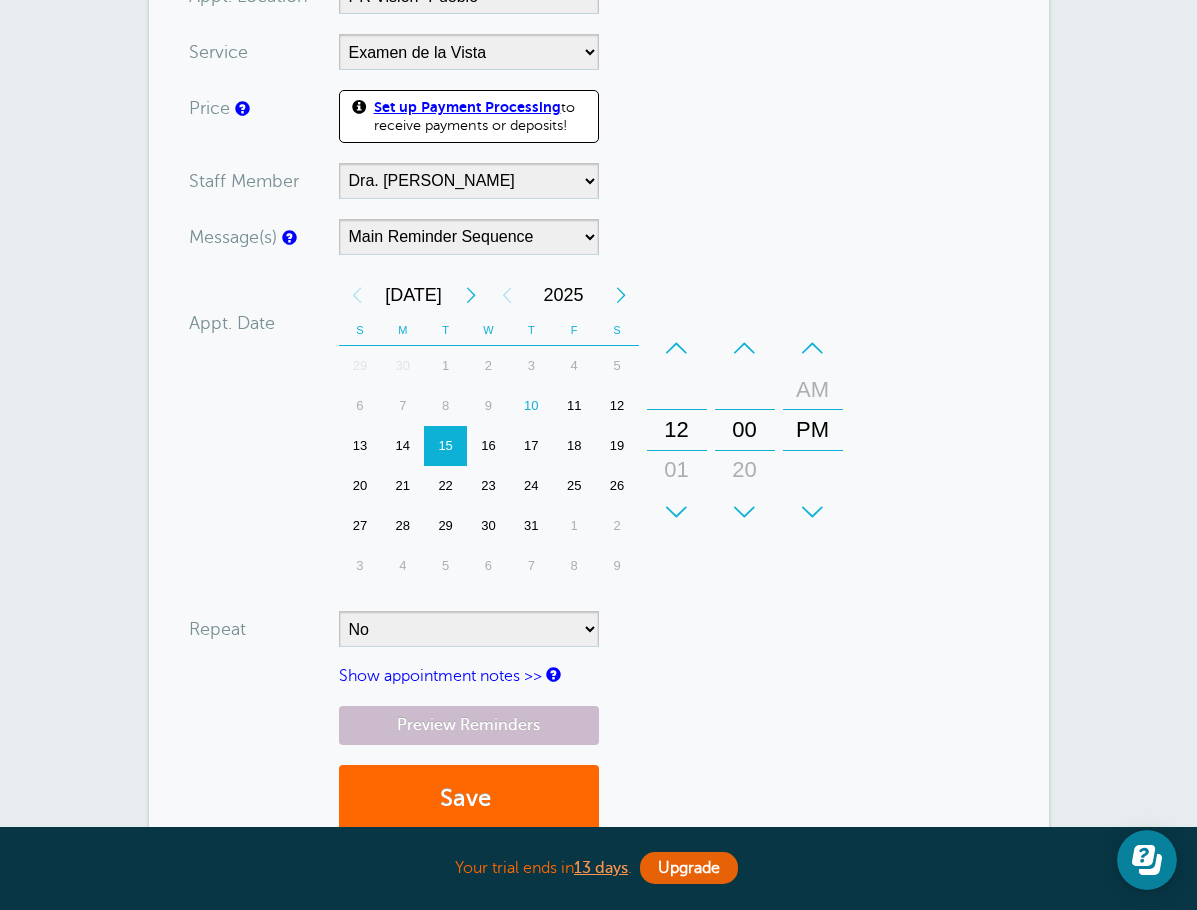 click on "You are creating a new customer. To use an existing customer select one from the autocomplete dropdown.
x-no-autofill
Cus tomer N ame
Juan ___ No search results.
Edit
Remove
Customer TZ
--
Time zone
am/pm
24h" at bounding box center [599, 254] 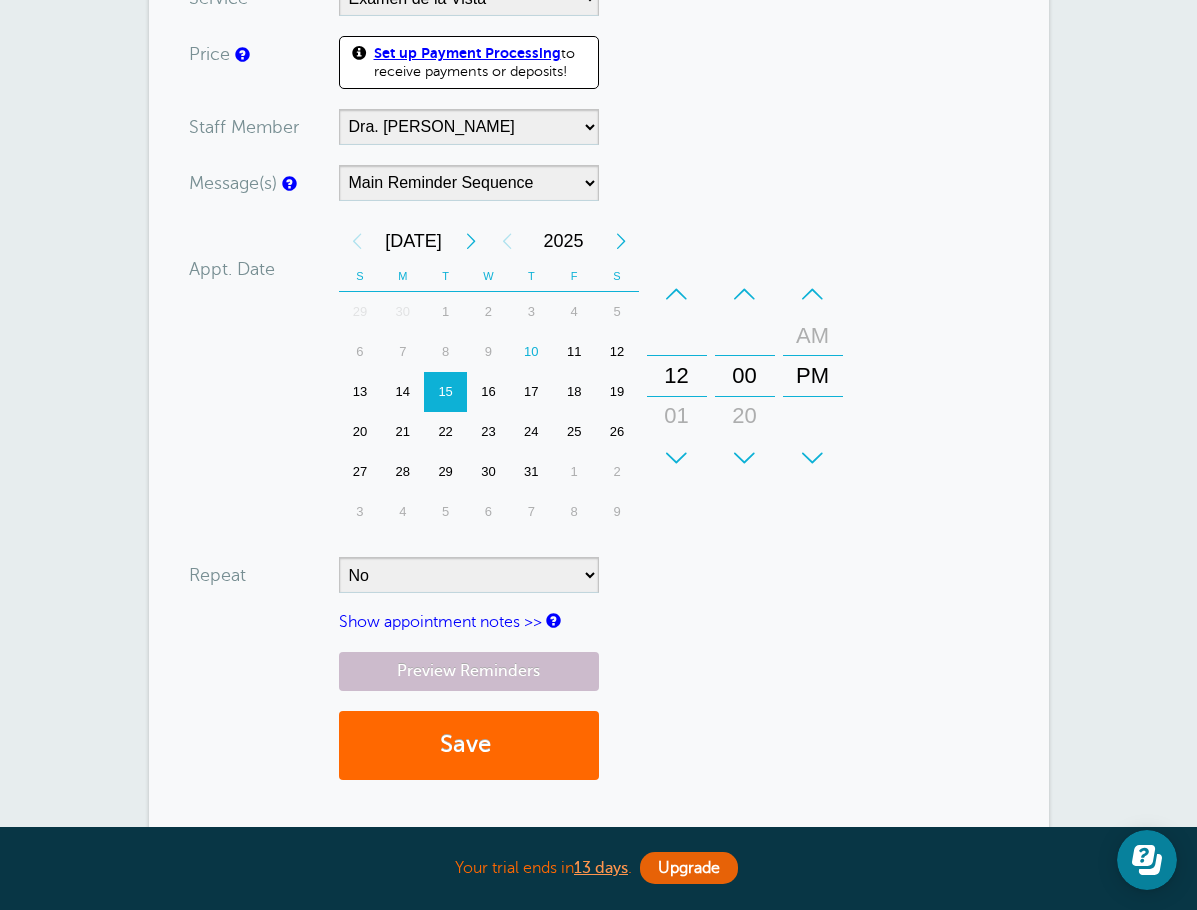 scroll, scrollTop: 800, scrollLeft: 0, axis: vertical 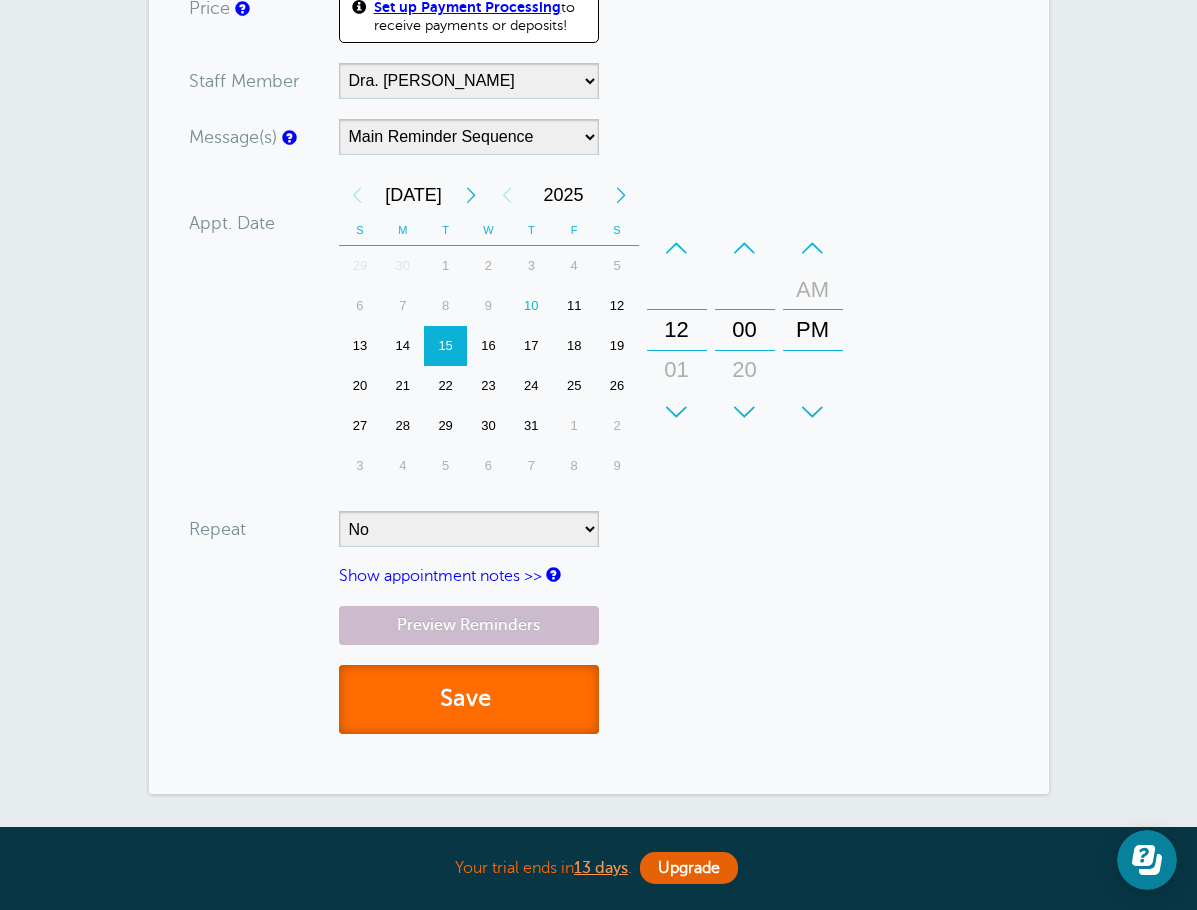click on "Save" at bounding box center [469, 699] 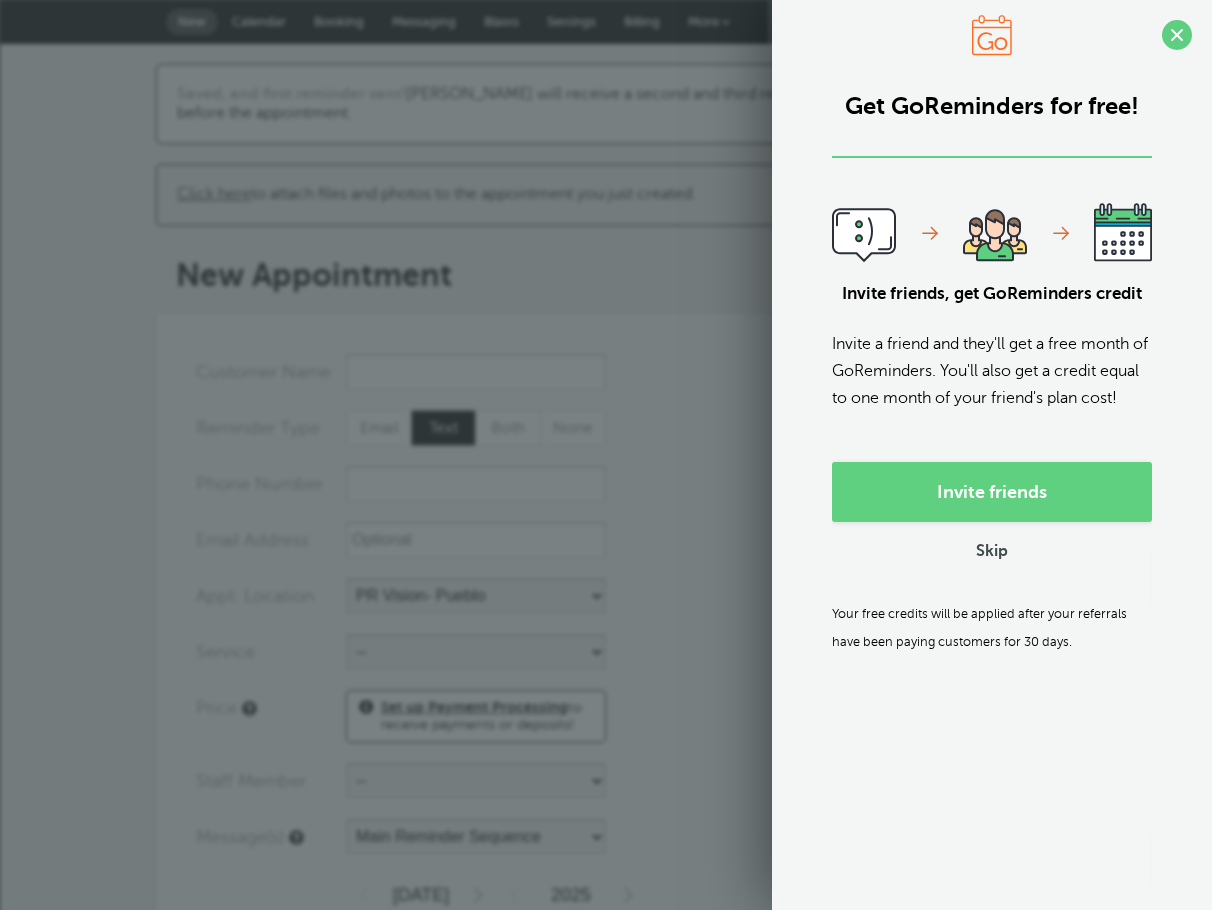 select on "24235" 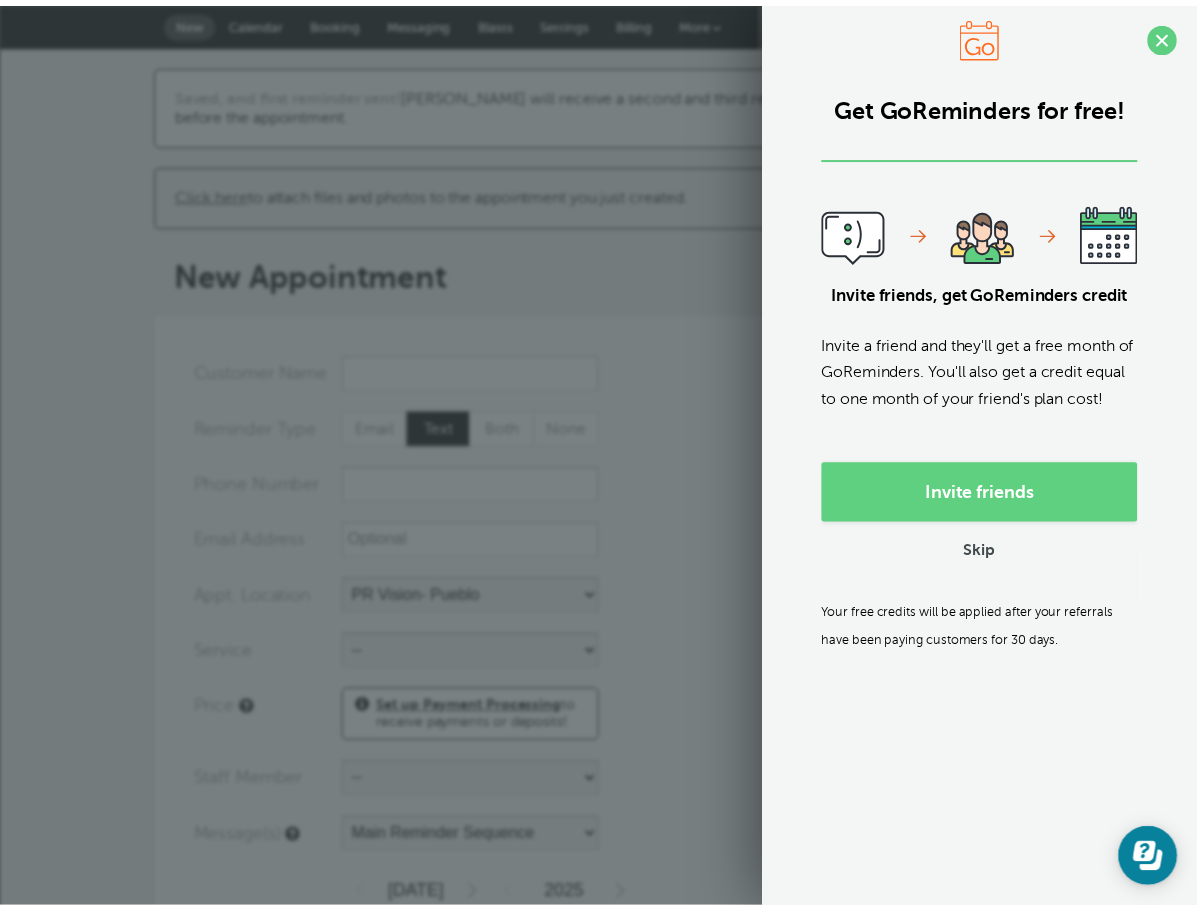 scroll, scrollTop: 0, scrollLeft: 0, axis: both 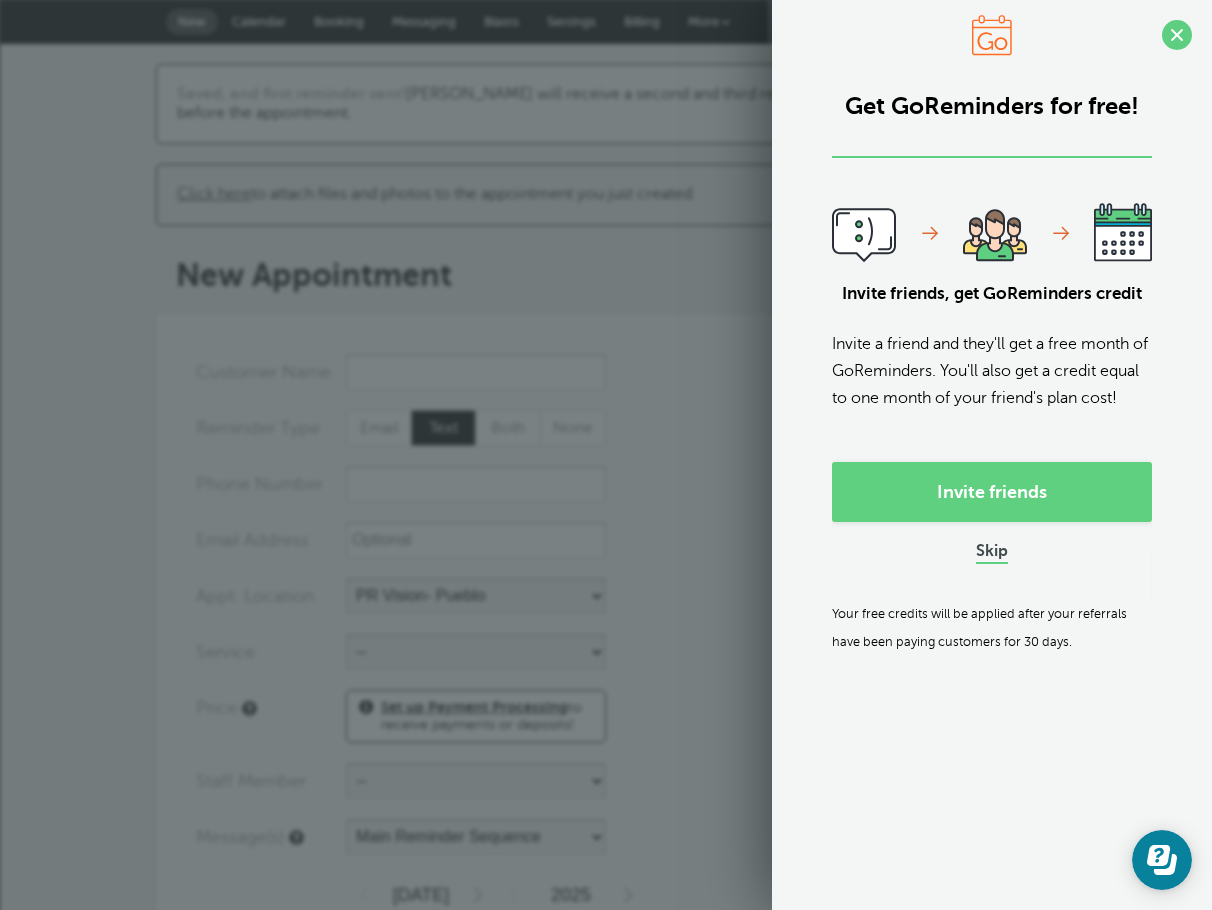 click on "Skip" at bounding box center [992, 552] 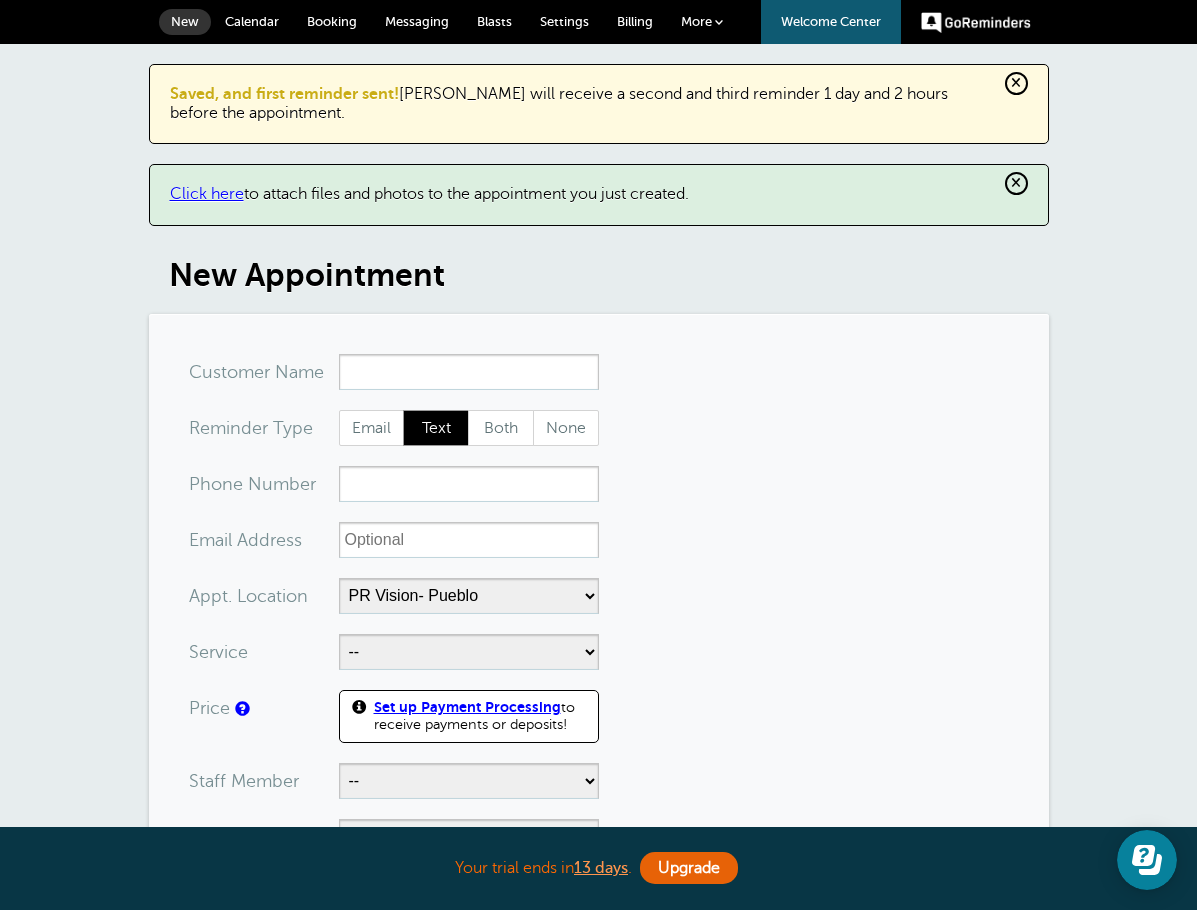 click on "Booking" at bounding box center [332, 21] 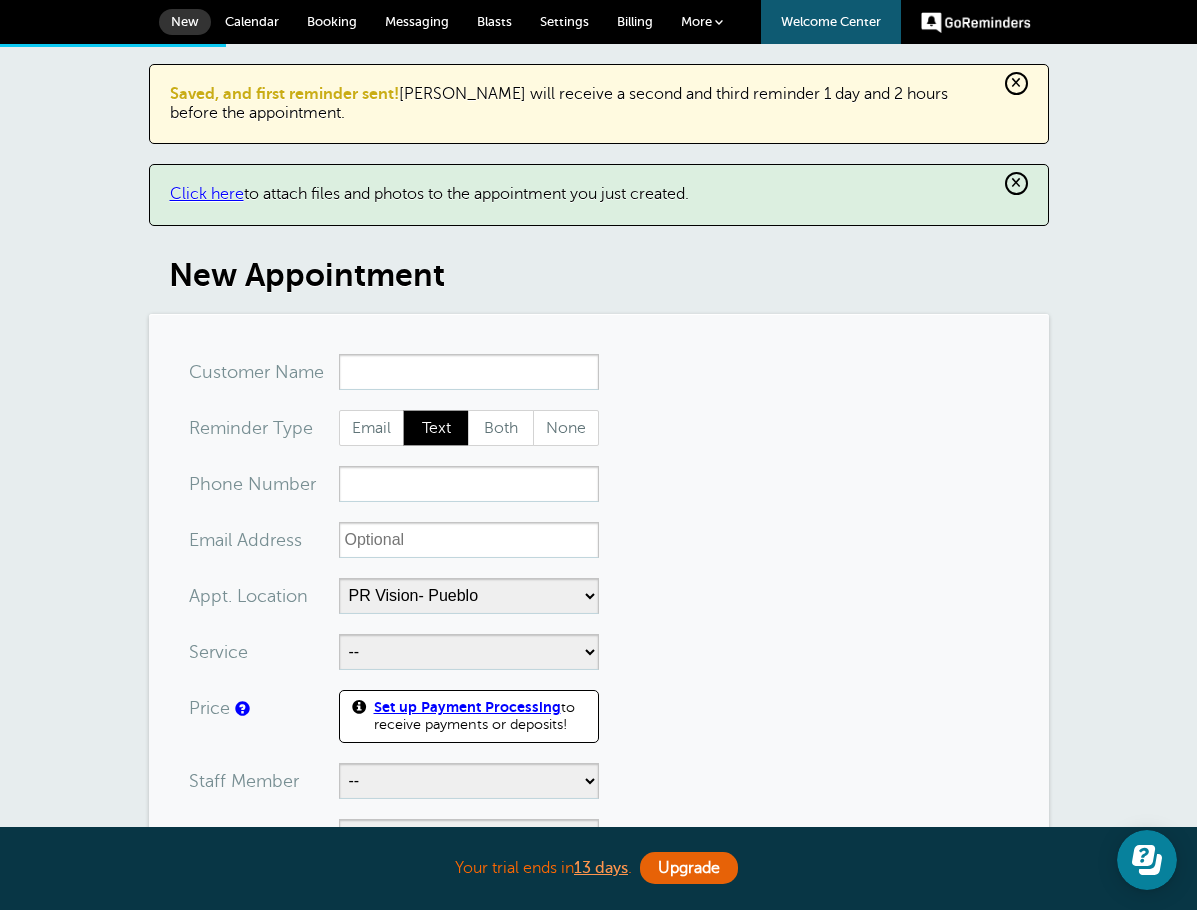click on "Calendar" at bounding box center (252, 22) 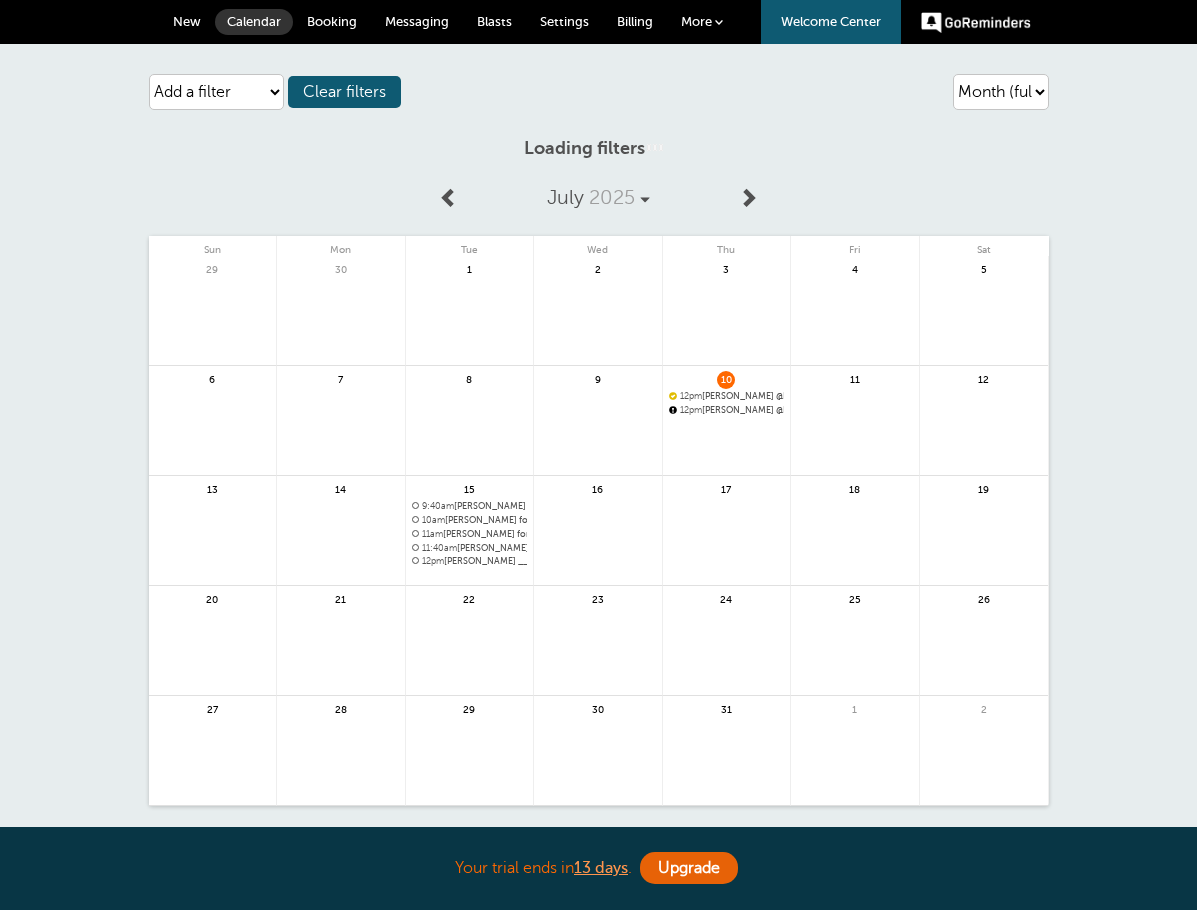 scroll, scrollTop: 0, scrollLeft: 0, axis: both 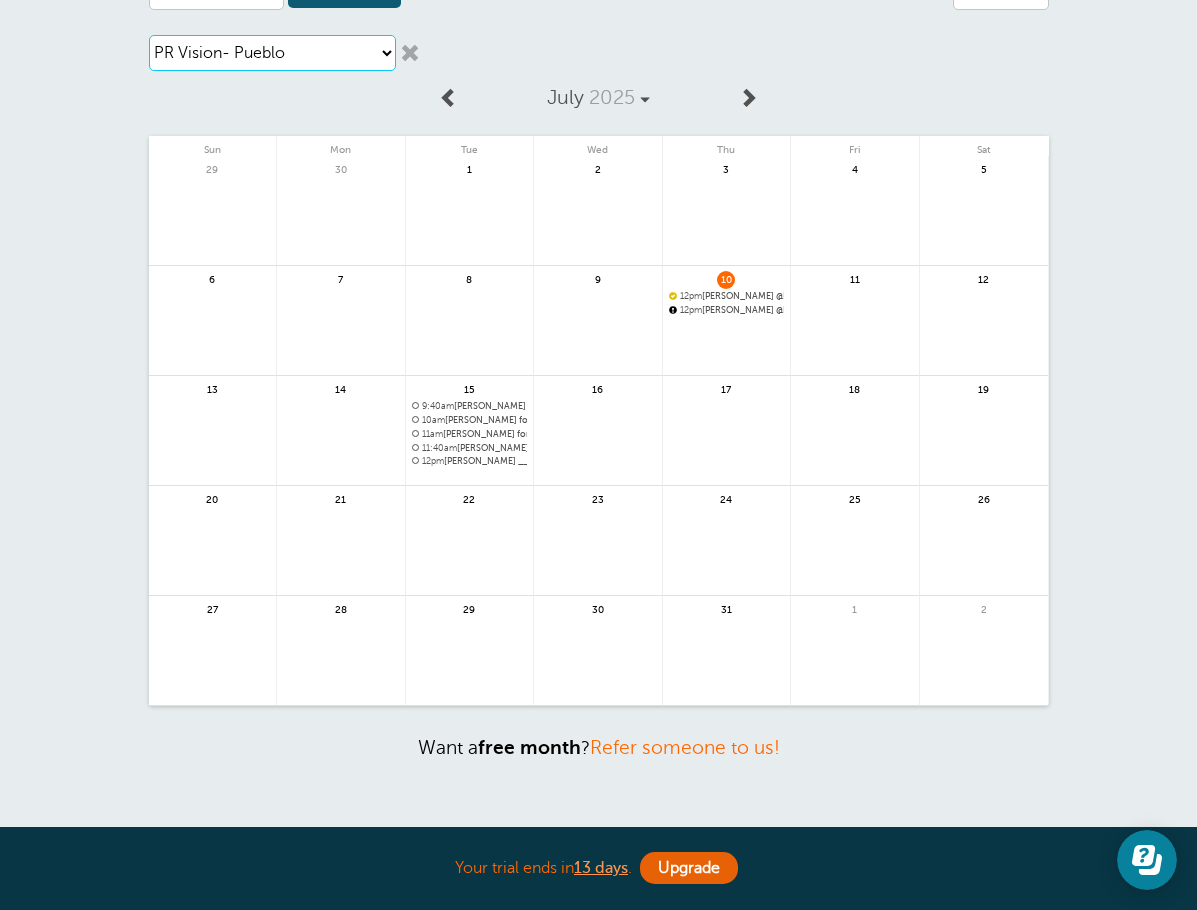 click on "Choose a location PR Vision- Ave. Roberto Clemente PR Vision- Pueblo" at bounding box center [273, 53] 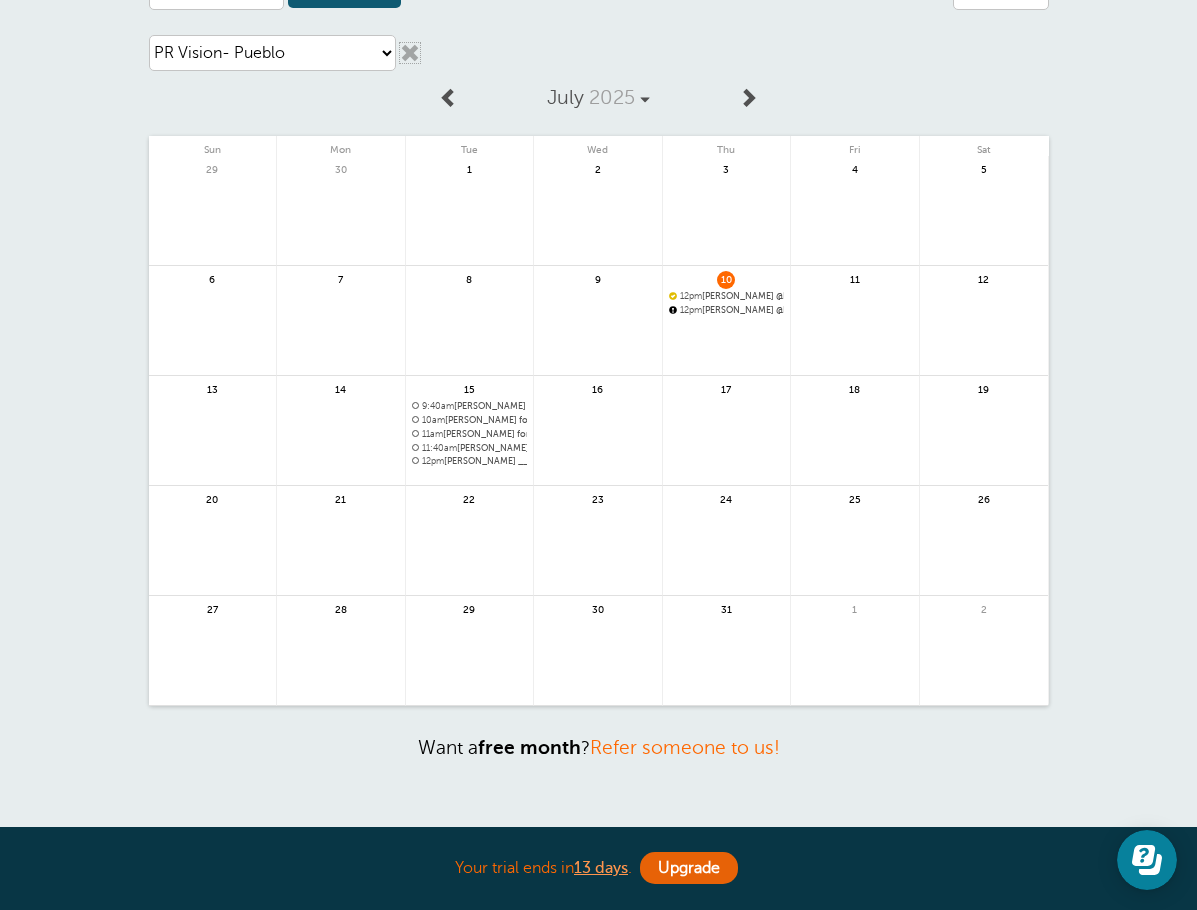 click at bounding box center (410, 53) 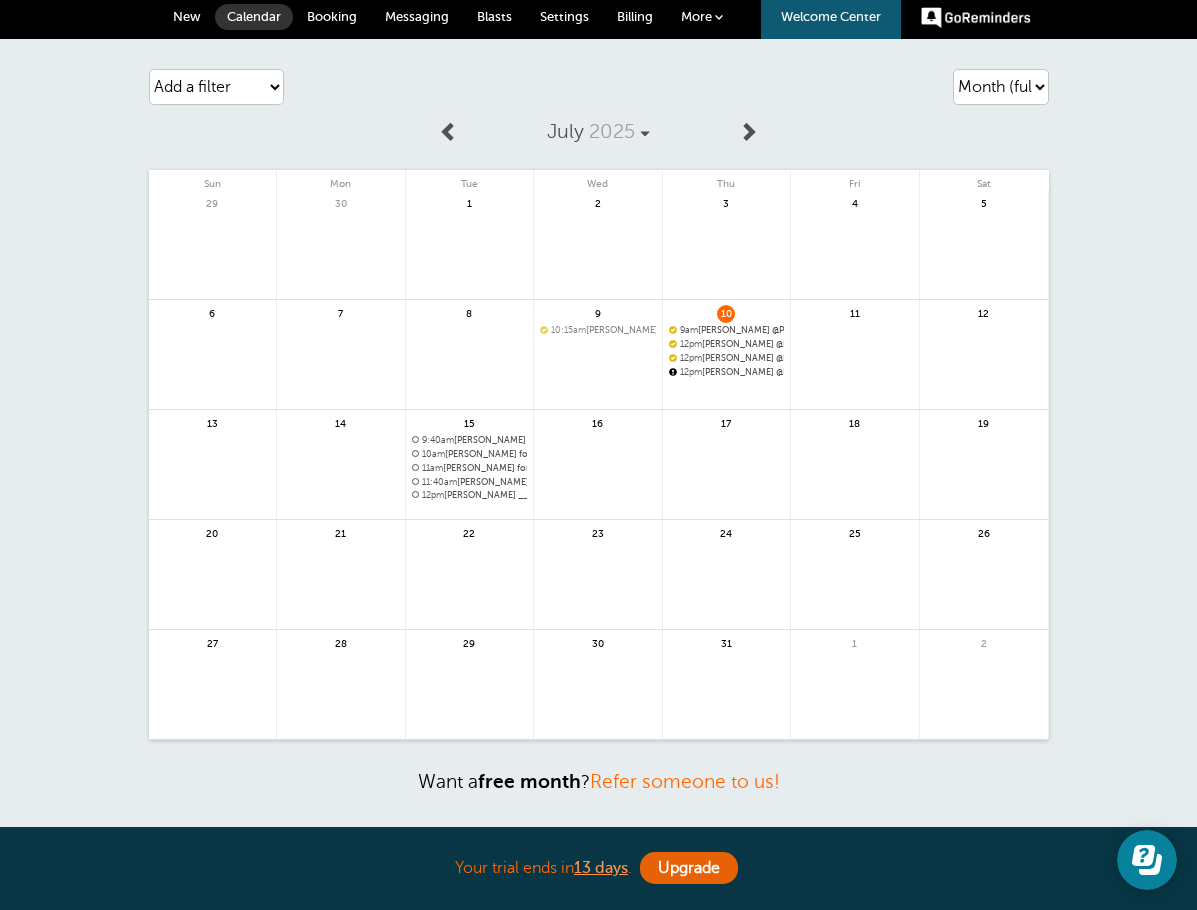 scroll, scrollTop: 0, scrollLeft: 0, axis: both 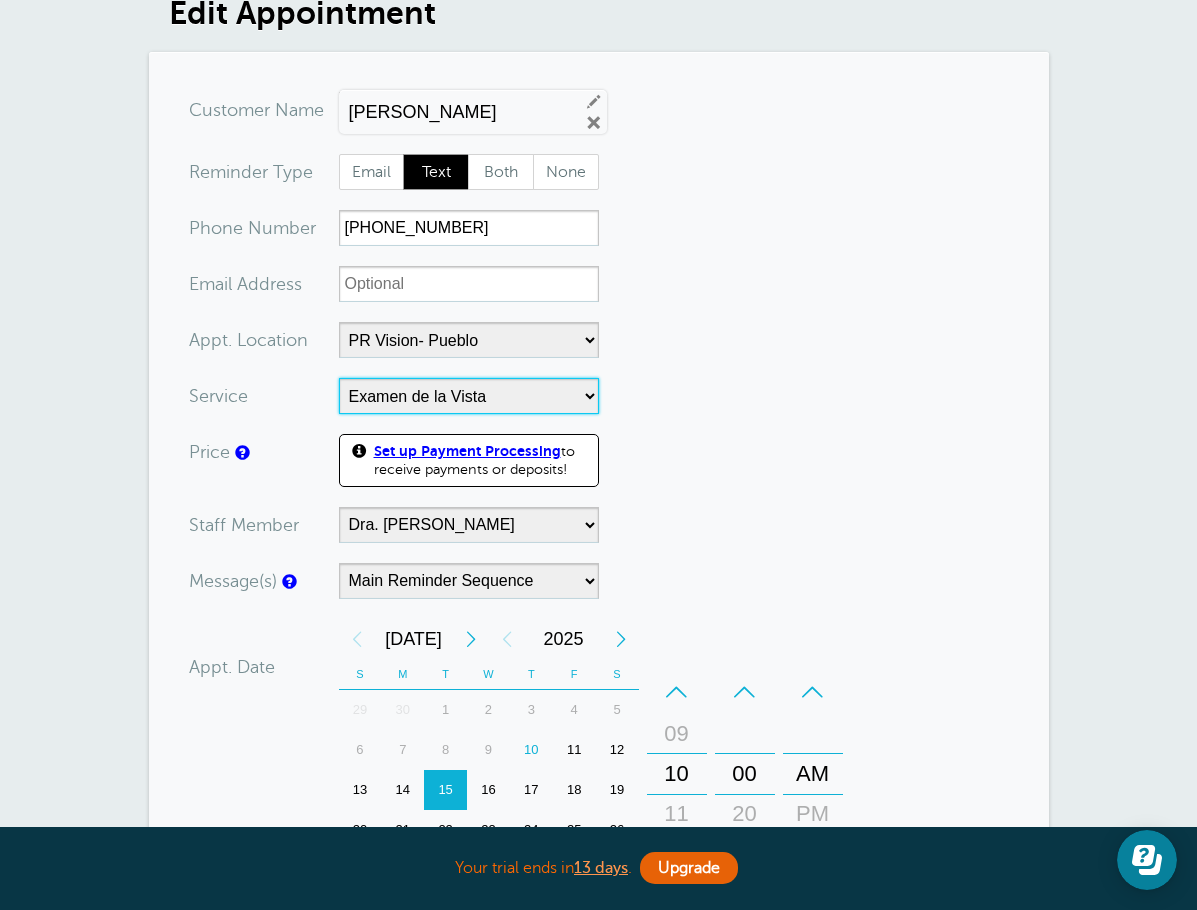 click on "-- Examen de la Vista Examen de la Vista - LC" at bounding box center (469, 396) 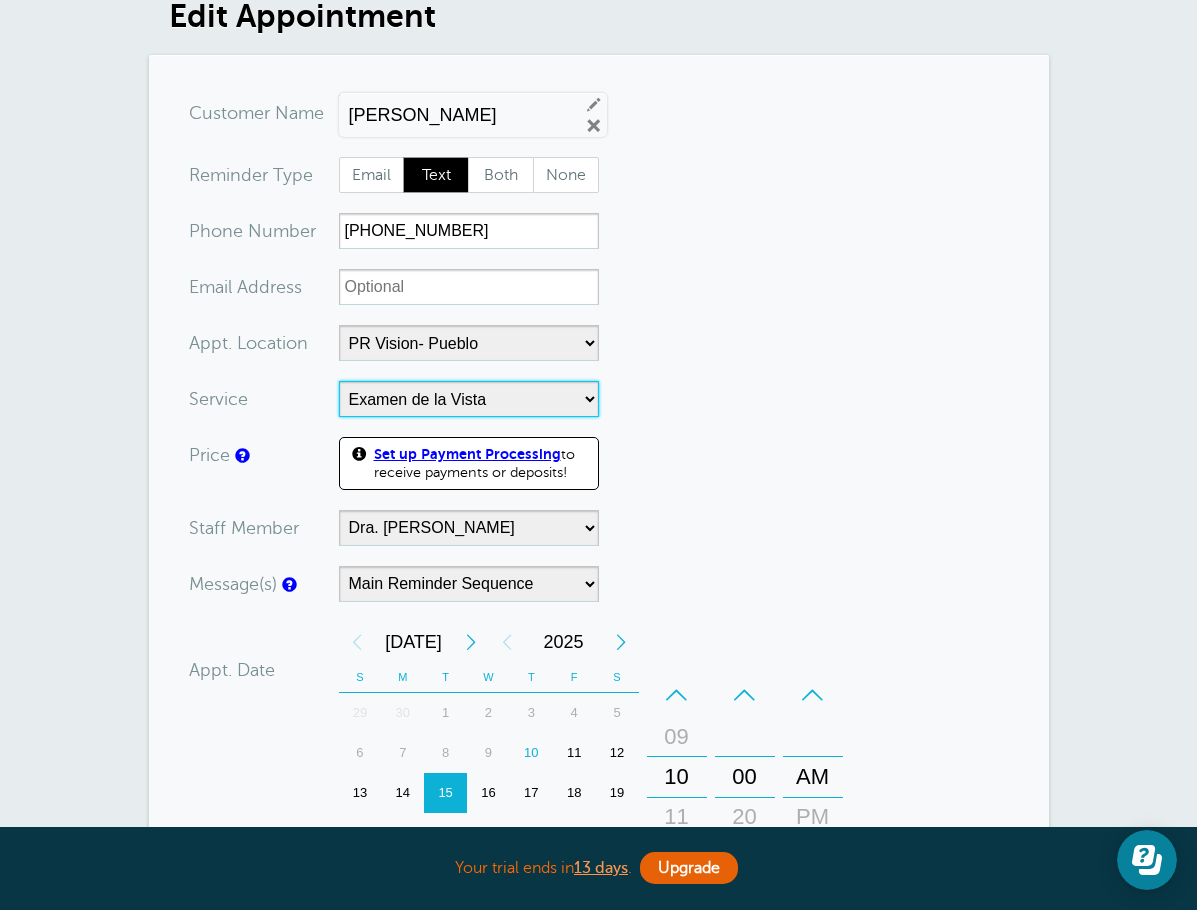 scroll, scrollTop: 0, scrollLeft: 0, axis: both 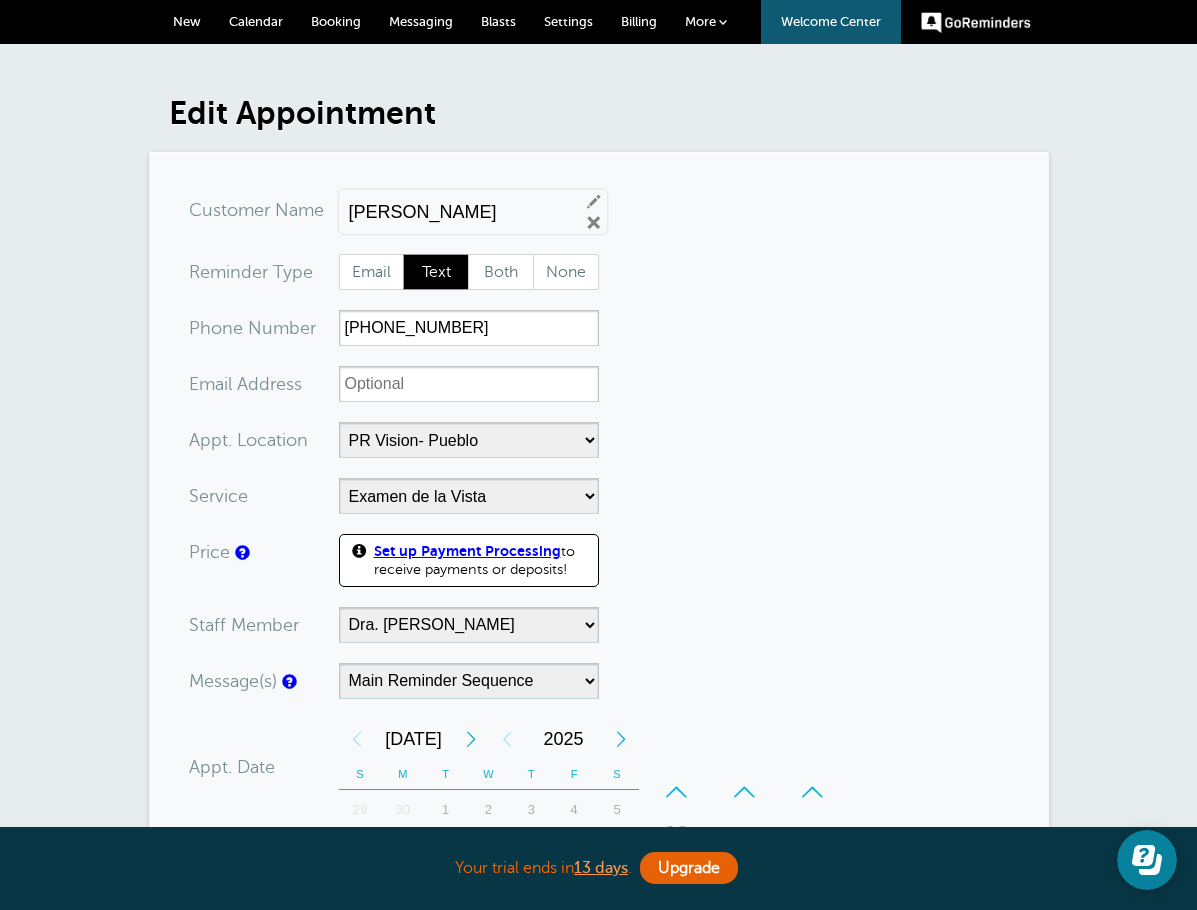 click on "Booking" at bounding box center [336, 21] 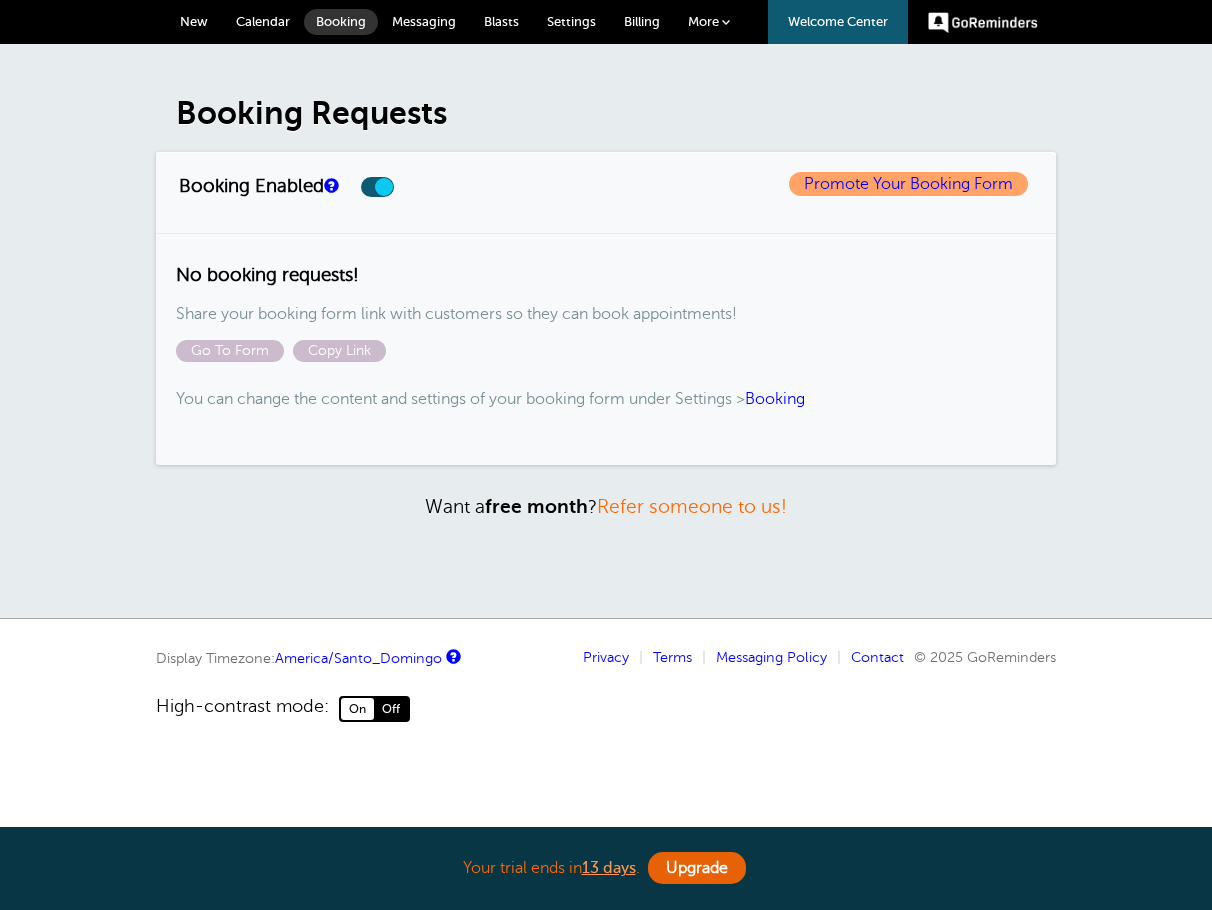 scroll, scrollTop: 0, scrollLeft: 0, axis: both 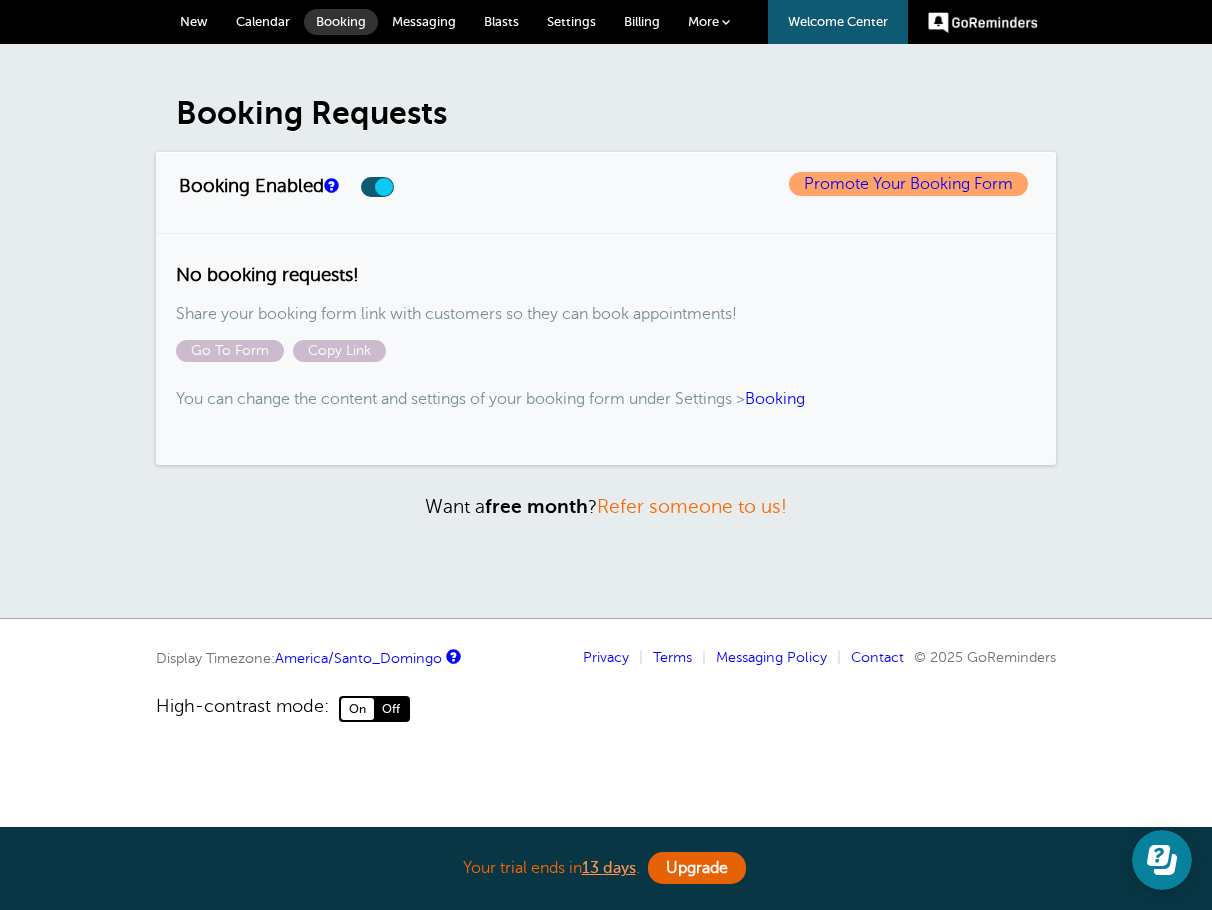 click on "Settings" at bounding box center (571, 21) 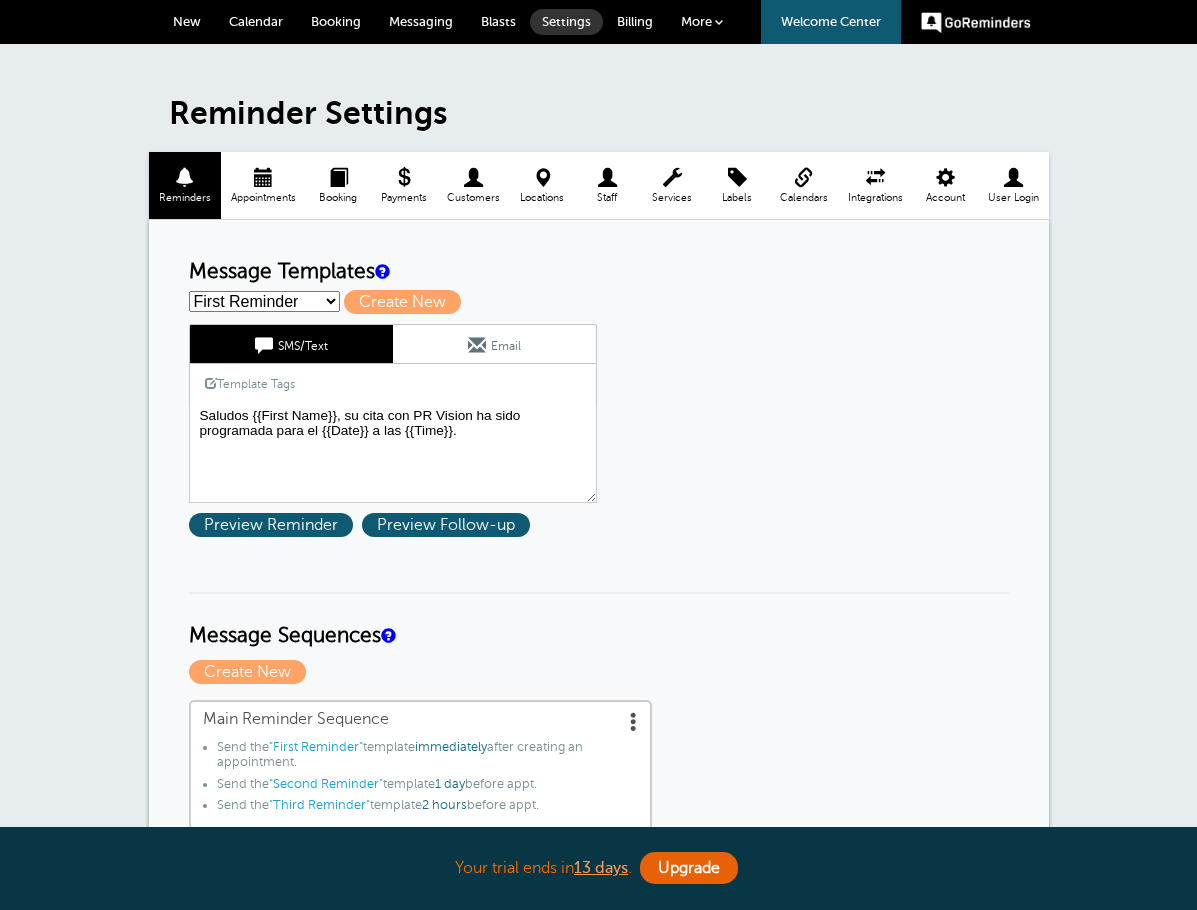 scroll, scrollTop: 0, scrollLeft: 0, axis: both 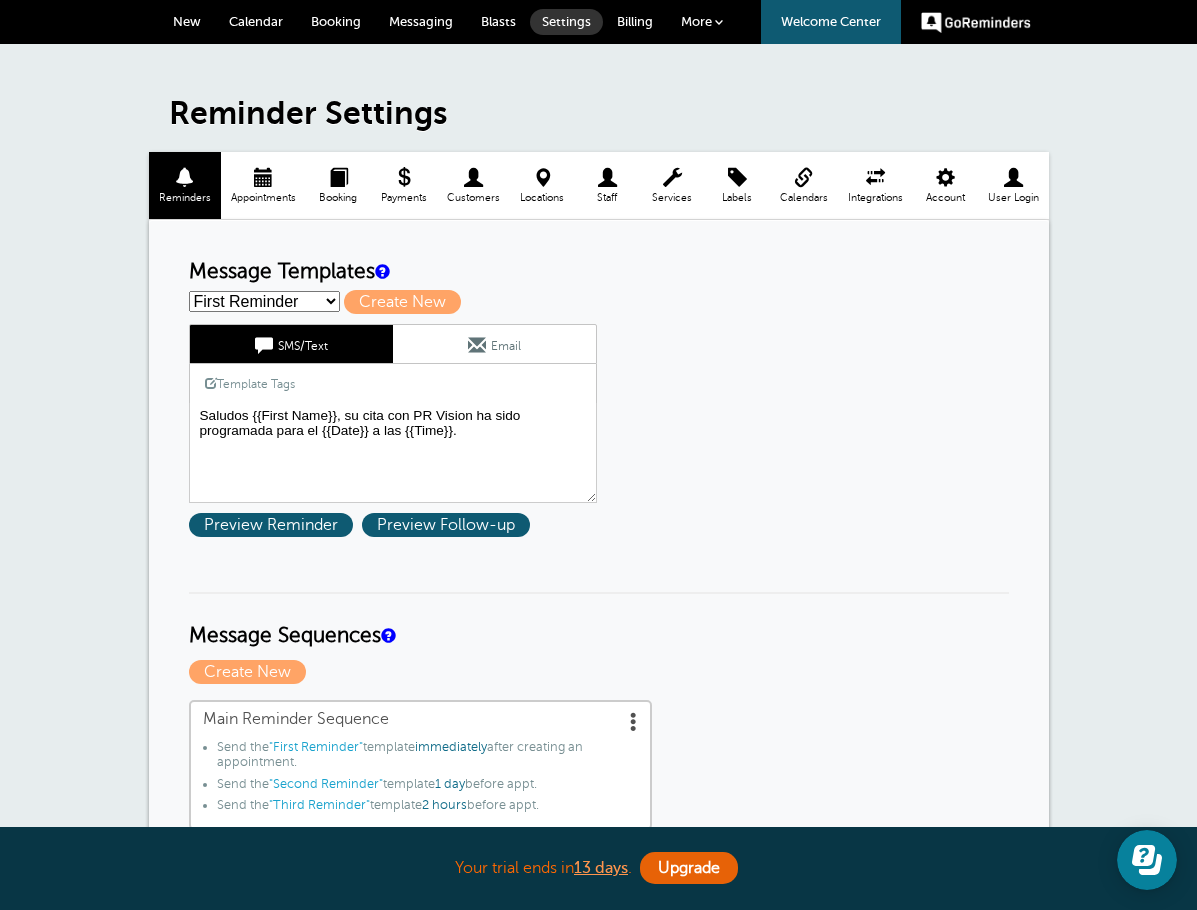 click at bounding box center (338, 177) 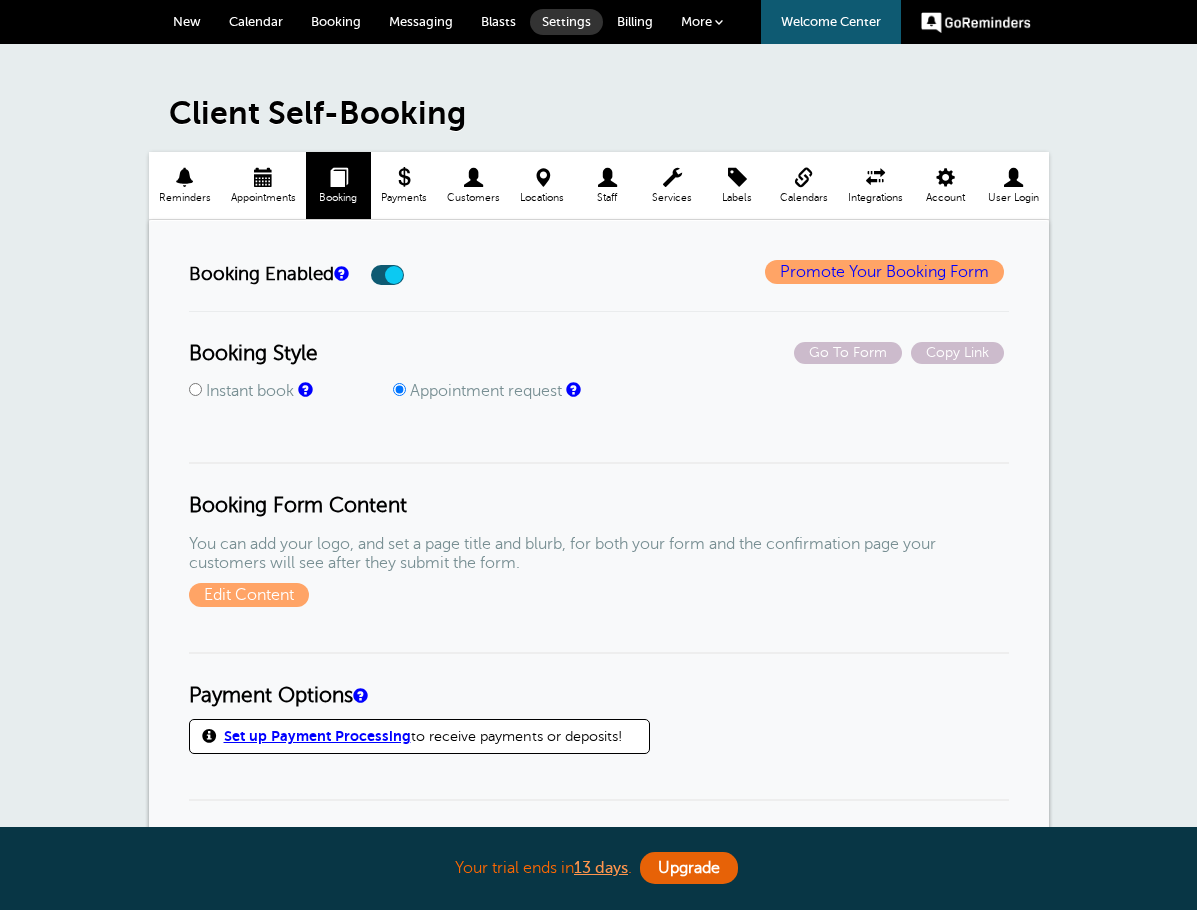 scroll, scrollTop: 104, scrollLeft: 0, axis: vertical 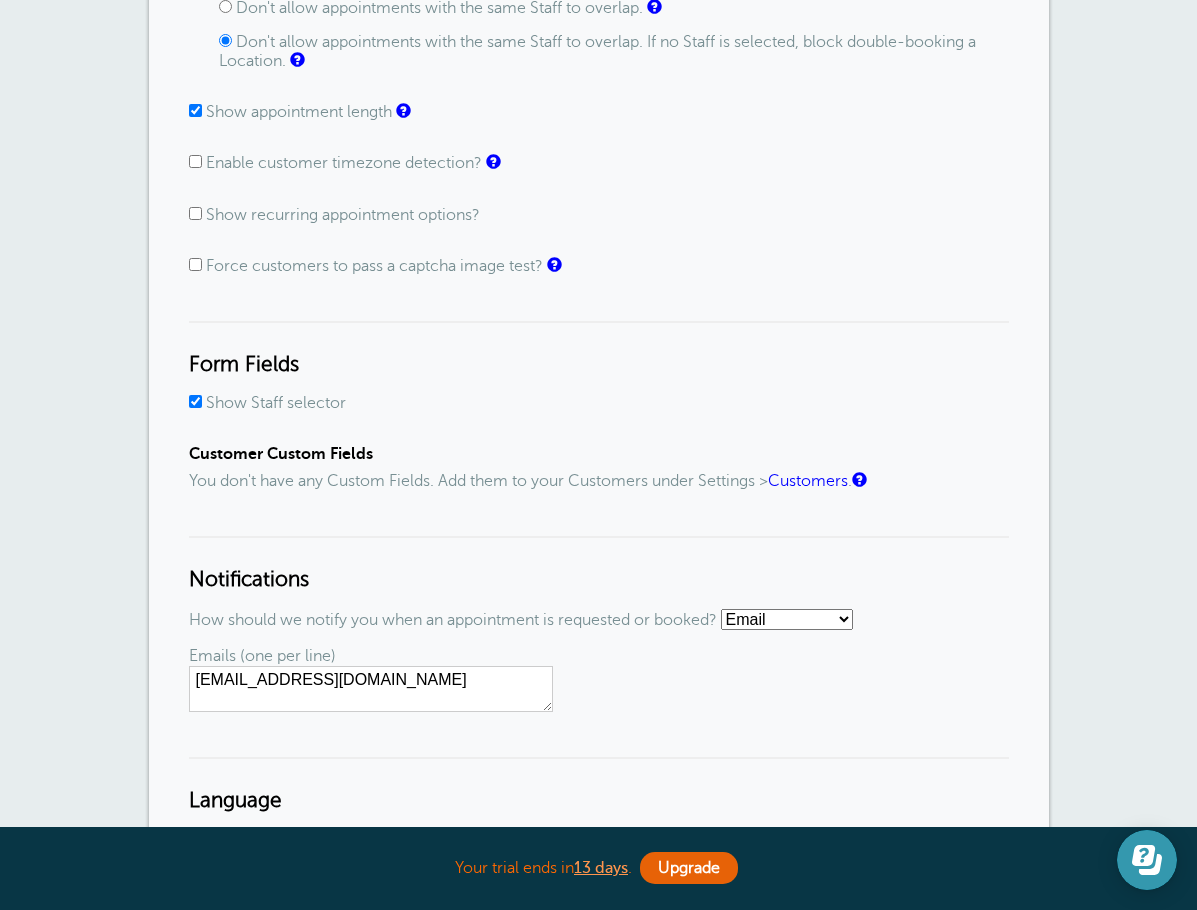 click at bounding box center [1147, 860] 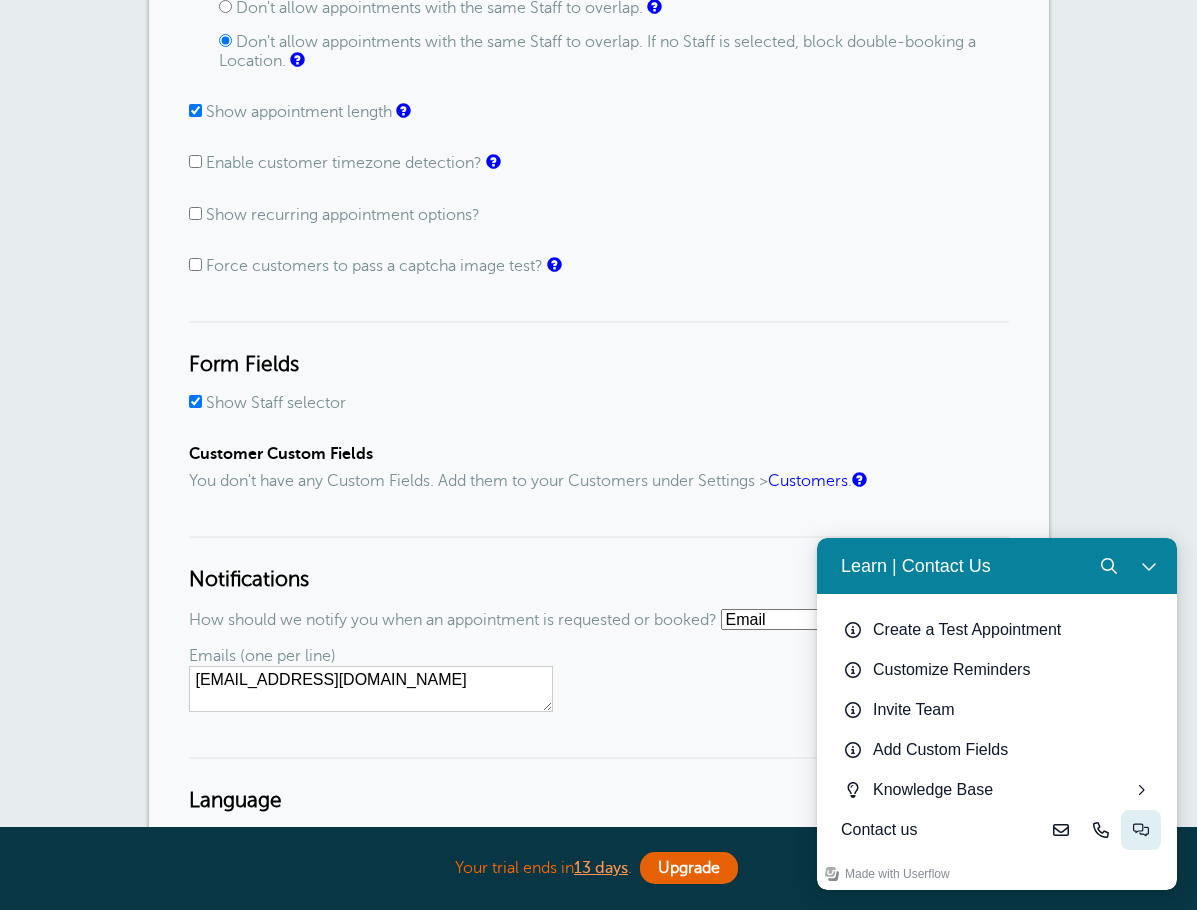 click at bounding box center (1141, 830) 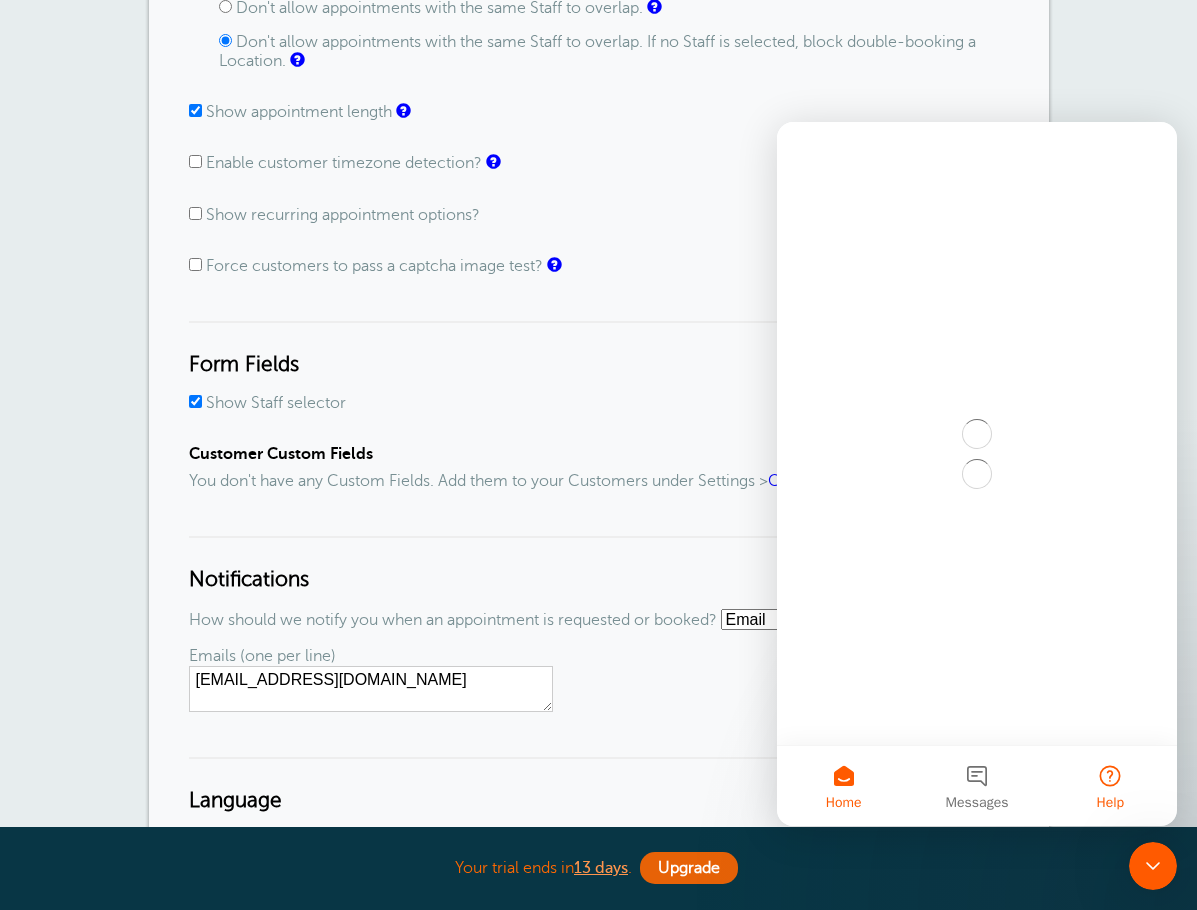 scroll, scrollTop: 0, scrollLeft: 0, axis: both 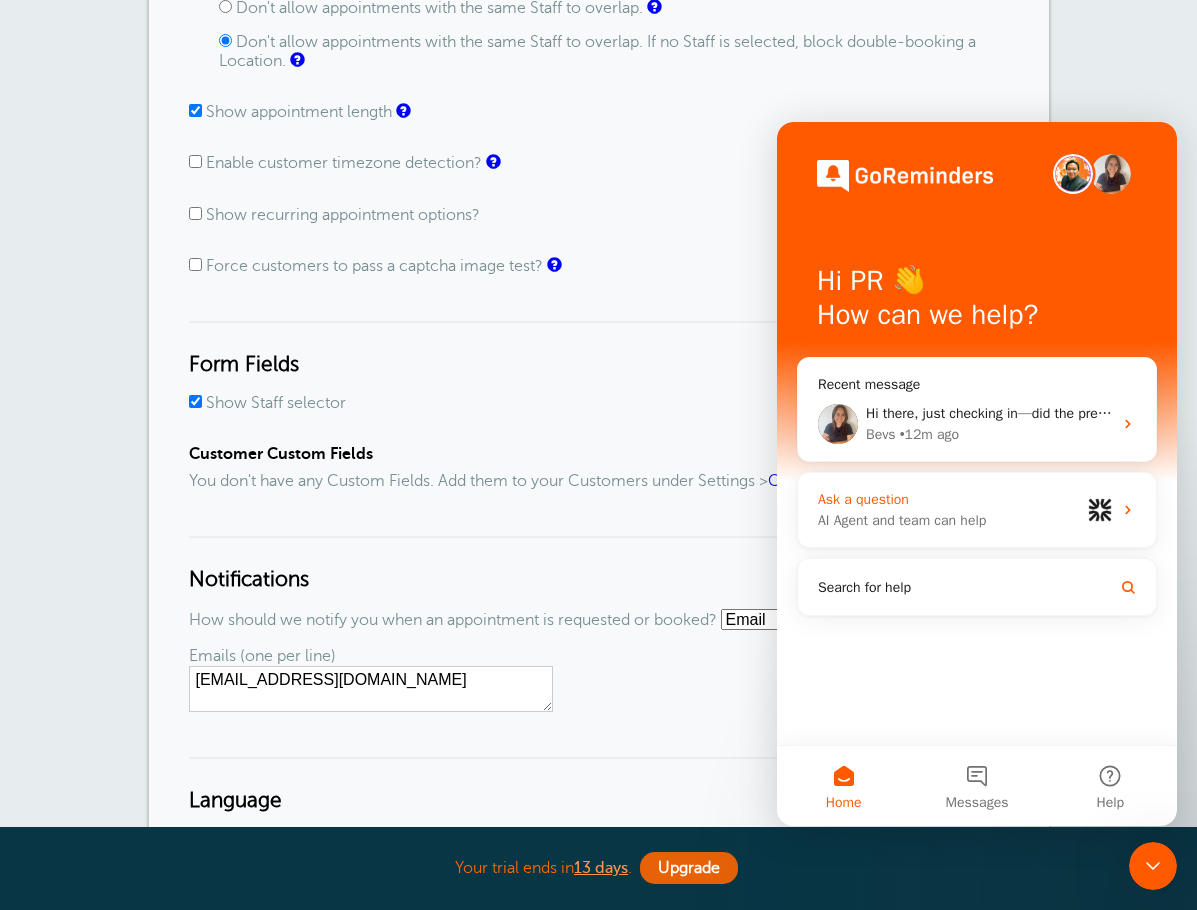 click on "Ask a question" at bounding box center (949, 499) 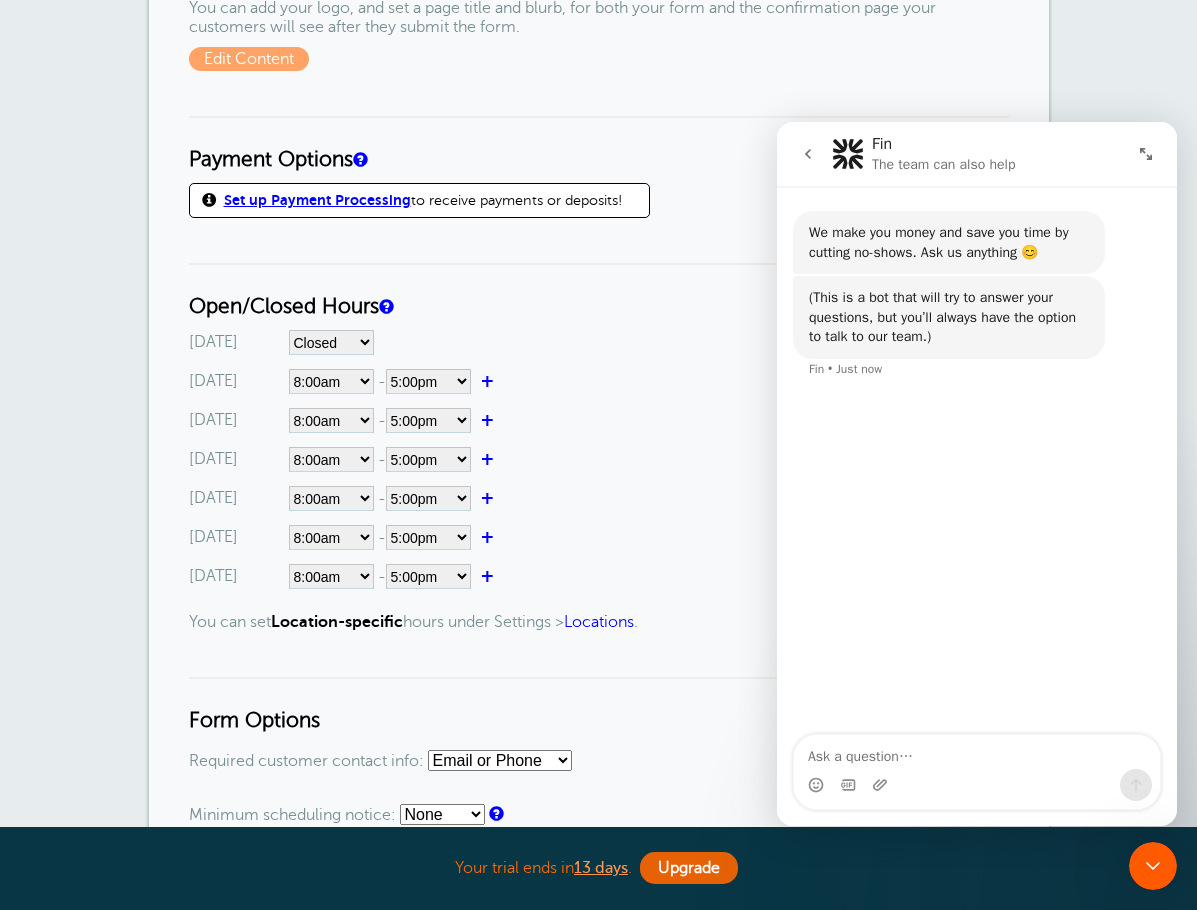 scroll, scrollTop: 600, scrollLeft: 0, axis: vertical 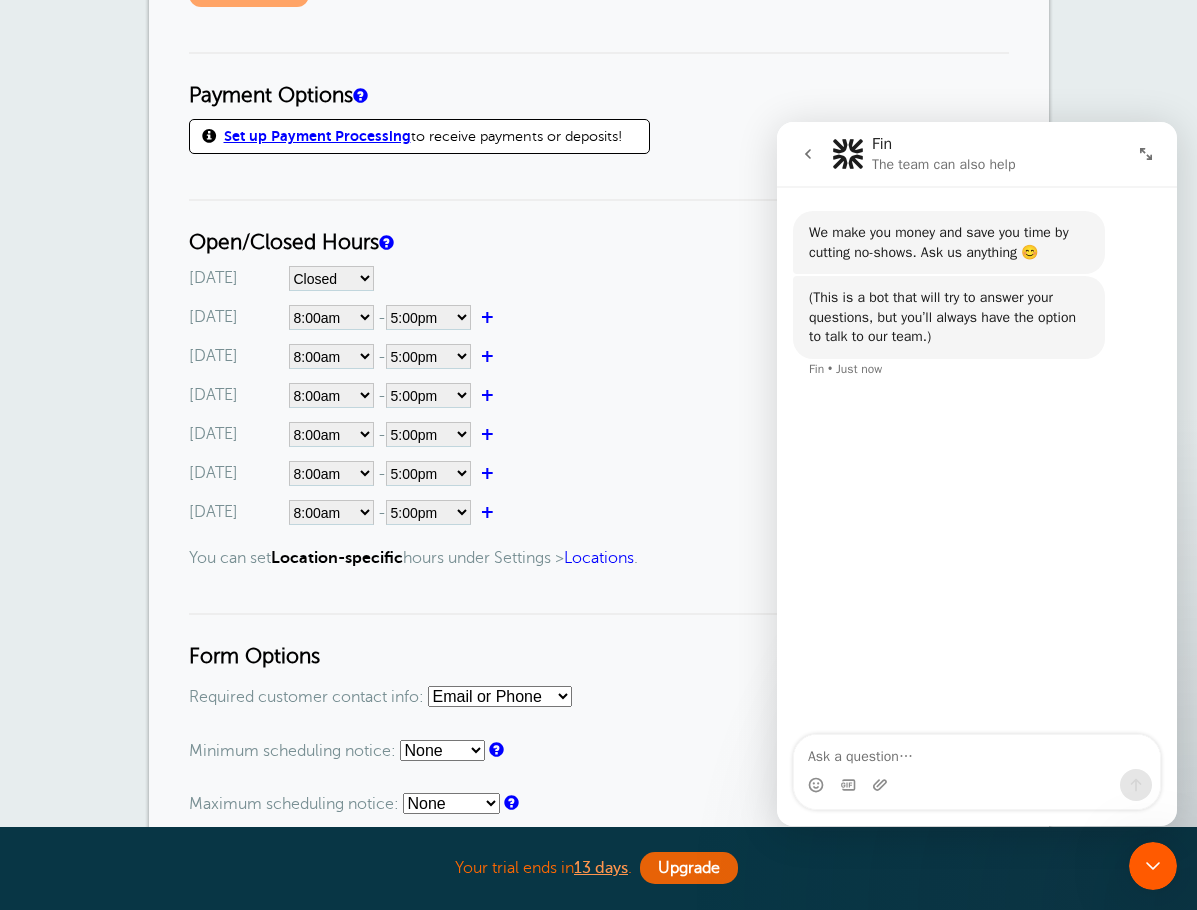 click at bounding box center [977, 752] 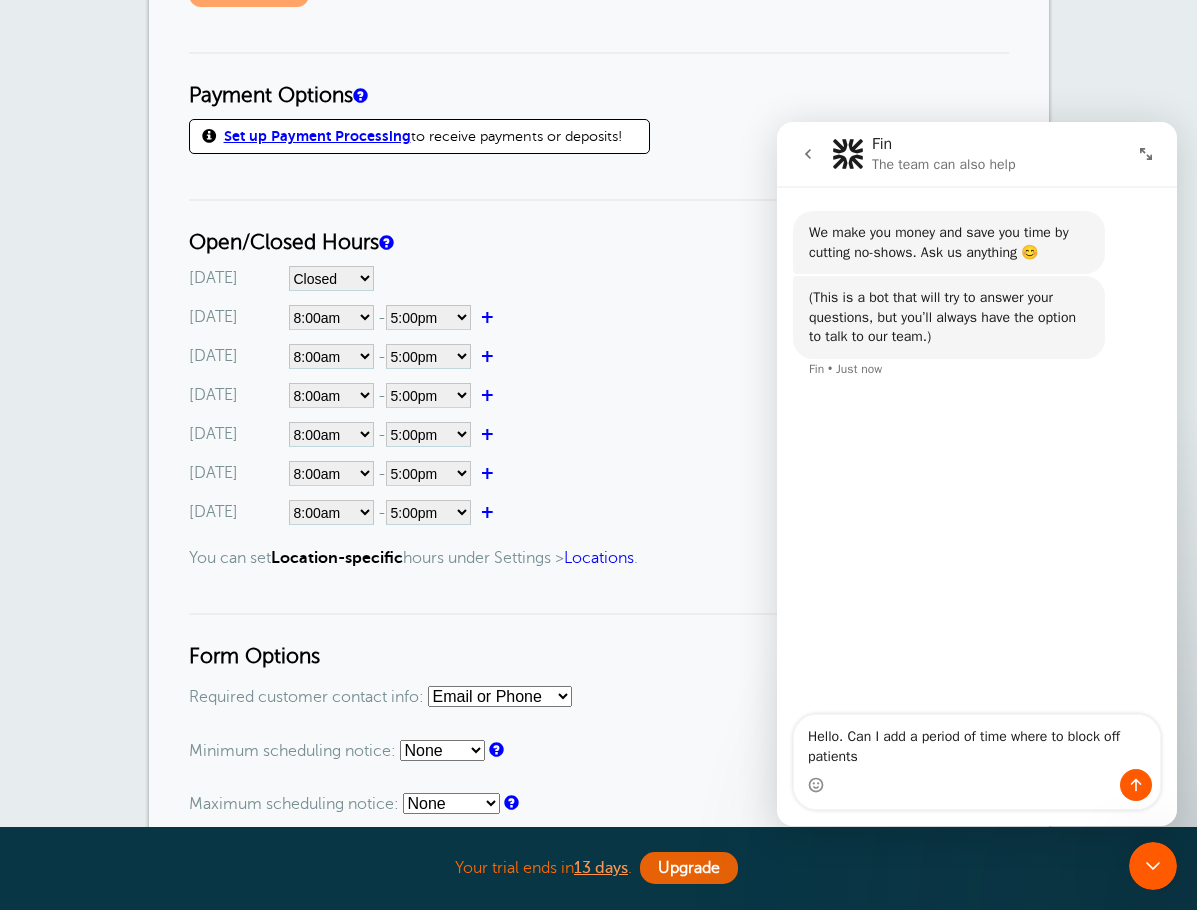 type on "Hello. Can I add a period of time where to block off patients?" 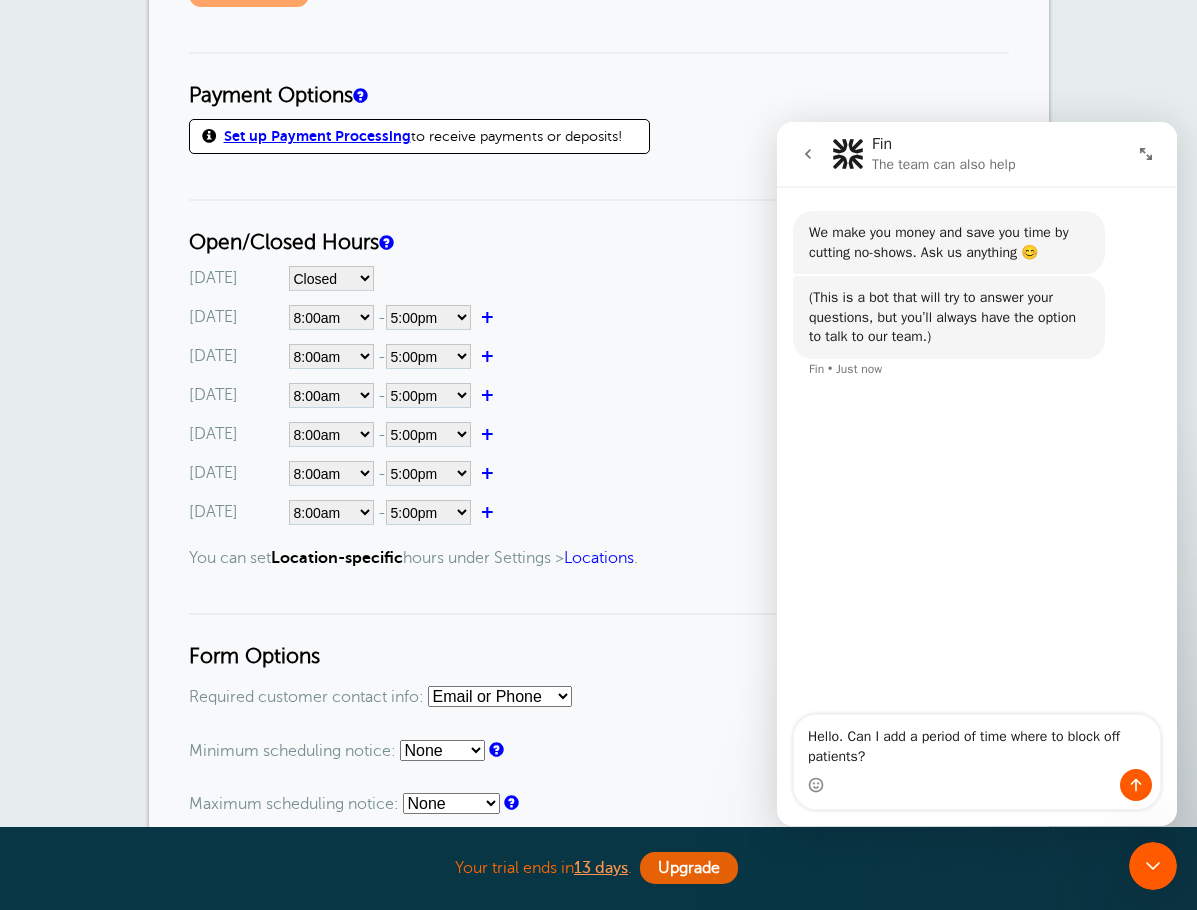 type 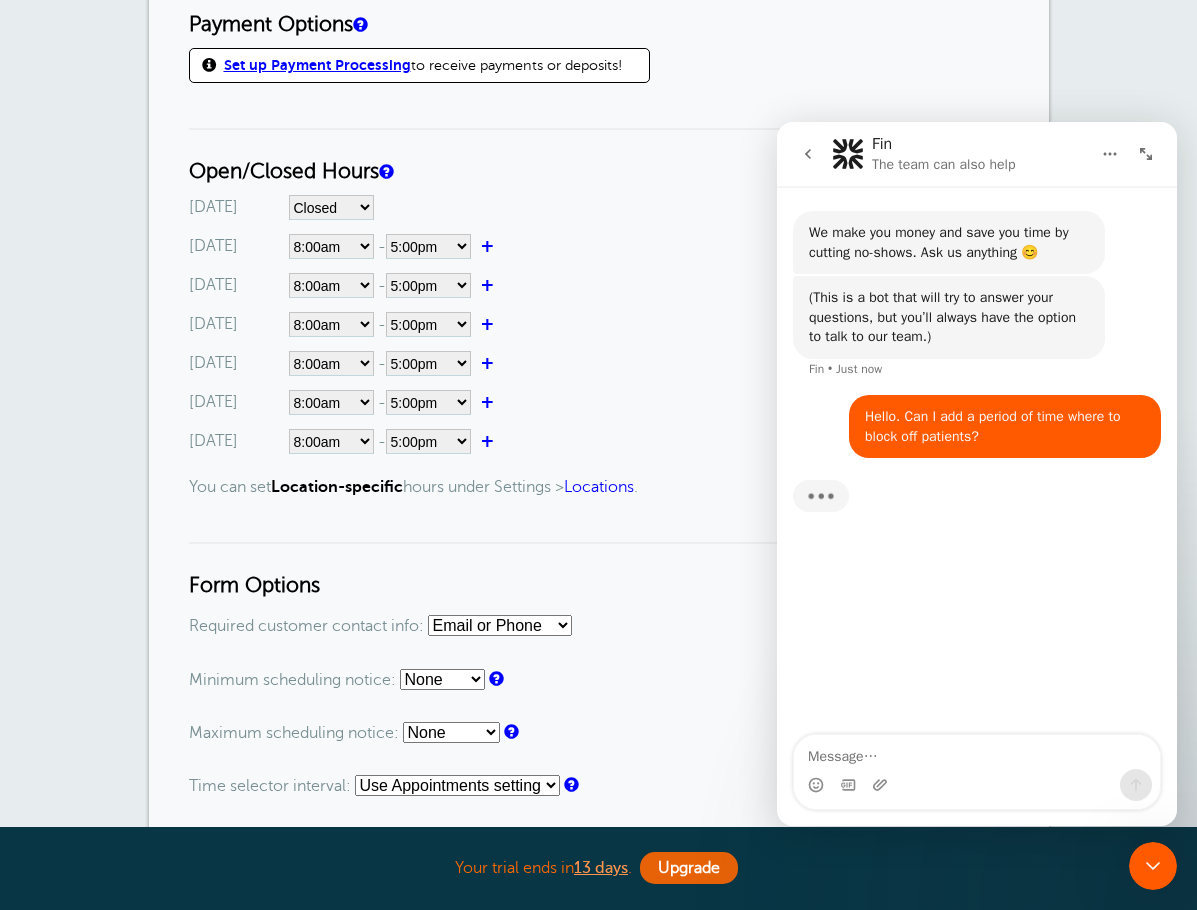 scroll, scrollTop: 700, scrollLeft: 0, axis: vertical 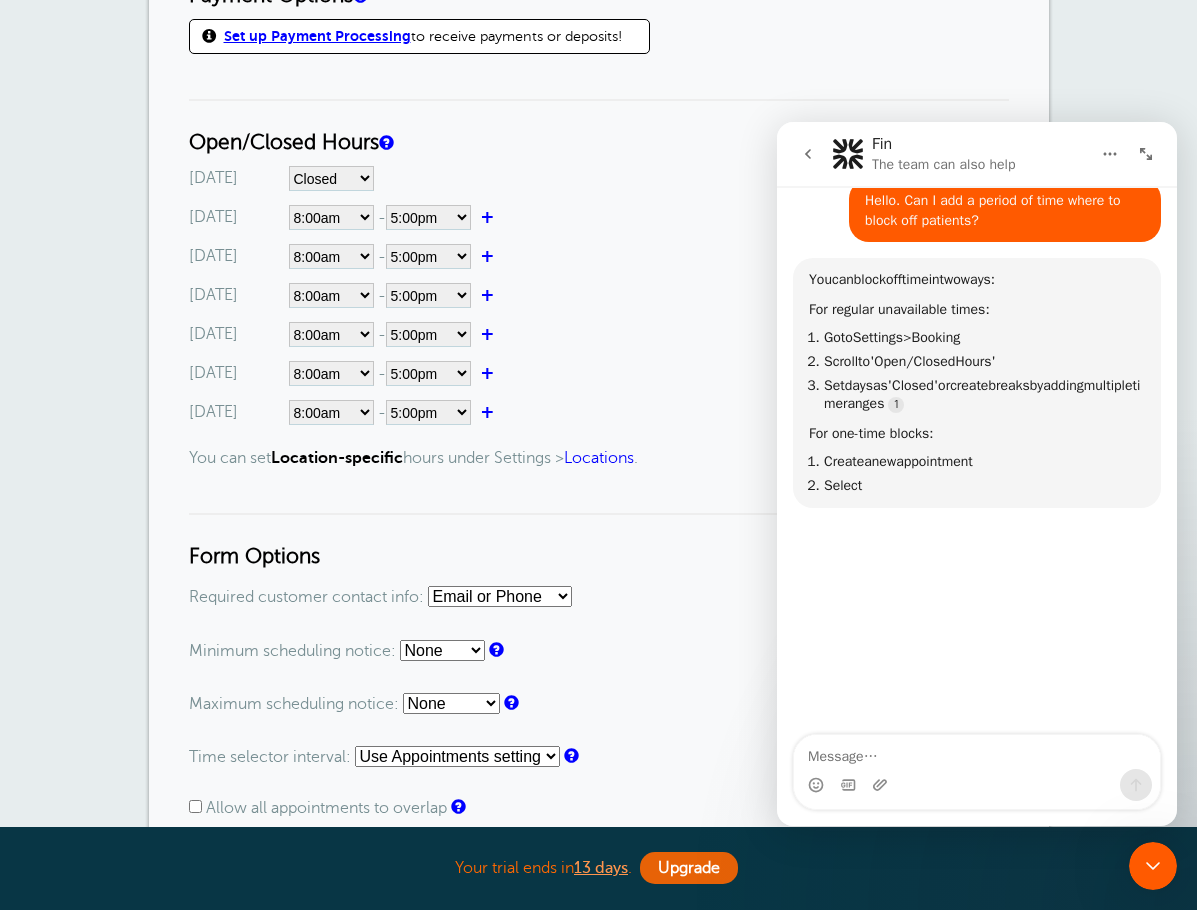 click on "Wednesday
Closed
12:00am
12:15am
12:30am
12:45am
1:00am
1:15am
1:30am
1:45am
2:00am
2:15am
2:30am
2:45am
3:00am
3:15am 3:30am" at bounding box center [599, 295] 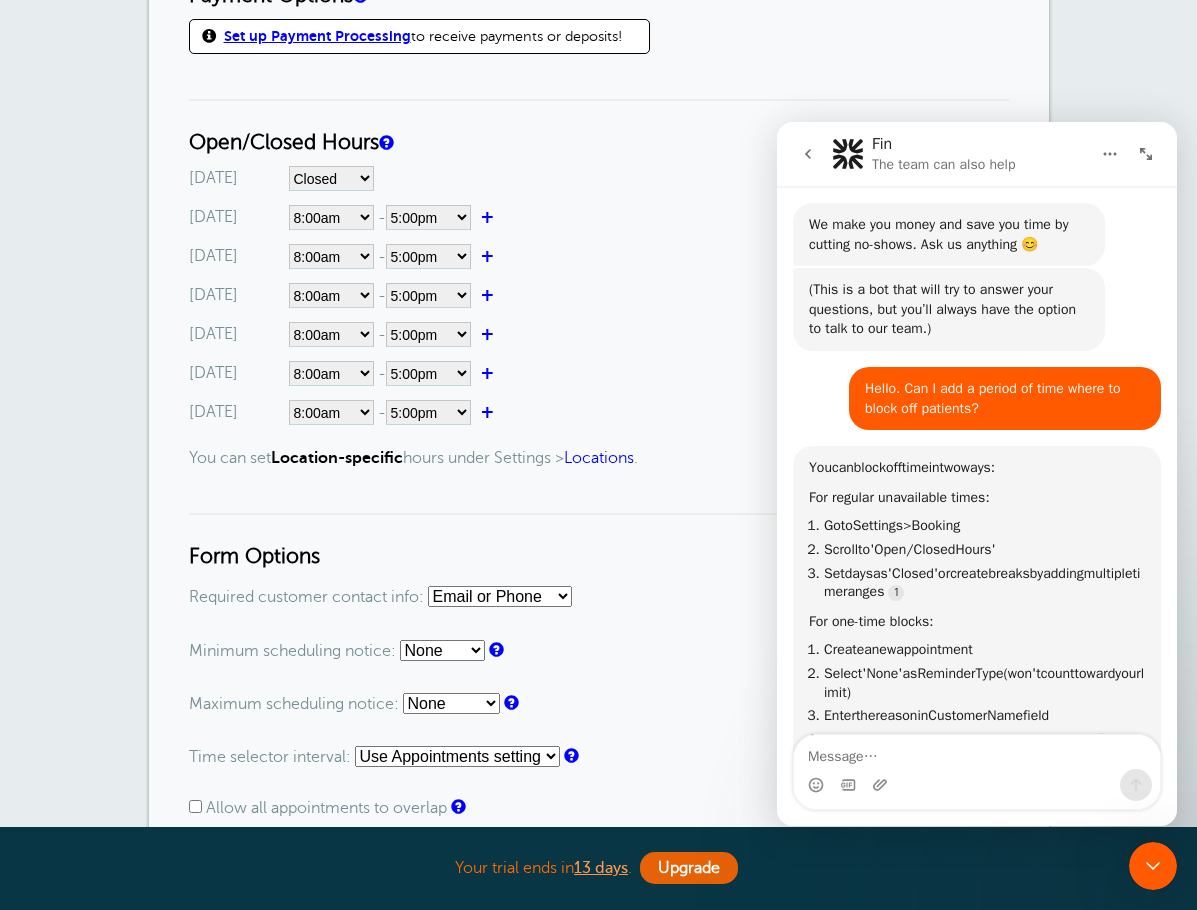 scroll, scrollTop: 0, scrollLeft: 0, axis: both 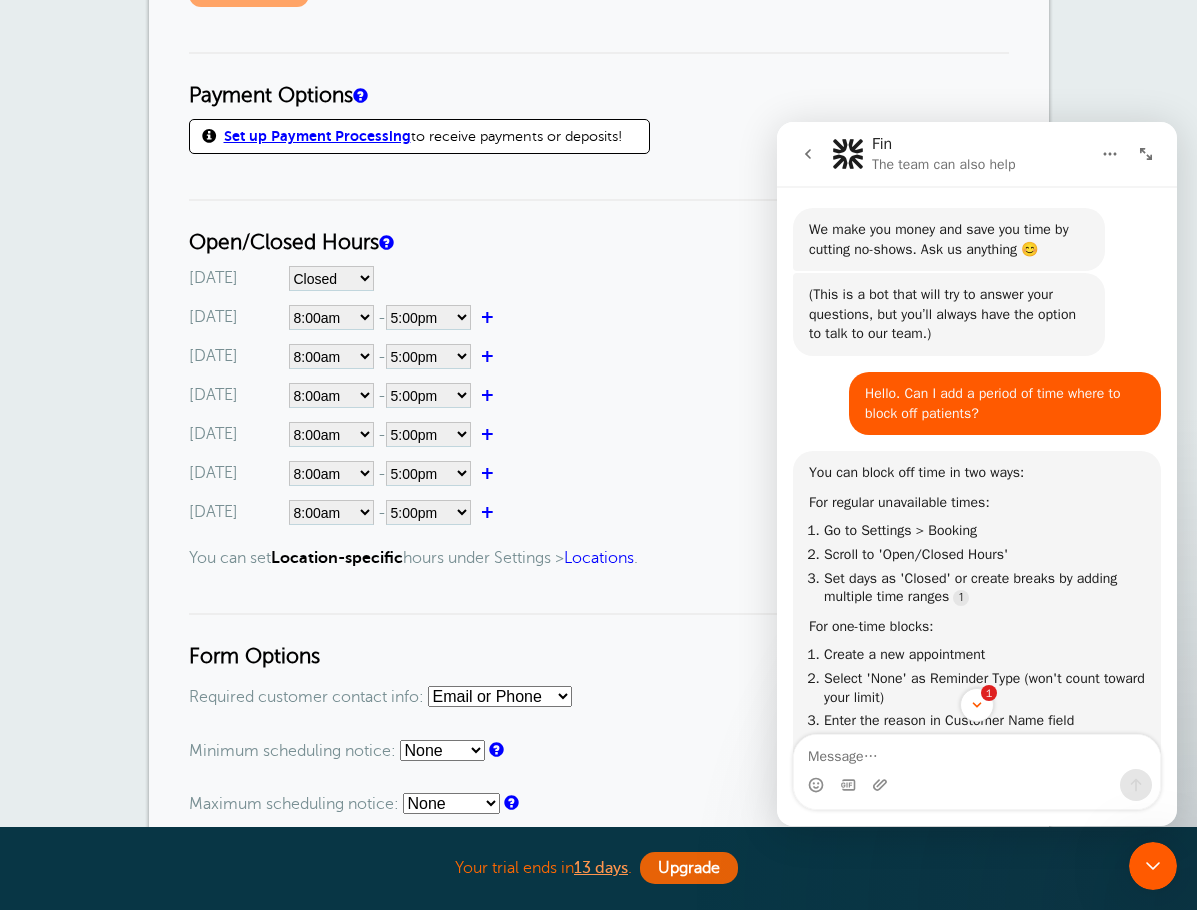 click on "Go To Form
Copy Link
Booking Style
Instant book
Appointment request
Instant-book Appointment Message(s)
First Reminder Second Reminder Third Reminder
Edit Content +" at bounding box center [599, 952] 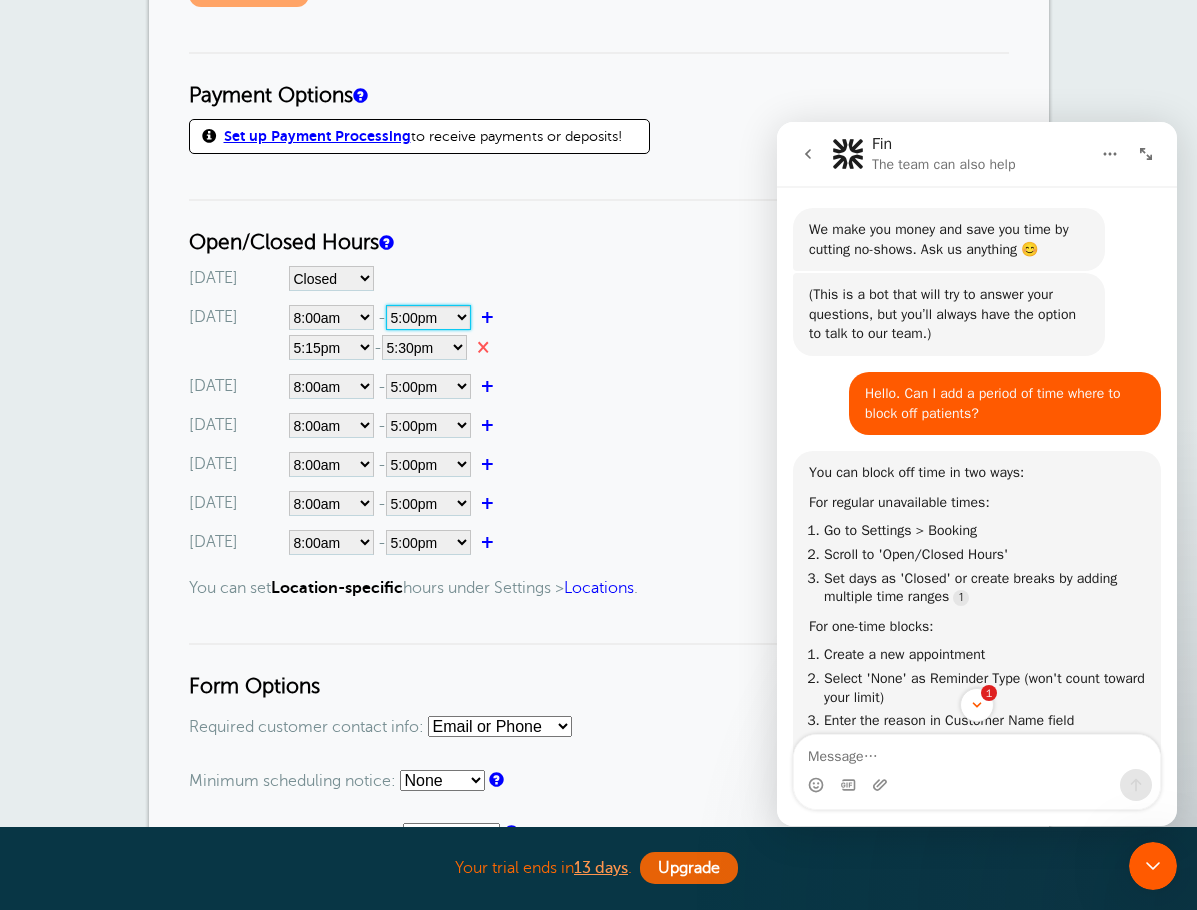 click on "12:00am
12:15am
12:30am
12:45am
1:00am
1:15am
1:30am
1:45am
2:00am
2:15am
2:30am
2:45am
3:00am
3:15am 3:30am 3:45am 4:00am 4:15am 4:30am 4:45am 5:00am" at bounding box center (428, 317) 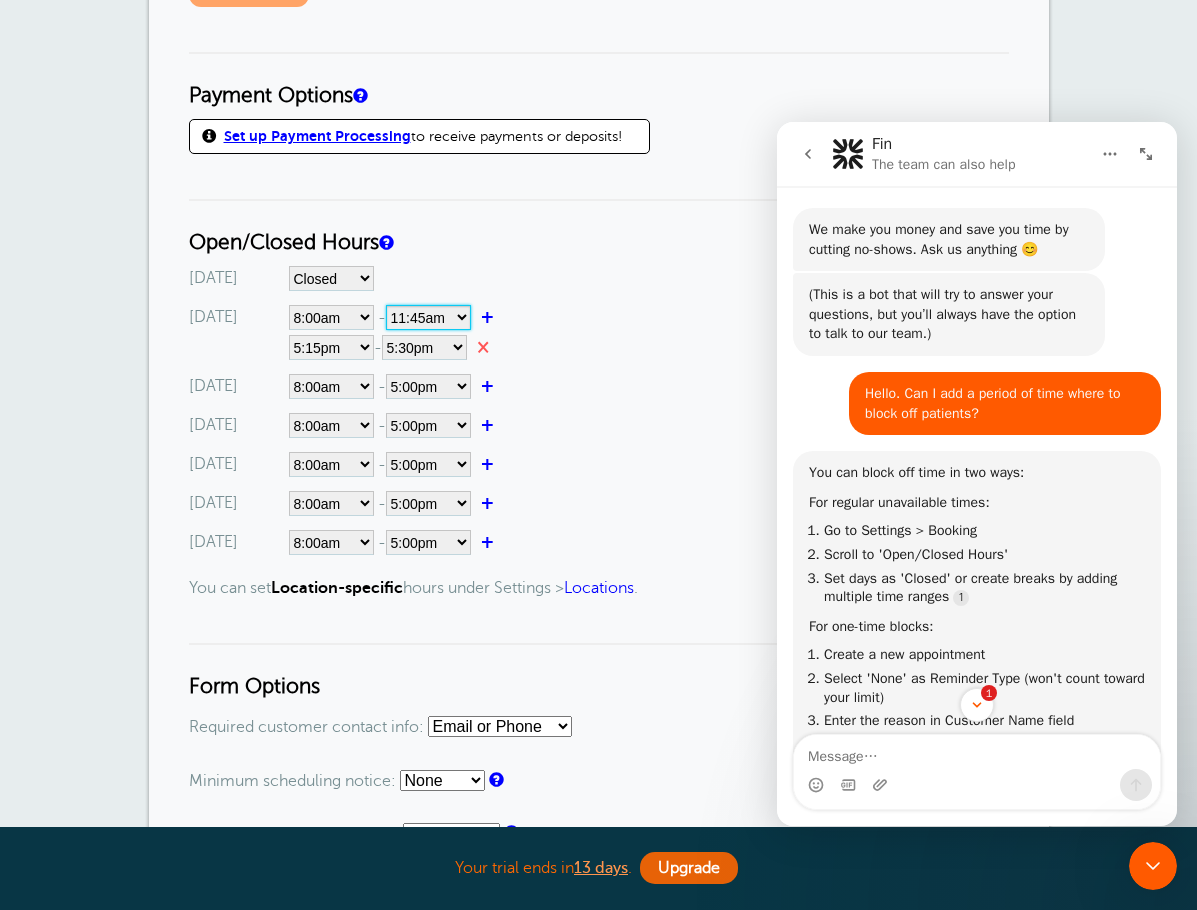 click on "12:00am
12:15am
12:30am
12:45am
1:00am
1:15am
1:30am
1:45am
2:00am
2:15am
2:30am
2:45am
3:00am
3:15am 3:30am 3:45am 4:00am 4:15am 4:30am 4:45am 5:00am" at bounding box center [428, 317] 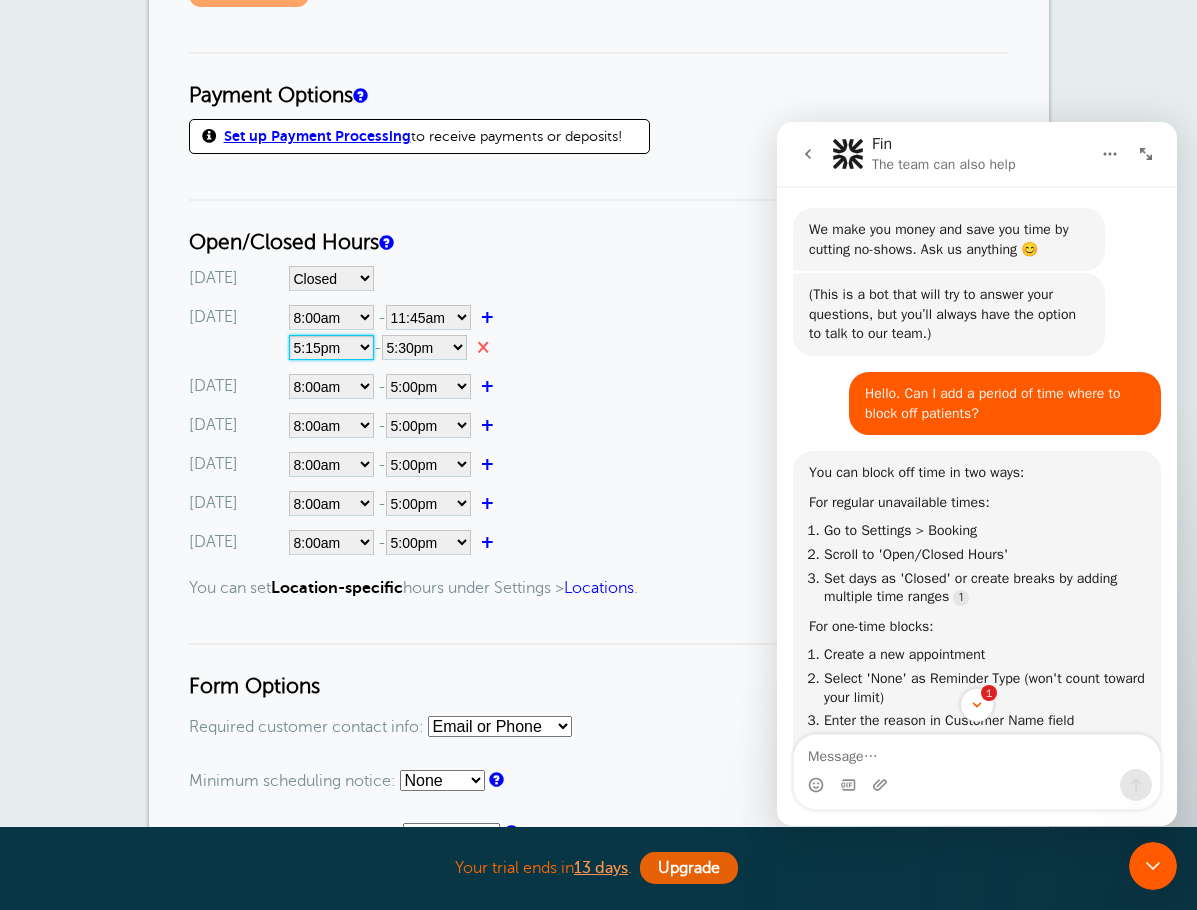 click on "12:00am 12:15am 12:30am 12:45am 1:00am 1:15am 1:30am 1:45am 2:00am 2:15am 2:30am 2:45am 3:00am 3:15am 3:30am 3:45am 4:00am 4:15am 4:30am 4:45am 5:00am 5:15am 5:30am 5:45am 6:00am 6:15am 6:30am 6:45am 7:00am 7:15am 7:30am 7:45am 8:00am 8:15am 8:30am 8:45am 9:00am 9:15am 9:30am 9:45am 10:00am 10:15am 10:30am 10:45am 11:00am 11:15am 11:30am 11:45am 12:00pm 12:15pm 12:30pm 12:45pm 1:00pm 1:15pm 1:30pm 1:45pm 2:00pm 2:15pm 2:30pm 2:45pm 3:00pm 3:15pm 3:30pm 3:45pm 4:00pm 4:15pm 4:30pm 4:45pm 5:00pm 5:15pm 5:30pm 5:45pm 6:00pm 6:15pm 6:30pm 6:45pm 7:00pm 7:15pm 7:30pm 7:45pm 8:00pm 8:15pm 8:30pm 8:45pm 9:00pm 9:15pm 9:30pm 9:45pm 10:00pm 10:15pm 10:30pm 10:45pm 11:00pm 11:15pm 11:30pm 11:45pm" at bounding box center [331, 347] 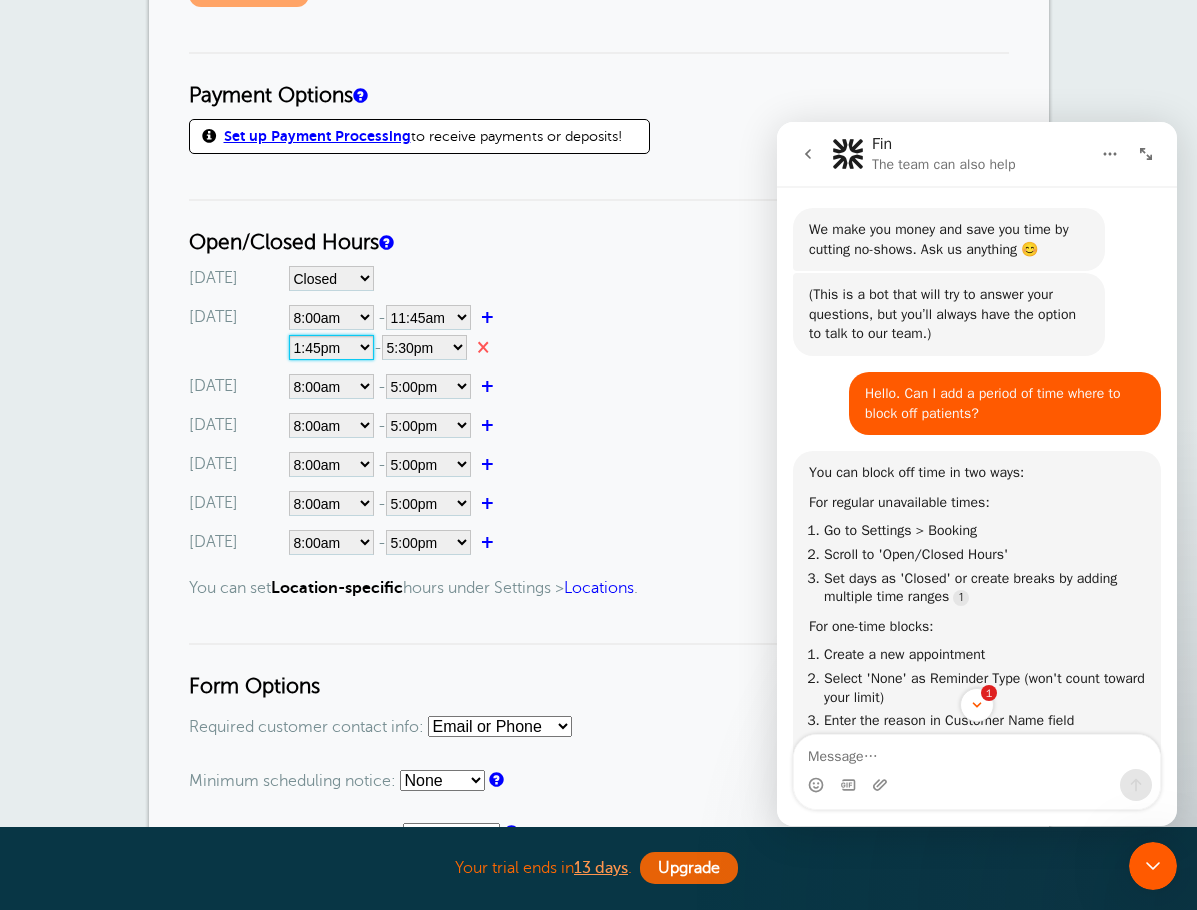 click on "12:00am 12:15am 12:30am 12:45am 1:00am 1:15am 1:30am 1:45am 2:00am 2:15am 2:30am 2:45am 3:00am 3:15am 3:30am 3:45am 4:00am 4:15am 4:30am 4:45am 5:00am 5:15am 5:30am 5:45am 6:00am 6:15am 6:30am 6:45am 7:00am 7:15am 7:30am 7:45am 8:00am 8:15am 8:30am 8:45am 9:00am 9:15am 9:30am 9:45am 10:00am 10:15am 10:30am 10:45am 11:00am 11:15am 11:30am 11:45am 12:00pm 12:15pm 12:30pm 12:45pm 1:00pm 1:15pm 1:30pm 1:45pm 2:00pm 2:15pm 2:30pm 2:45pm 3:00pm 3:15pm 3:30pm 3:45pm 4:00pm 4:15pm 4:30pm 4:45pm 5:00pm 5:15pm 5:30pm 5:45pm 6:00pm 6:15pm 6:30pm 6:45pm 7:00pm 7:15pm 7:30pm 7:45pm 8:00pm 8:15pm 8:30pm 8:45pm 9:00pm 9:15pm 9:30pm 9:45pm 10:00pm 10:15pm 10:30pm 10:45pm 11:00pm 11:15pm 11:30pm 11:45pm" at bounding box center [331, 347] 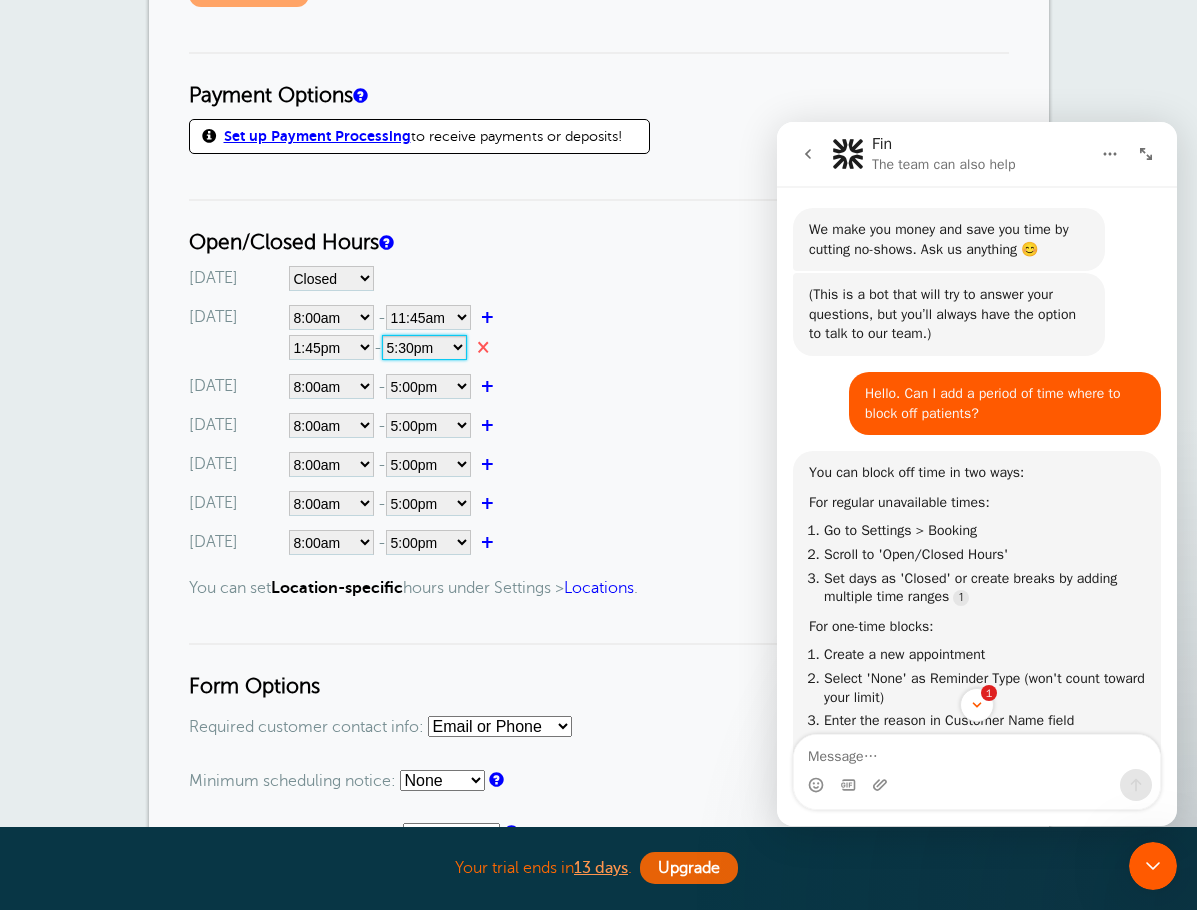 click on "12:00am 12:15am 12:30am 12:45am 1:00am 1:15am 1:30am 1:45am 2:00am 2:15am 2:30am 2:45am 3:00am 3:15am 3:30am 3:45am 4:00am 4:15am 4:30am 4:45am 5:00am 5:15am 5:30am 5:45am 6:00am 6:15am 6:30am 6:45am 7:00am 7:15am 7:30am 7:45am 8:00am 8:15am 8:30am 8:45am 9:00am 9:15am 9:30am 9:45am 10:00am 10:15am 10:30am 10:45am 11:00am 11:15am 11:30am 11:45am 12:00pm 12:15pm 12:30pm 12:45pm 1:00pm 1:15pm 1:30pm 1:45pm 2:00pm 2:15pm 2:30pm 2:45pm 3:00pm 3:15pm 3:30pm 3:45pm 4:00pm 4:15pm 4:30pm 4:45pm 5:00pm 5:15pm 5:30pm 5:45pm 6:00pm 6:15pm 6:30pm 6:45pm 7:00pm 7:15pm 7:30pm 7:45pm 8:00pm 8:15pm 8:30pm 8:45pm 9:00pm 9:15pm 9:30pm 9:45pm 10:00pm 10:15pm 10:30pm 10:45pm 11:00pm 11:15pm 11:30pm 11:45pm" at bounding box center (424, 347) 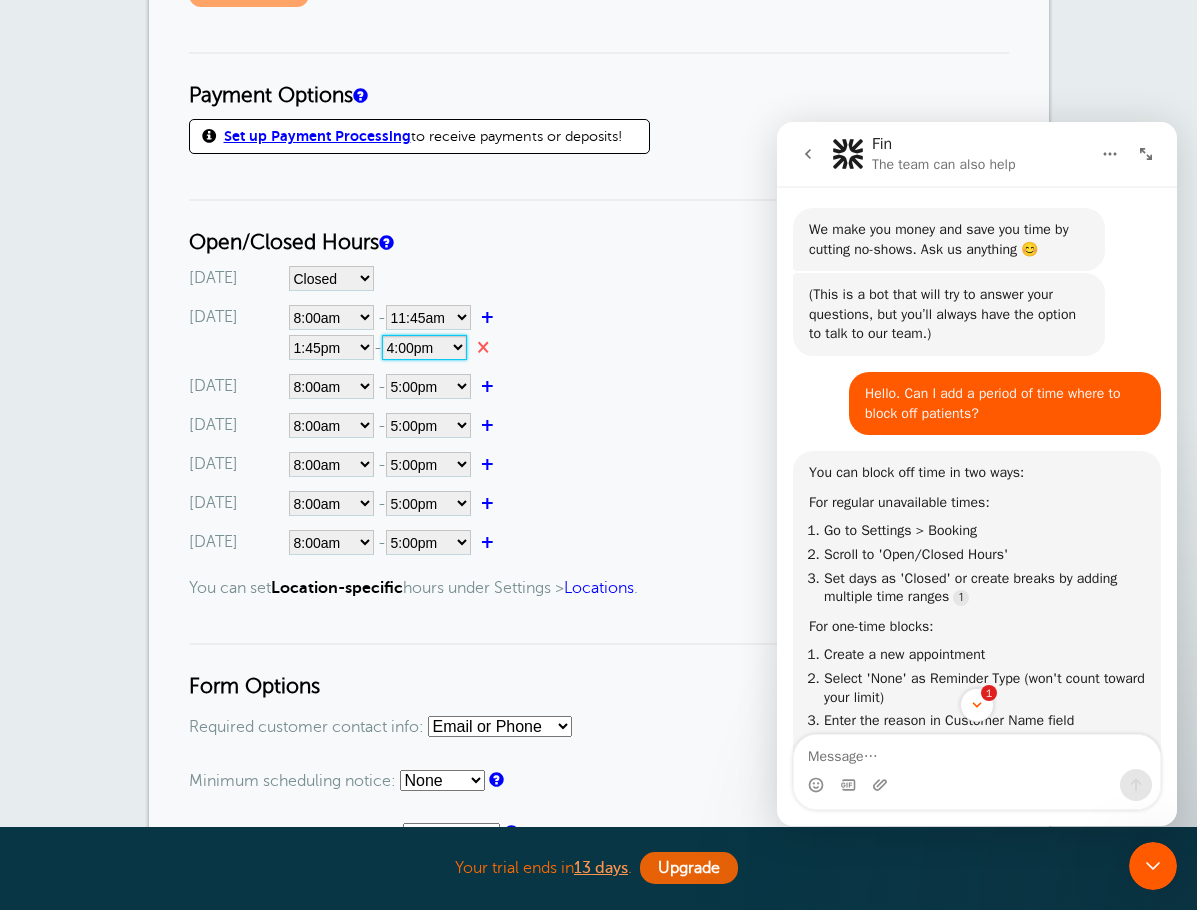 click on "12:00am 12:15am 12:30am 12:45am 1:00am 1:15am 1:30am 1:45am 2:00am 2:15am 2:30am 2:45am 3:00am 3:15am 3:30am 3:45am 4:00am 4:15am 4:30am 4:45am 5:00am 5:15am 5:30am 5:45am 6:00am 6:15am 6:30am 6:45am 7:00am 7:15am 7:30am 7:45am 8:00am 8:15am 8:30am 8:45am 9:00am 9:15am 9:30am 9:45am 10:00am 10:15am 10:30am 10:45am 11:00am 11:15am 11:30am 11:45am 12:00pm 12:15pm 12:30pm 12:45pm 1:00pm 1:15pm 1:30pm 1:45pm 2:00pm 2:15pm 2:30pm 2:45pm 3:00pm 3:15pm 3:30pm 3:45pm 4:00pm 4:15pm 4:30pm 4:45pm 5:00pm 5:15pm 5:30pm 5:45pm 6:00pm 6:15pm 6:30pm 6:45pm 7:00pm 7:15pm 7:30pm 7:45pm 8:00pm 8:15pm 8:30pm 8:45pm 9:00pm 9:15pm 9:30pm 9:45pm 10:00pm 10:15pm 10:30pm 10:45pm 11:00pm 11:15pm 11:30pm 11:45pm" at bounding box center [424, 347] 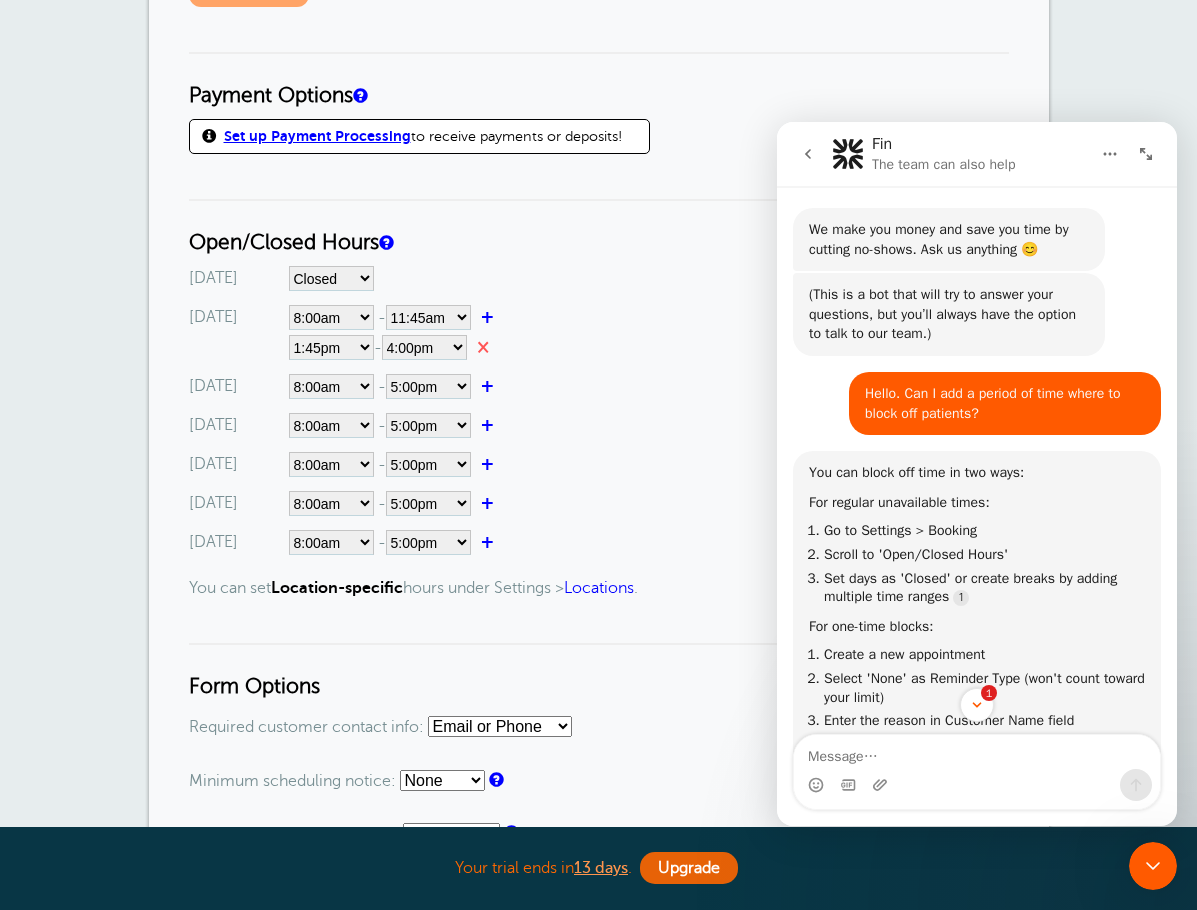 click on "Sunday
Closed
12:00am
12:15am
12:30am
12:45am
1:00am
1:15am
1:30am
1:45am
2:00am
2:15am
2:30am
2:45am
3:00am 3:15am 3:30am 3:45am 4:00am 4:15am 4:30am 4:45am +" at bounding box center (599, 410) 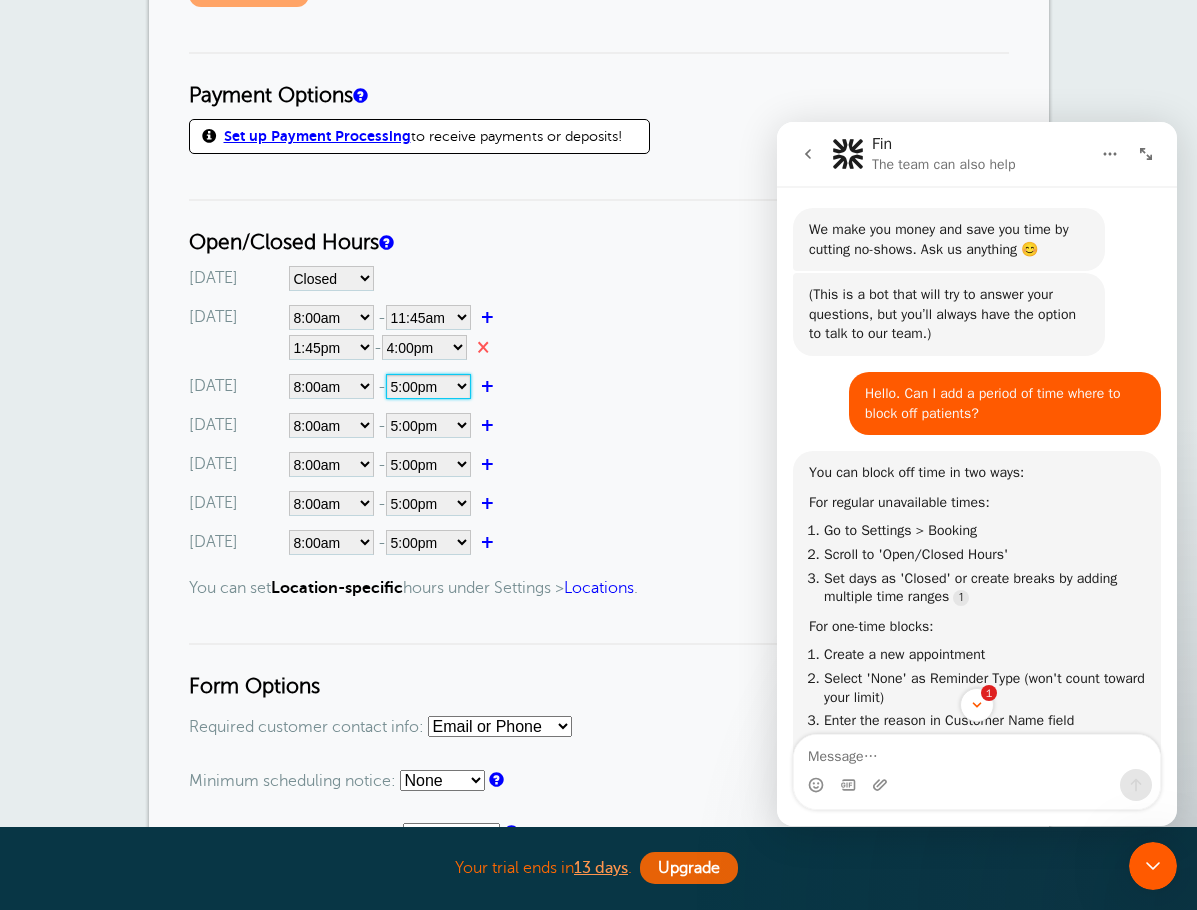 click on "12:00am
12:15am
12:30am
12:45am
1:00am
1:15am
1:30am
1:45am
2:00am
2:15am
2:30am
2:45am
3:00am
3:15am 3:30am 3:45am 4:00am 4:15am 4:30am 4:45am 5:00am" at bounding box center [428, 386] 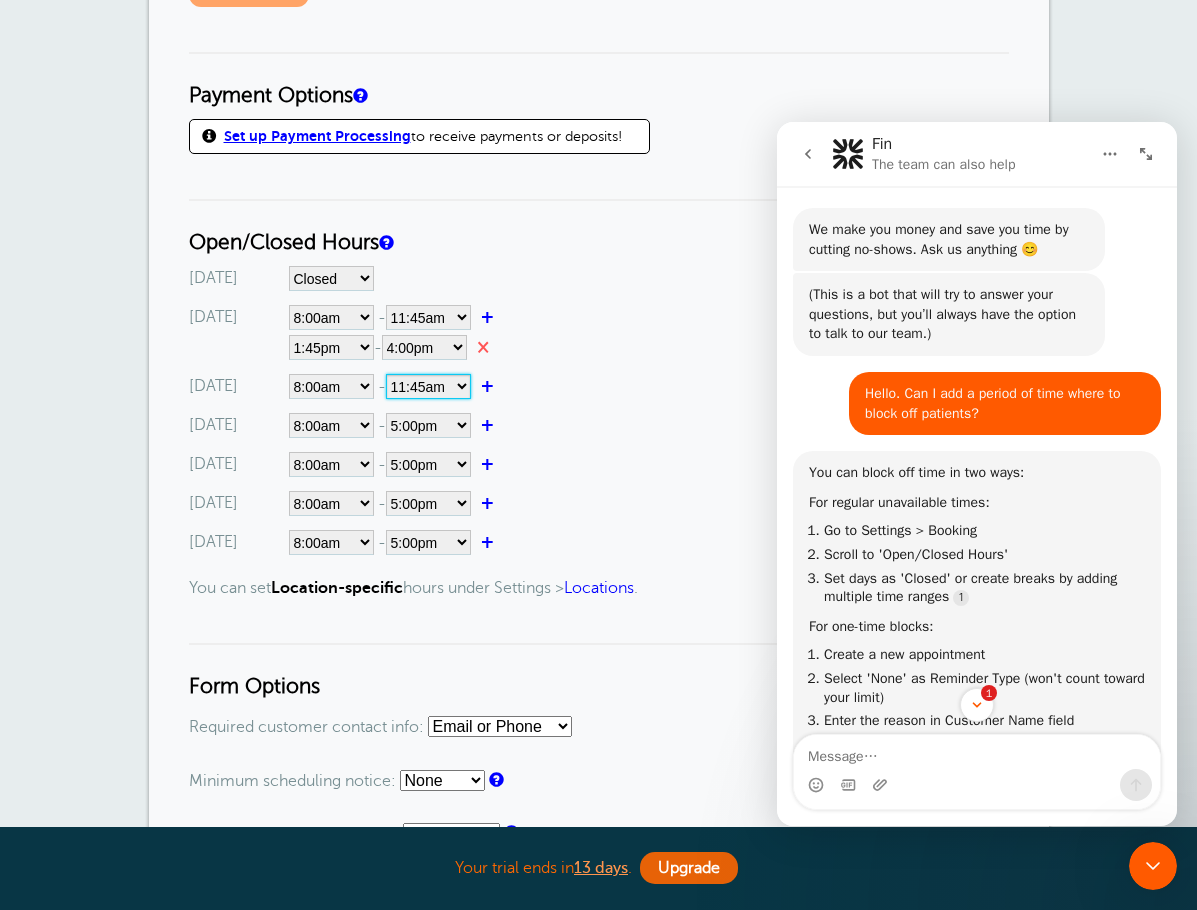 click on "12:00am
12:15am
12:30am
12:45am
1:00am
1:15am
1:30am
1:45am
2:00am
2:15am
2:30am
2:45am
3:00am
3:15am 3:30am 3:45am 4:00am 4:15am 4:30am 4:45am 5:00am" at bounding box center [428, 386] 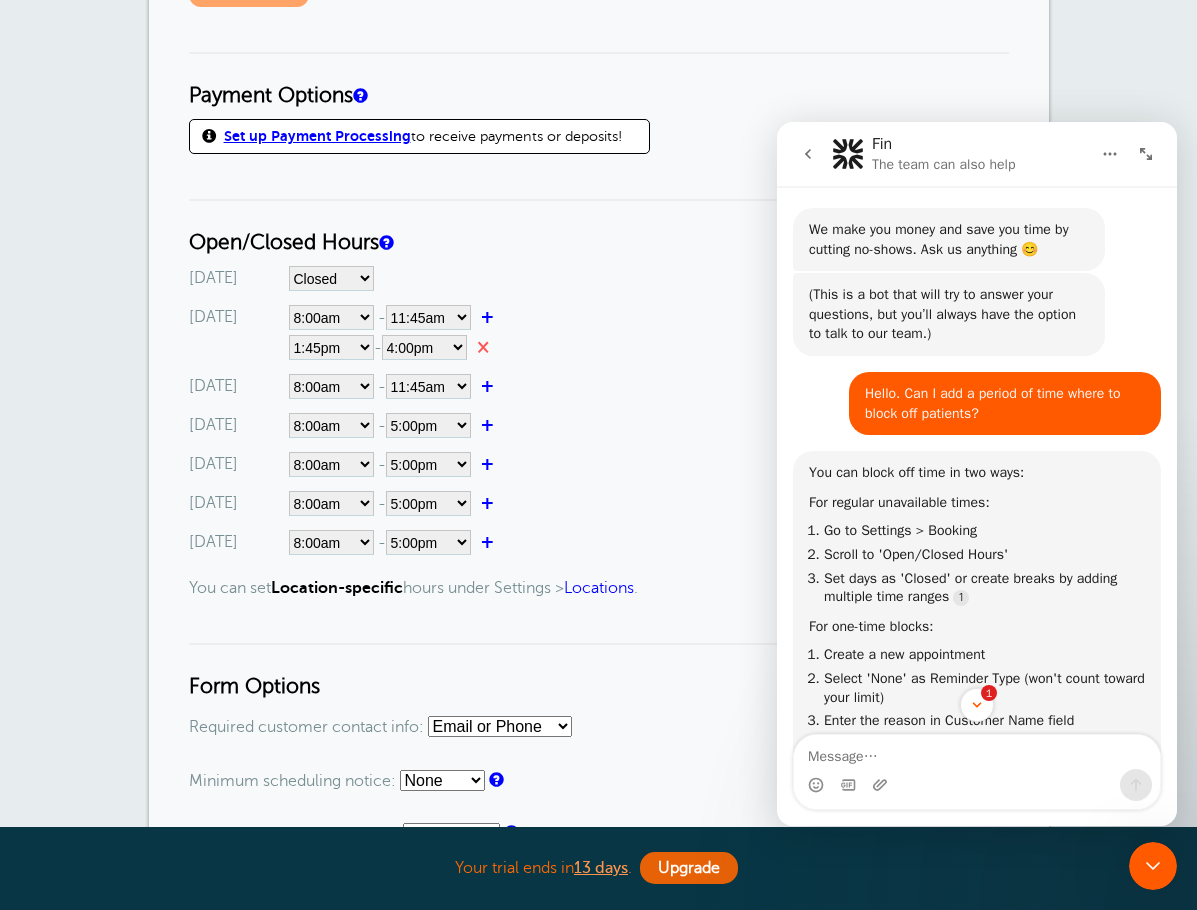 click on "+" at bounding box center [492, 386] 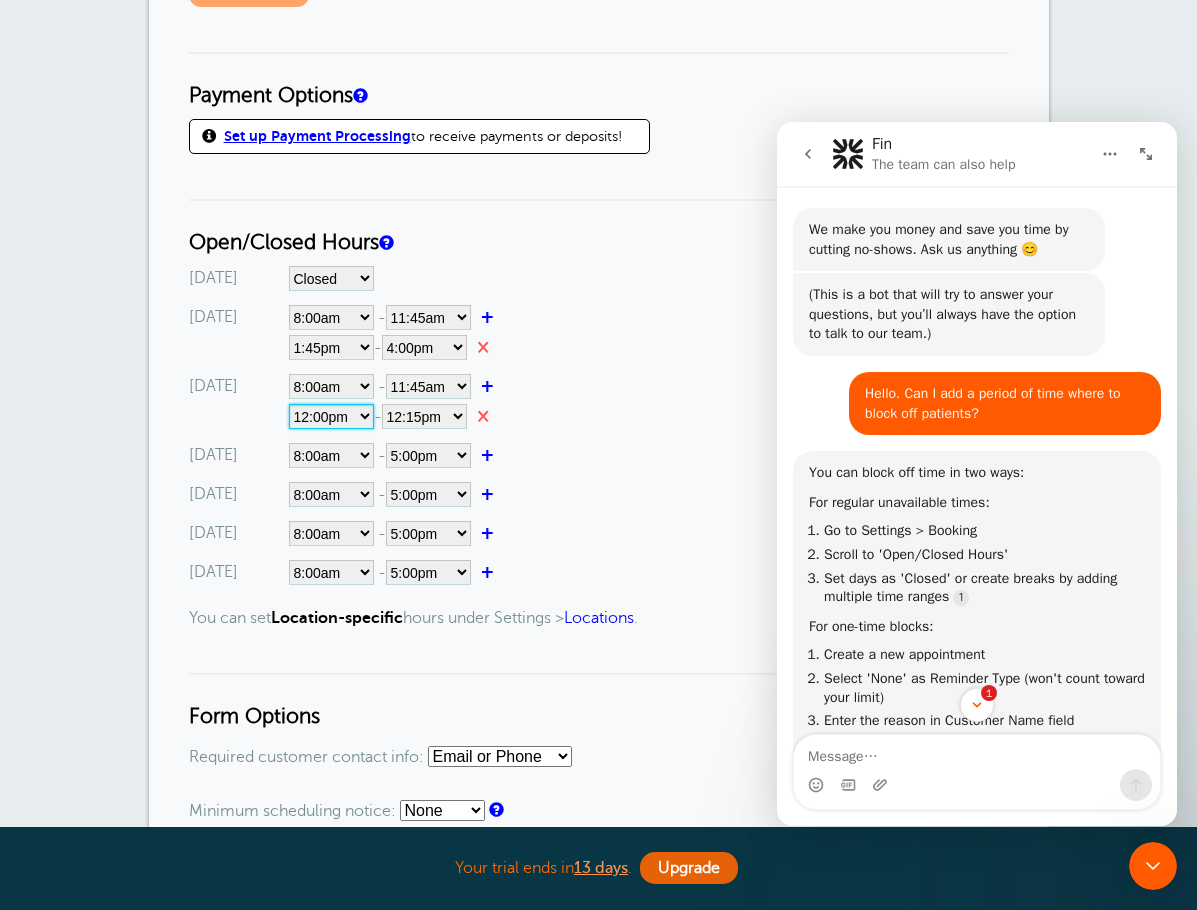 click on "12:00am 12:15am 12:30am 12:45am 1:00am 1:15am 1:30am 1:45am 2:00am 2:15am 2:30am 2:45am 3:00am 3:15am 3:30am 3:45am 4:00am 4:15am 4:30am 4:45am 5:00am 5:15am 5:30am 5:45am 6:00am 6:15am 6:30am 6:45am 7:00am 7:15am 7:30am 7:45am 8:00am 8:15am 8:30am 8:45am 9:00am 9:15am 9:30am 9:45am 10:00am 10:15am 10:30am 10:45am 11:00am 11:15am 11:30am 11:45am 12:00pm 12:15pm 12:30pm 12:45pm 1:00pm 1:15pm 1:30pm 1:45pm 2:00pm 2:15pm 2:30pm 2:45pm 3:00pm 3:15pm 3:30pm 3:45pm 4:00pm 4:15pm 4:30pm 4:45pm 5:00pm 5:15pm 5:30pm 5:45pm 6:00pm 6:15pm 6:30pm 6:45pm 7:00pm 7:15pm 7:30pm 7:45pm 8:00pm 8:15pm 8:30pm 8:45pm 9:00pm 9:15pm 9:30pm 9:45pm 10:00pm 10:15pm 10:30pm 10:45pm 11:00pm 11:15pm 11:30pm 11:45pm" at bounding box center (331, 416) 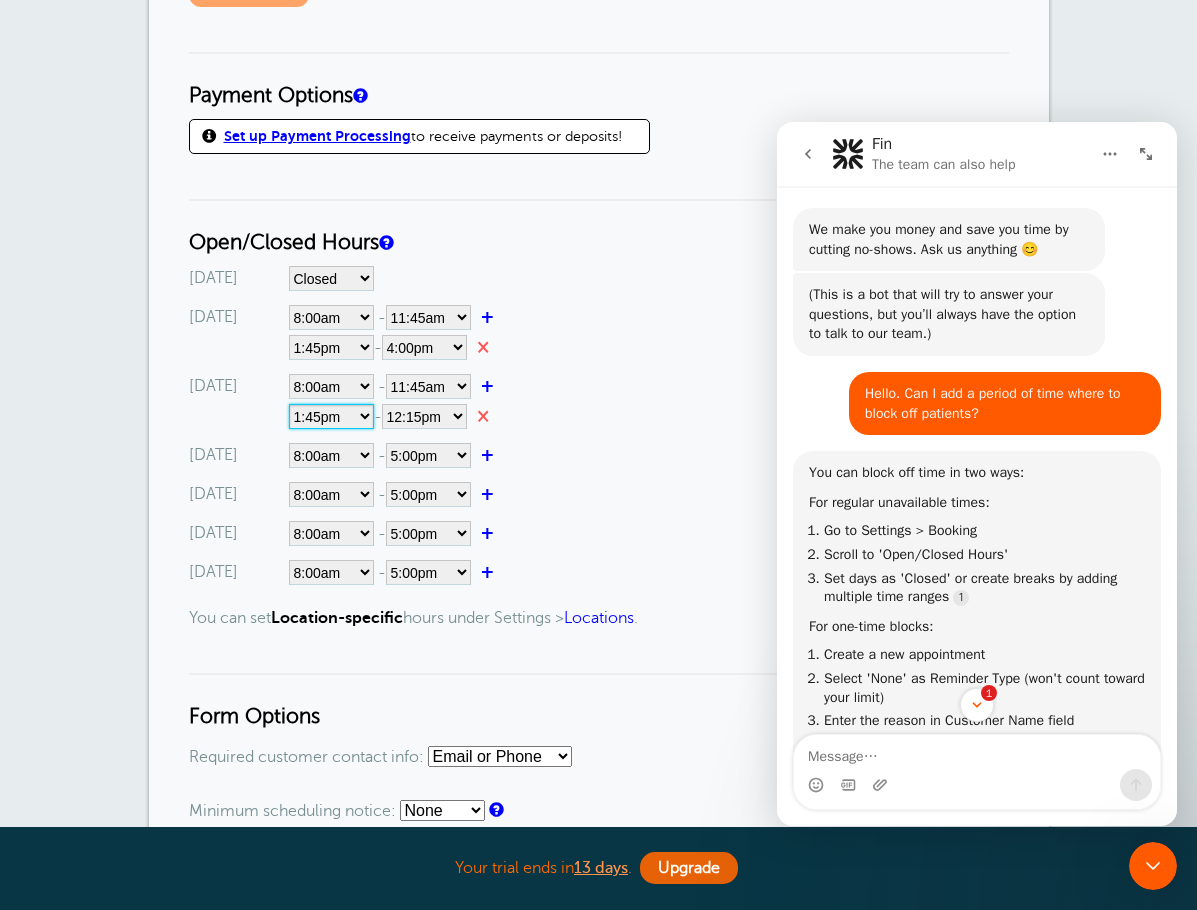 click on "12:00am 12:15am 12:30am 12:45am 1:00am 1:15am 1:30am 1:45am 2:00am 2:15am 2:30am 2:45am 3:00am 3:15am 3:30am 3:45am 4:00am 4:15am 4:30am 4:45am 5:00am 5:15am 5:30am 5:45am 6:00am 6:15am 6:30am 6:45am 7:00am 7:15am 7:30am 7:45am 8:00am 8:15am 8:30am 8:45am 9:00am 9:15am 9:30am 9:45am 10:00am 10:15am 10:30am 10:45am 11:00am 11:15am 11:30am 11:45am 12:00pm 12:15pm 12:30pm 12:45pm 1:00pm 1:15pm 1:30pm 1:45pm 2:00pm 2:15pm 2:30pm 2:45pm 3:00pm 3:15pm 3:30pm 3:45pm 4:00pm 4:15pm 4:30pm 4:45pm 5:00pm 5:15pm 5:30pm 5:45pm 6:00pm 6:15pm 6:30pm 6:45pm 7:00pm 7:15pm 7:30pm 7:45pm 8:00pm 8:15pm 8:30pm 8:45pm 9:00pm 9:15pm 9:30pm 9:45pm 10:00pm 10:15pm 10:30pm 10:45pm 11:00pm 11:15pm 11:30pm 11:45pm" at bounding box center (331, 416) 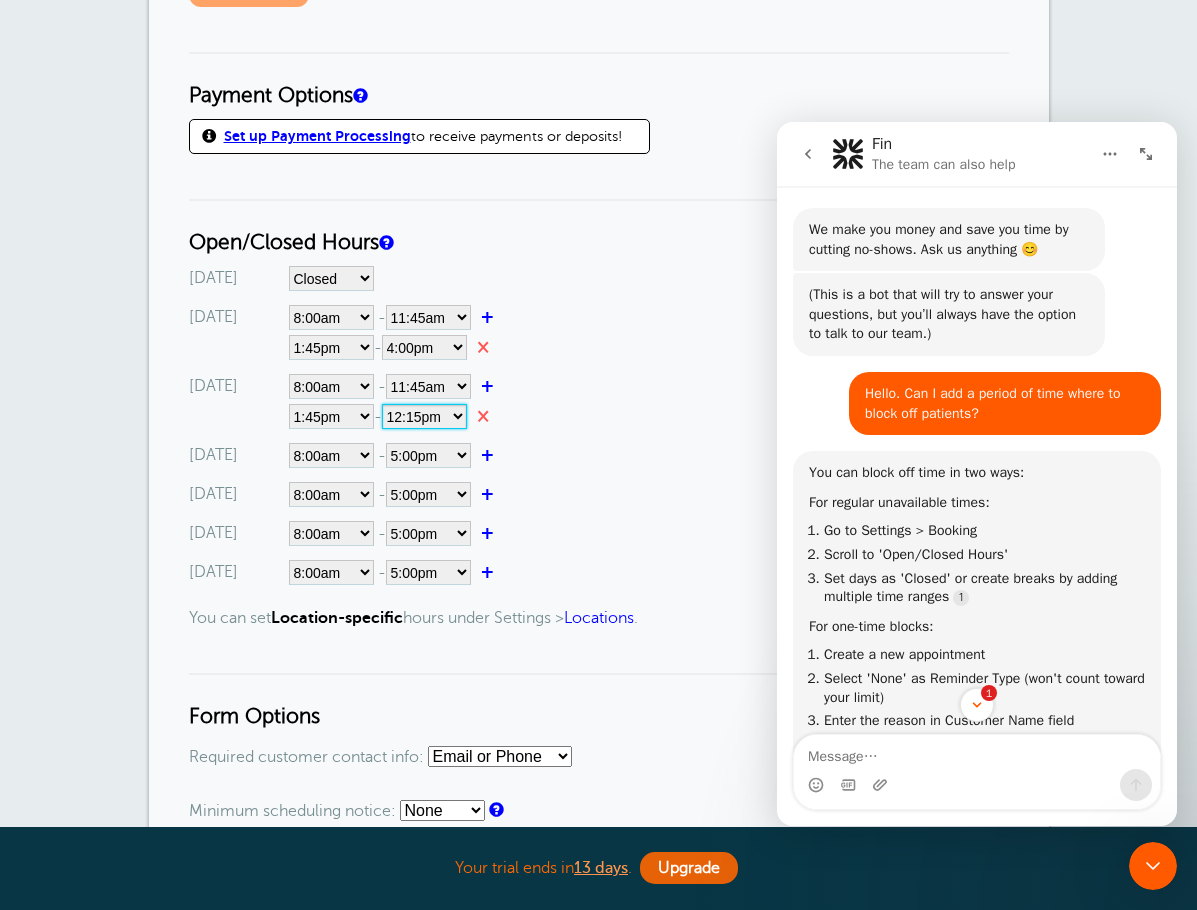 click on "12:00am 12:15am 12:30am 12:45am 1:00am 1:15am 1:30am 1:45am 2:00am 2:15am 2:30am 2:45am 3:00am 3:15am 3:30am 3:45am 4:00am 4:15am 4:30am 4:45am 5:00am 5:15am 5:30am 5:45am 6:00am 6:15am 6:30am 6:45am 7:00am 7:15am 7:30am 7:45am 8:00am 8:15am 8:30am 8:45am 9:00am 9:15am 9:30am 9:45am 10:00am 10:15am 10:30am 10:45am 11:00am 11:15am 11:30am 11:45am 12:00pm 12:15pm 12:30pm 12:45pm 1:00pm 1:15pm 1:30pm 1:45pm 2:00pm 2:15pm 2:30pm 2:45pm 3:00pm 3:15pm 3:30pm 3:45pm 4:00pm 4:15pm 4:30pm 4:45pm 5:00pm 5:15pm 5:30pm 5:45pm 6:00pm 6:15pm 6:30pm 6:45pm 7:00pm 7:15pm 7:30pm 7:45pm 8:00pm 8:15pm 8:30pm 8:45pm 9:00pm 9:15pm 9:30pm 9:45pm 10:00pm 10:15pm 10:30pm 10:45pm 11:00pm 11:15pm 11:30pm 11:45pm" at bounding box center [424, 416] 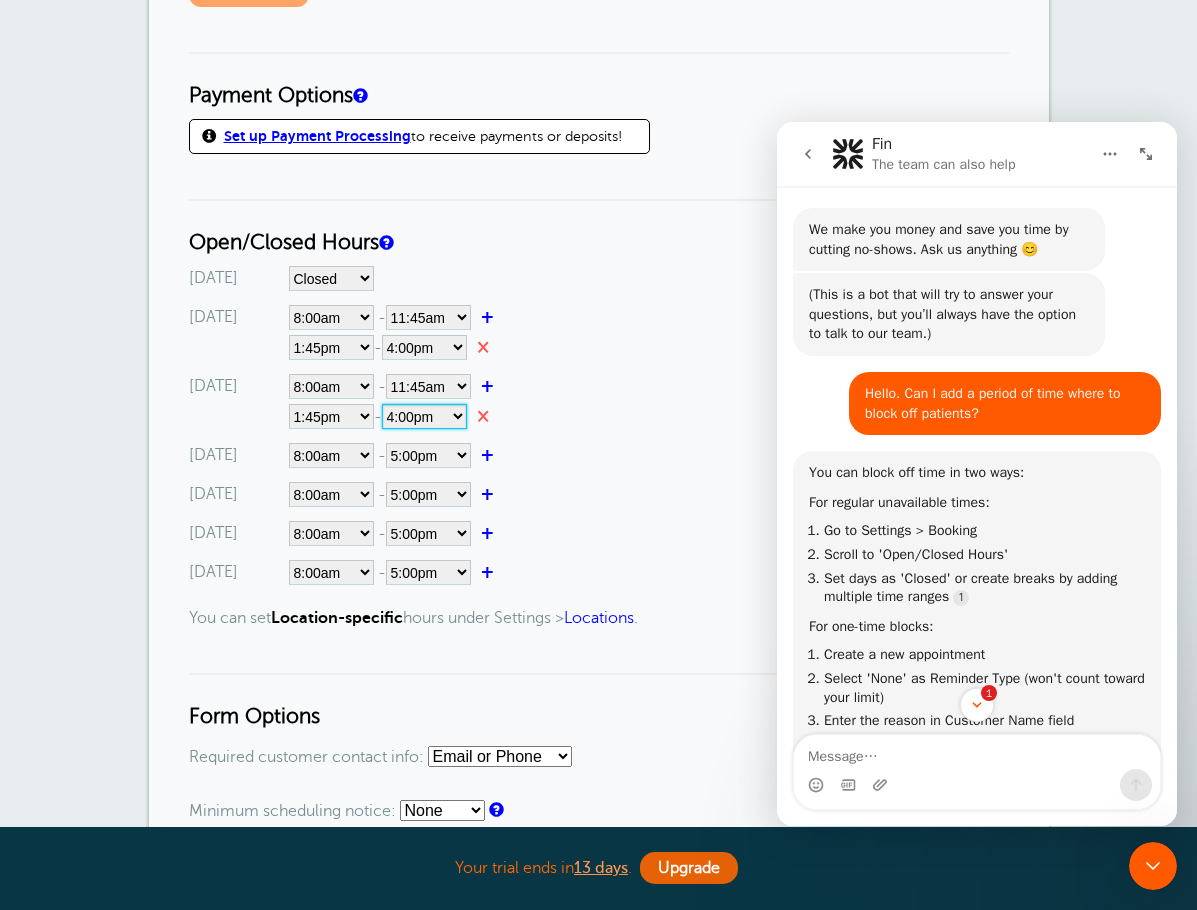 click on "12:00am 12:15am 12:30am 12:45am 1:00am 1:15am 1:30am 1:45am 2:00am 2:15am 2:30am 2:45am 3:00am 3:15am 3:30am 3:45am 4:00am 4:15am 4:30am 4:45am 5:00am 5:15am 5:30am 5:45am 6:00am 6:15am 6:30am 6:45am 7:00am 7:15am 7:30am 7:45am 8:00am 8:15am 8:30am 8:45am 9:00am 9:15am 9:30am 9:45am 10:00am 10:15am 10:30am 10:45am 11:00am 11:15am 11:30am 11:45am 12:00pm 12:15pm 12:30pm 12:45pm 1:00pm 1:15pm 1:30pm 1:45pm 2:00pm 2:15pm 2:30pm 2:45pm 3:00pm 3:15pm 3:30pm 3:45pm 4:00pm 4:15pm 4:30pm 4:45pm 5:00pm 5:15pm 5:30pm 5:45pm 6:00pm 6:15pm 6:30pm 6:45pm 7:00pm 7:15pm 7:30pm 7:45pm 8:00pm 8:15pm 8:30pm 8:45pm 9:00pm 9:15pm 9:30pm 9:45pm 10:00pm 10:15pm 10:30pm 10:45pm 11:00pm 11:15pm 11:30pm 11:45pm" at bounding box center (424, 416) 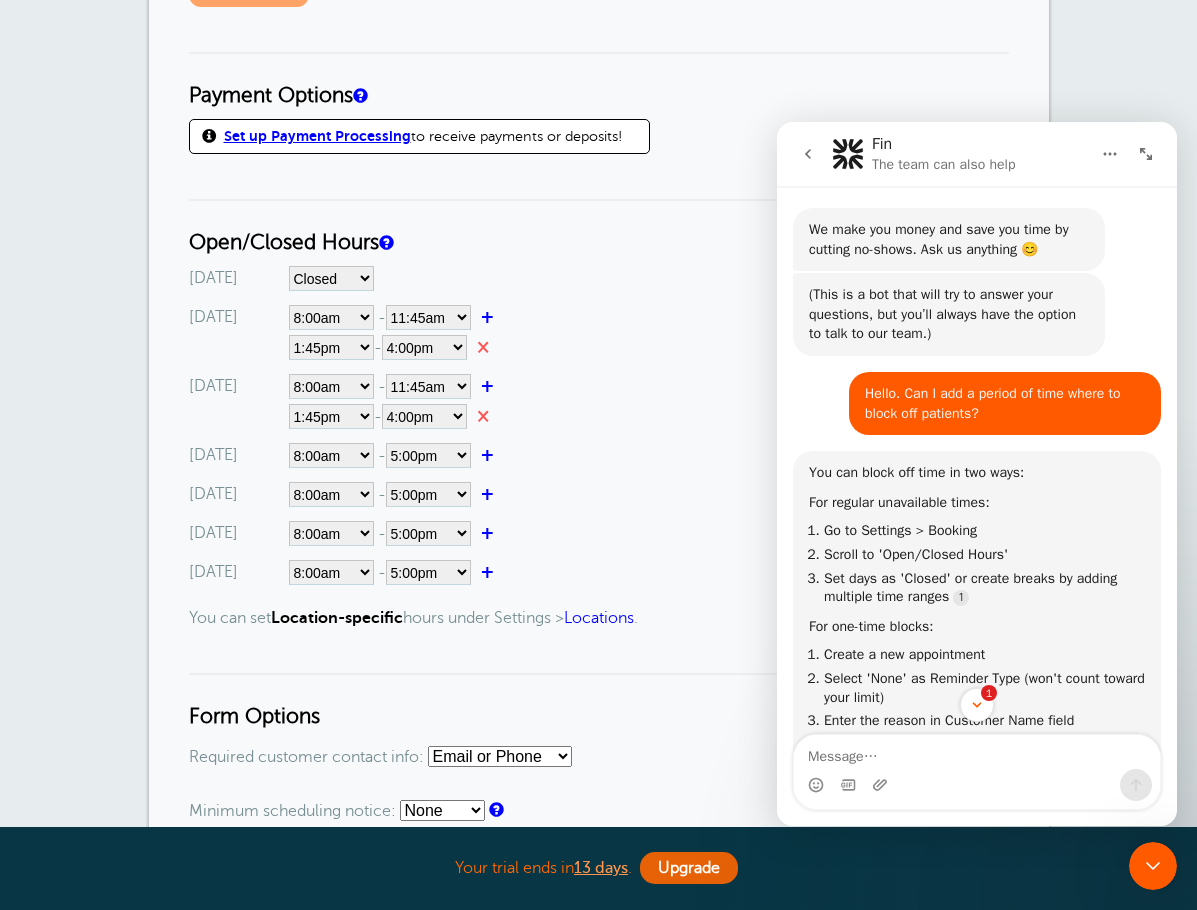 click on "Set up Payment Processing  to receive payments or deposits!" at bounding box center (419, 136) 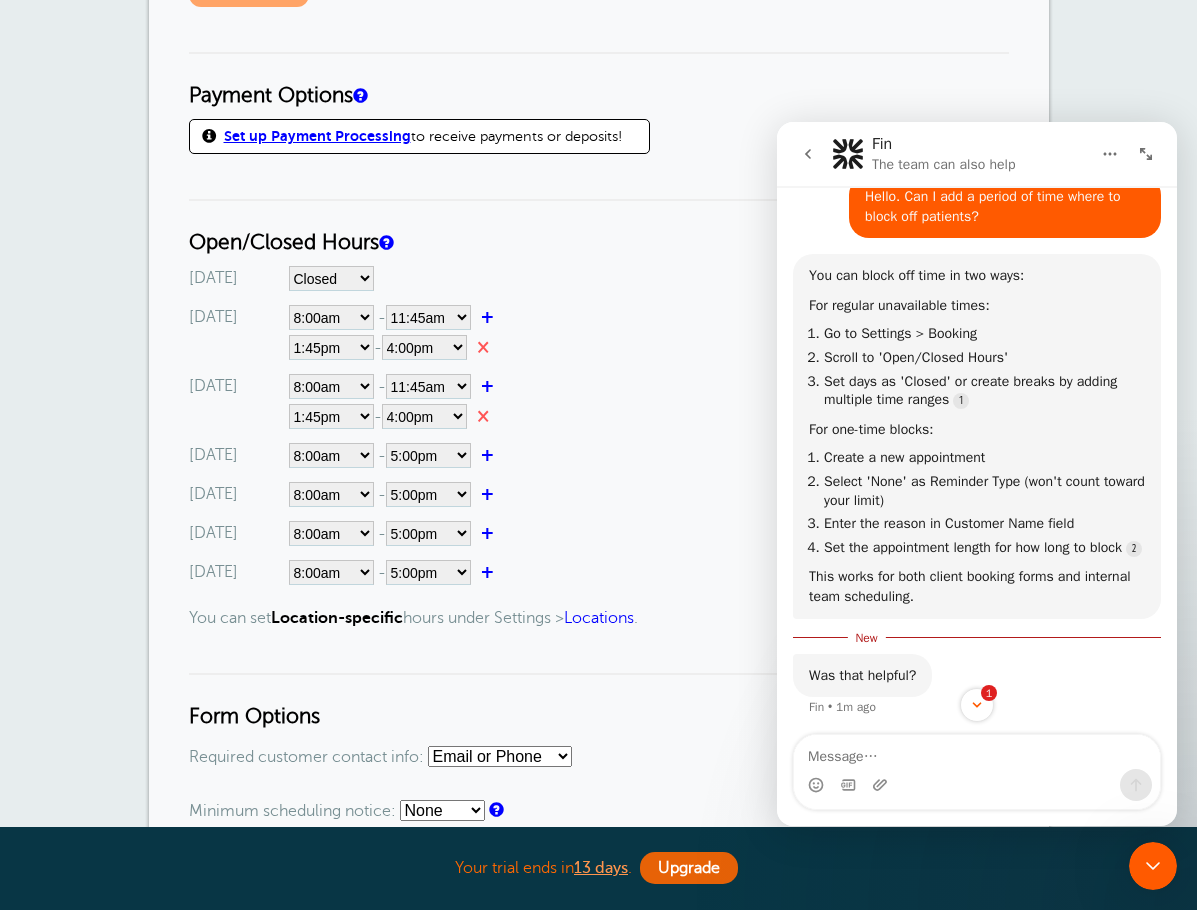 scroll, scrollTop: 223, scrollLeft: 0, axis: vertical 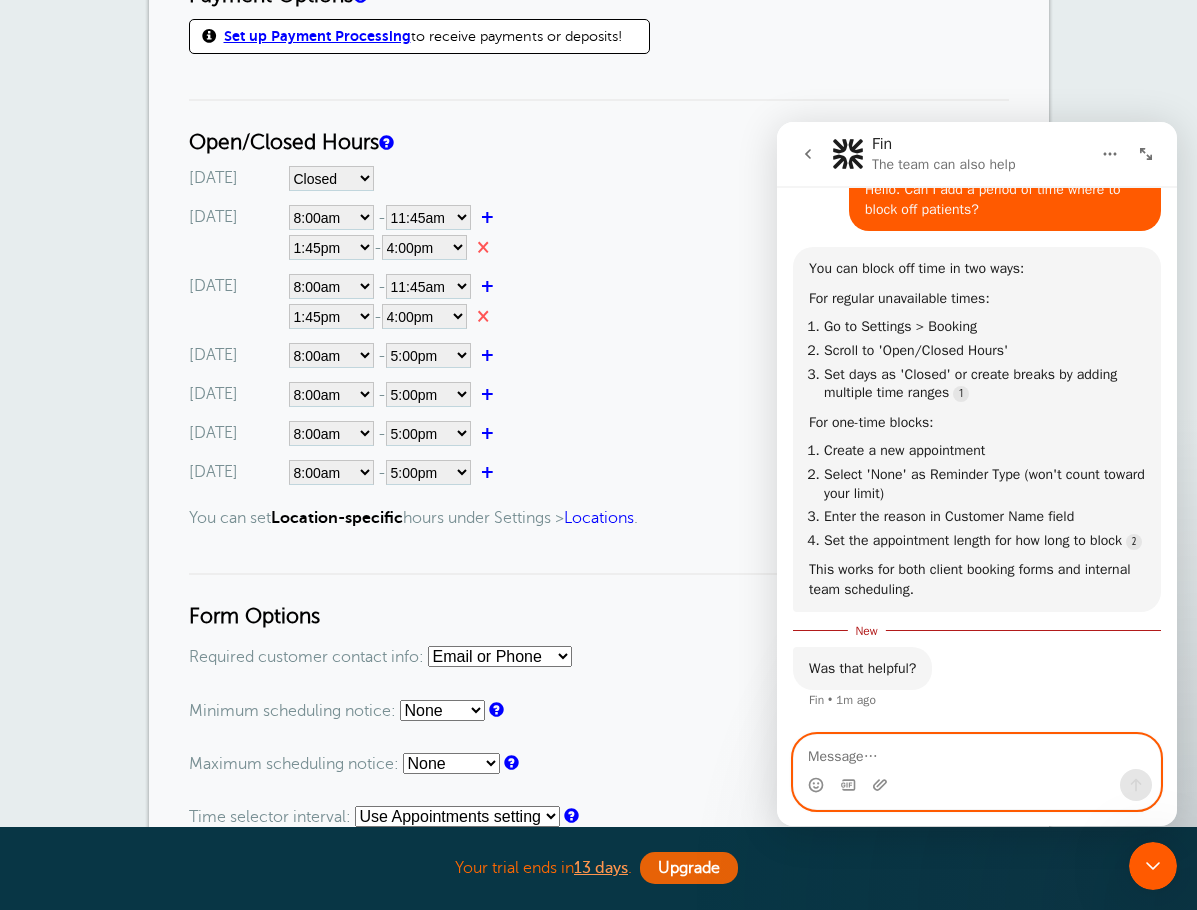 click at bounding box center [977, 752] 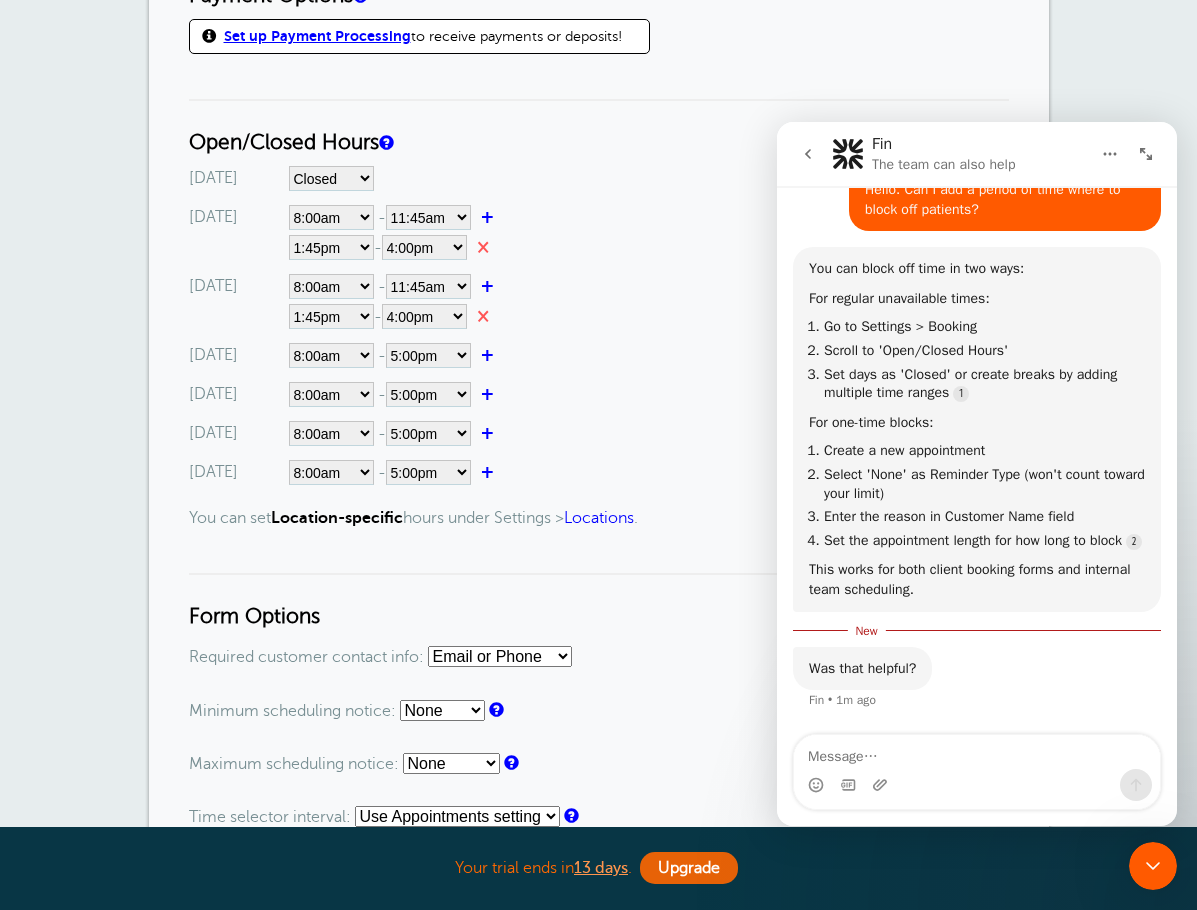 click on "Sunday
Closed
12:00am
12:15am
12:30am
12:45am
1:00am
1:15am
1:30am
1:45am
2:00am
2:15am
2:30am
2:45am
3:00am 3:15am 3:30am 3:45am 4:00am 4:15am 4:30am 4:45am +" at bounding box center (599, 325) 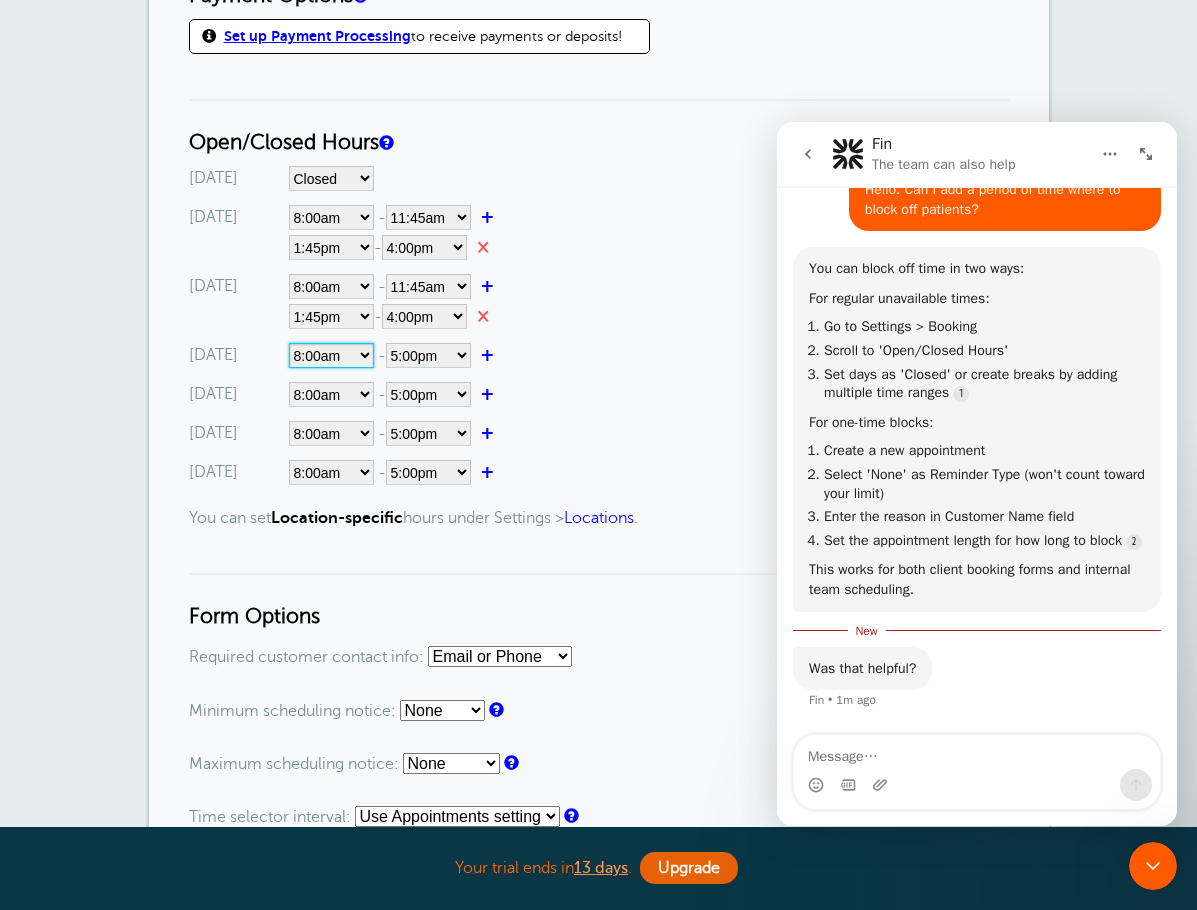 click on "Closed
12:00am
12:15am
12:30am
12:45am
1:00am
1:15am
1:30am
1:45am
2:00am
2:15am
2:30am
2:45am
3:00am
3:15am
3:30am
3:45am 4:00am" at bounding box center (331, 355) 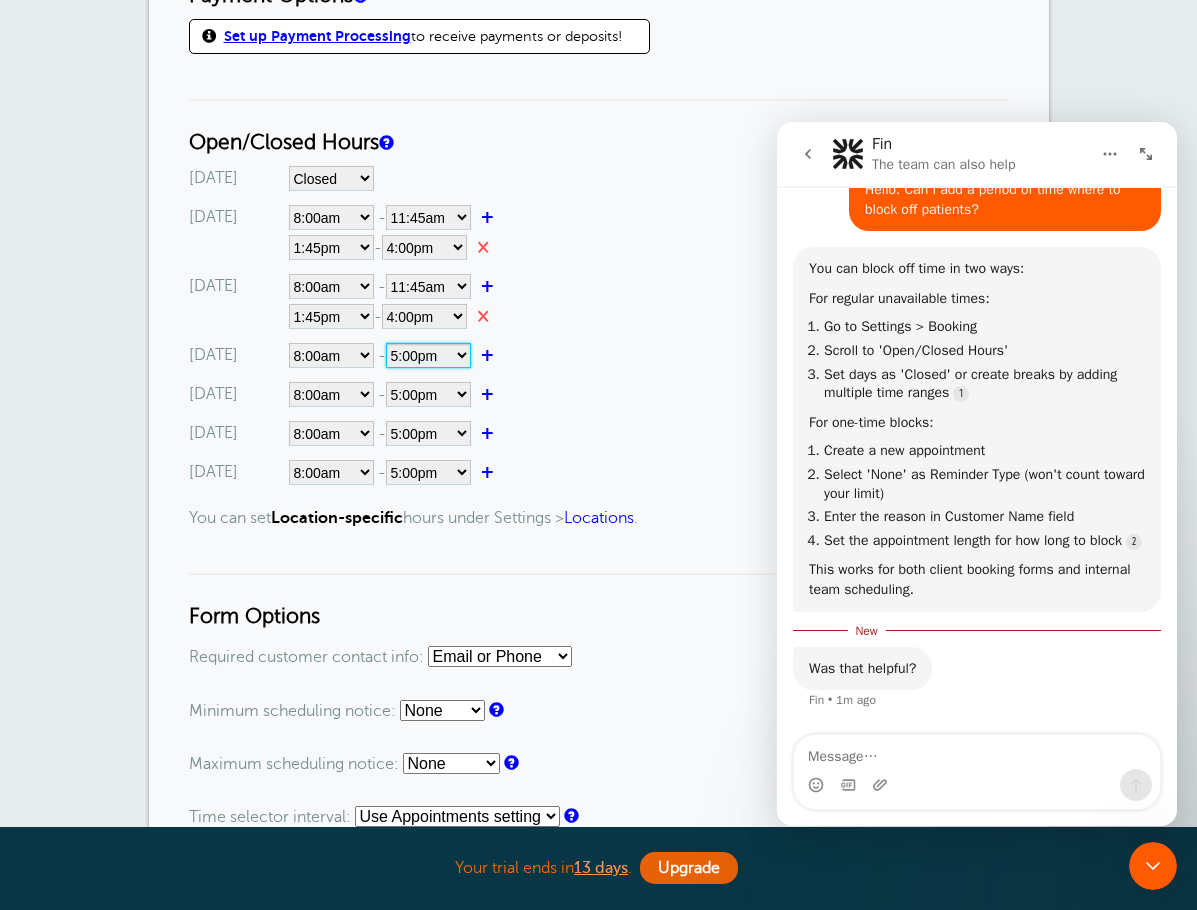 click on "12:00am
12:15am
12:30am
12:45am
1:00am
1:15am
1:30am
1:45am
2:00am
2:15am
2:30am
2:45am
3:00am
3:15am 3:30am 3:45am 4:00am 4:15am 4:30am 4:45am 5:00am" at bounding box center (428, 355) 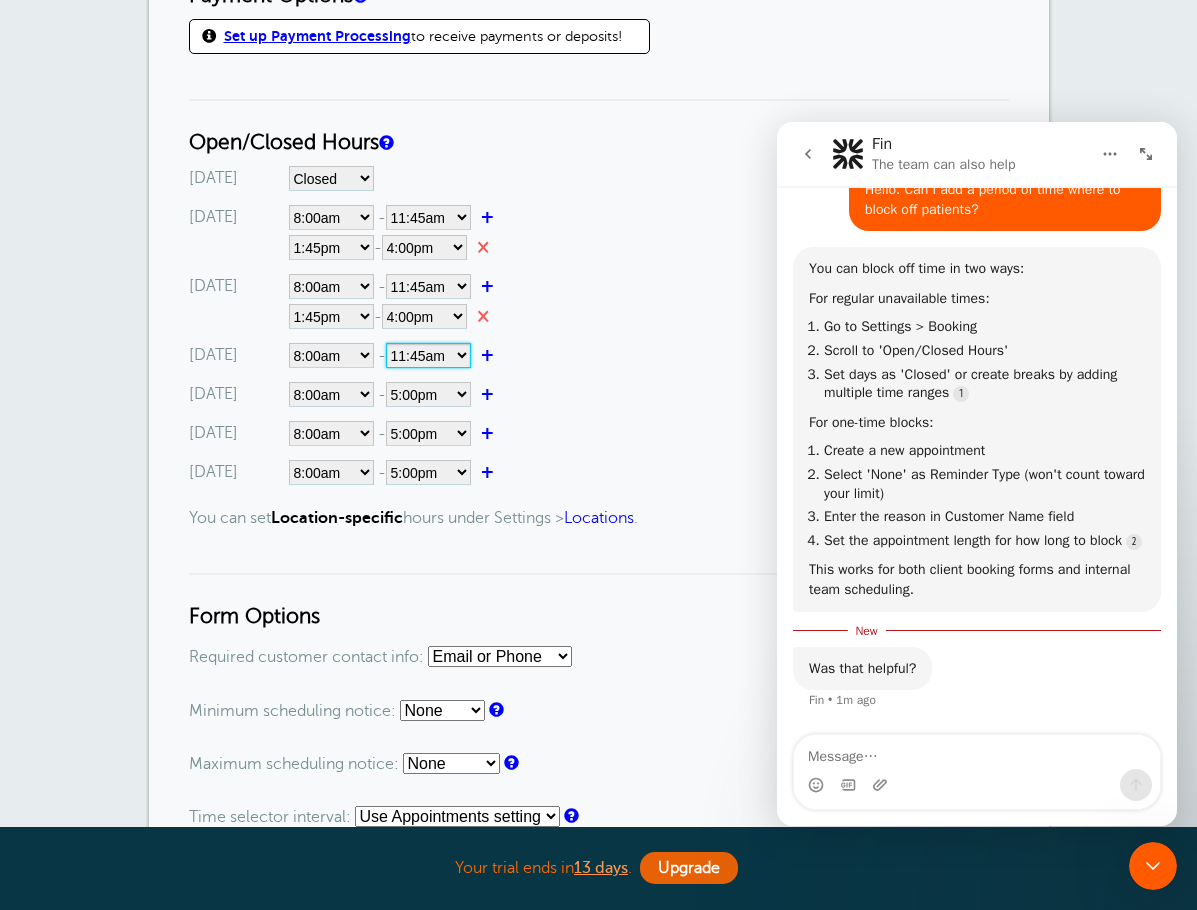 click on "12:00am
12:15am
12:30am
12:45am
1:00am
1:15am
1:30am
1:45am
2:00am
2:15am
2:30am
2:45am
3:00am
3:15am 3:30am 3:45am 4:00am 4:15am 4:30am 4:45am 5:00am" at bounding box center (428, 355) 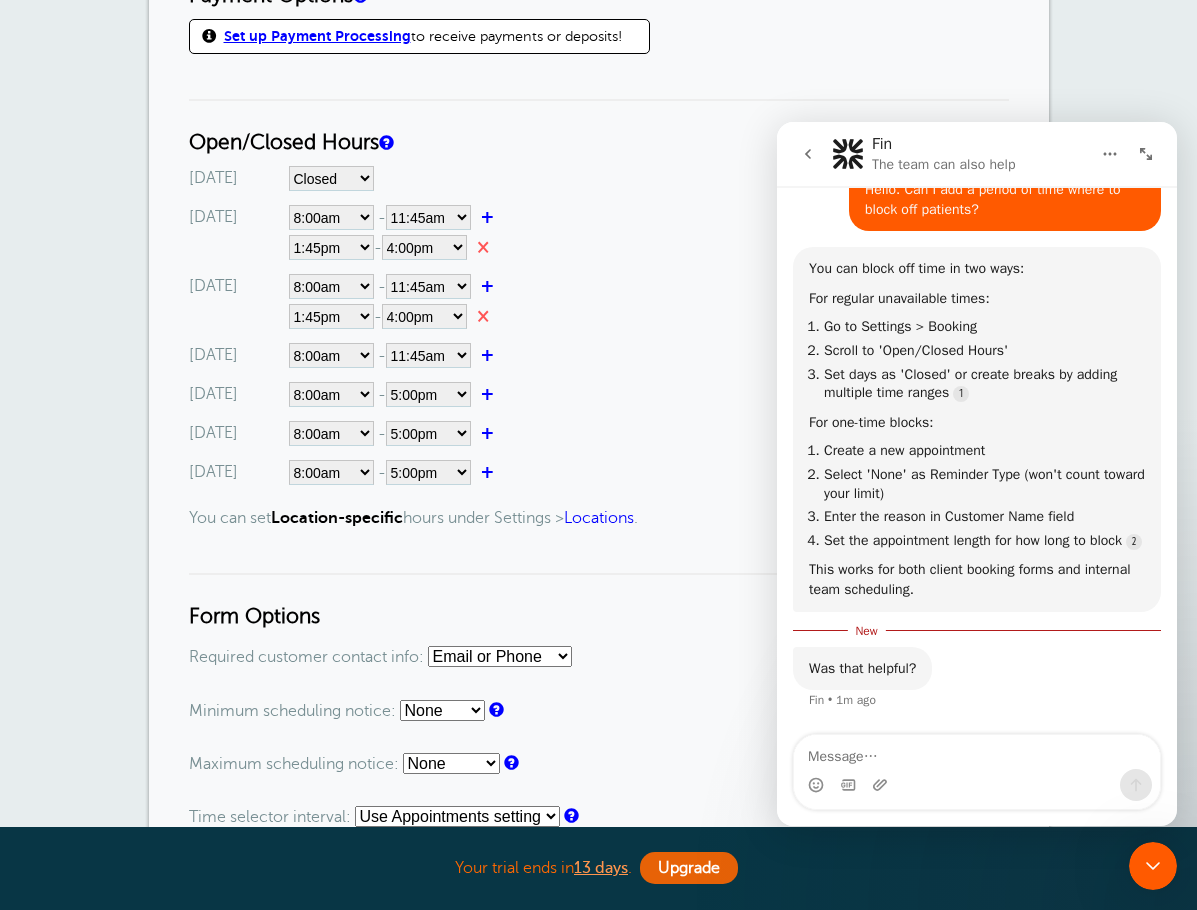 click on "+" at bounding box center [492, 355] 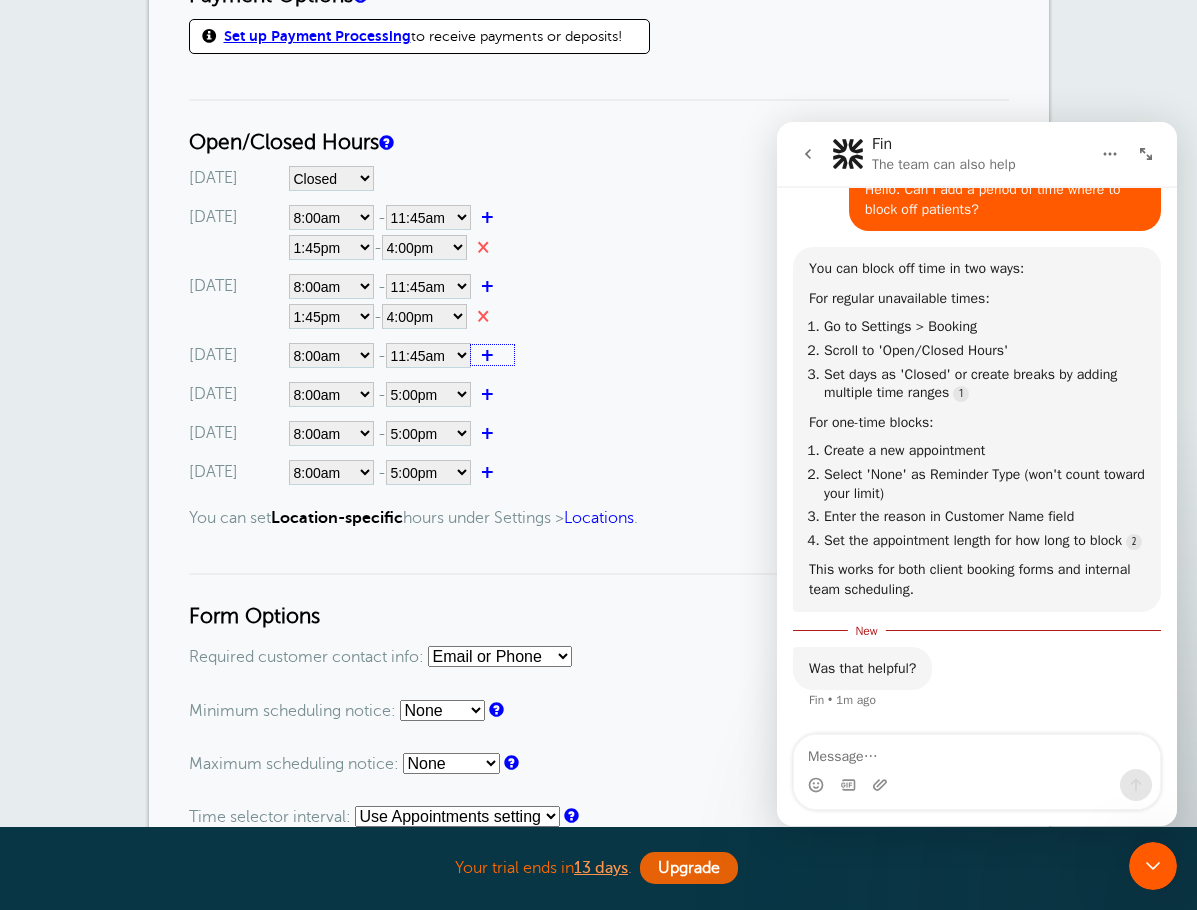 select on "12" 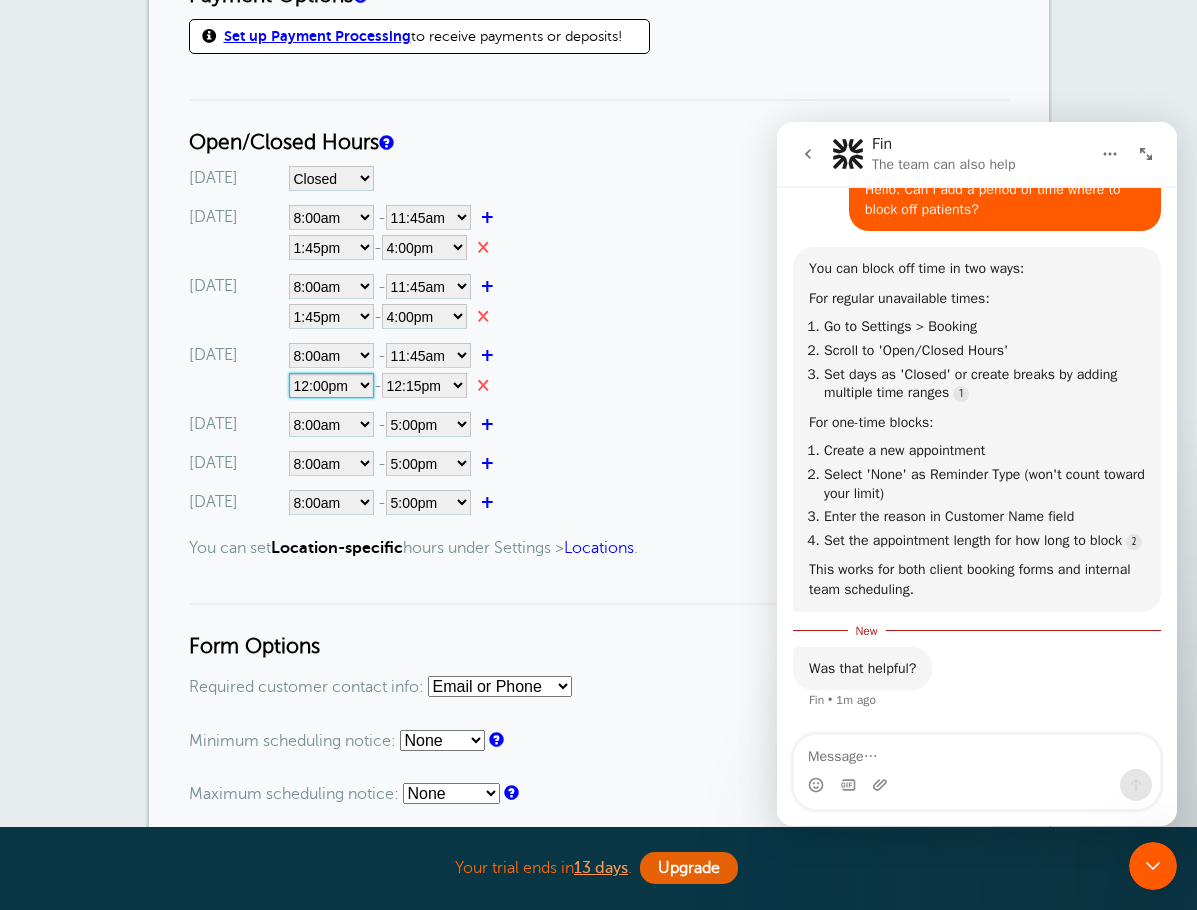 click on "12:00am 12:15am 12:30am 12:45am 1:00am 1:15am 1:30am 1:45am 2:00am 2:15am 2:30am 2:45am 3:00am 3:15am 3:30am 3:45am 4:00am 4:15am 4:30am 4:45am 5:00am 5:15am 5:30am 5:45am 6:00am 6:15am 6:30am 6:45am 7:00am 7:15am 7:30am 7:45am 8:00am 8:15am 8:30am 8:45am 9:00am 9:15am 9:30am 9:45am 10:00am 10:15am 10:30am 10:45am 11:00am 11:15am 11:30am 11:45am 12:00pm 12:15pm 12:30pm 12:45pm 1:00pm 1:15pm 1:30pm 1:45pm 2:00pm 2:15pm 2:30pm 2:45pm 3:00pm 3:15pm 3:30pm 3:45pm 4:00pm 4:15pm 4:30pm 4:45pm 5:00pm 5:15pm 5:30pm 5:45pm 6:00pm 6:15pm 6:30pm 6:45pm 7:00pm 7:15pm 7:30pm 7:45pm 8:00pm 8:15pm 8:30pm 8:45pm 9:00pm 9:15pm 9:30pm 9:45pm 10:00pm 10:15pm 10:30pm 10:45pm 11:00pm 11:15pm 11:30pm 11:45pm" at bounding box center (331, 385) 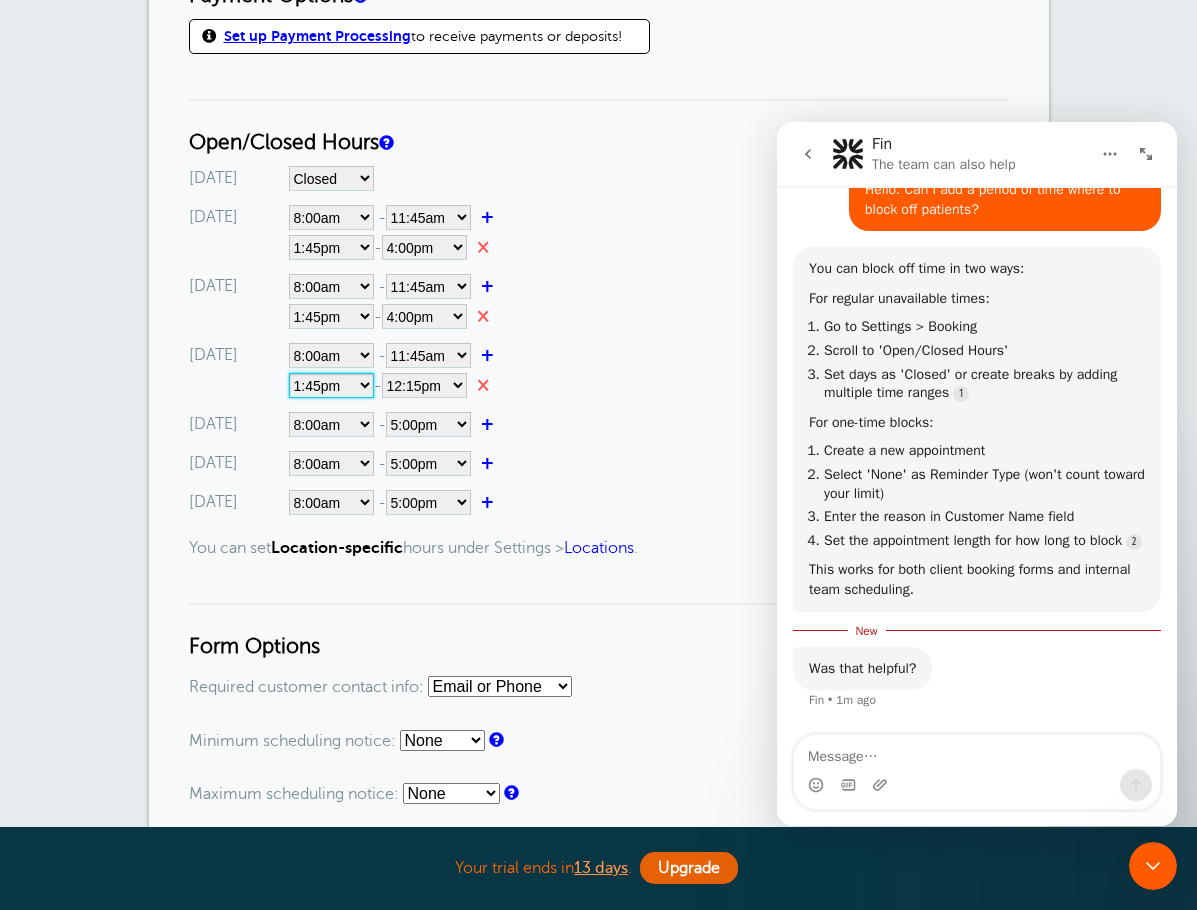 click on "12:00am 12:15am 12:30am 12:45am 1:00am 1:15am 1:30am 1:45am 2:00am 2:15am 2:30am 2:45am 3:00am 3:15am 3:30am 3:45am 4:00am 4:15am 4:30am 4:45am 5:00am 5:15am 5:30am 5:45am 6:00am 6:15am 6:30am 6:45am 7:00am 7:15am 7:30am 7:45am 8:00am 8:15am 8:30am 8:45am 9:00am 9:15am 9:30am 9:45am 10:00am 10:15am 10:30am 10:45am 11:00am 11:15am 11:30am 11:45am 12:00pm 12:15pm 12:30pm 12:45pm 1:00pm 1:15pm 1:30pm 1:45pm 2:00pm 2:15pm 2:30pm 2:45pm 3:00pm 3:15pm 3:30pm 3:45pm 4:00pm 4:15pm 4:30pm 4:45pm 5:00pm 5:15pm 5:30pm 5:45pm 6:00pm 6:15pm 6:30pm 6:45pm 7:00pm 7:15pm 7:30pm 7:45pm 8:00pm 8:15pm 8:30pm 8:45pm 9:00pm 9:15pm 9:30pm 9:45pm 10:00pm 10:15pm 10:30pm 10:45pm 11:00pm 11:15pm 11:30pm 11:45pm" at bounding box center (331, 385) 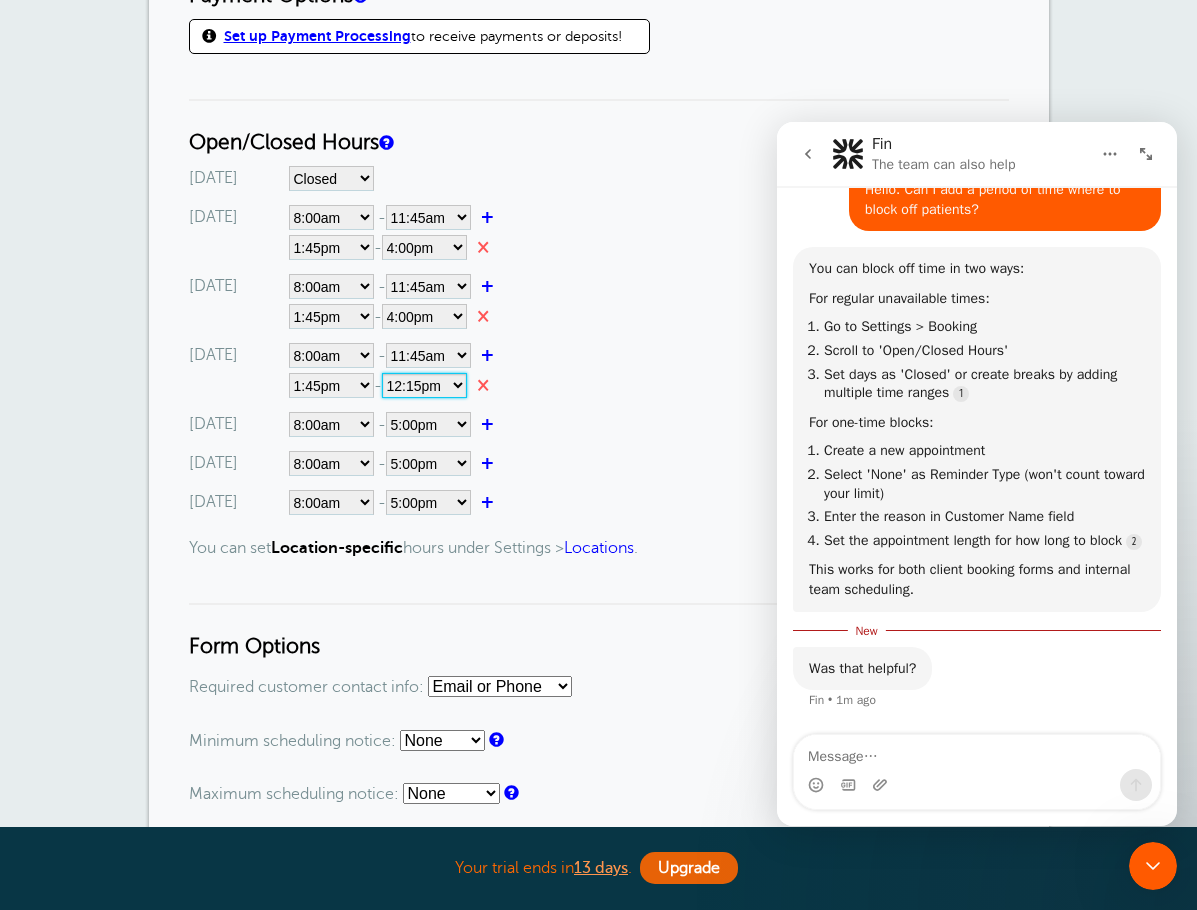 click on "12:00am 12:15am 12:30am 12:45am 1:00am 1:15am 1:30am 1:45am 2:00am 2:15am 2:30am 2:45am 3:00am 3:15am 3:30am 3:45am 4:00am 4:15am 4:30am 4:45am 5:00am 5:15am 5:30am 5:45am 6:00am 6:15am 6:30am 6:45am 7:00am 7:15am 7:30am 7:45am 8:00am 8:15am 8:30am 8:45am 9:00am 9:15am 9:30am 9:45am 10:00am 10:15am 10:30am 10:45am 11:00am 11:15am 11:30am 11:45am 12:00pm 12:15pm 12:30pm 12:45pm 1:00pm 1:15pm 1:30pm 1:45pm 2:00pm 2:15pm 2:30pm 2:45pm 3:00pm 3:15pm 3:30pm 3:45pm 4:00pm 4:15pm 4:30pm 4:45pm 5:00pm 5:15pm 5:30pm 5:45pm 6:00pm 6:15pm 6:30pm 6:45pm 7:00pm 7:15pm 7:30pm 7:45pm 8:00pm 8:15pm 8:30pm 8:45pm 9:00pm 9:15pm 9:30pm 9:45pm 10:00pm 10:15pm 10:30pm 10:45pm 11:00pm 11:15pm 11:30pm 11:45pm" at bounding box center (424, 385) 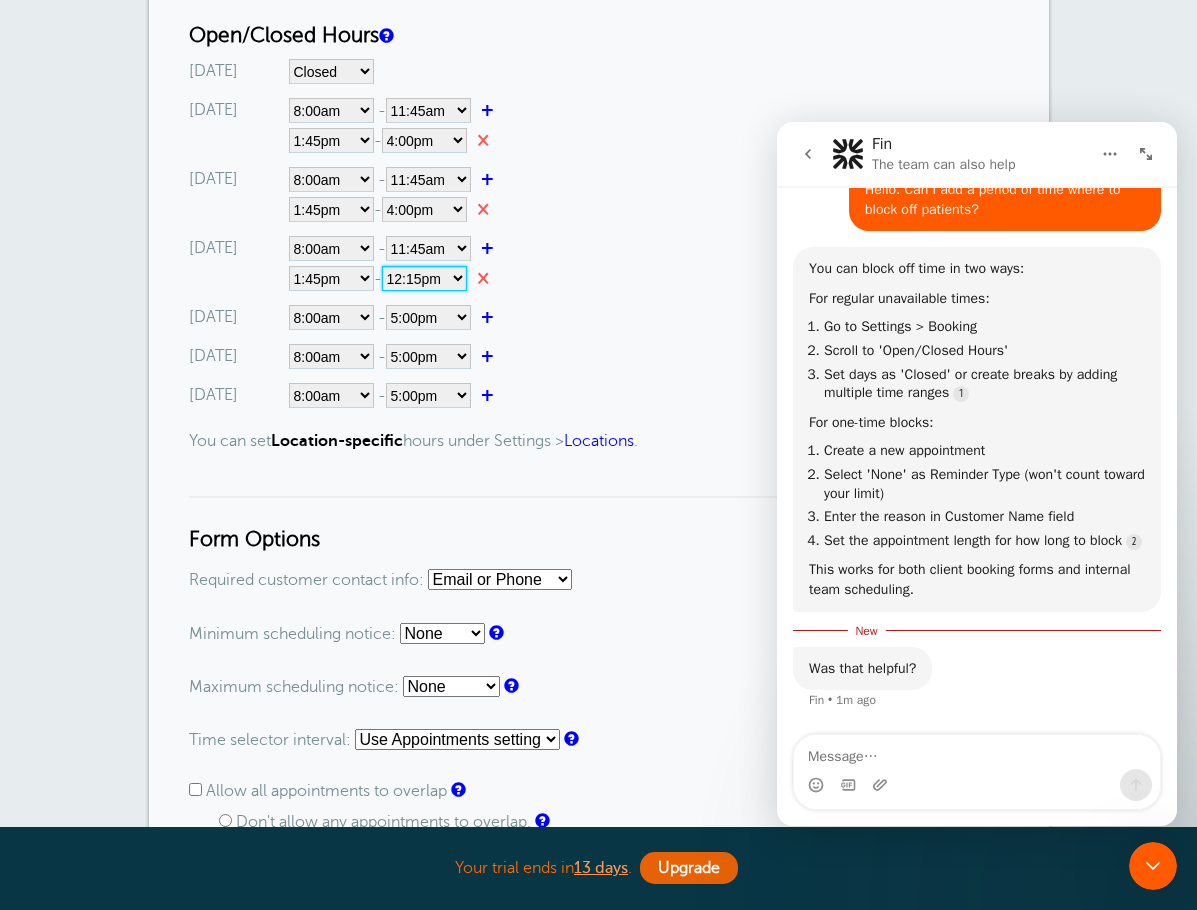 scroll, scrollTop: 900, scrollLeft: 0, axis: vertical 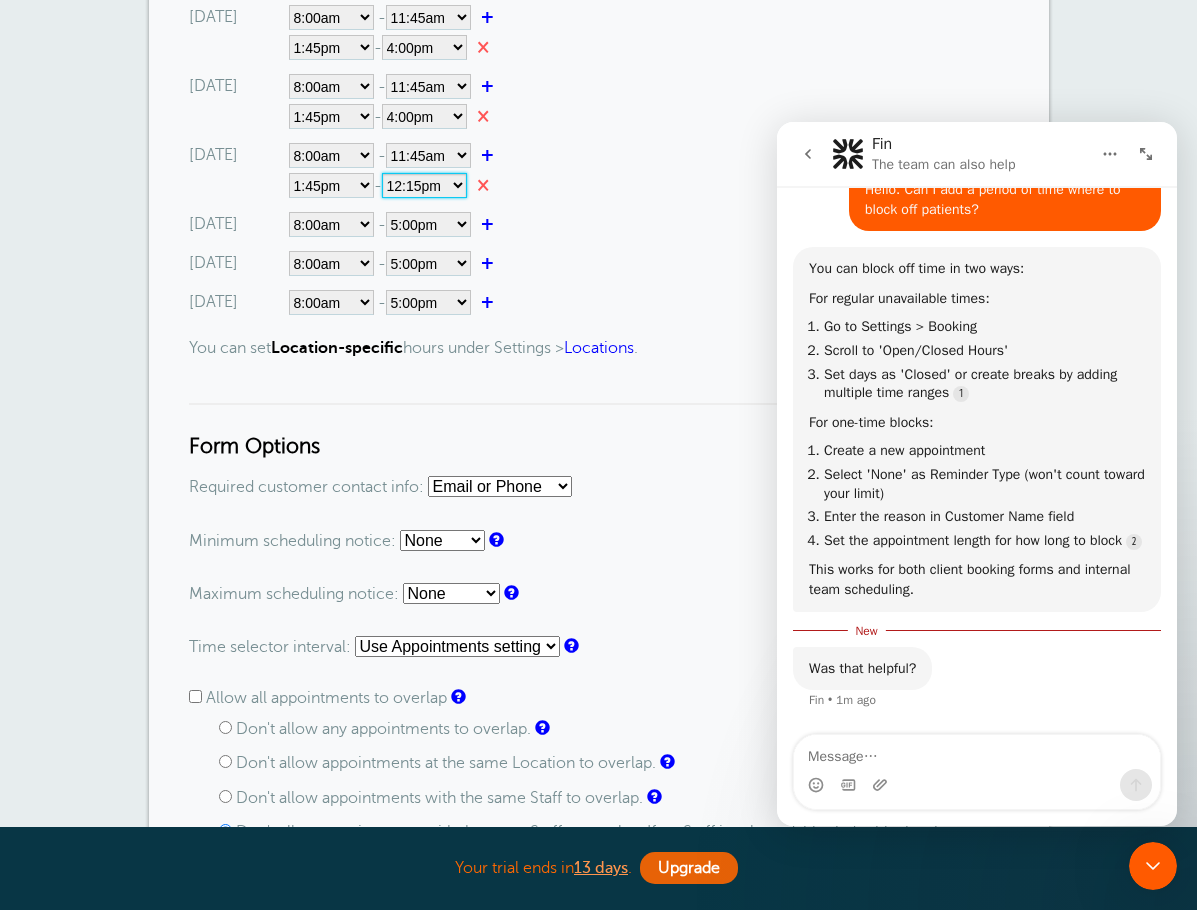 click on "12:00am 12:15am 12:30am 12:45am 1:00am 1:15am 1:30am 1:45am 2:00am 2:15am 2:30am 2:45am 3:00am 3:15am 3:30am 3:45am 4:00am 4:15am 4:30am 4:45am 5:00am 5:15am 5:30am 5:45am 6:00am 6:15am 6:30am 6:45am 7:00am 7:15am 7:30am 7:45am 8:00am 8:15am 8:30am 8:45am 9:00am 9:15am 9:30am 9:45am 10:00am 10:15am 10:30am 10:45am 11:00am 11:15am 11:30am 11:45am 12:00pm 12:15pm 12:30pm 12:45pm 1:00pm 1:15pm 1:30pm 1:45pm 2:00pm 2:15pm 2:30pm 2:45pm 3:00pm 3:15pm 3:30pm 3:45pm 4:00pm 4:15pm 4:30pm 4:45pm 5:00pm 5:15pm 5:30pm 5:45pm 6:00pm 6:15pm 6:30pm 6:45pm 7:00pm 7:15pm 7:30pm 7:45pm 8:00pm 8:15pm 8:30pm 8:45pm 9:00pm 9:15pm 9:30pm 9:45pm 10:00pm 10:15pm 10:30pm 10:45pm 11:00pm 11:15pm 11:30pm 11:45pm" at bounding box center (424, 185) 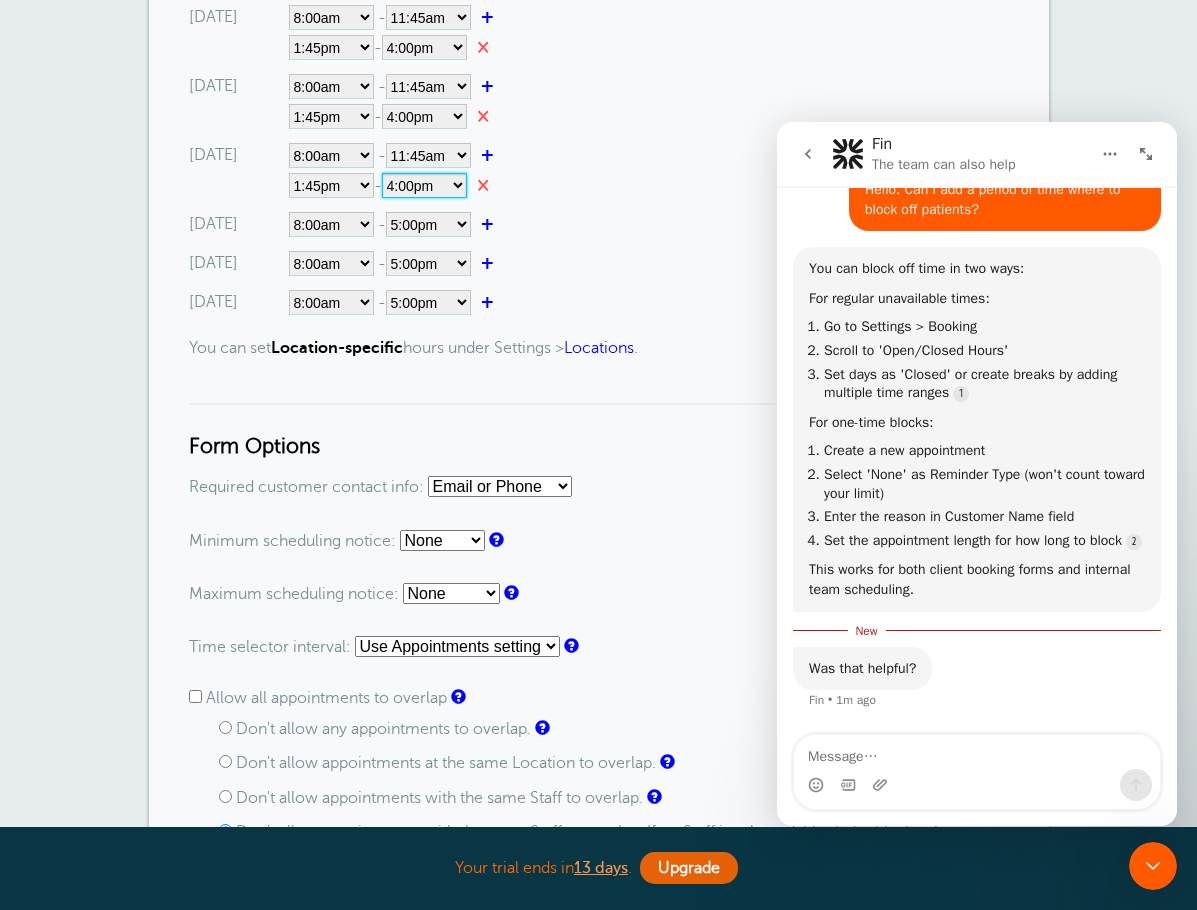 click on "12:00am 12:15am 12:30am 12:45am 1:00am 1:15am 1:30am 1:45am 2:00am 2:15am 2:30am 2:45am 3:00am 3:15am 3:30am 3:45am 4:00am 4:15am 4:30am 4:45am 5:00am 5:15am 5:30am 5:45am 6:00am 6:15am 6:30am 6:45am 7:00am 7:15am 7:30am 7:45am 8:00am 8:15am 8:30am 8:45am 9:00am 9:15am 9:30am 9:45am 10:00am 10:15am 10:30am 10:45am 11:00am 11:15am 11:30am 11:45am 12:00pm 12:15pm 12:30pm 12:45pm 1:00pm 1:15pm 1:30pm 1:45pm 2:00pm 2:15pm 2:30pm 2:45pm 3:00pm 3:15pm 3:30pm 3:45pm 4:00pm 4:15pm 4:30pm 4:45pm 5:00pm 5:15pm 5:30pm 5:45pm 6:00pm 6:15pm 6:30pm 6:45pm 7:00pm 7:15pm 7:30pm 7:45pm 8:00pm 8:15pm 8:30pm 8:45pm 9:00pm 9:15pm 9:30pm 9:45pm 10:00pm 10:15pm 10:30pm 10:45pm 11:00pm 11:15pm 11:30pm 11:45pm" at bounding box center (424, 185) 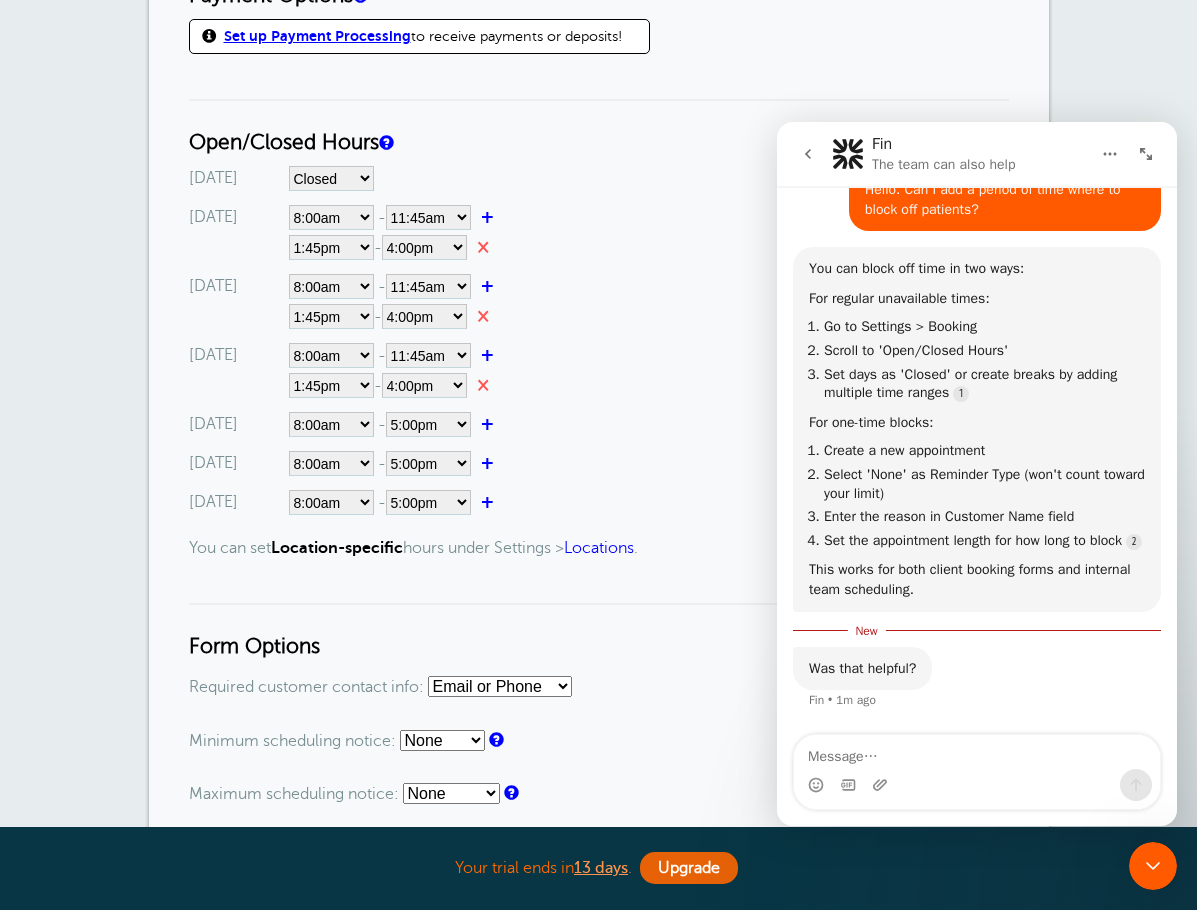 click on "Wednesday
Closed
12:00am
12:15am
12:30am
12:45am
1:00am
1:15am
1:30am
1:45am
2:00am
2:15am
2:30am
2:45am
3:00am
3:15am 3:30am" at bounding box center [599, 370] 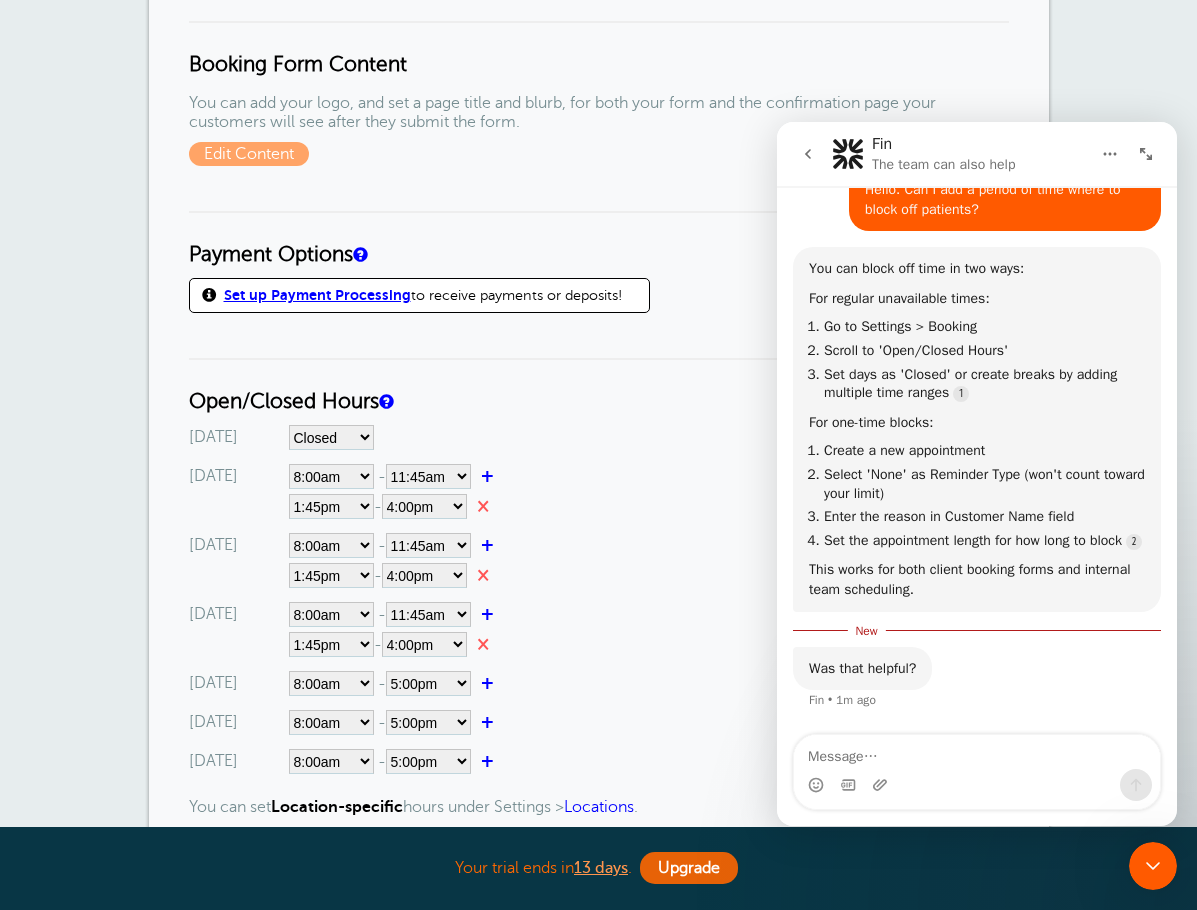 scroll, scrollTop: 200, scrollLeft: 0, axis: vertical 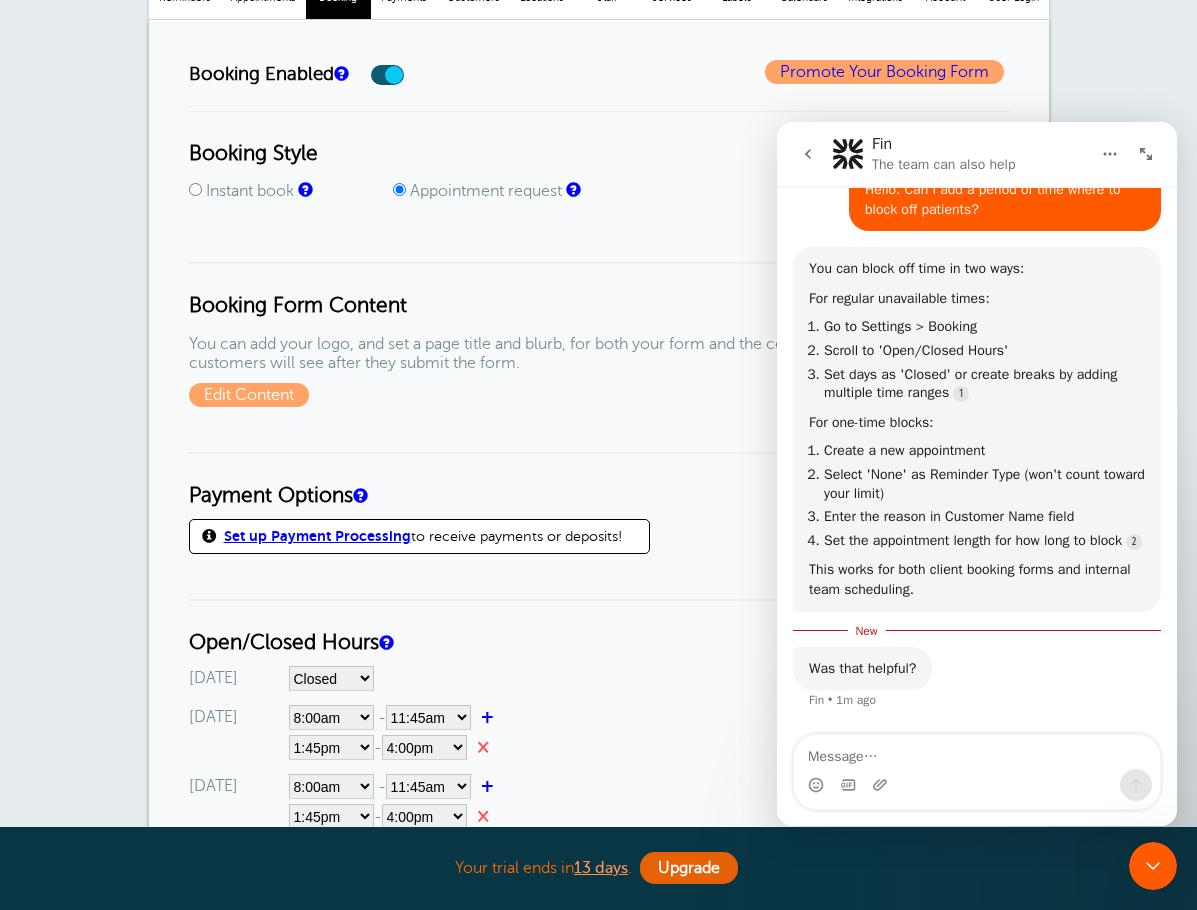 click 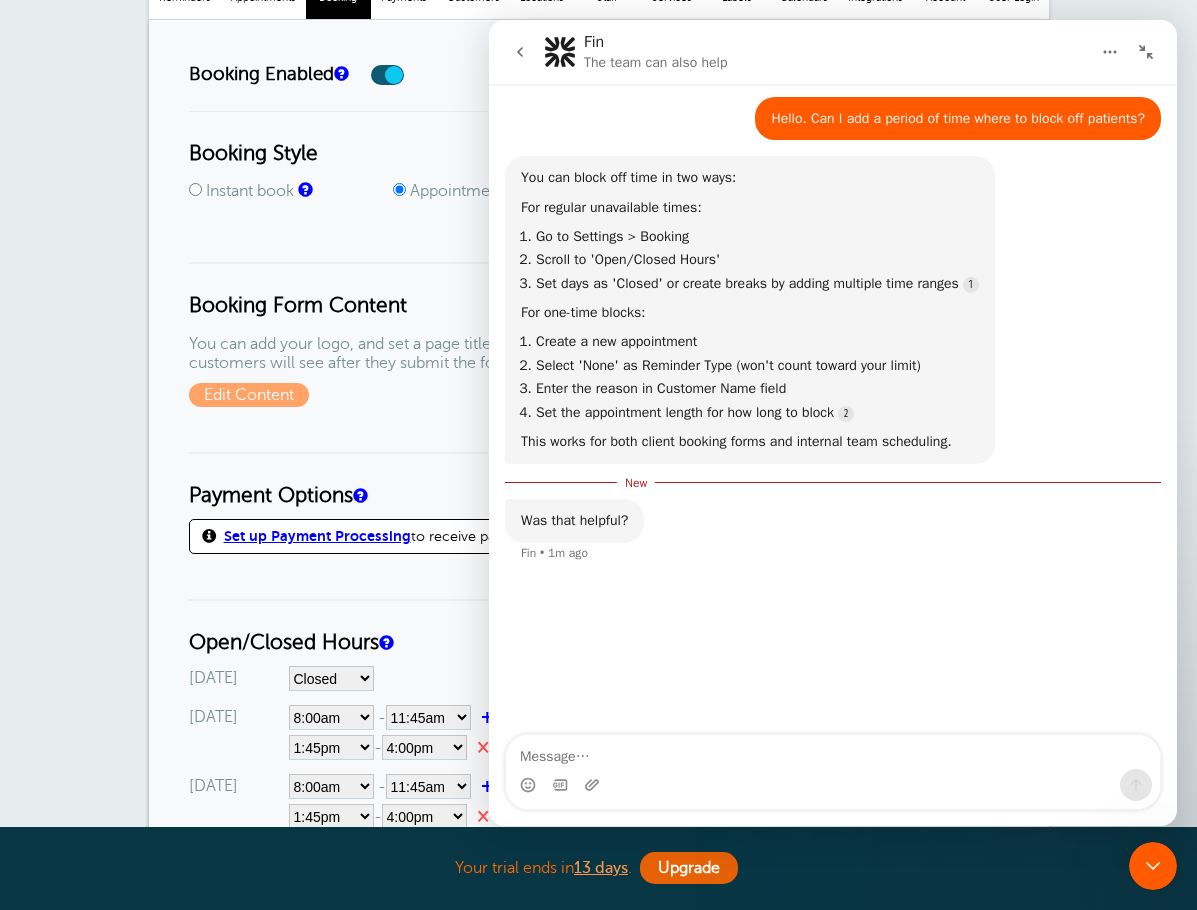 click at bounding box center [1146, 52] 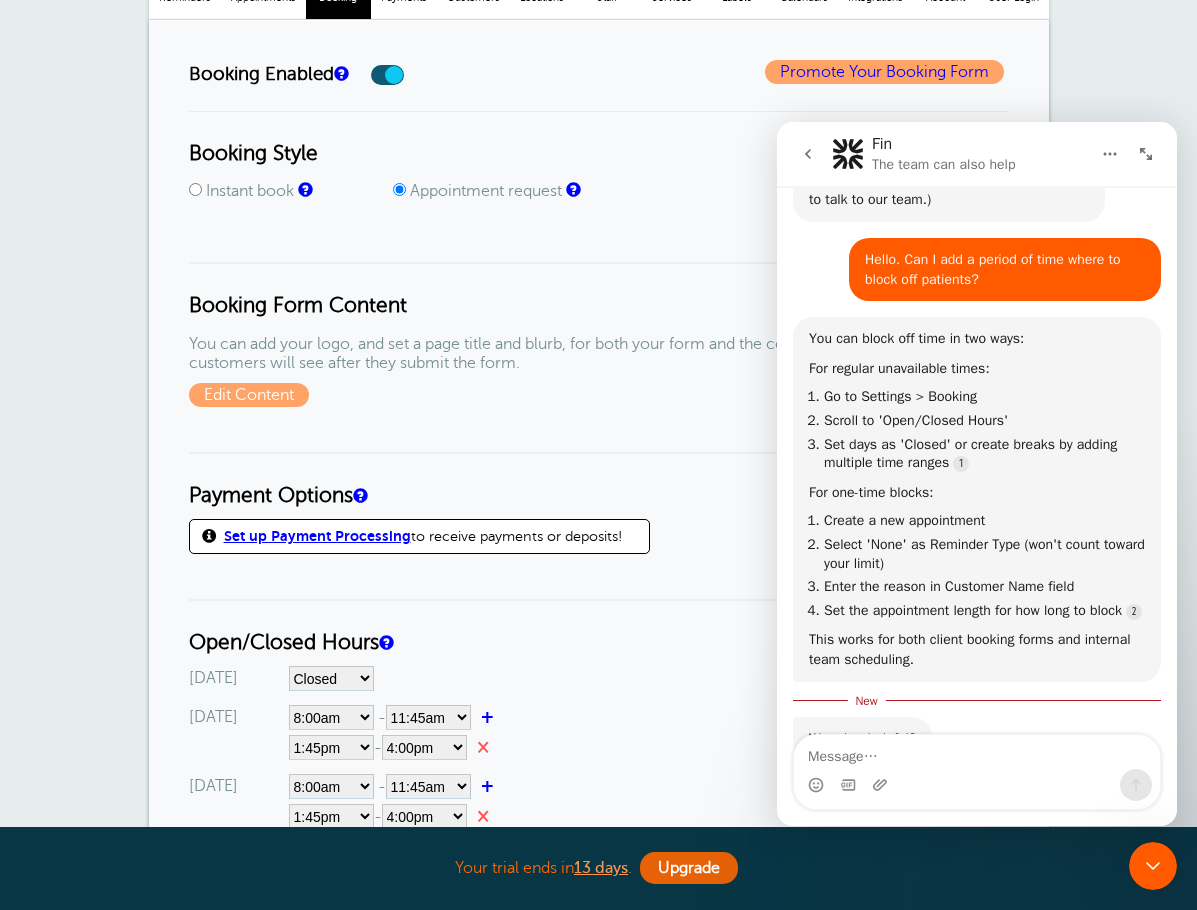 scroll, scrollTop: 223, scrollLeft: 0, axis: vertical 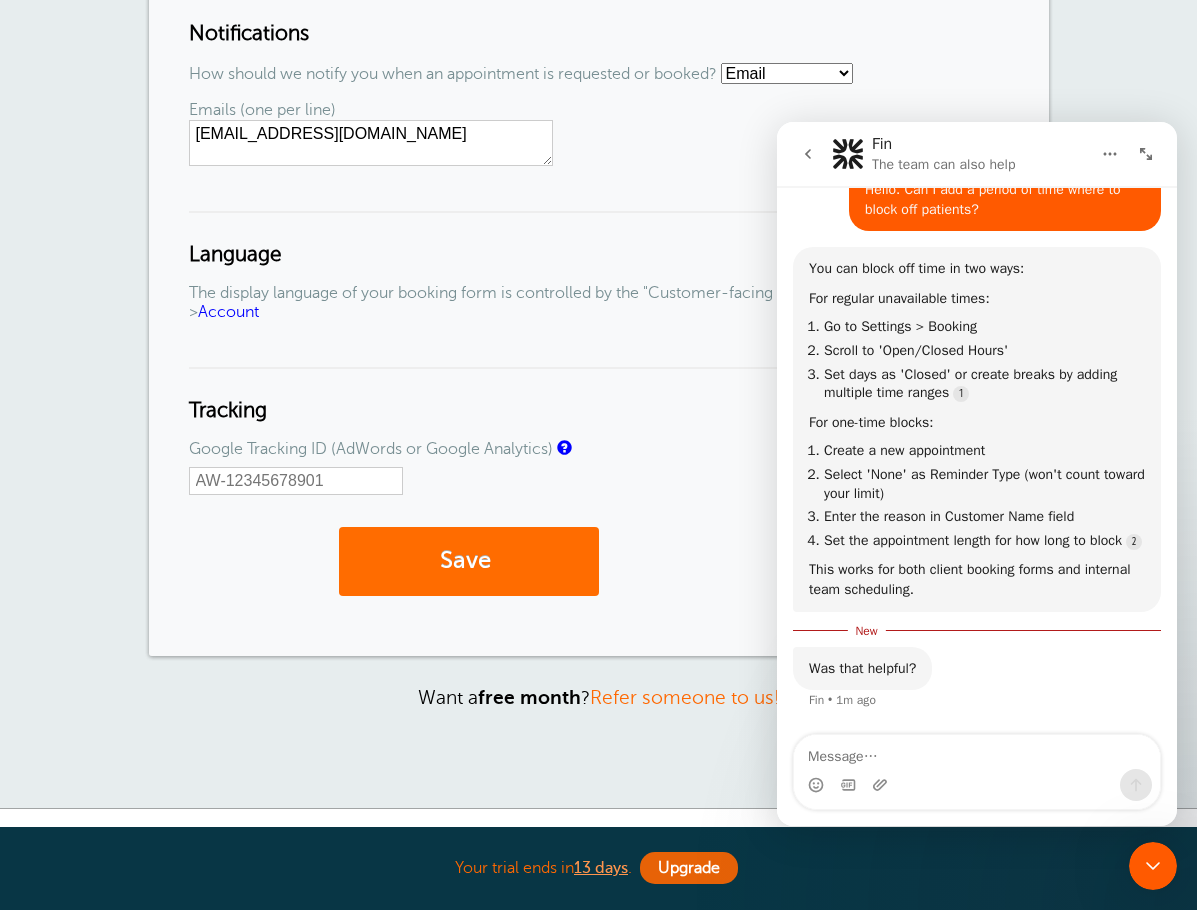 click on "Client Self-Booking
Reminders
Appointments
Booking
Payments
Customers
Locations
Staff
Services
Labels
Calendars" at bounding box center (599, -717) 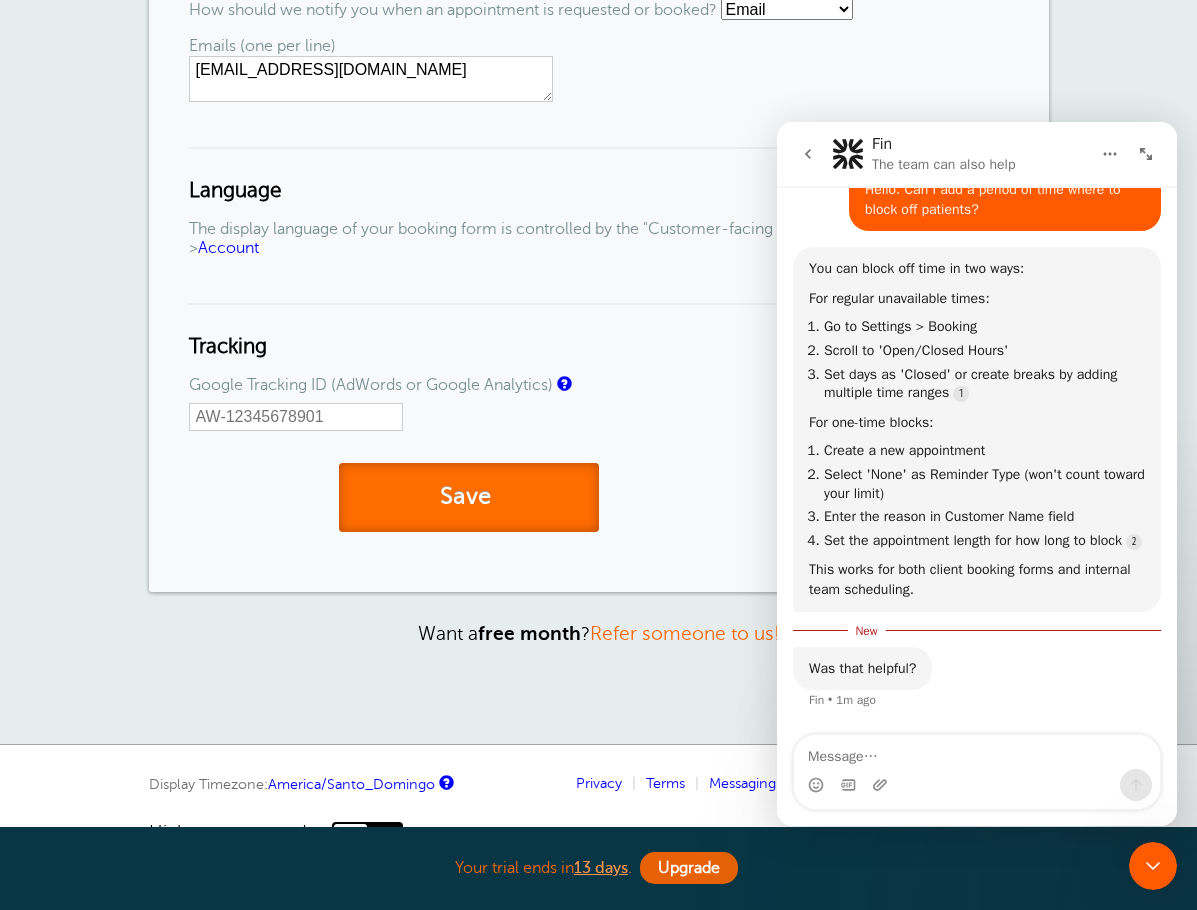 click on "Save" at bounding box center (469, 497) 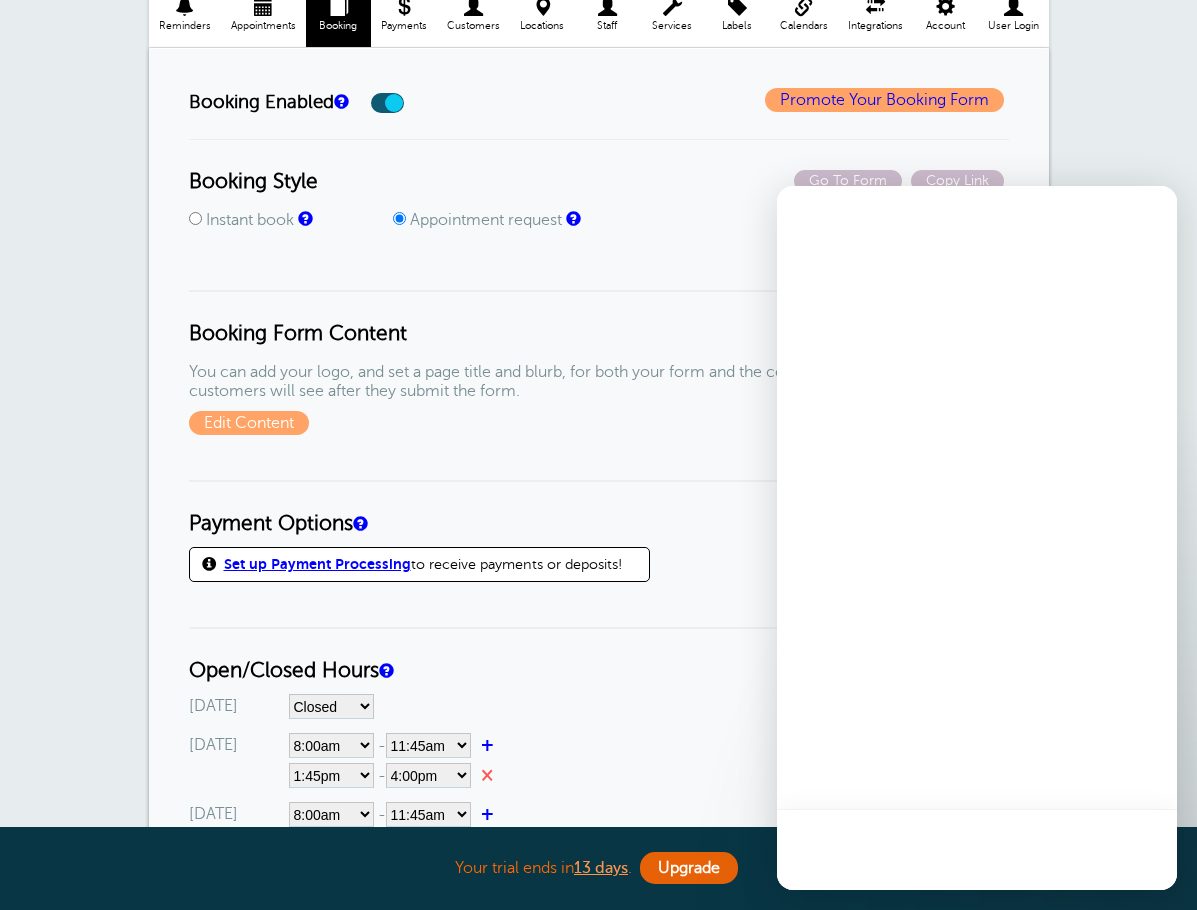 scroll, scrollTop: 400, scrollLeft: 0, axis: vertical 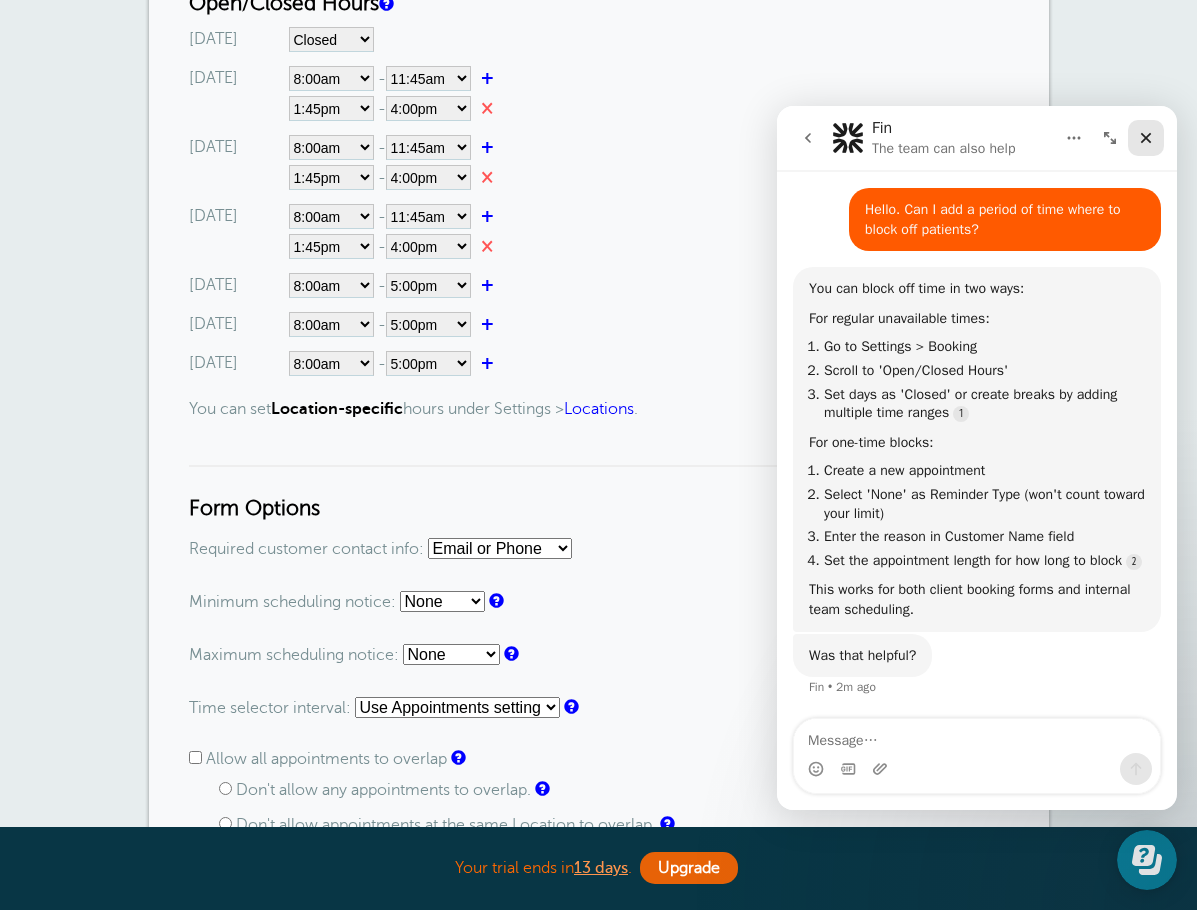 click 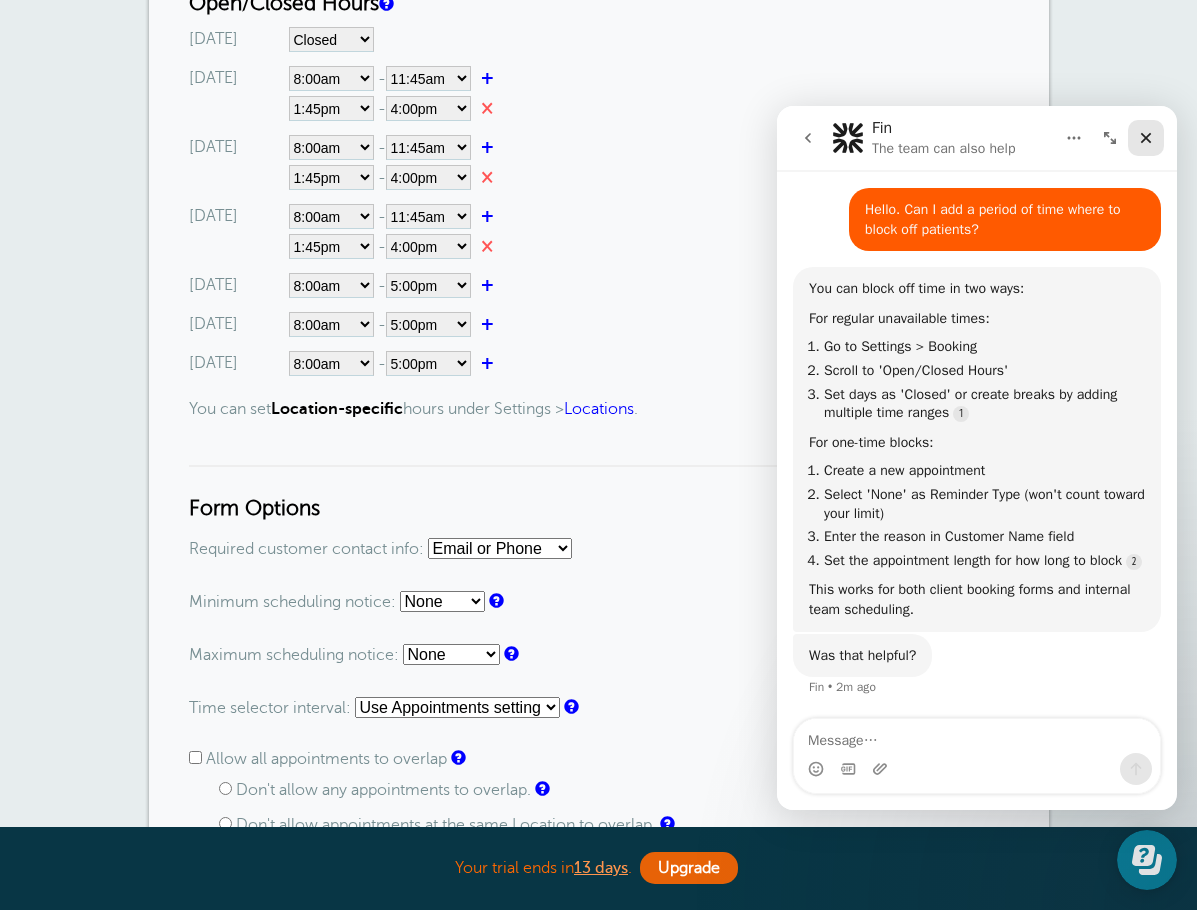 click on "×
Saved!
Client Self-Booking
Reminders
Appointments
Booking
Payments
Customers
Locations
Staff
Services
Labels" at bounding box center [598, 675] 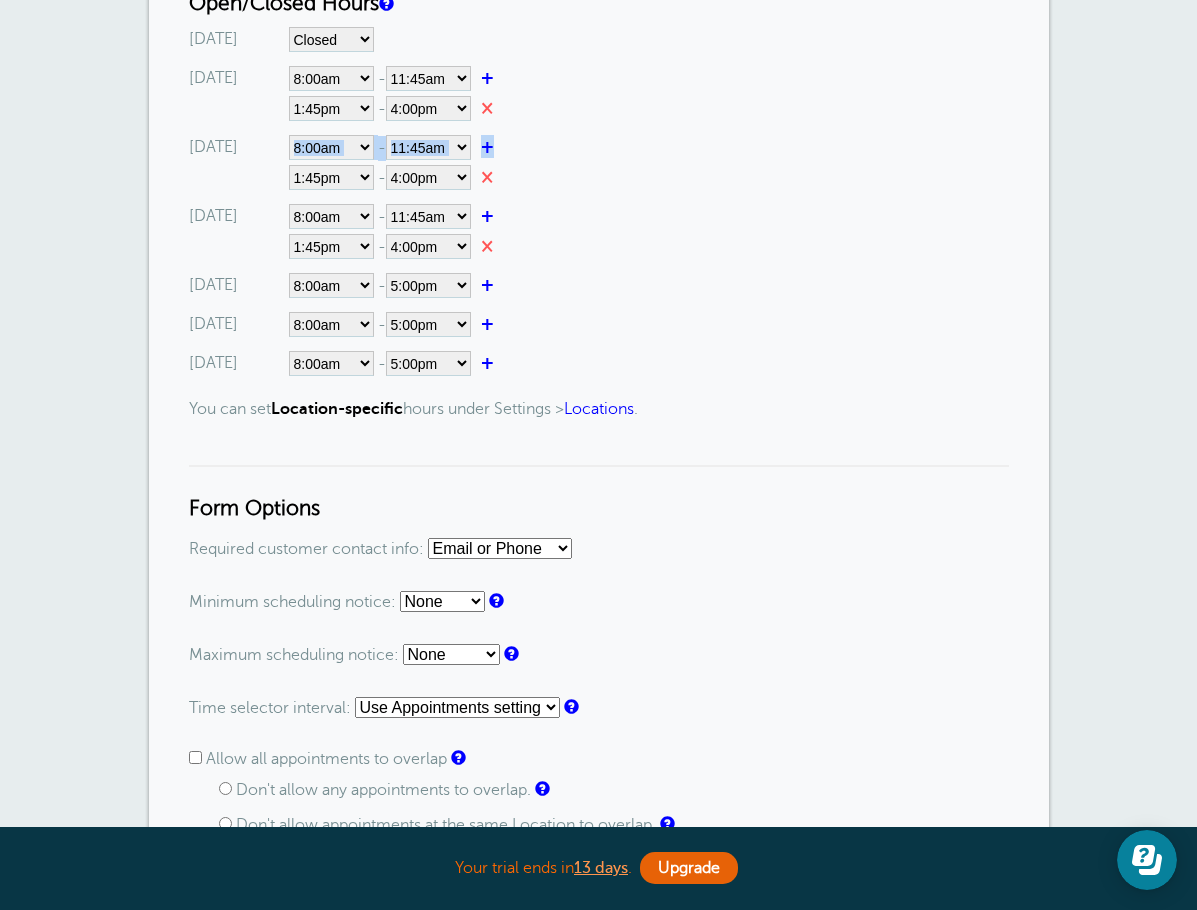 scroll, scrollTop: 0, scrollLeft: 0, axis: both 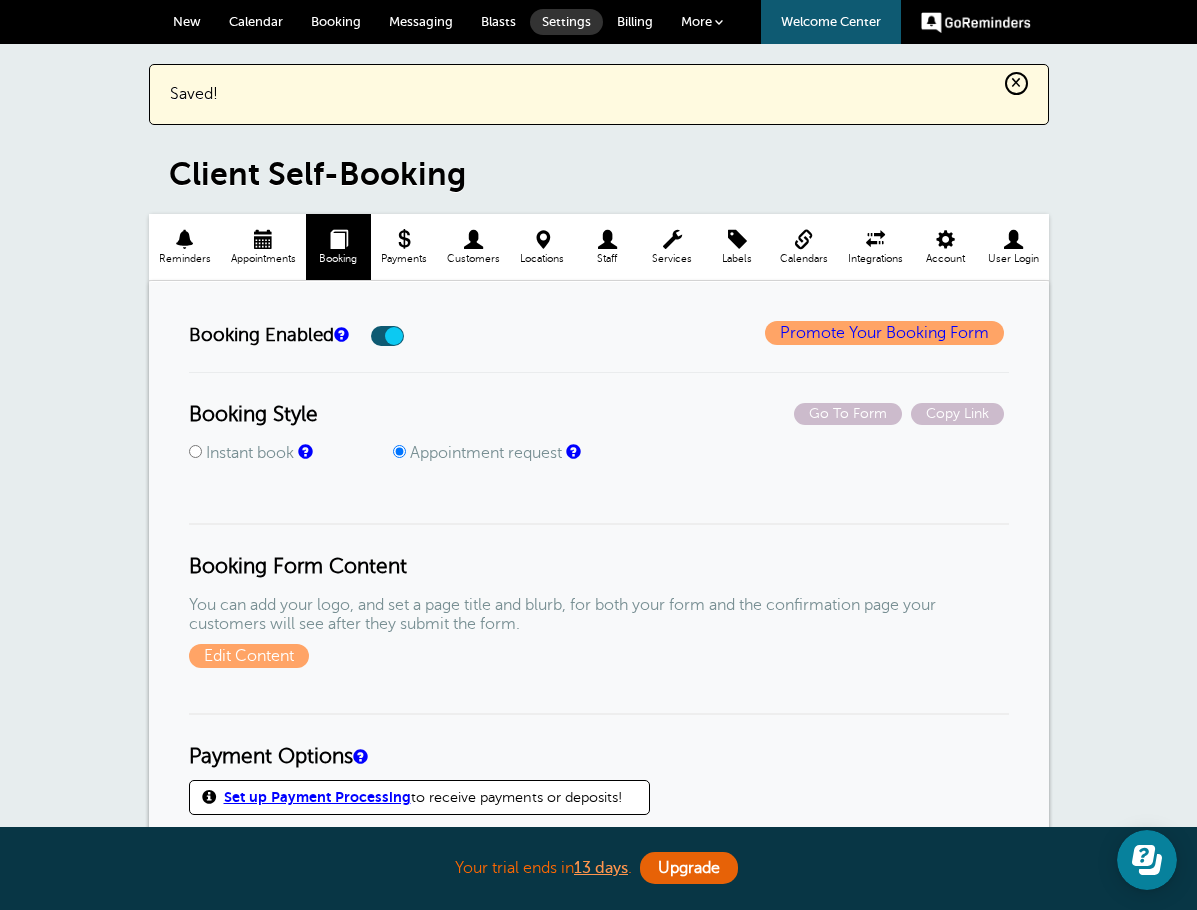 click at bounding box center [263, 239] 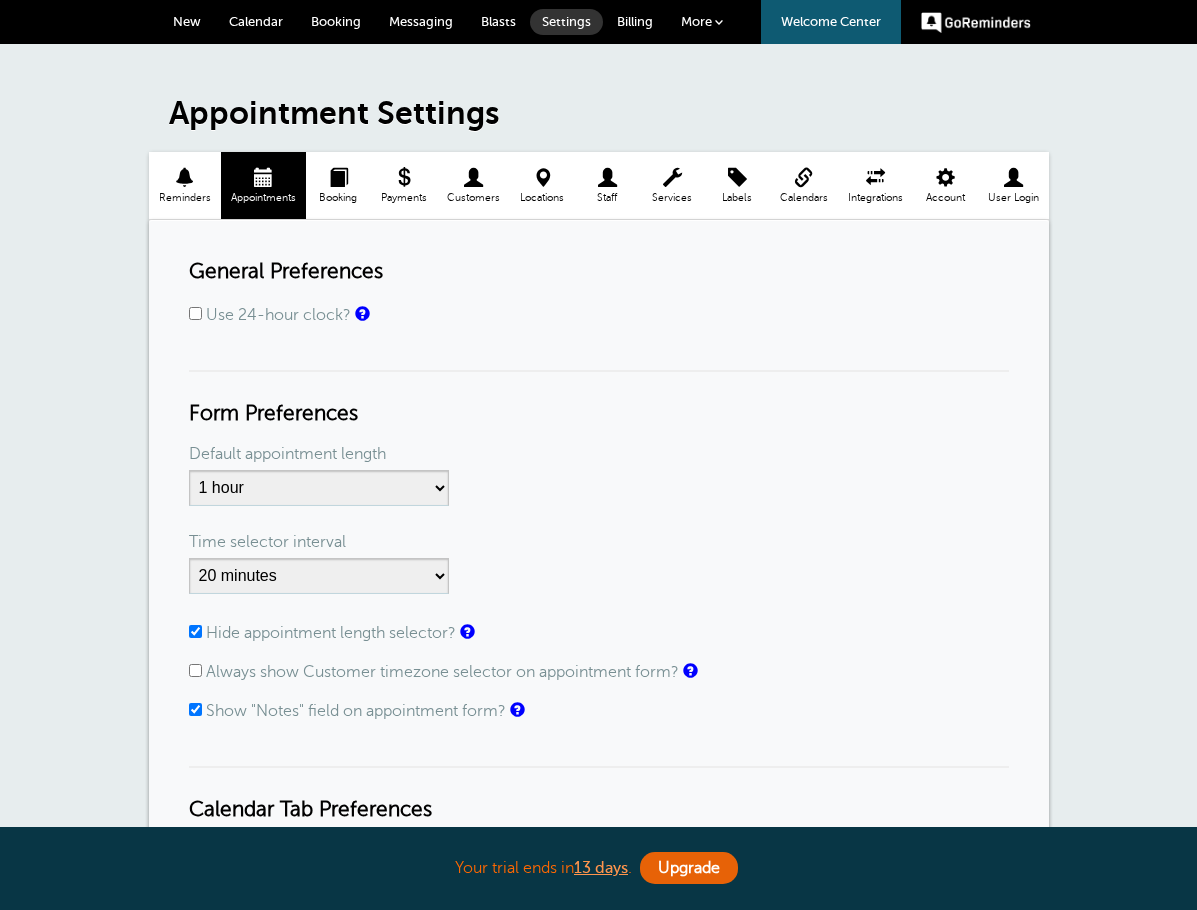 scroll, scrollTop: 0, scrollLeft: 0, axis: both 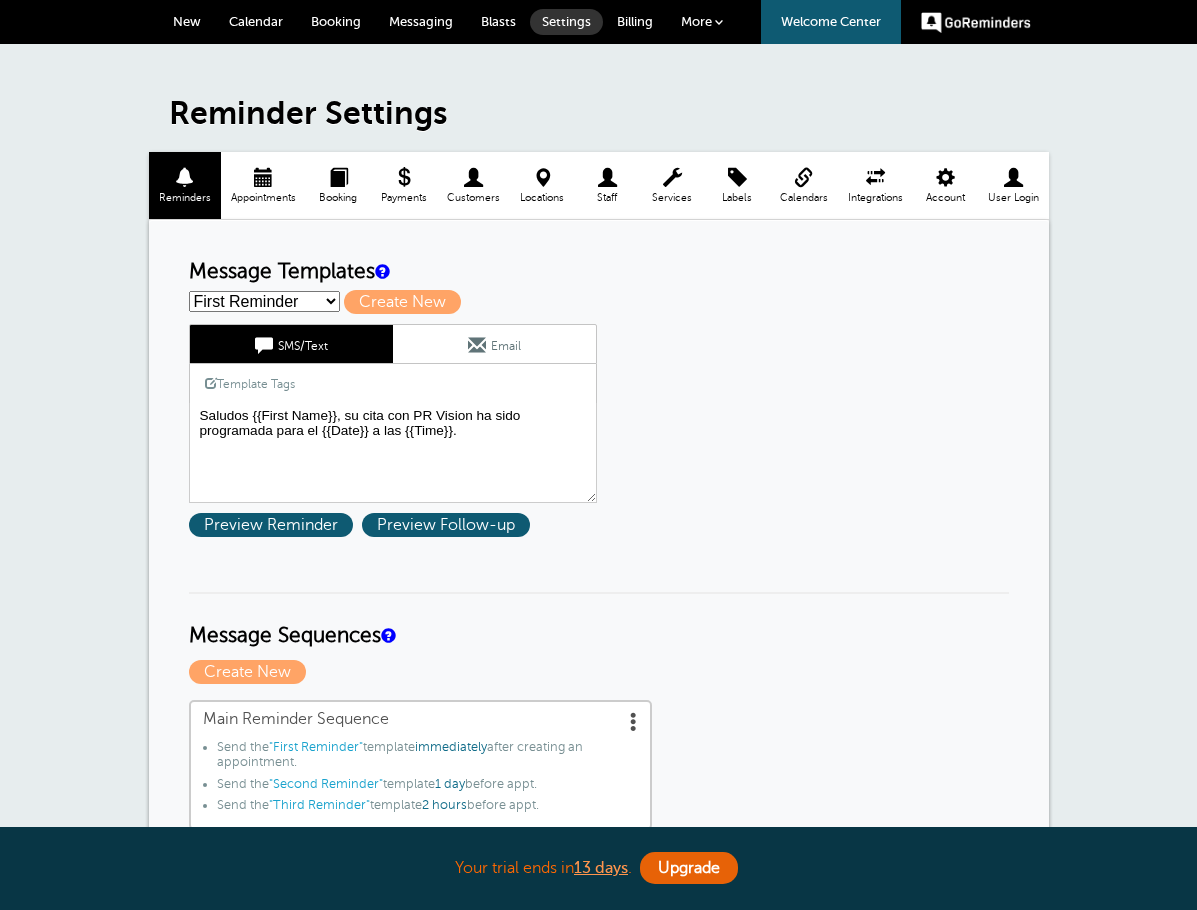 click on "Appointments" at bounding box center (263, 198) 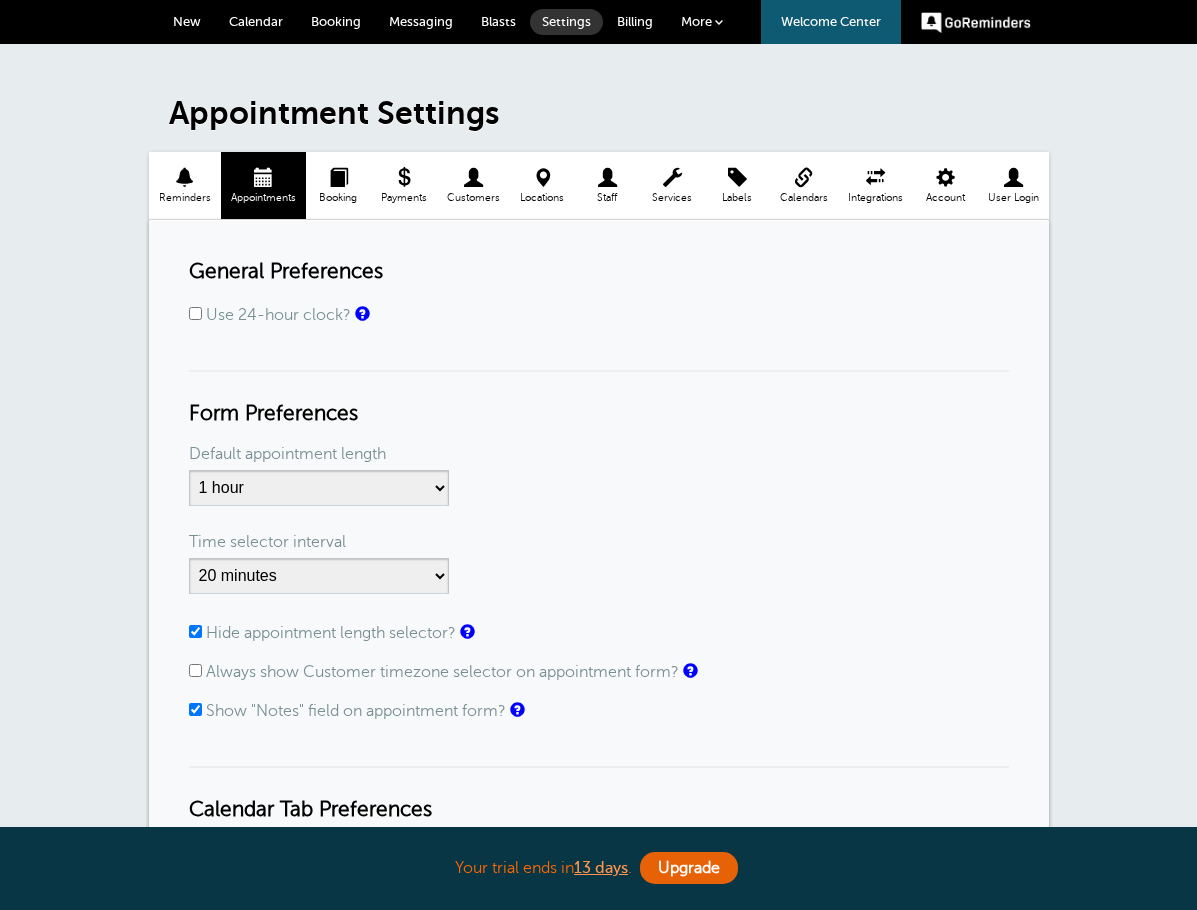 scroll, scrollTop: 0, scrollLeft: 0, axis: both 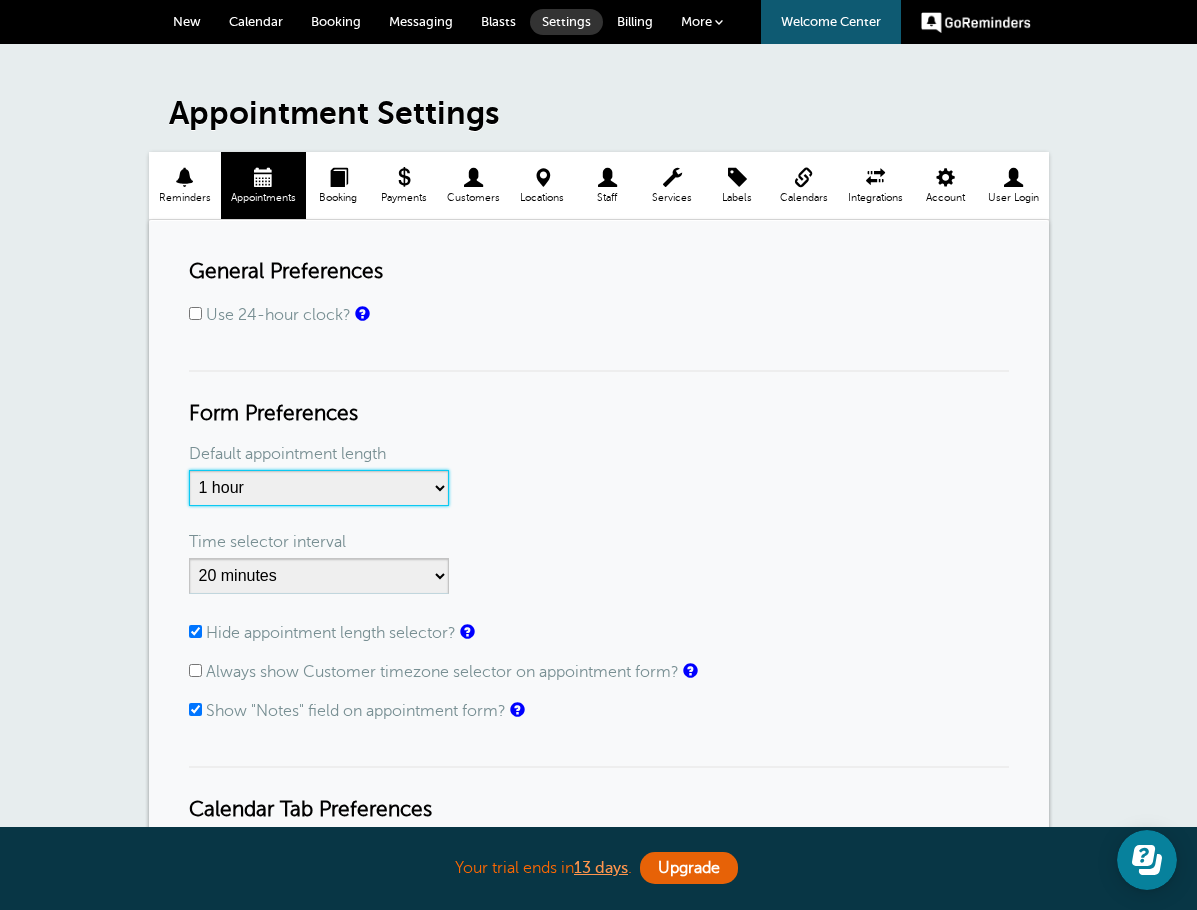 click on "5 minutes 10 minutes 15 minutes 20 minutes 25 minutes 30 minutes 35 minutes 40 minutes 45 minutes 50 minutes 55 minutes 1 hour 1 hour 15 minutes 1 hour 30 minutes 1 hour 45 minutes 2 hours 2 hours 15 minutes 2 hours 30 minutes 2 hours 45 minutes 3 hours 3 hours 30 minutes 4 hours 4 hours 30 minutes 5 hours 5 hours 30 minutes 6 hours 6 hours 30 minutes 7 hours 7 hours 30 minutes 8 hours 9 hours 10 hours 11 hours 12 hours 13 hours 14 hours 15 hours 16 hours" at bounding box center [319, 488] 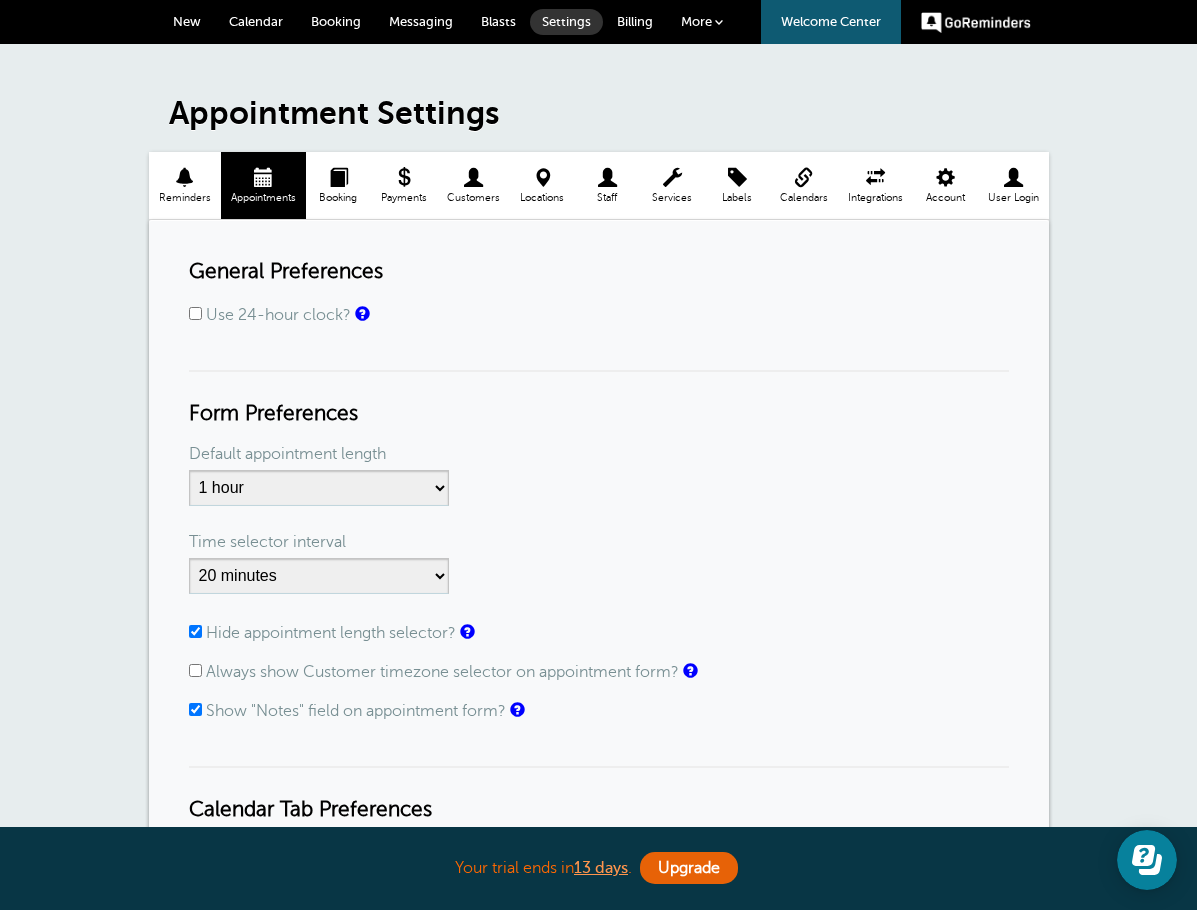 click on "Time selector interval
1 minute 5 minutes 10 minutes 15 minutes 20 minutes 30 minutes 60 minutes" at bounding box center (599, 570) 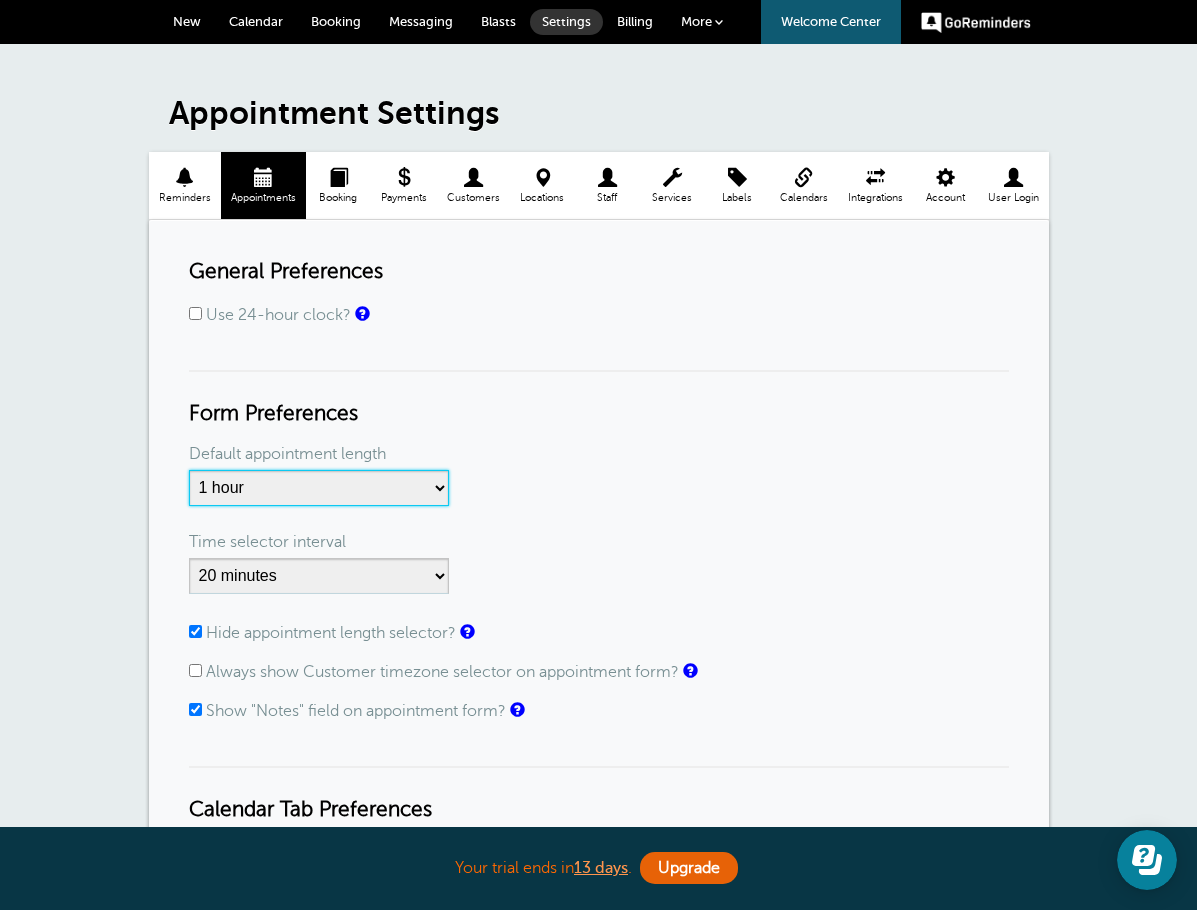 click on "5 minutes 10 minutes 15 minutes 20 minutes 25 minutes 30 minutes 35 minutes 40 minutes 45 minutes 50 minutes 55 minutes 1 hour 1 hour 15 minutes 1 hour 30 minutes 1 hour 45 minutes 2 hours 2 hours 15 minutes 2 hours 30 minutes 2 hours 45 minutes 3 hours 3 hours 30 minutes 4 hours 4 hours 30 minutes 5 hours 5 hours 30 minutes 6 hours 6 hours 30 minutes 7 hours 7 hours 30 minutes 8 hours 9 hours 10 hours 11 hours 12 hours 13 hours 14 hours 15 hours 16 hours" at bounding box center (319, 488) 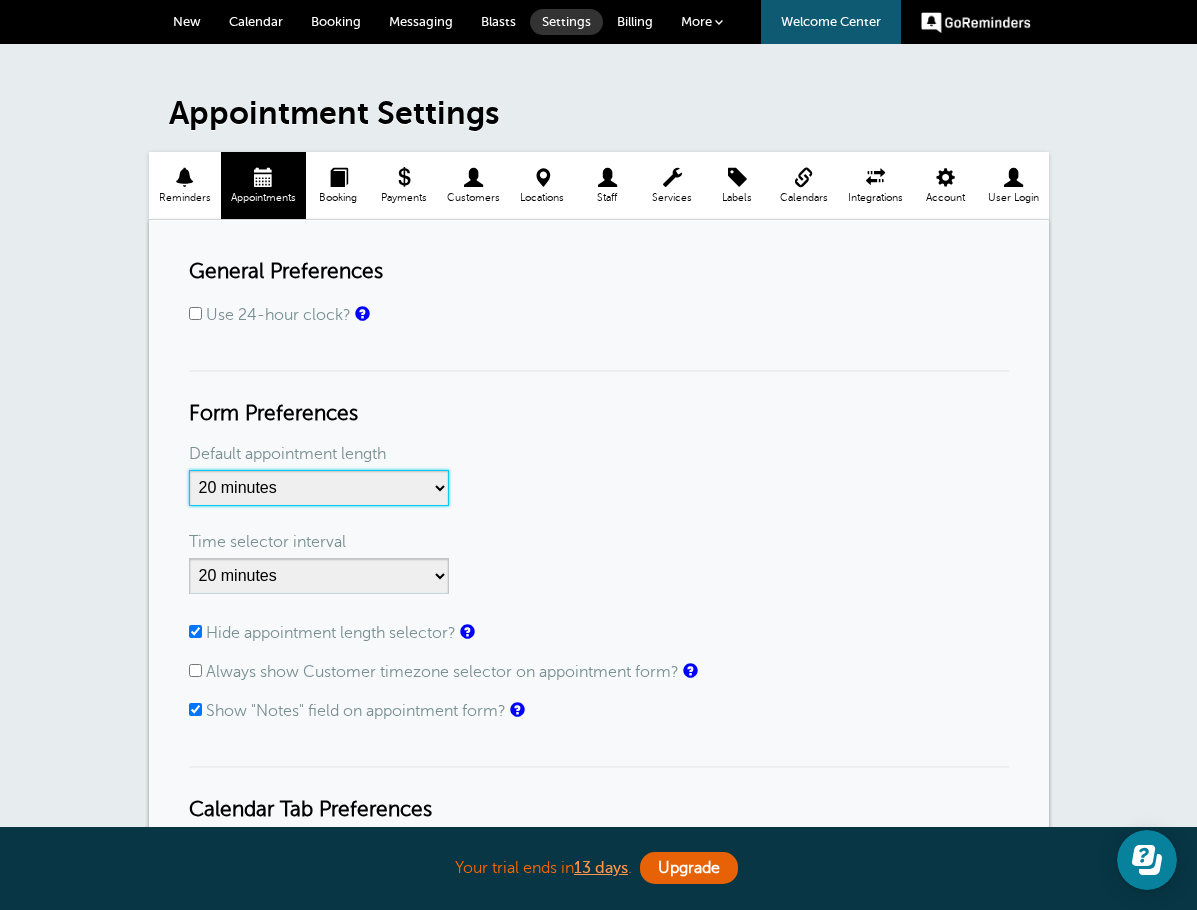 click on "5 minutes 10 minutes 15 minutes 20 minutes 25 minutes 30 minutes 35 minutes 40 minutes 45 minutes 50 minutes 55 minutes 1 hour 1 hour 15 minutes 1 hour 30 minutes 1 hour 45 minutes 2 hours 2 hours 15 minutes 2 hours 30 minutes 2 hours 45 minutes 3 hours 3 hours 30 minutes 4 hours 4 hours 30 minutes 5 hours 5 hours 30 minutes 6 hours 6 hours 30 minutes 7 hours 7 hours 30 minutes 8 hours 9 hours 10 hours 11 hours 12 hours 13 hours 14 hours 15 hours 16 hours" at bounding box center [319, 488] 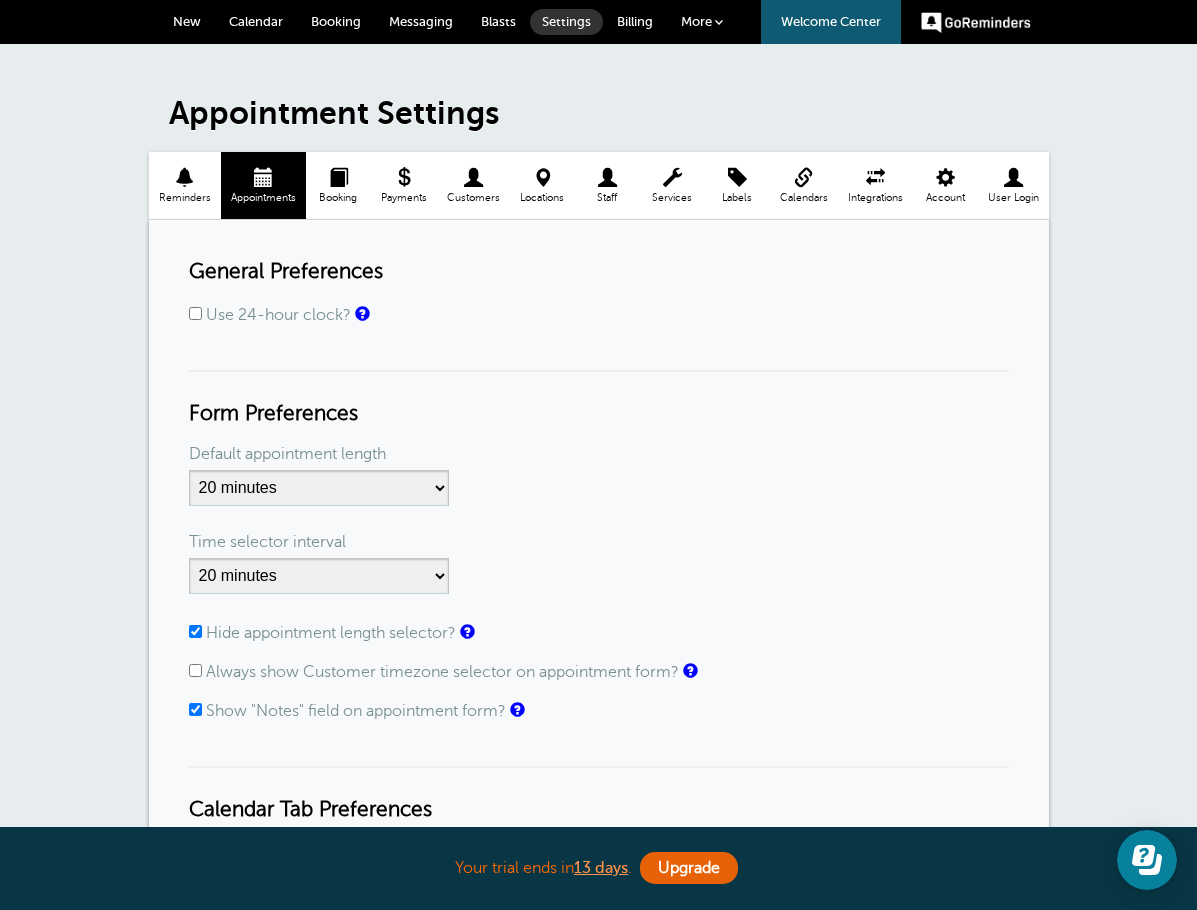 click on "Default appointment length" at bounding box center (599, 454) 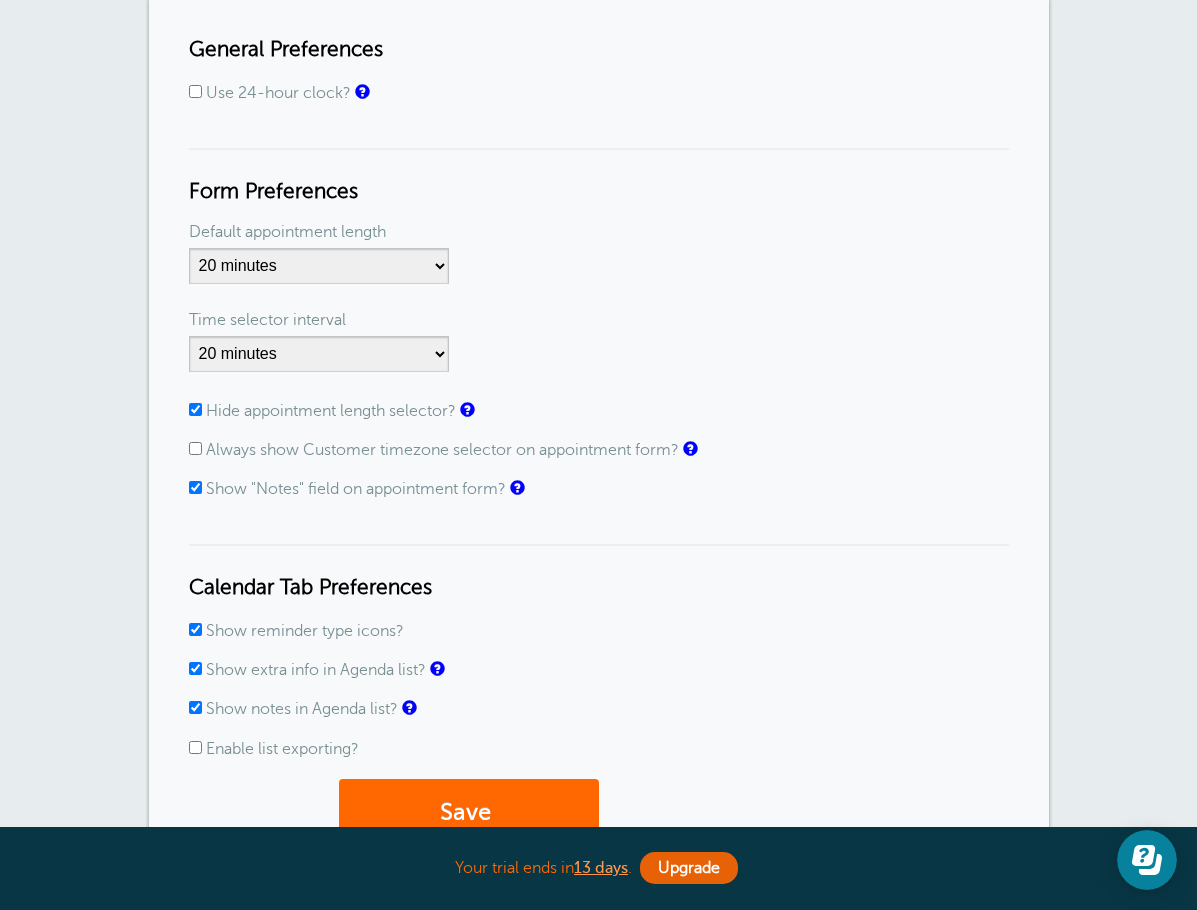 scroll, scrollTop: 596, scrollLeft: 0, axis: vertical 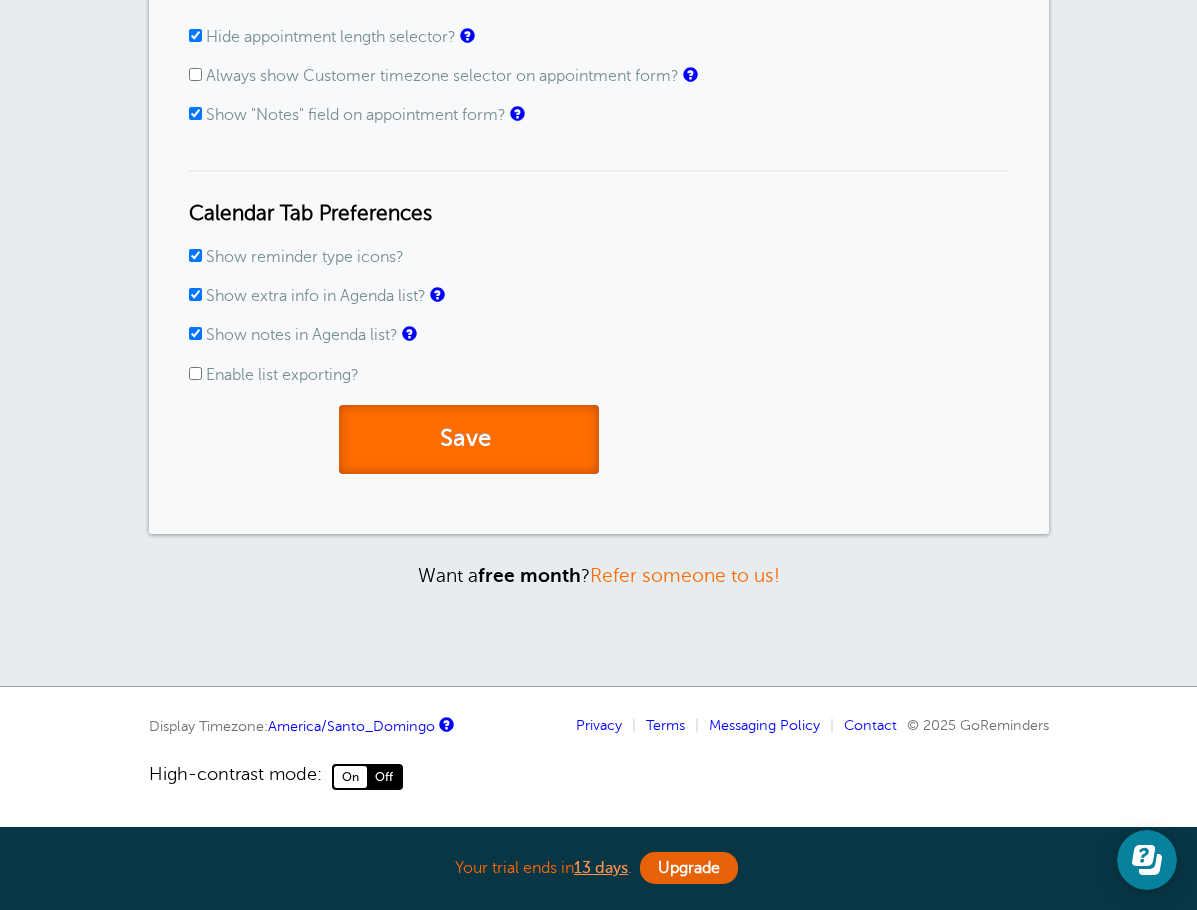 click on "Save" at bounding box center [469, 439] 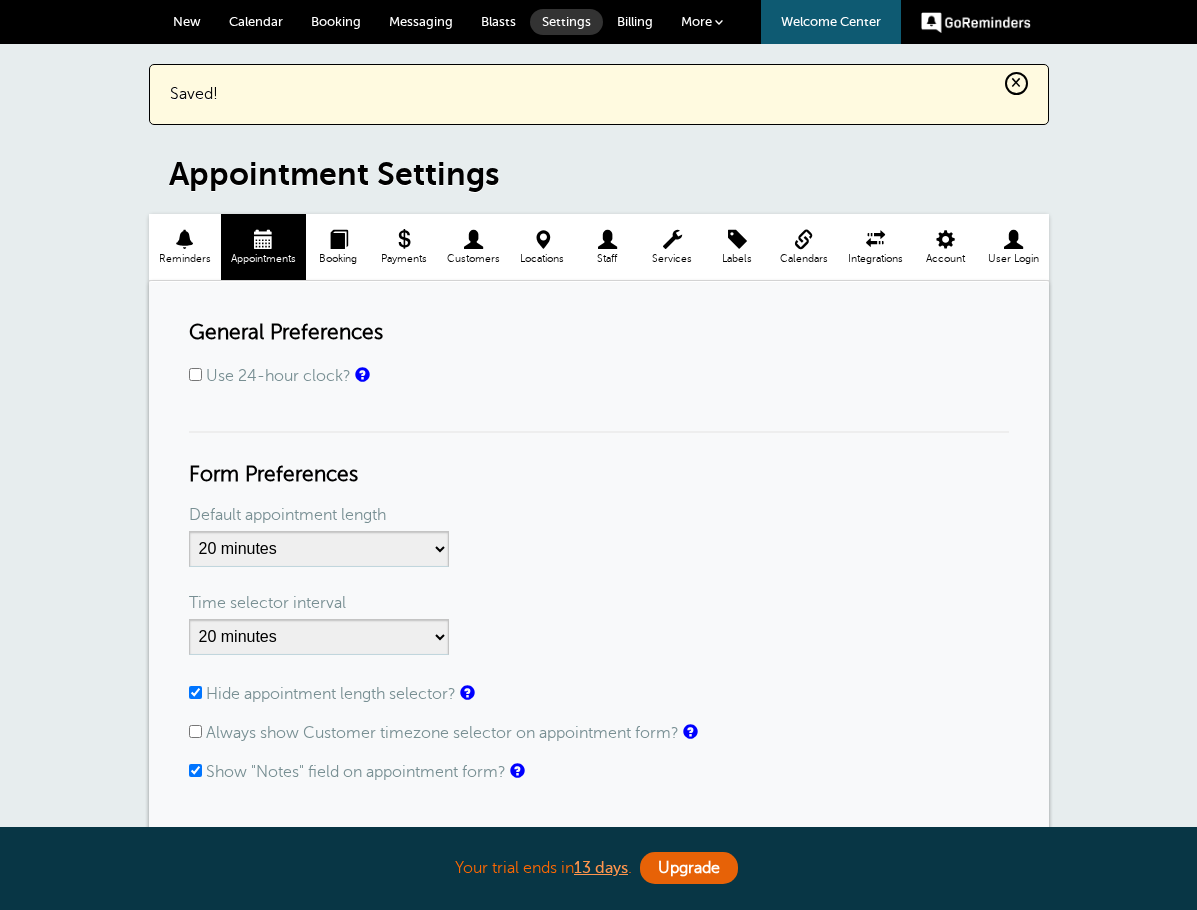 scroll, scrollTop: 0, scrollLeft: 0, axis: both 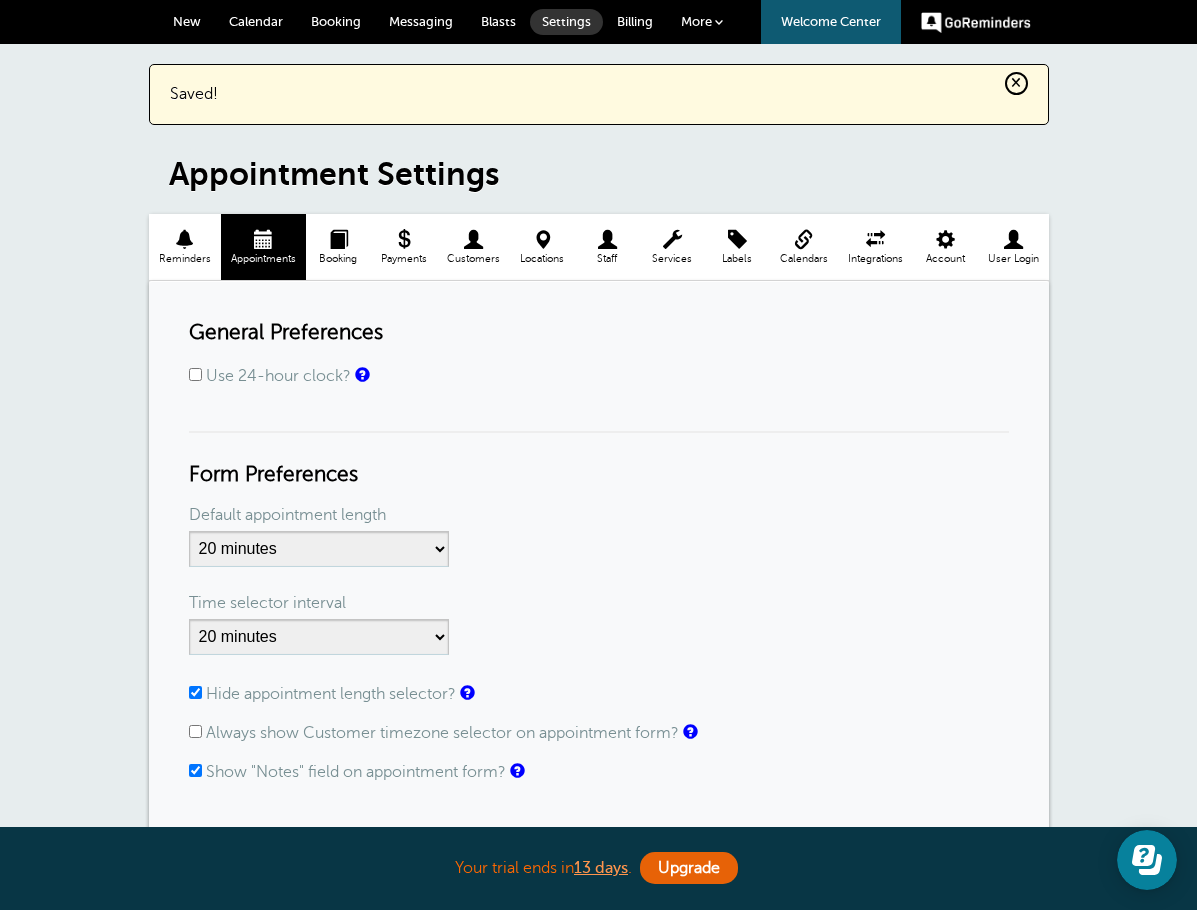 click at bounding box center (185, 239) 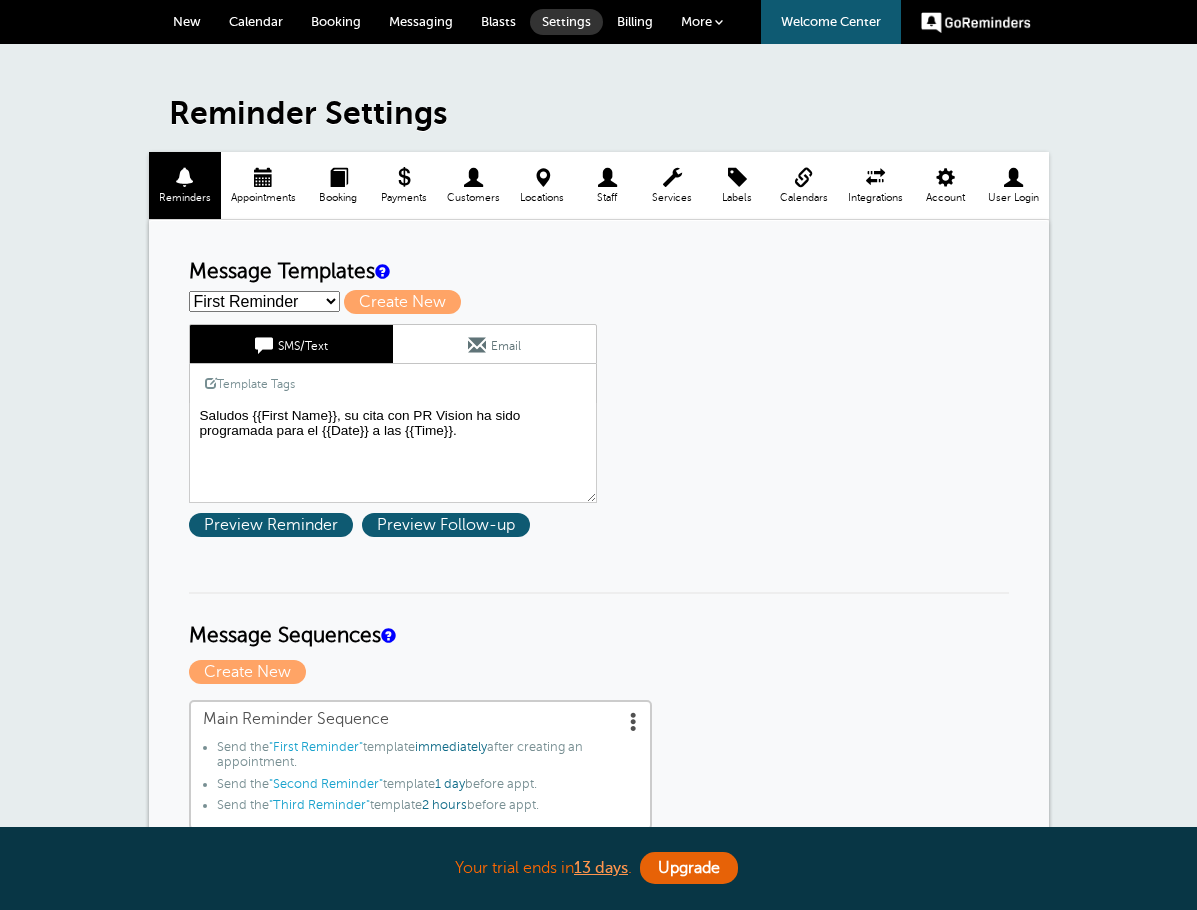 scroll, scrollTop: 0, scrollLeft: 0, axis: both 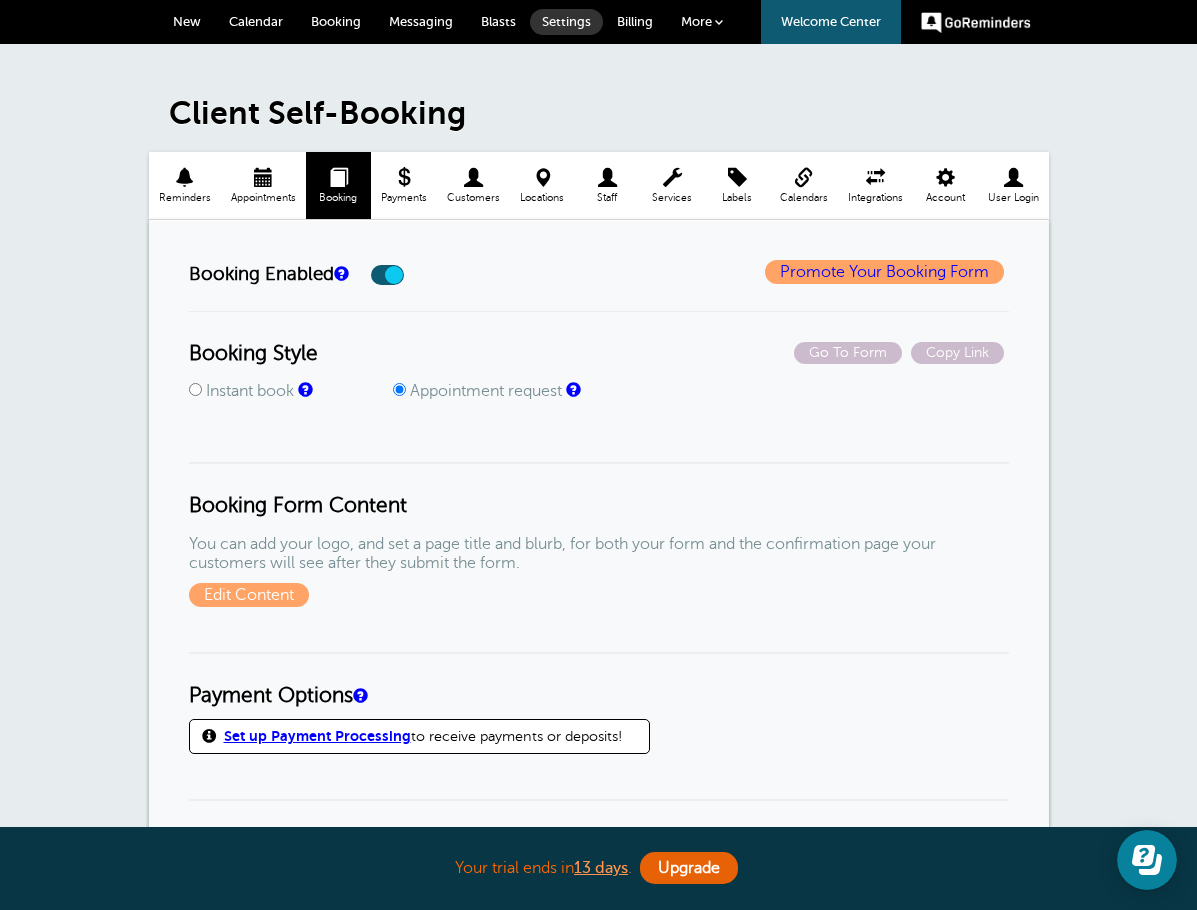 click on "Client Self-Booking
Reminders
Appointments
Booking
Payments
Customers
Locations
Staff
Services
Labels" at bounding box center [598, 1544] 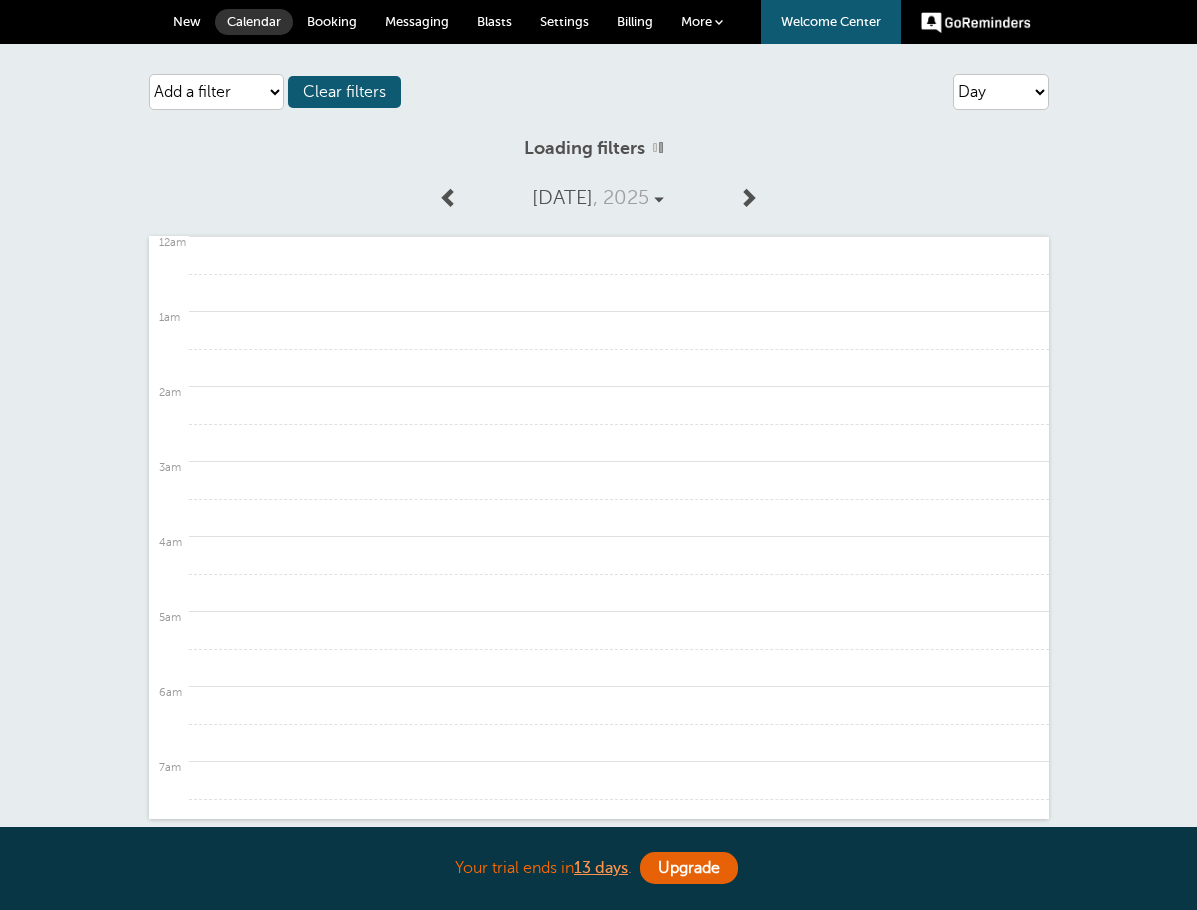 scroll, scrollTop: 0, scrollLeft: 0, axis: both 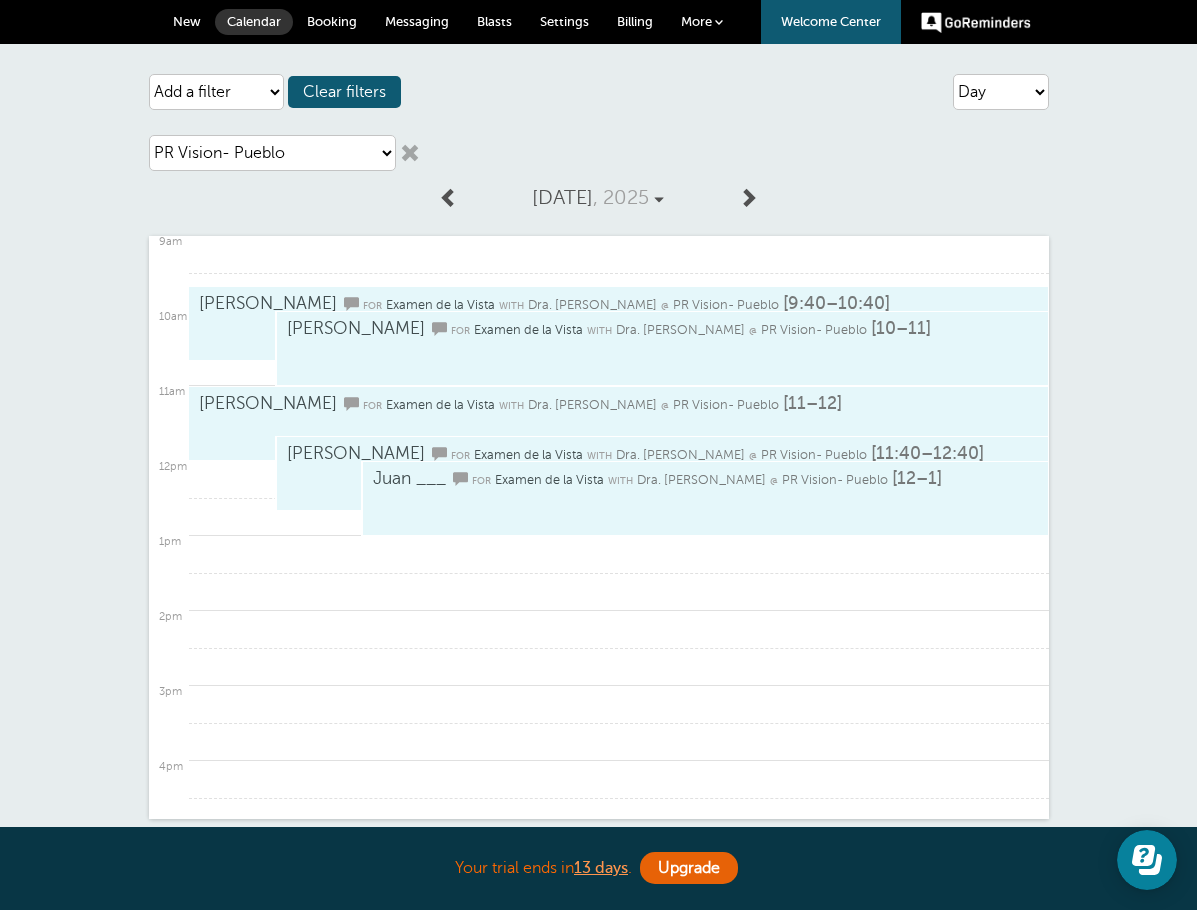 click on "Anthony                        Marrero
for
Examen de la Vista
with
Dra. Wanda Sangiovanni
@
PR Vision- Pueblo
[10–11]" at bounding box center (642, 348) 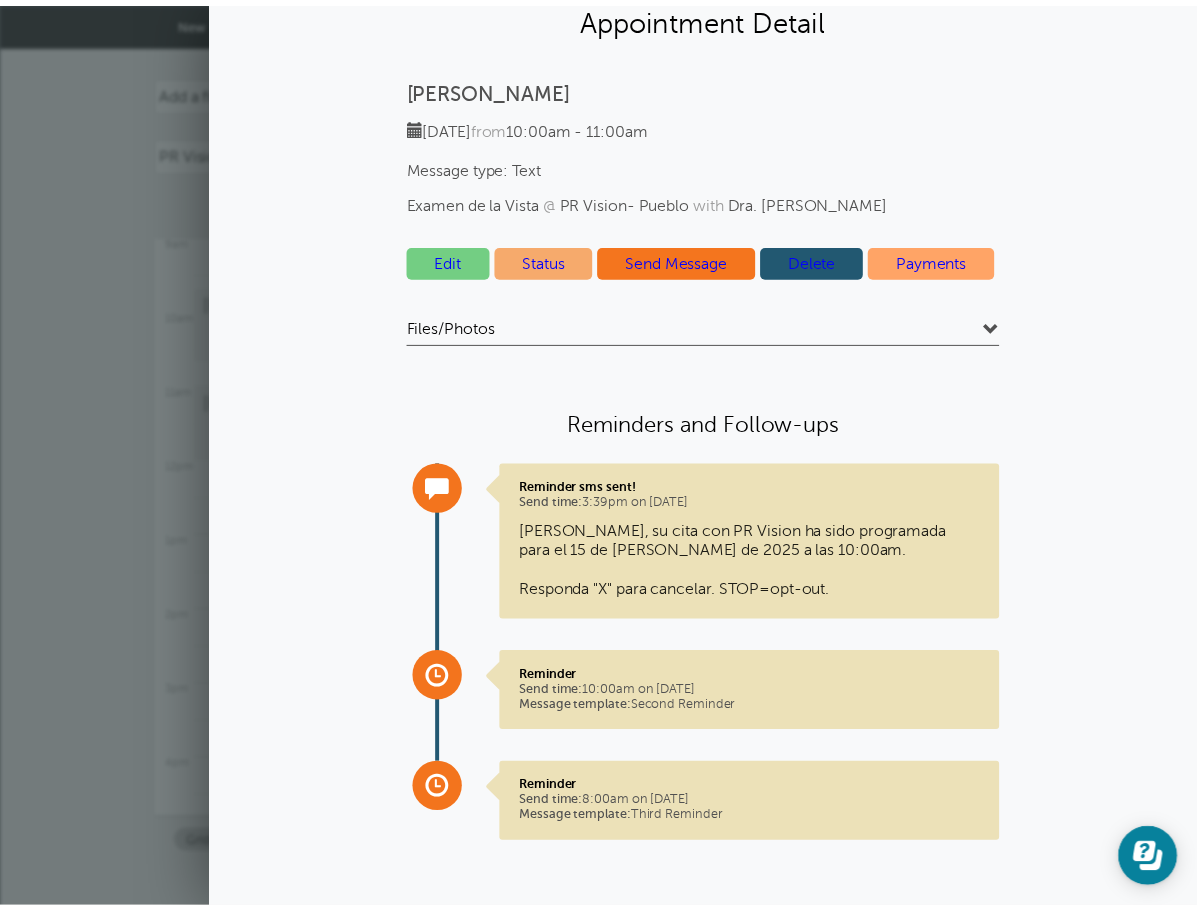 scroll, scrollTop: 0, scrollLeft: 0, axis: both 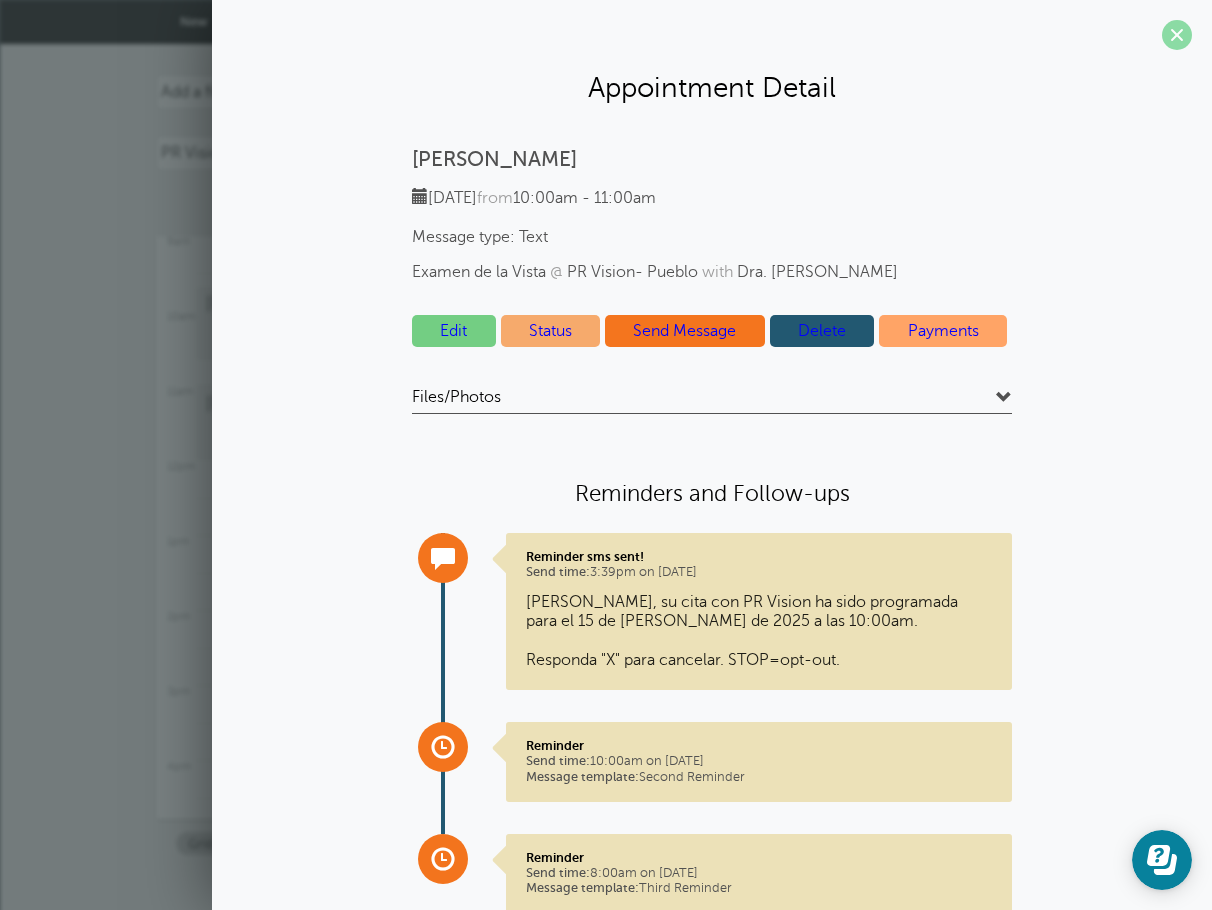 click at bounding box center (1177, 35) 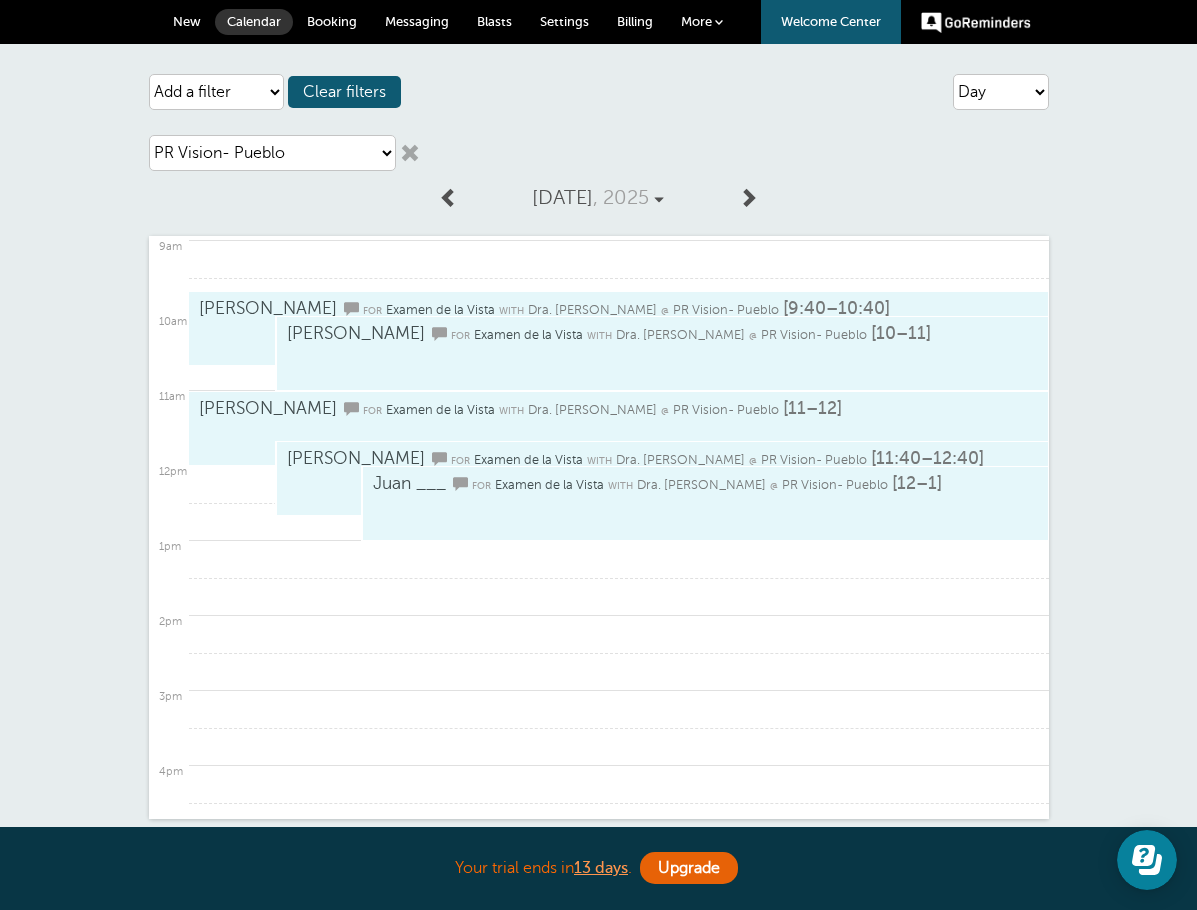scroll, scrollTop: 676, scrollLeft: 0, axis: vertical 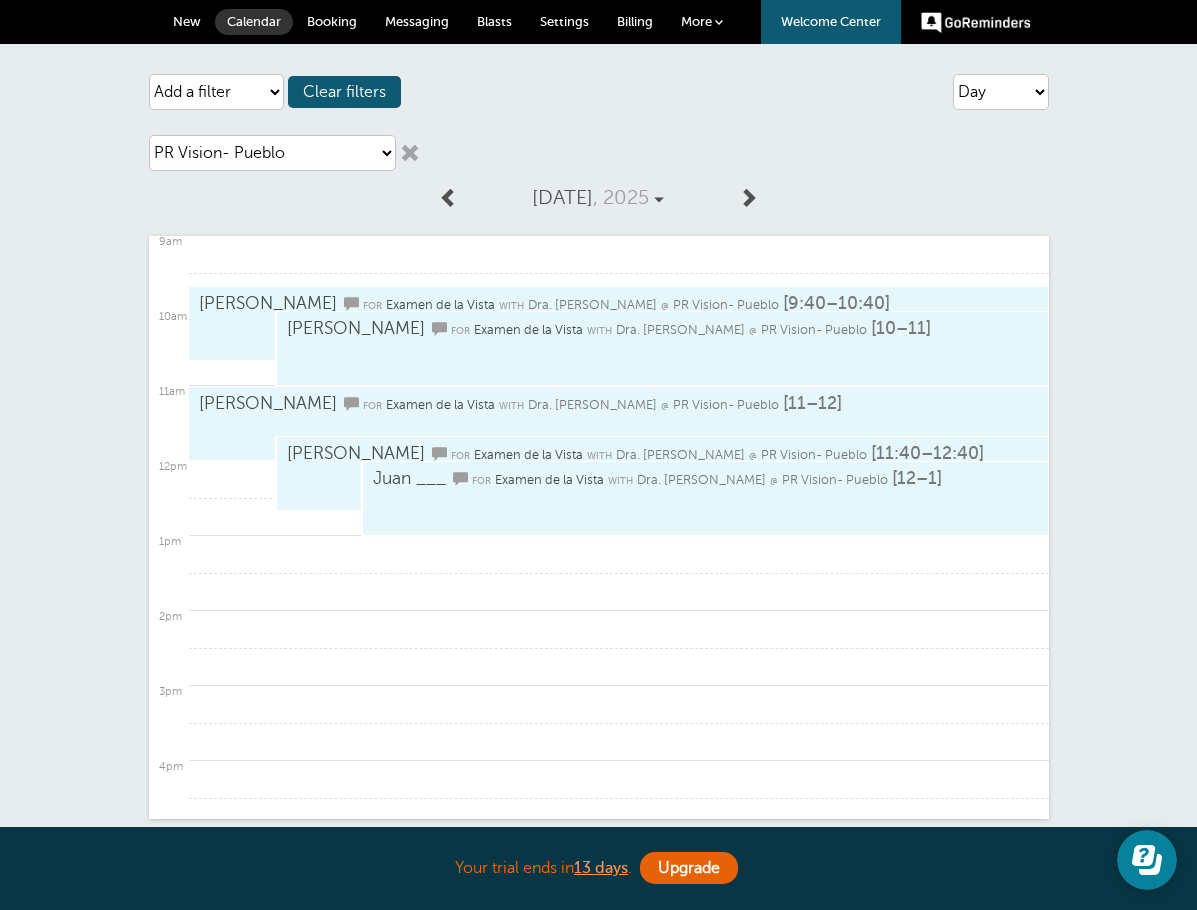 click on "Settings" at bounding box center (564, 21) 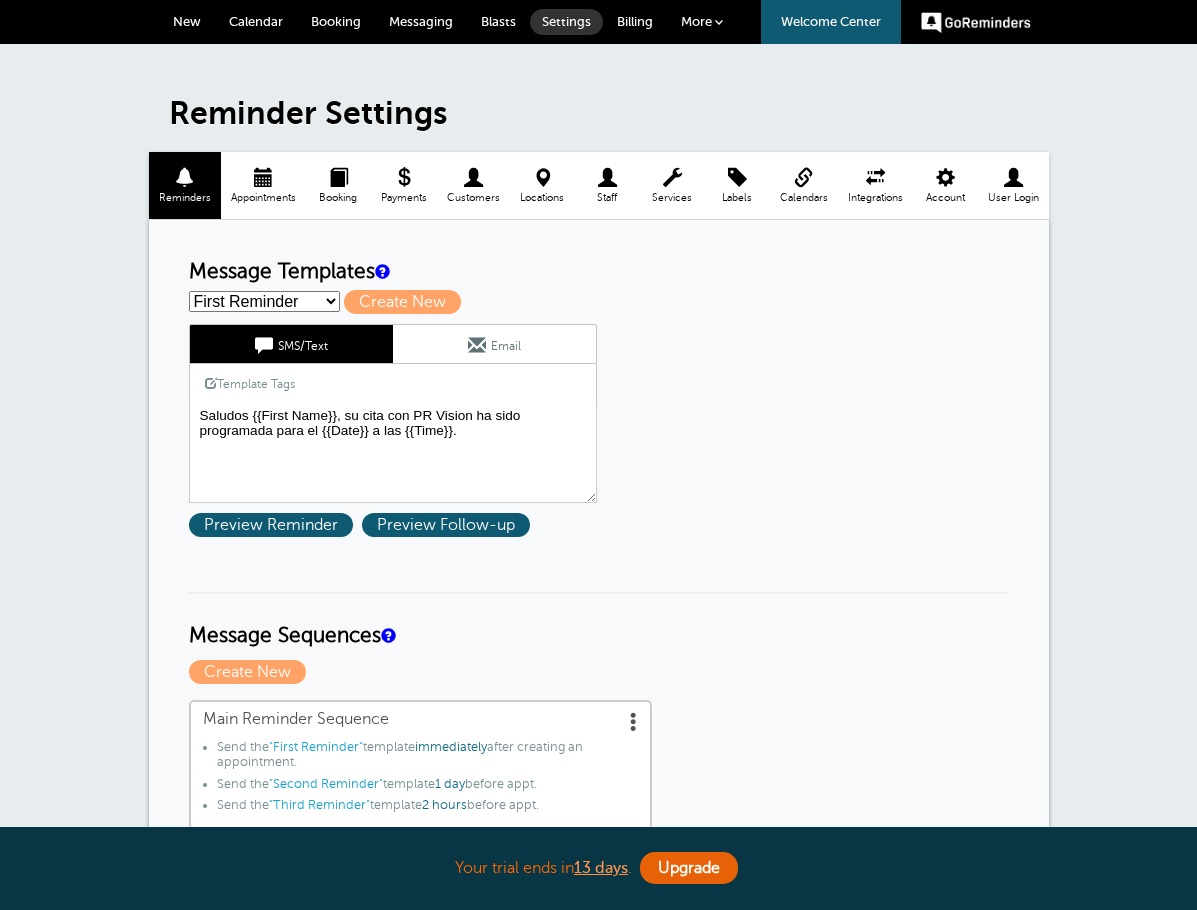 scroll, scrollTop: 0, scrollLeft: 0, axis: both 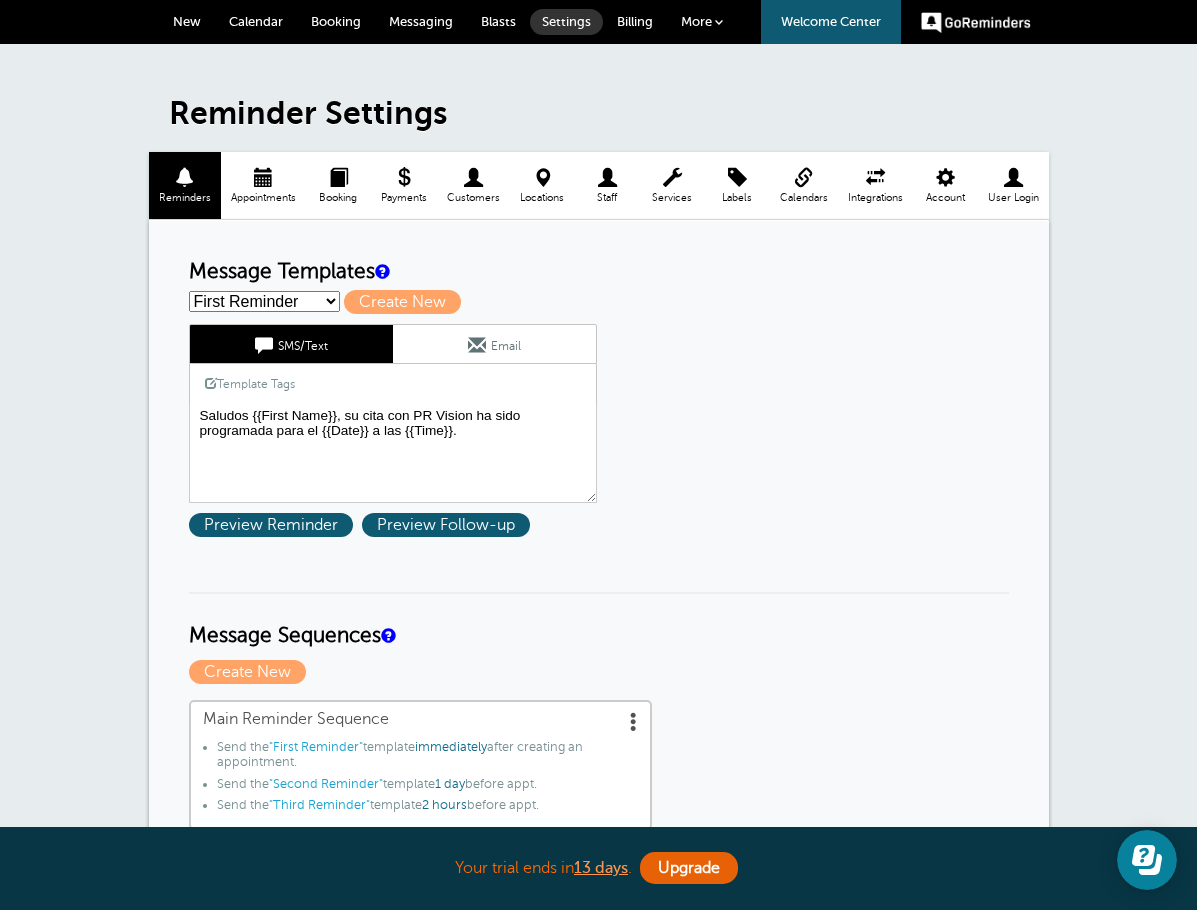 click on "Booking" at bounding box center [338, 185] 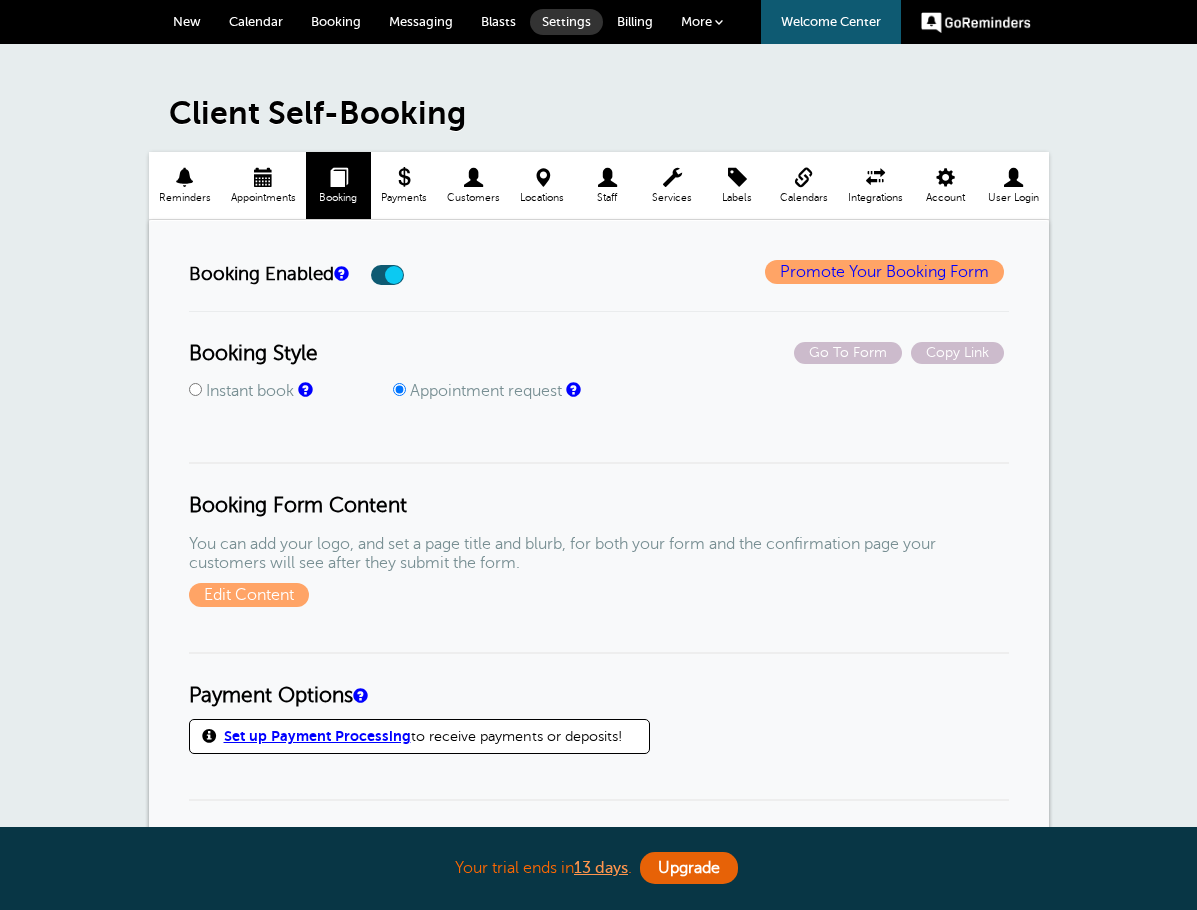 scroll, scrollTop: 0, scrollLeft: 0, axis: both 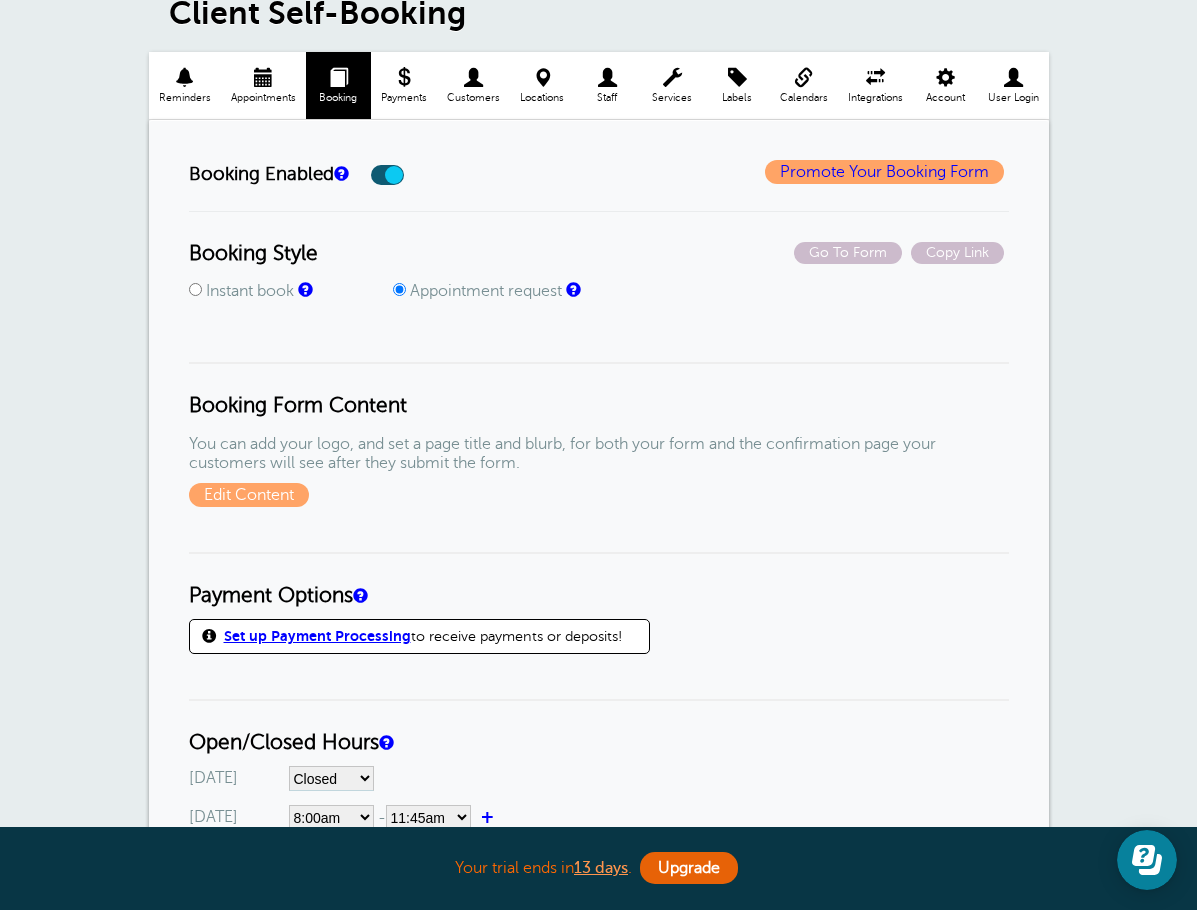 click at bounding box center (263, 77) 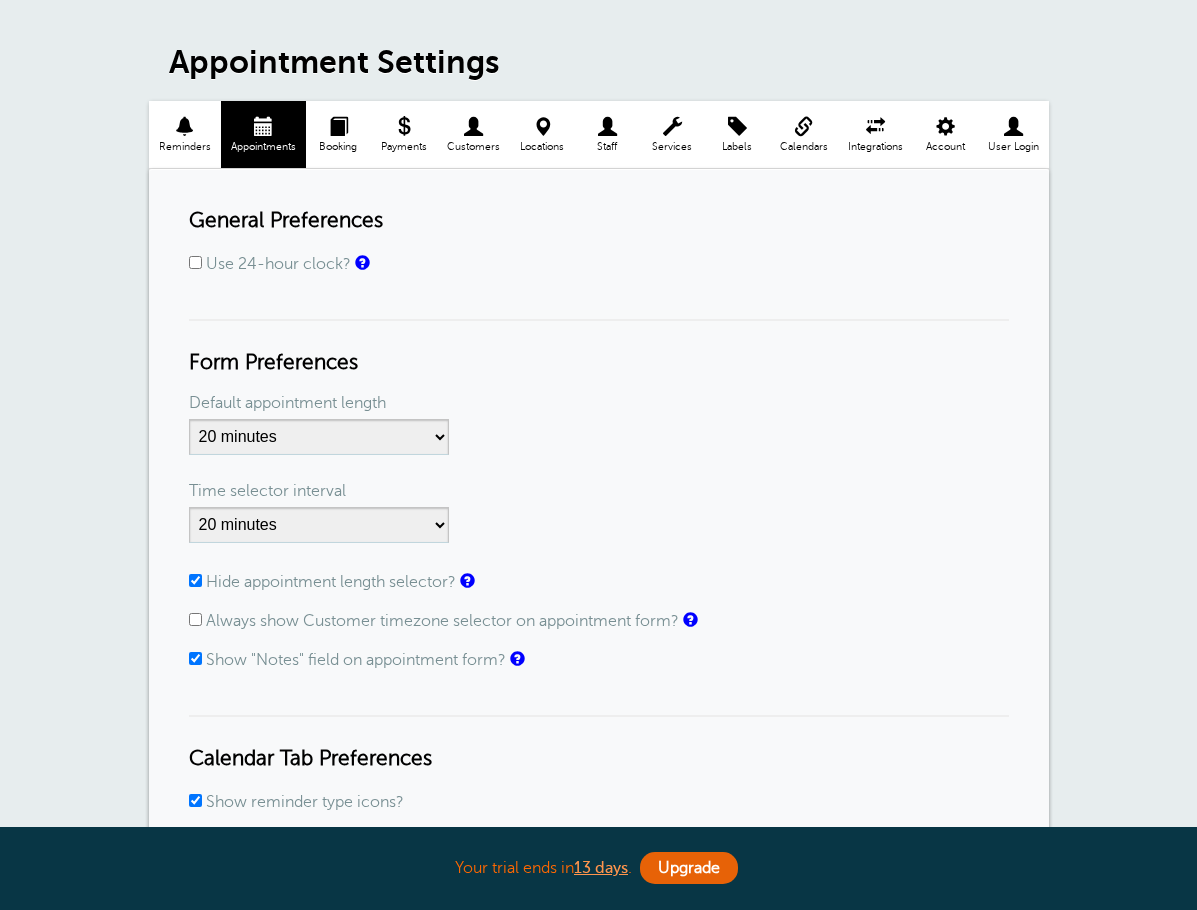 scroll, scrollTop: 145, scrollLeft: 0, axis: vertical 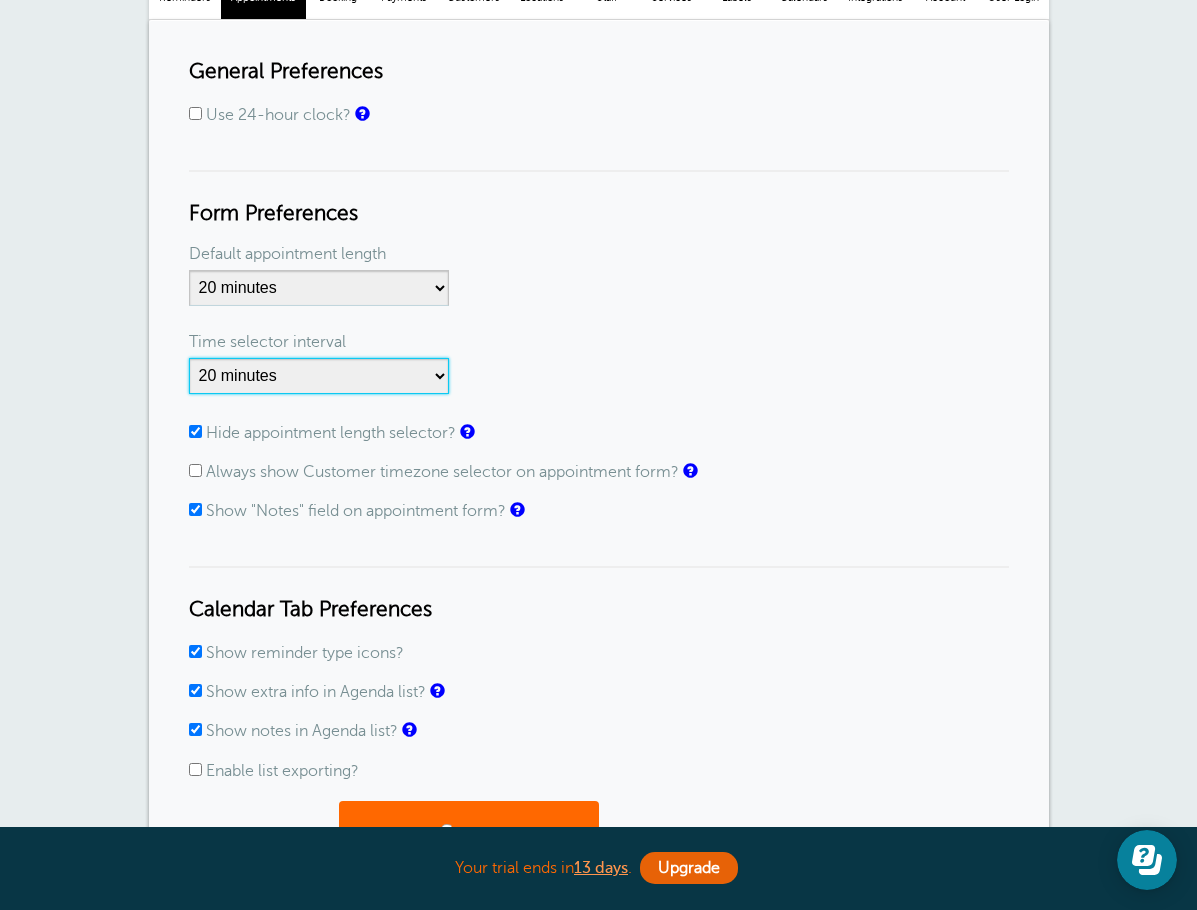 click on "1 minute 5 minutes 10 minutes 15 minutes 20 minutes 30 minutes 60 minutes" at bounding box center (319, 376) 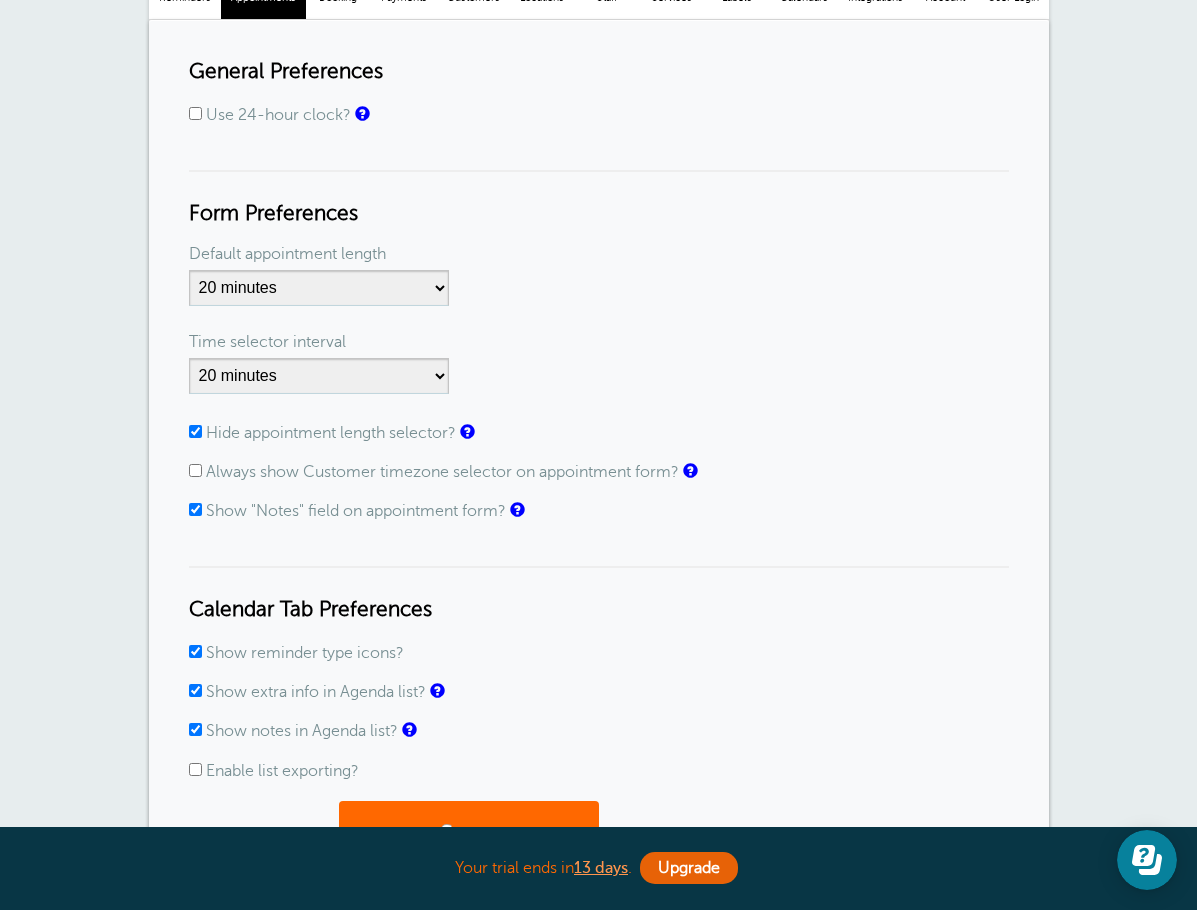 click on "Time selector interval" at bounding box center [267, 342] 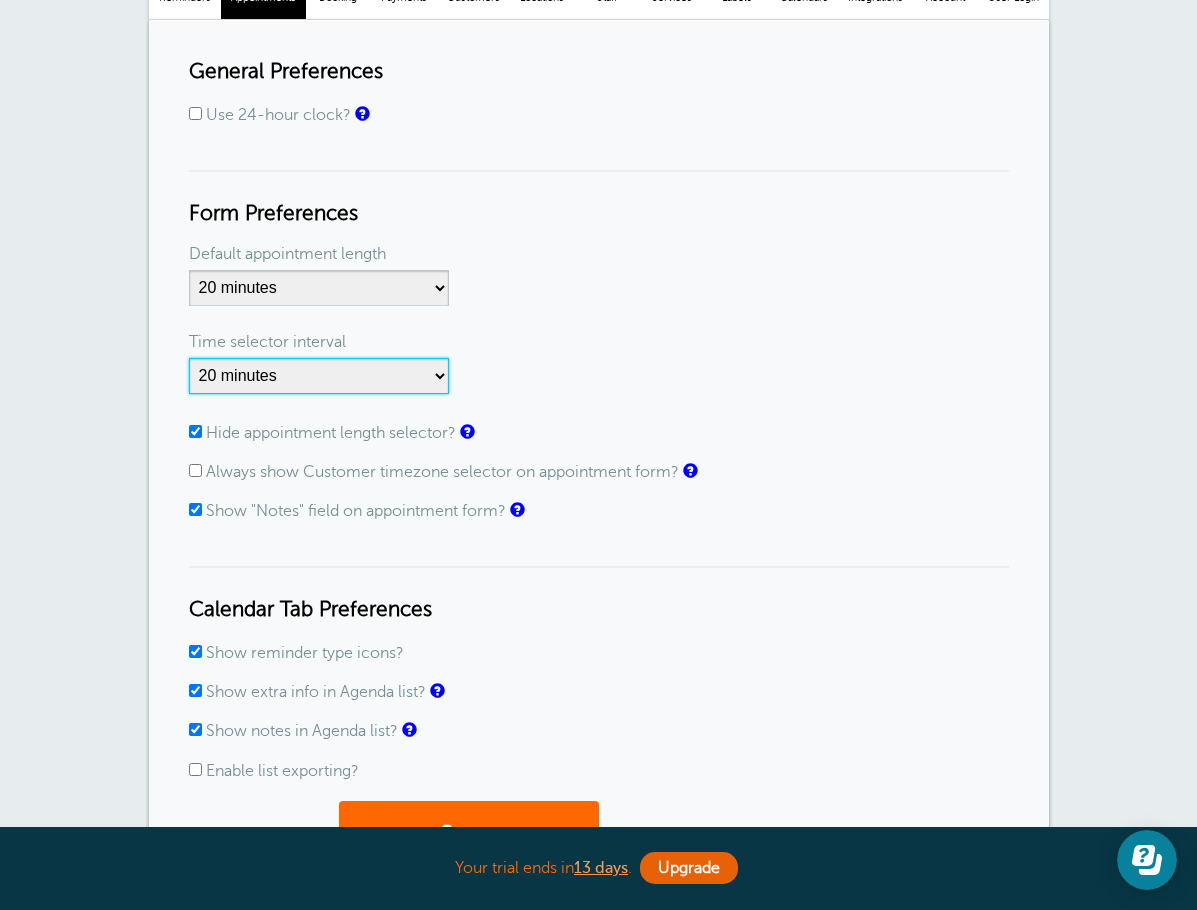 click on "1 minute 5 minutes 10 minutes 15 minutes 20 minutes 30 minutes 60 minutes" at bounding box center [319, 376] 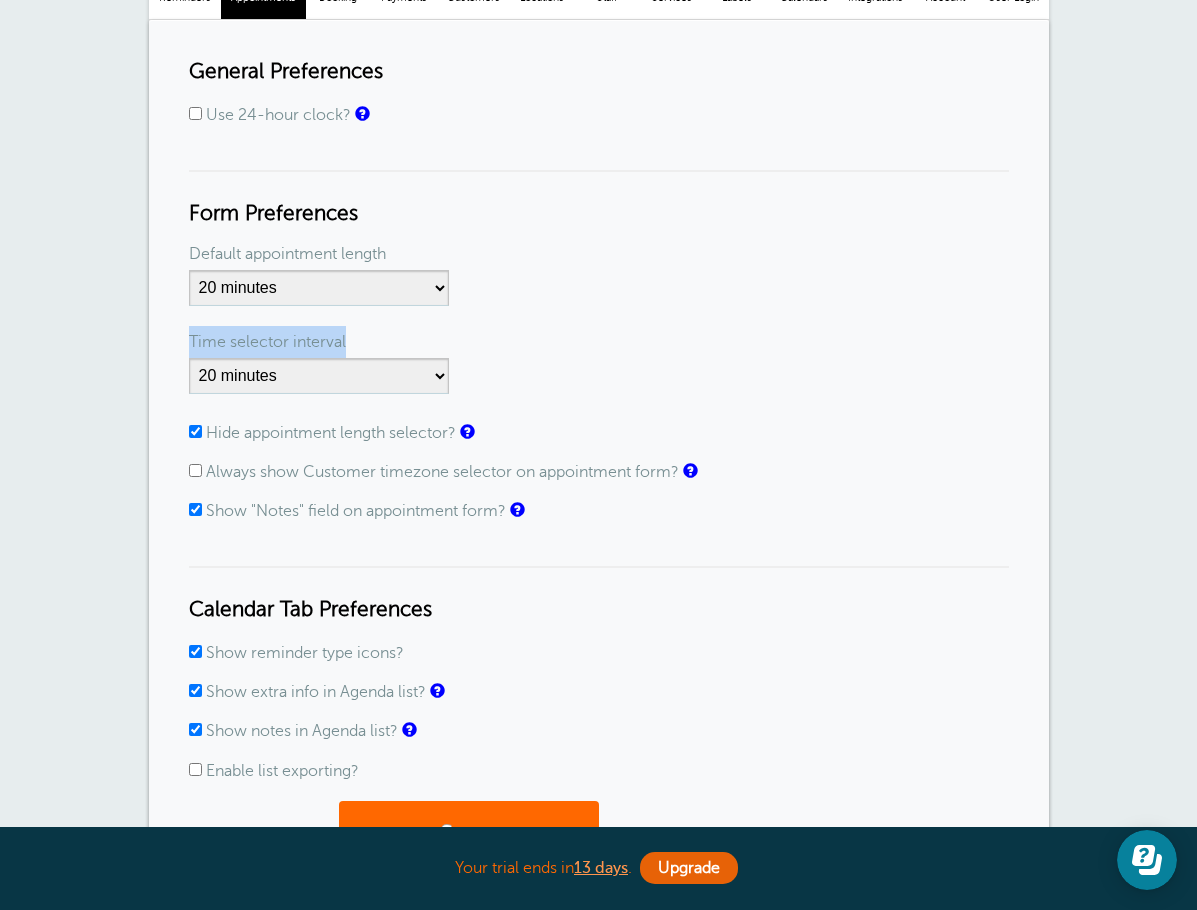 drag, startPoint x: 376, startPoint y: 338, endPoint x: 189, endPoint y: 349, distance: 187.32326 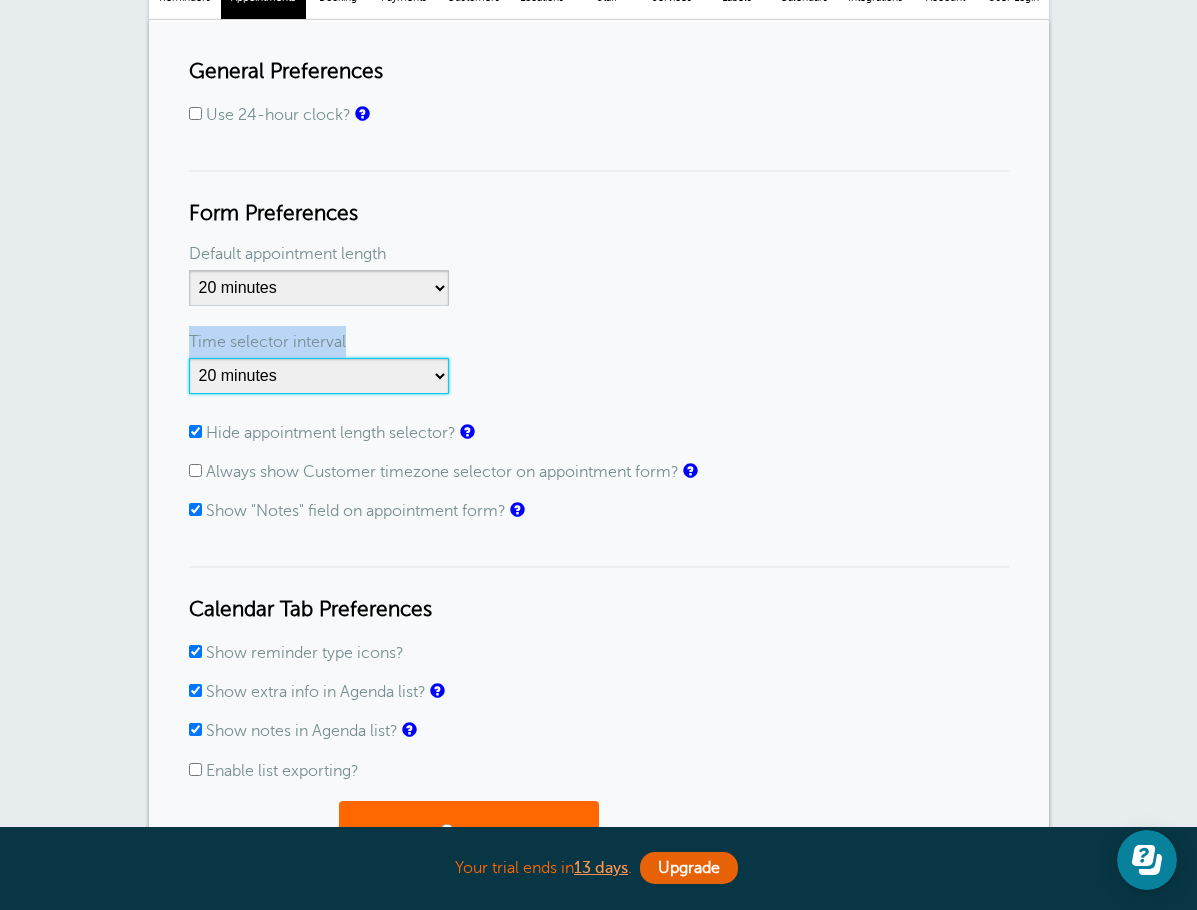drag, startPoint x: 214, startPoint y: 341, endPoint x: 257, endPoint y: 375, distance: 54.81788 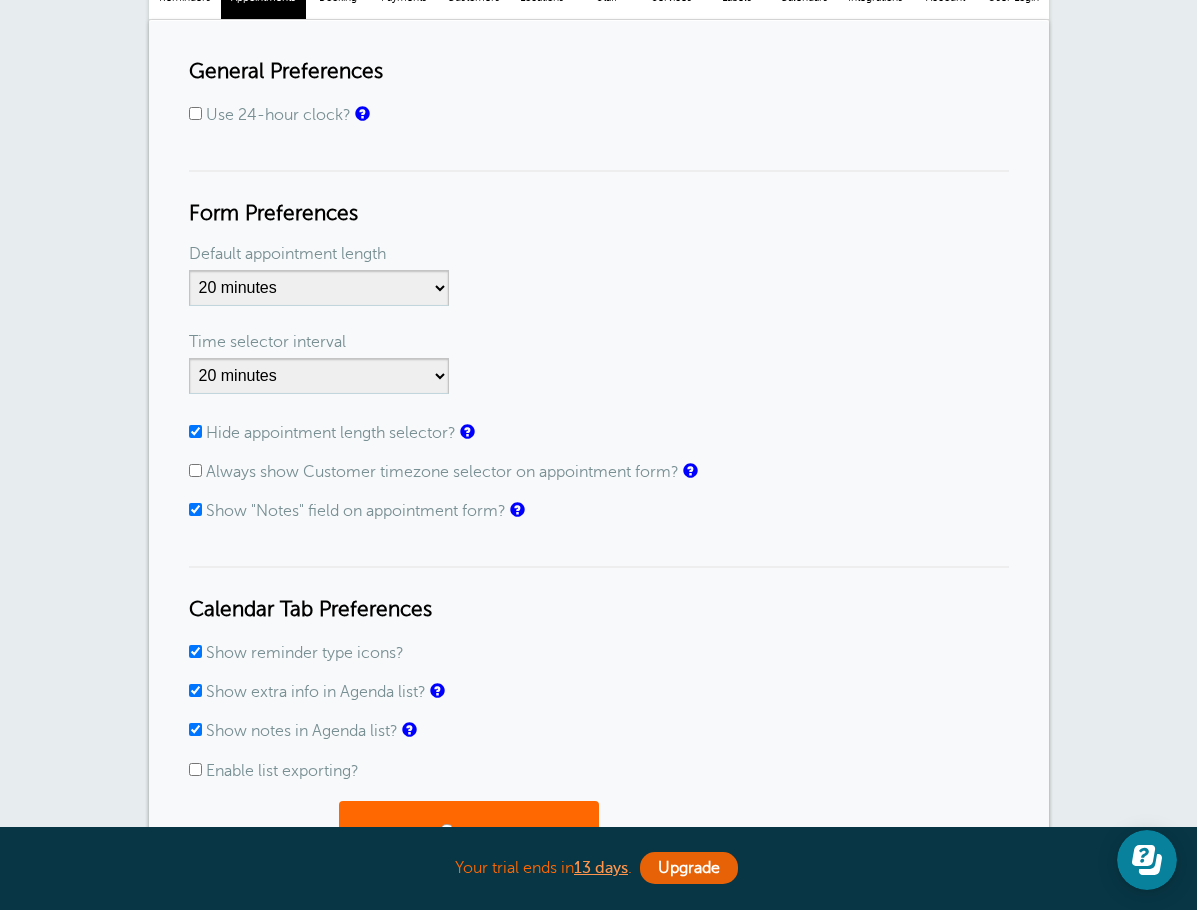 click on "Your trial ends in  13 days .  Upgrade
Your trial ends in  13 days .  Upgrade" at bounding box center (598, 868) 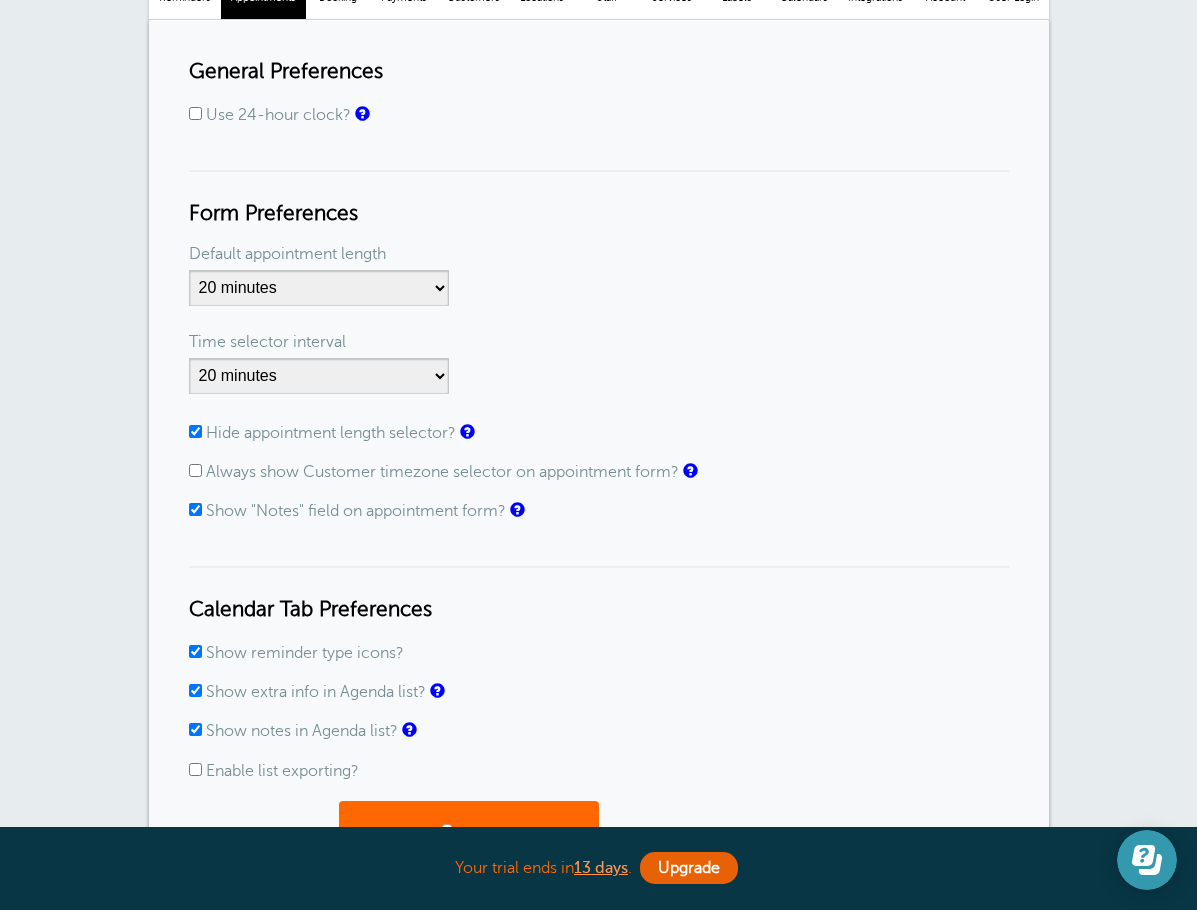 click at bounding box center [1147, 860] 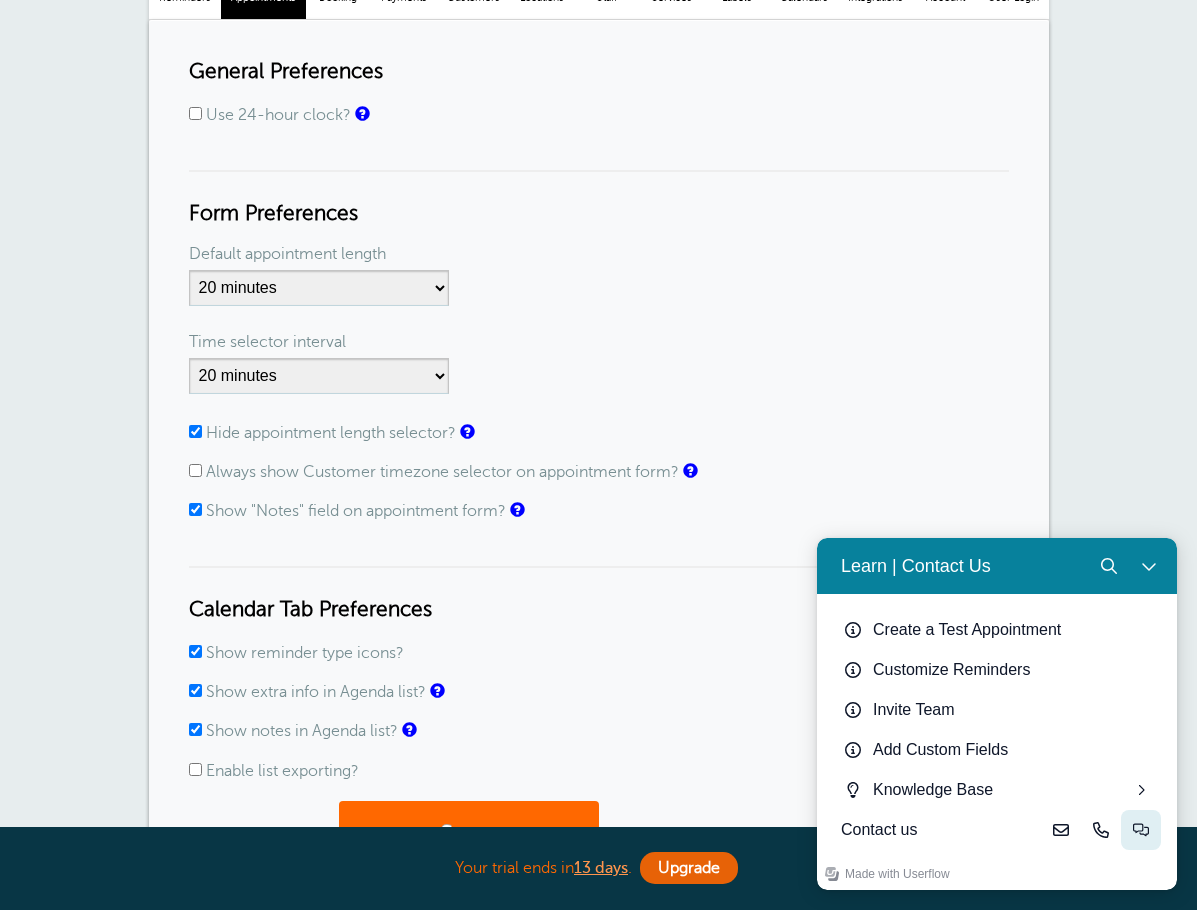 click at bounding box center [1141, 830] 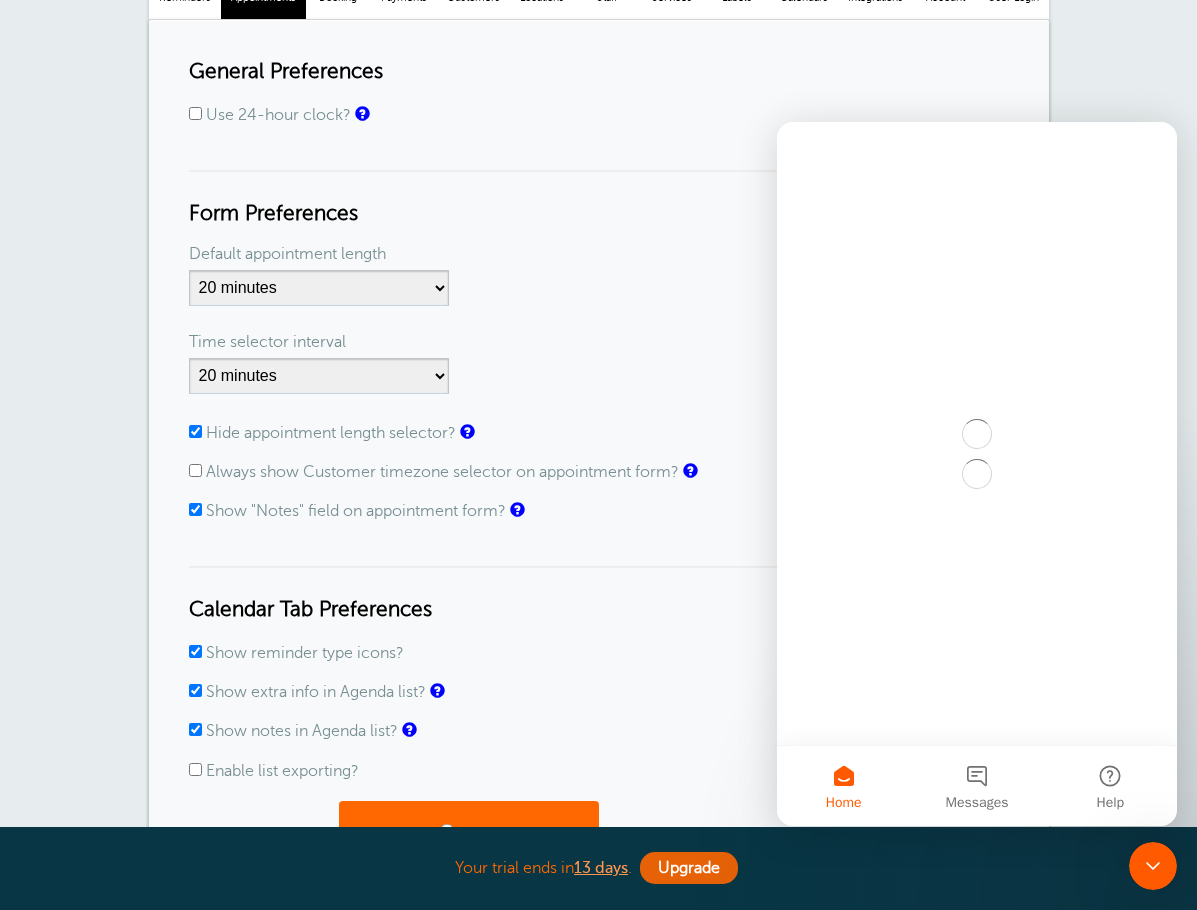 scroll, scrollTop: 0, scrollLeft: 0, axis: both 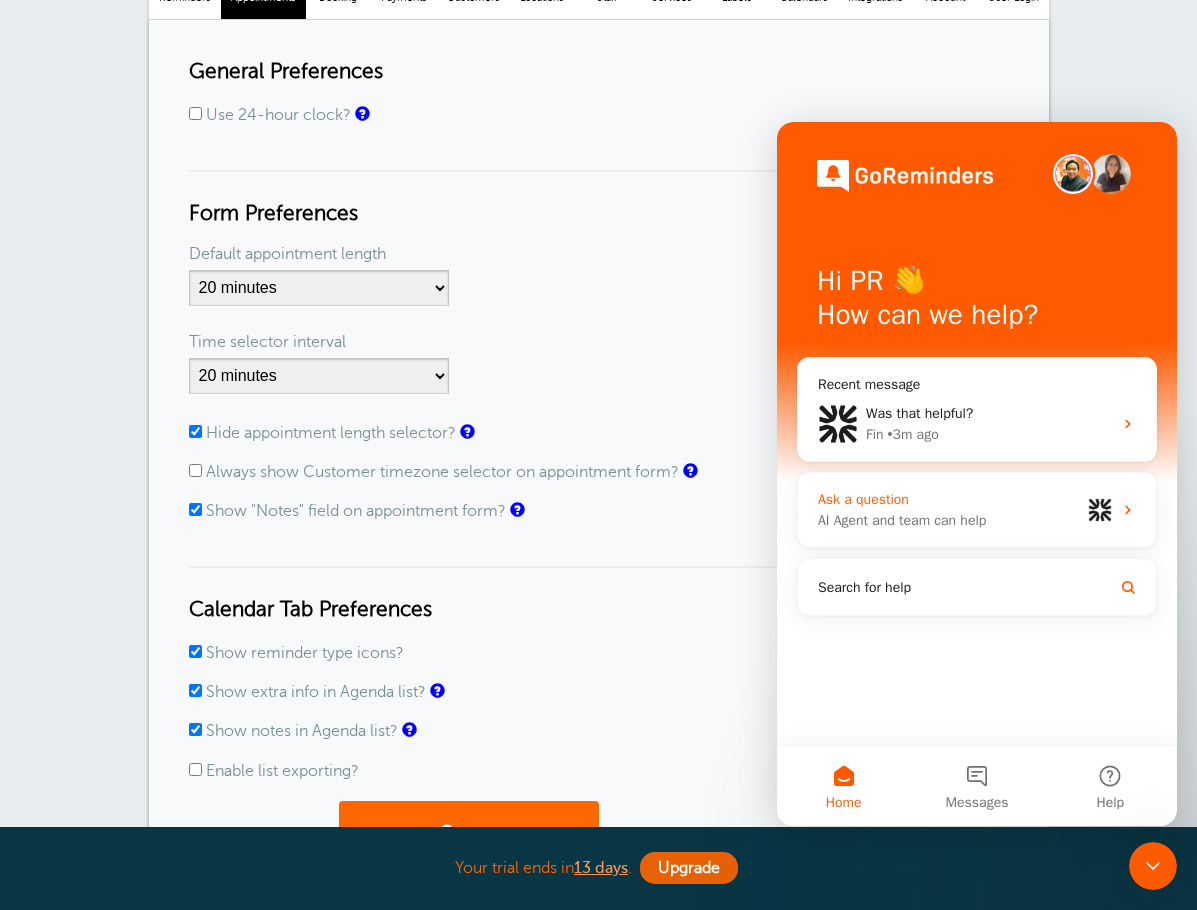 click on "Ask a question AI Agent and team can help" at bounding box center [977, 510] 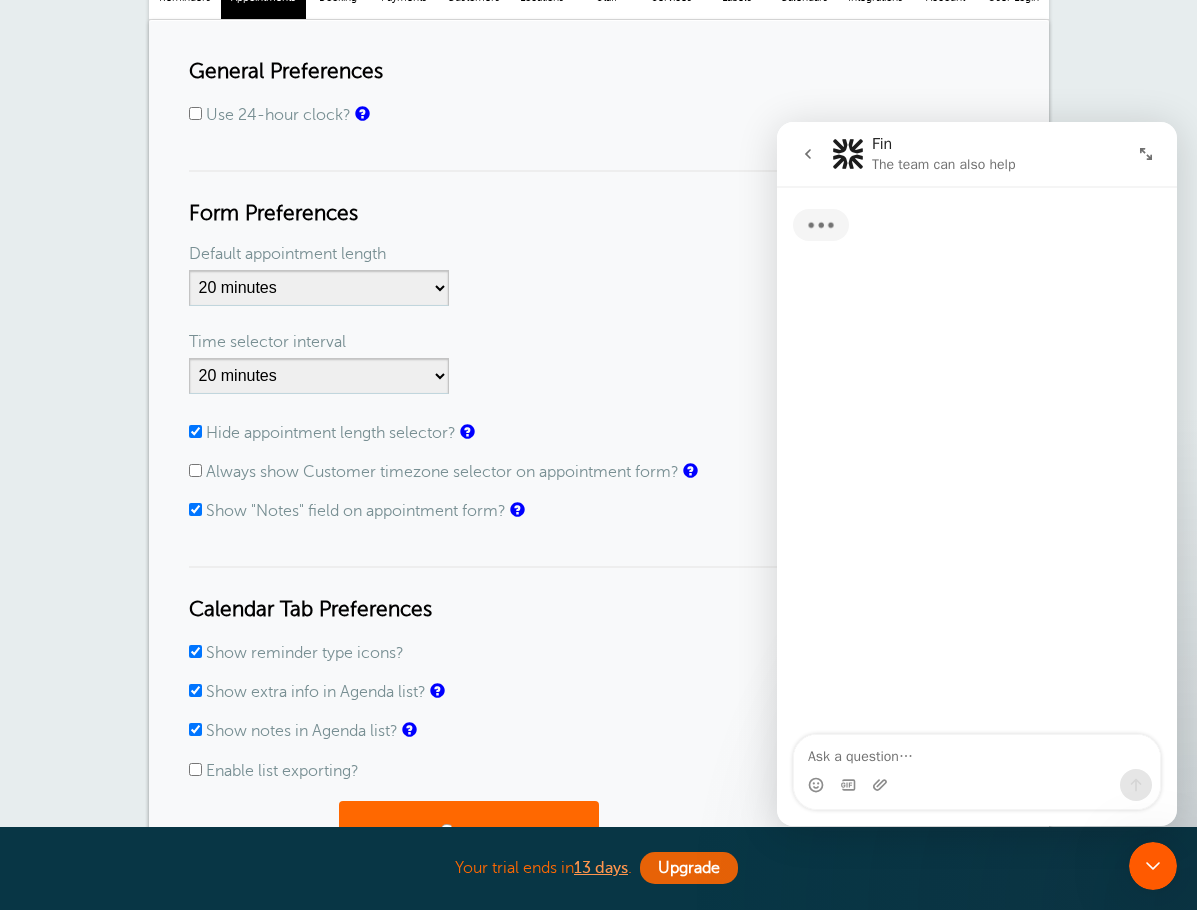click at bounding box center [977, 752] 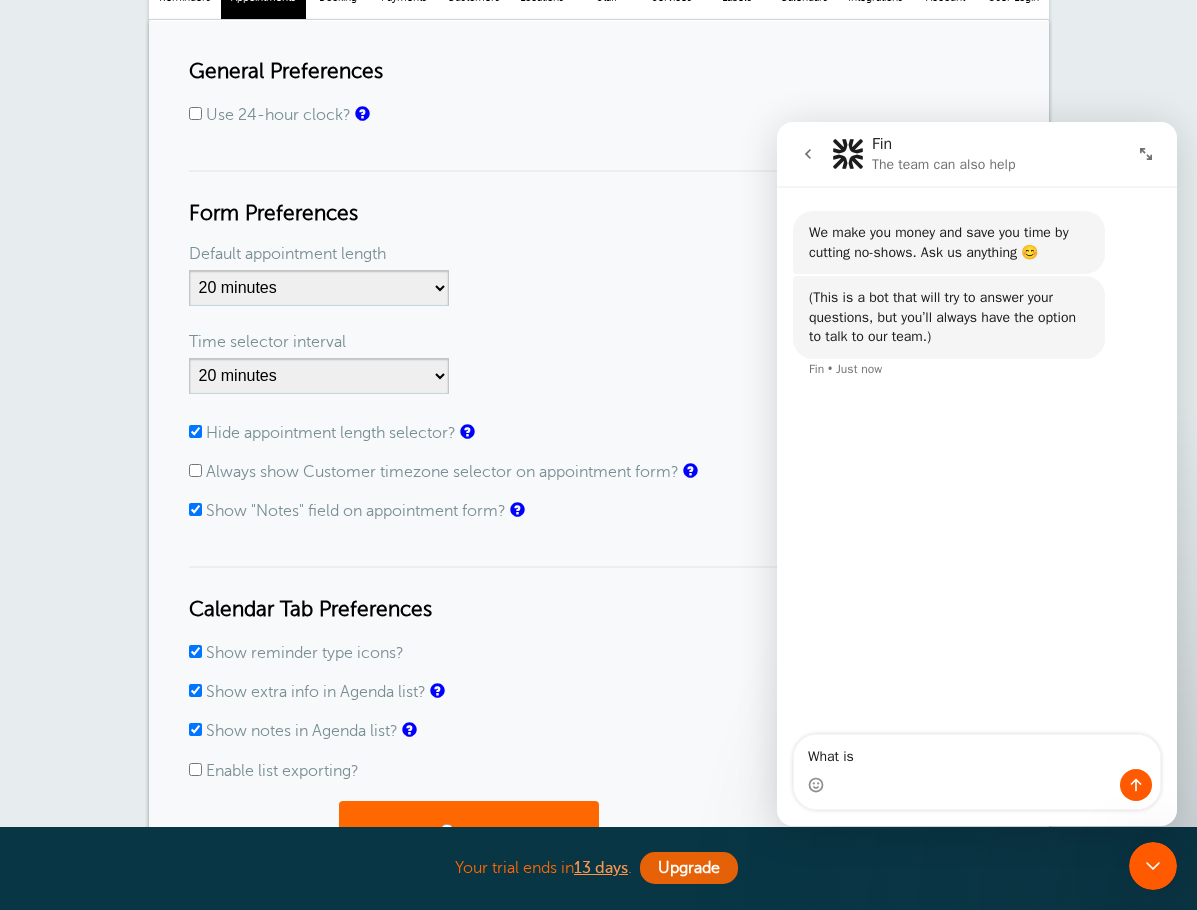 type on "What is Time selector interval" 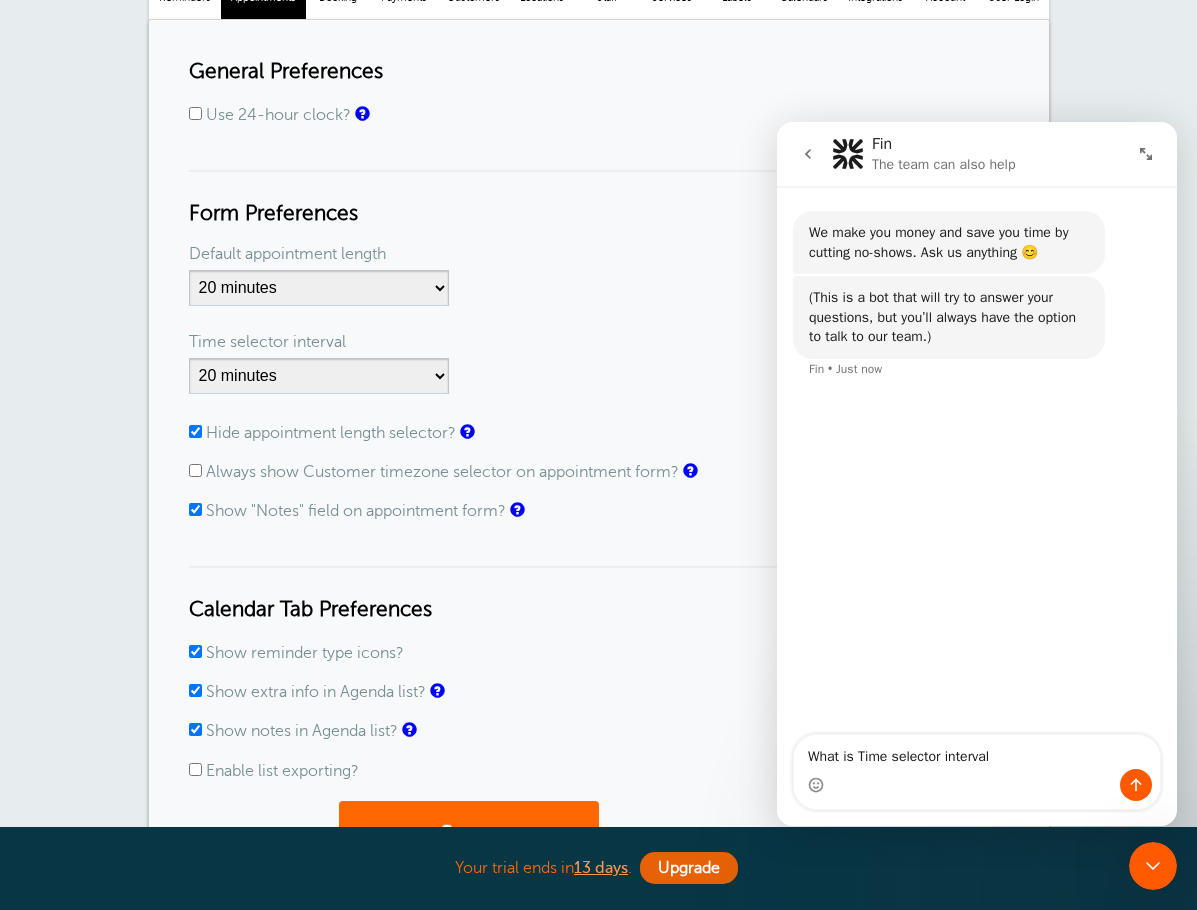 type 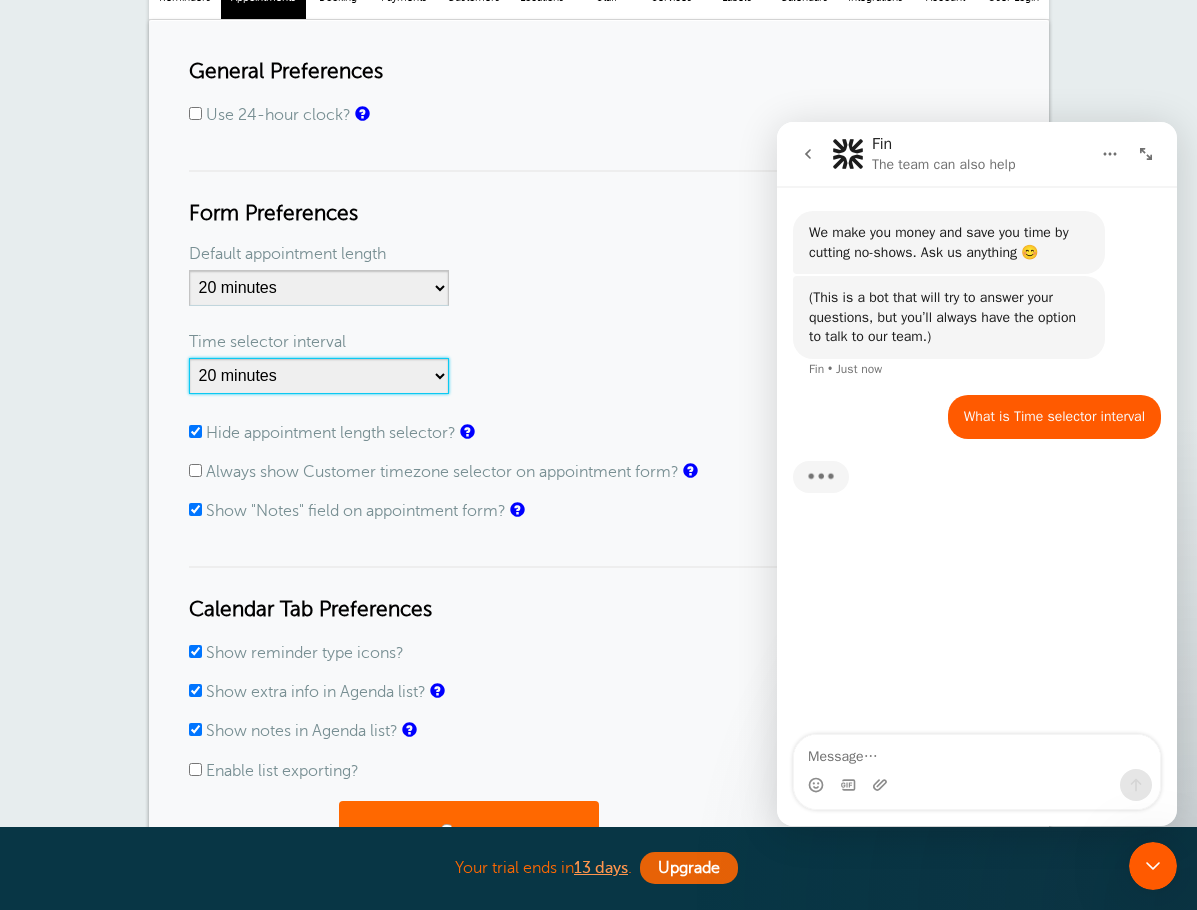 click on "1 minute 5 minutes 10 minutes 15 minutes 20 minutes 30 minutes 60 minutes" at bounding box center [319, 376] 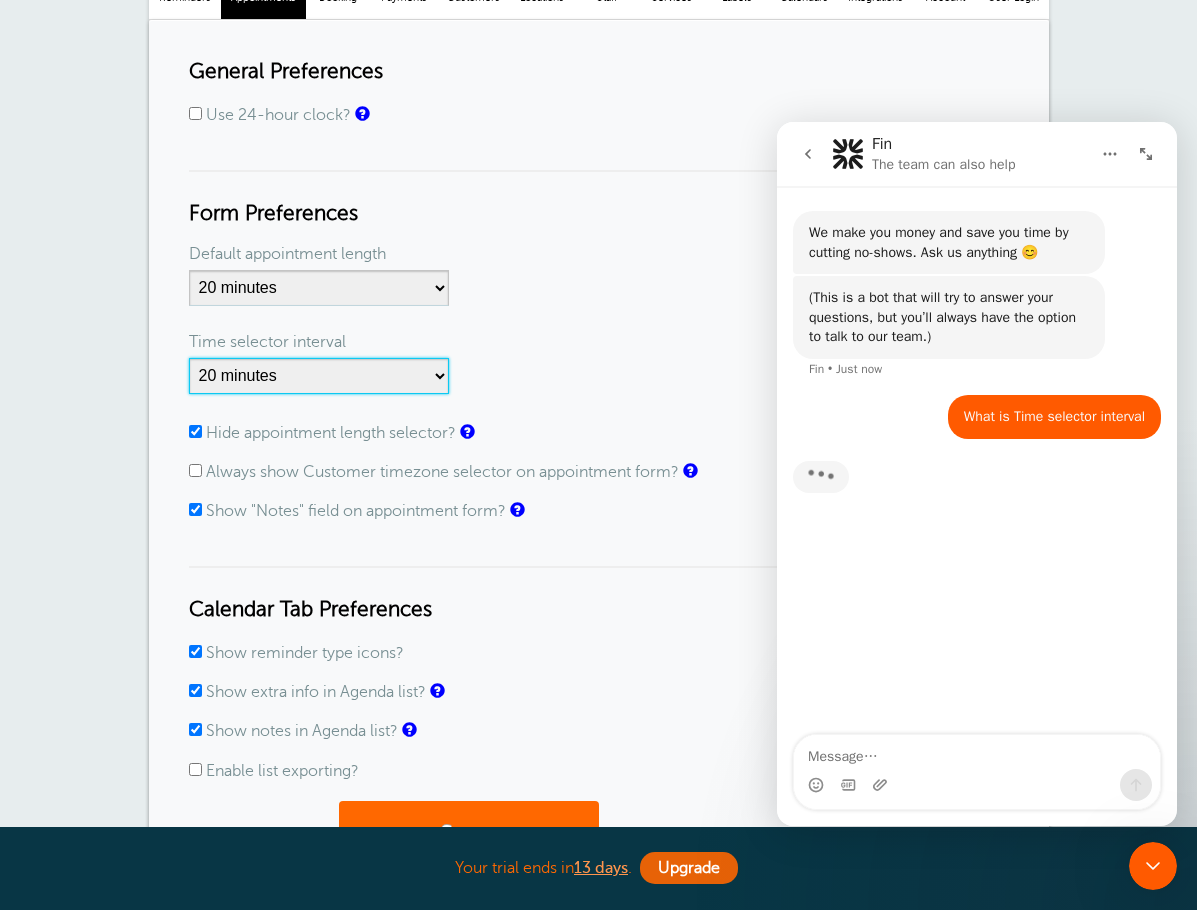 scroll, scrollTop: 3, scrollLeft: 0, axis: vertical 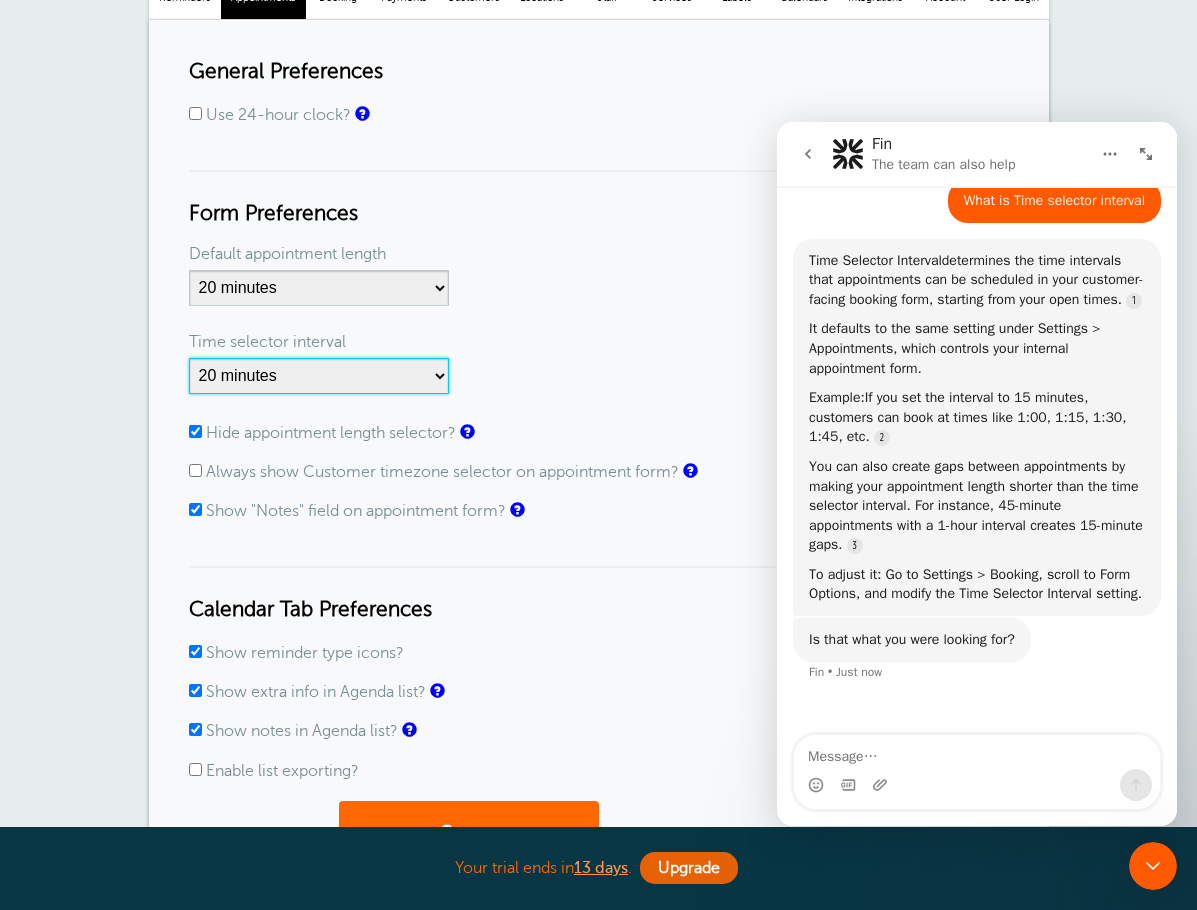 click on "1 minute 5 minutes 10 minutes 15 minutes 20 minutes 30 minutes 60 minutes" at bounding box center (319, 376) 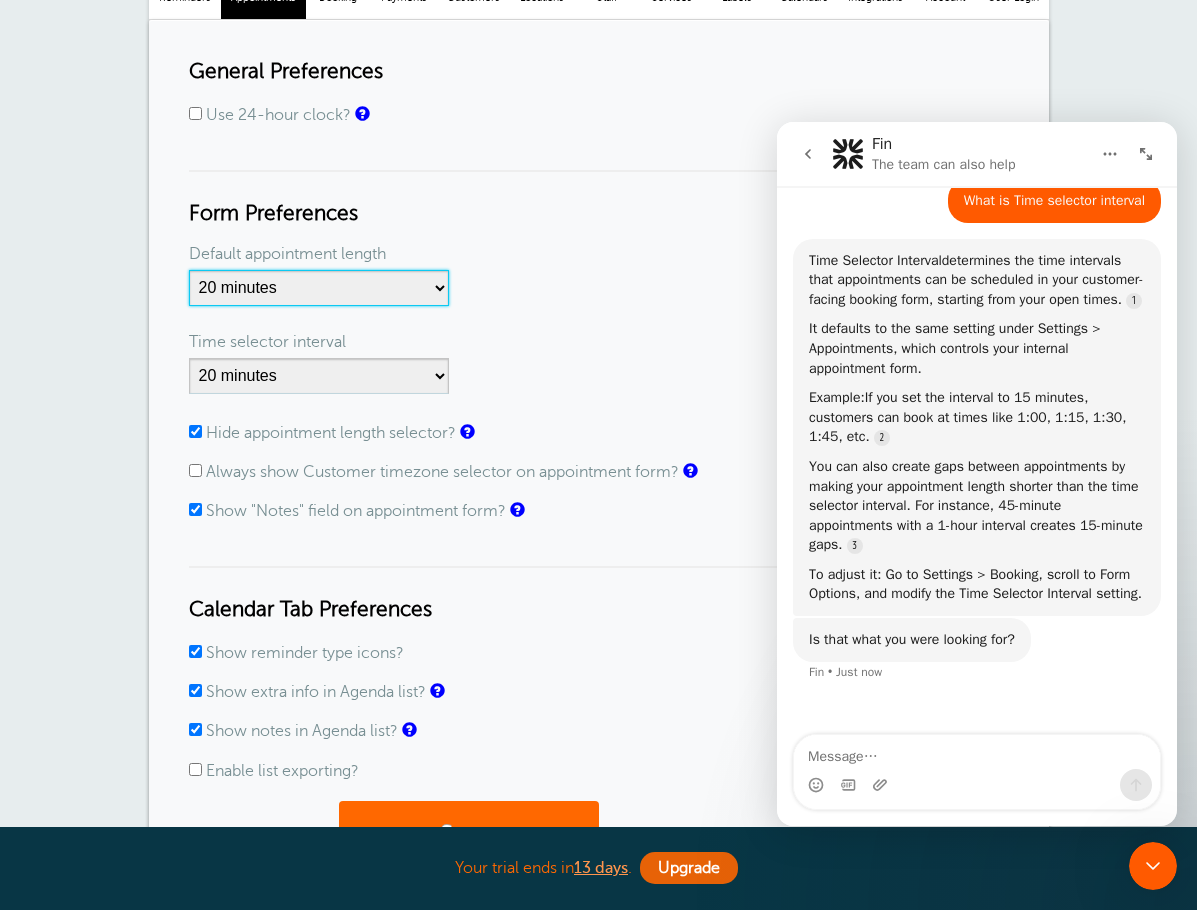 click on "5 minutes 10 minutes 15 minutes 20 minutes 25 minutes 30 minutes 35 minutes 40 minutes 45 minutes 50 minutes 55 minutes 1 hour 1 hour 15 minutes 1 hour 30 minutes 1 hour 45 minutes 2 hours 2 hours 15 minutes 2 hours 30 minutes 2 hours 45 minutes 3 hours 3 hours 30 minutes 4 hours 4 hours 30 minutes 5 hours 5 hours 30 minutes 6 hours 6 hours 30 minutes 7 hours 7 hours 30 minutes 8 hours 9 hours 10 hours 11 hours 12 hours 13 hours 14 hours 15 hours 16 hours" at bounding box center [319, 288] 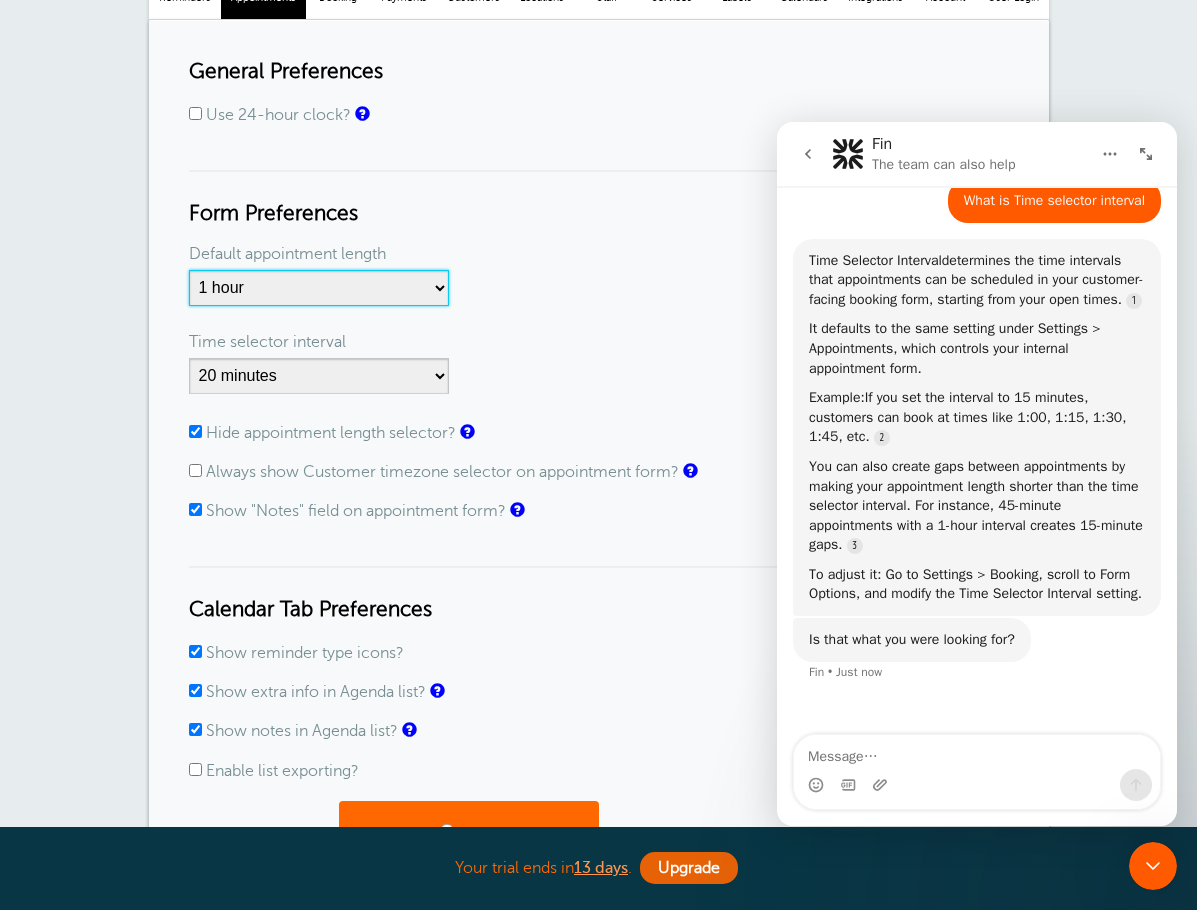 click on "5 minutes 10 minutes 15 minutes 20 minutes 25 minutes 30 minutes 35 minutes 40 minutes 45 minutes 50 minutes 55 minutes 1 hour 1 hour 15 minutes 1 hour 30 minutes 1 hour 45 minutes 2 hours 2 hours 15 minutes 2 hours 30 minutes 2 hours 45 minutes 3 hours 3 hours 30 minutes 4 hours 4 hours 30 minutes 5 hours 5 hours 30 minutes 6 hours 6 hours 30 minutes 7 hours 7 hours 30 minutes 8 hours 9 hours 10 hours 11 hours 12 hours 13 hours 14 hours 15 hours 16 hours" at bounding box center [319, 288] 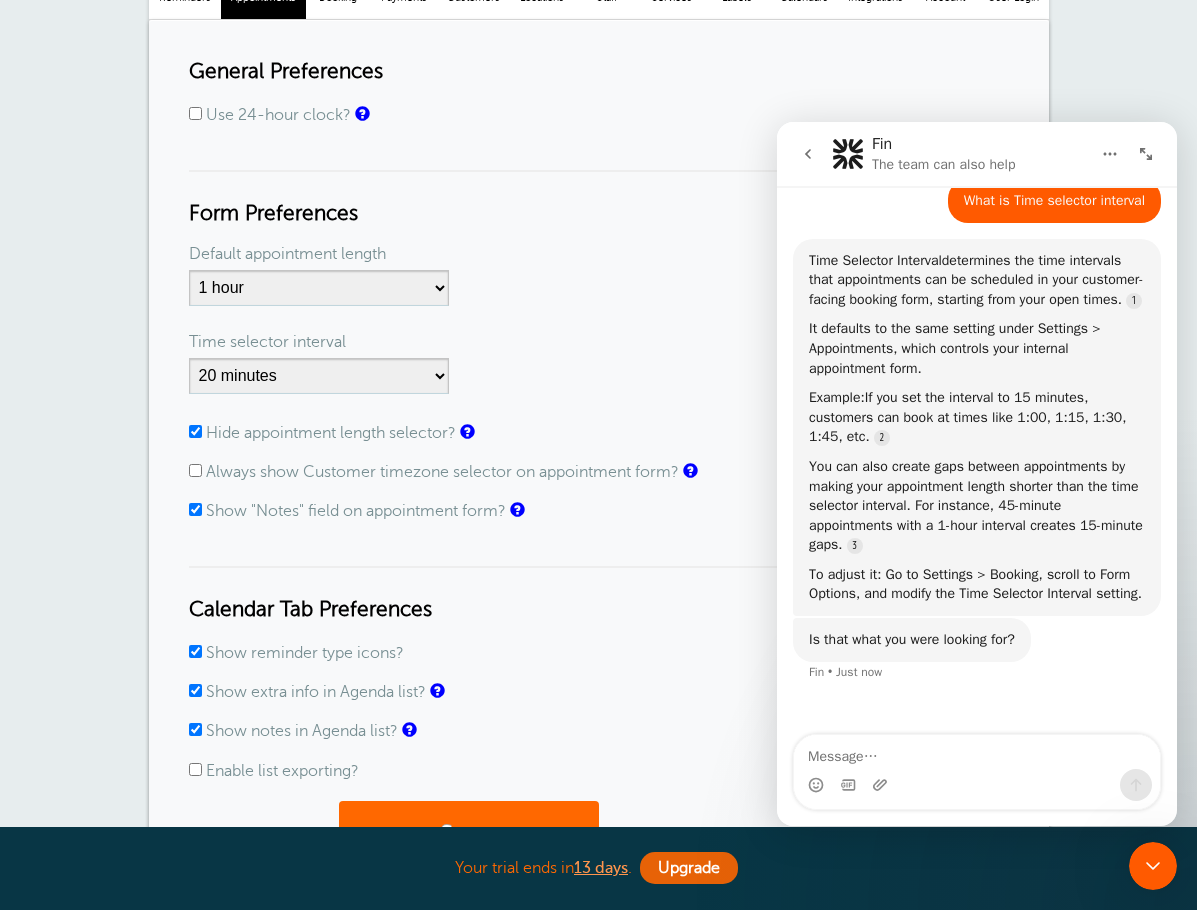 click on "Time selector interval" at bounding box center (599, 342) 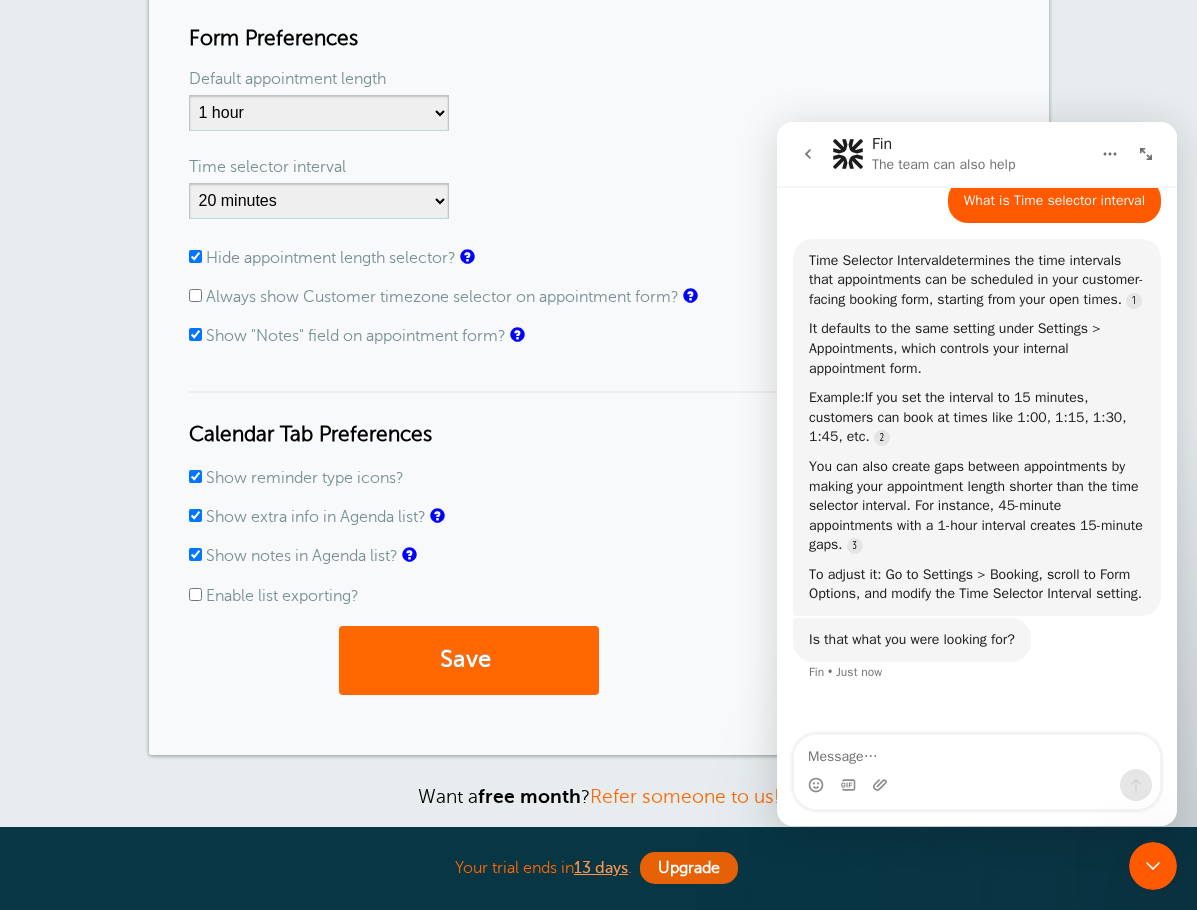 scroll, scrollTop: 400, scrollLeft: 0, axis: vertical 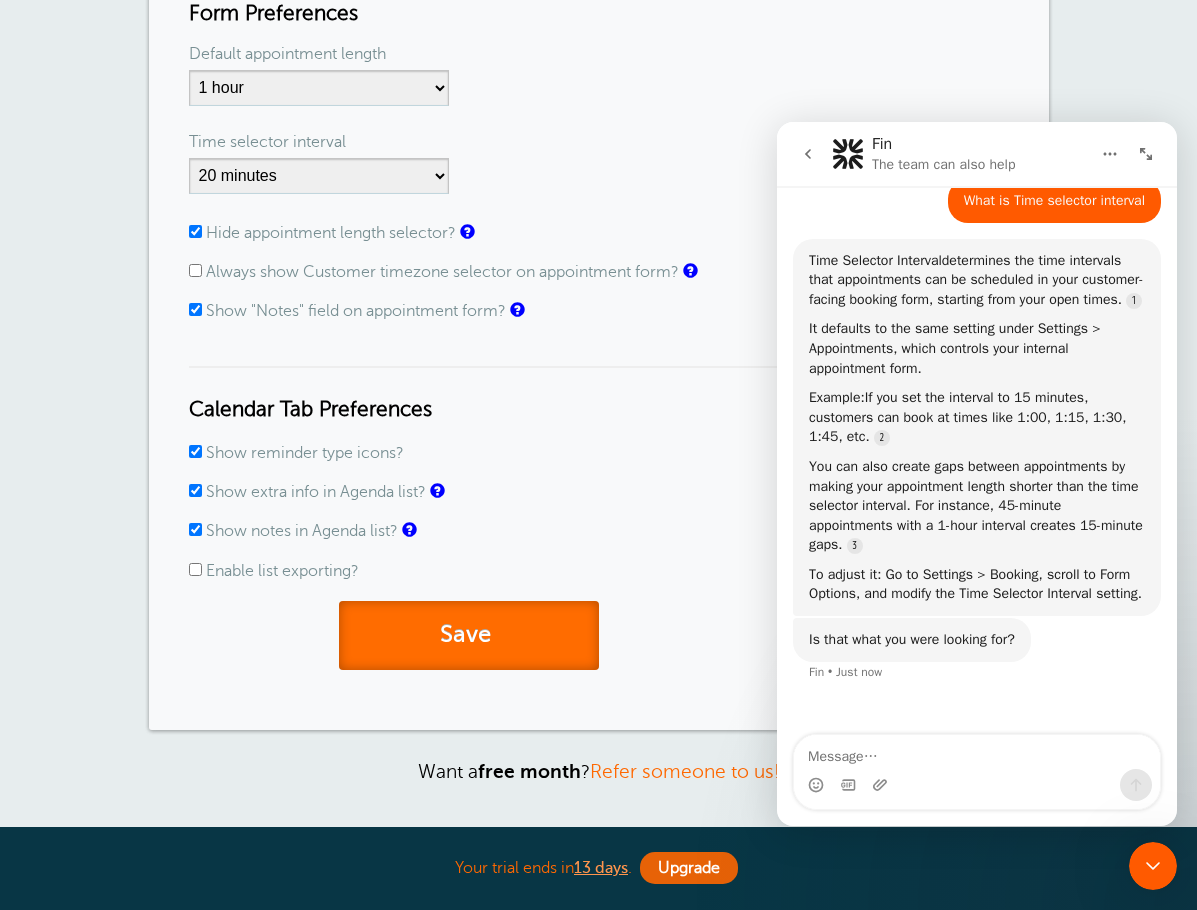click on "Save" at bounding box center [469, 635] 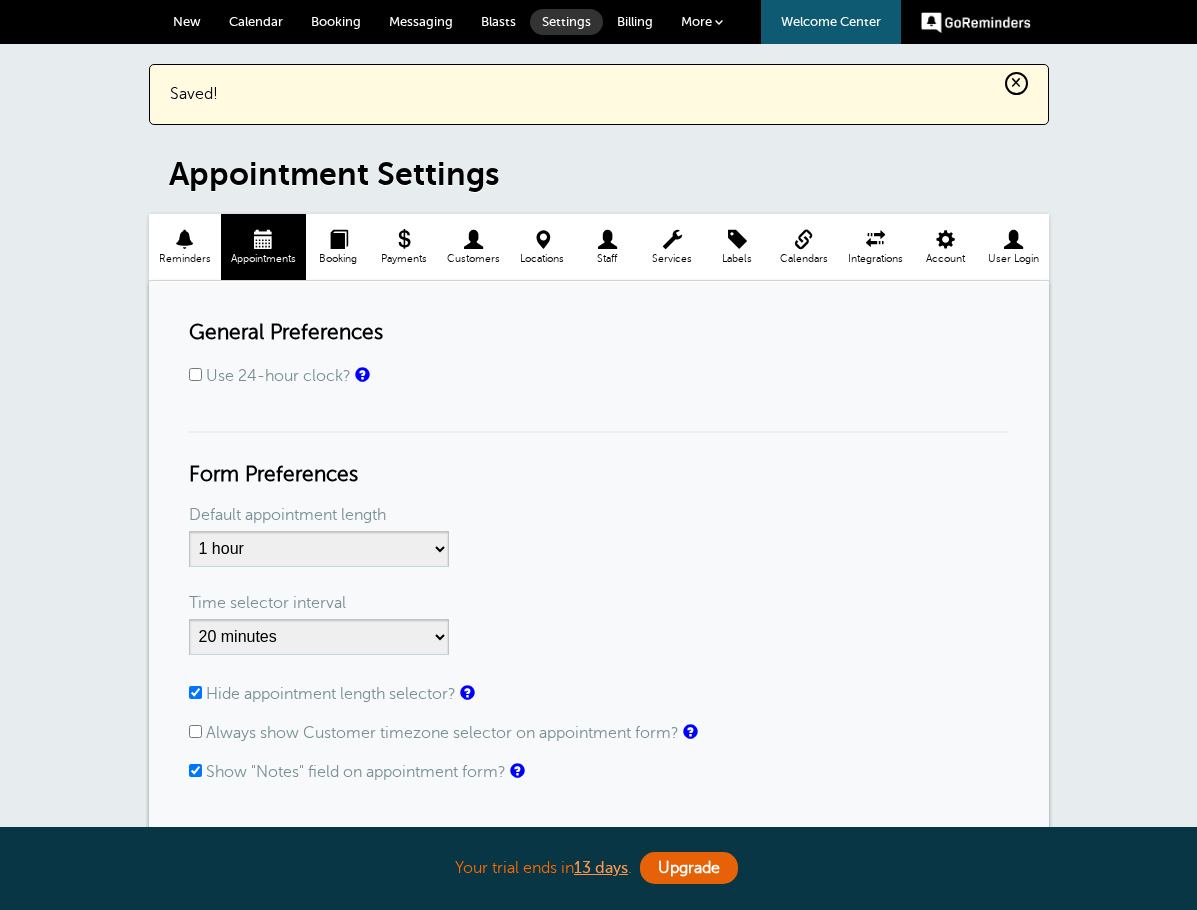 scroll, scrollTop: 0, scrollLeft: 0, axis: both 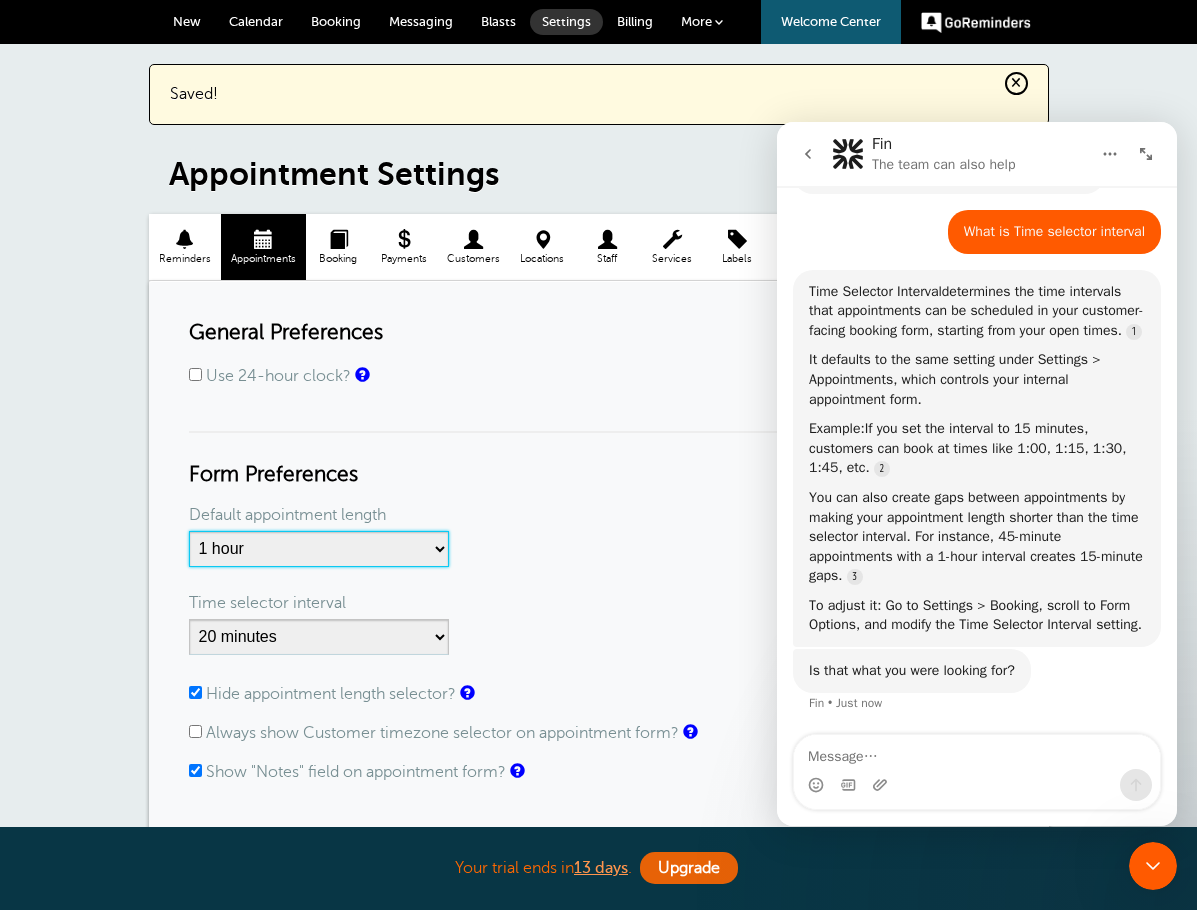 click on "5 minutes 10 minutes 15 minutes 20 minutes 25 minutes 30 minutes 35 minutes 40 minutes 45 minutes 50 minutes 55 minutes 1 hour 1 hour 15 minutes 1 hour 30 minutes 1 hour 45 minutes 2 hours 2 hours 15 minutes 2 hours 30 minutes 2 hours 45 minutes 3 hours 3 hours 30 minutes 4 hours 4 hours 30 minutes 5 hours 5 hours 30 minutes 6 hours 6 hours 30 minutes 7 hours 7 hours 30 minutes 8 hours 9 hours 10 hours 11 hours 12 hours 13 hours 14 hours 15 hours 16 hours" at bounding box center [319, 549] 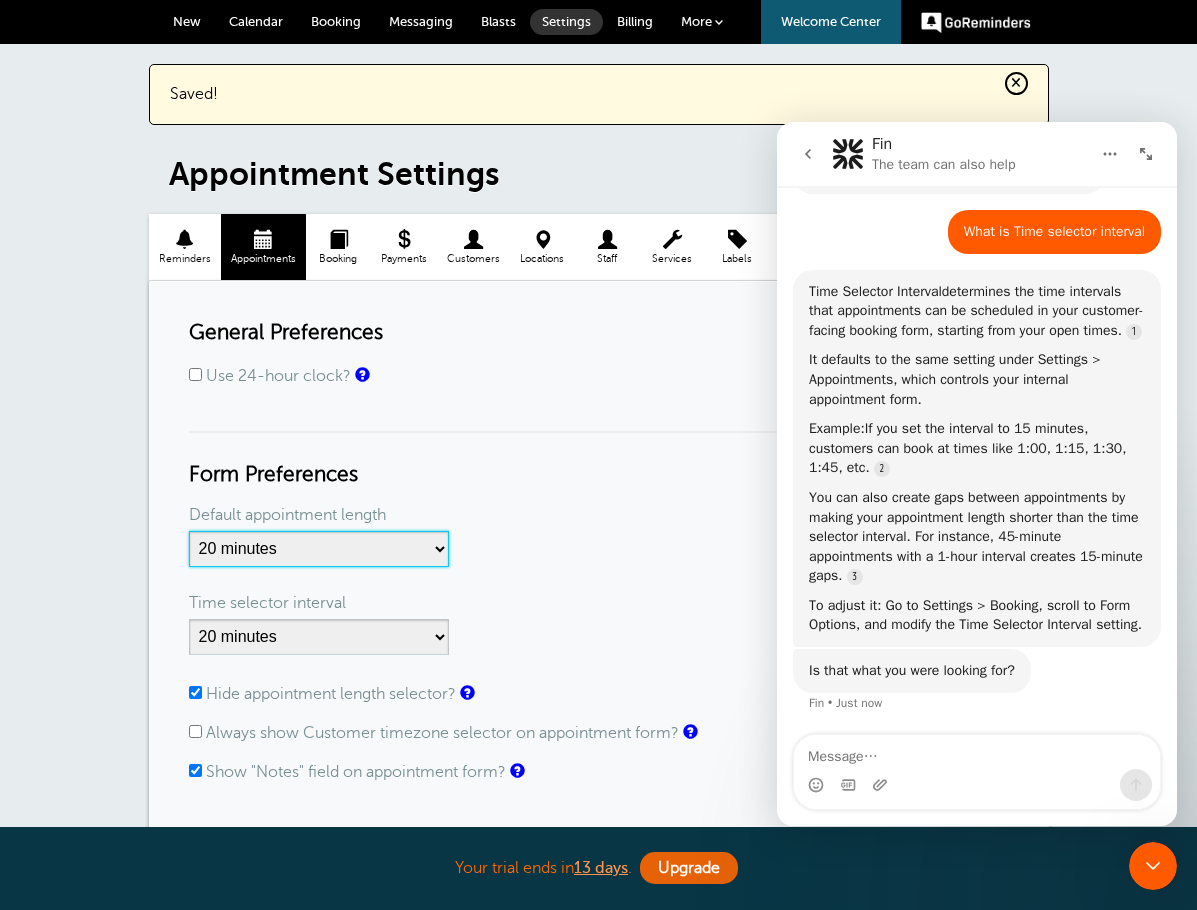 click on "5 minutes 10 minutes 15 minutes 20 minutes 25 minutes 30 minutes 35 minutes 40 minutes 45 minutes 50 minutes 55 minutes 1 hour 1 hour 15 minutes 1 hour 30 minutes 1 hour 45 minutes 2 hours 2 hours 15 minutes 2 hours 30 minutes 2 hours 45 minutes 3 hours 3 hours 30 minutes 4 hours 4 hours 30 minutes 5 hours 5 hours 30 minutes 6 hours 6 hours 30 minutes 7 hours 7 hours 30 minutes 8 hours 9 hours 10 hours 11 hours 12 hours 13 hours 14 hours 15 hours 16 hours" at bounding box center [319, 549] 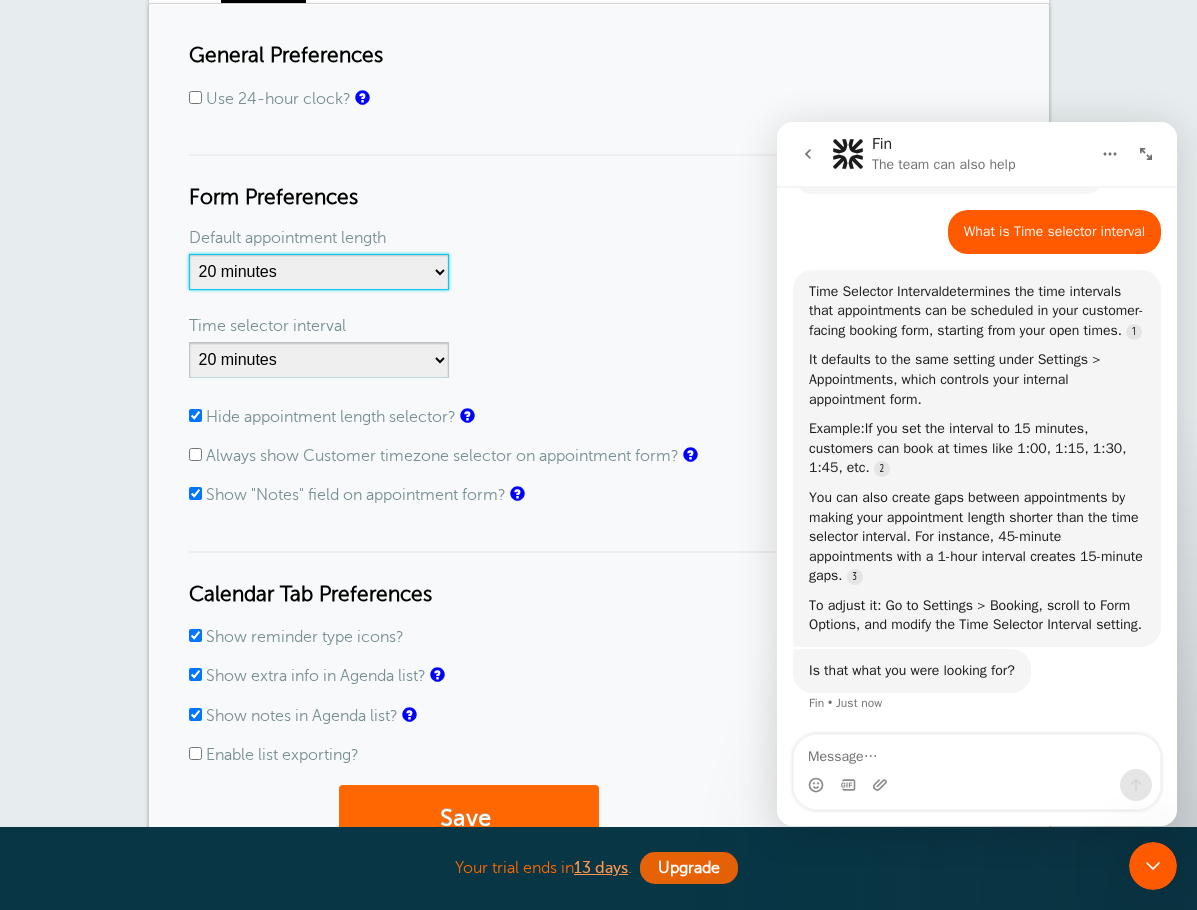 scroll, scrollTop: 657, scrollLeft: 0, axis: vertical 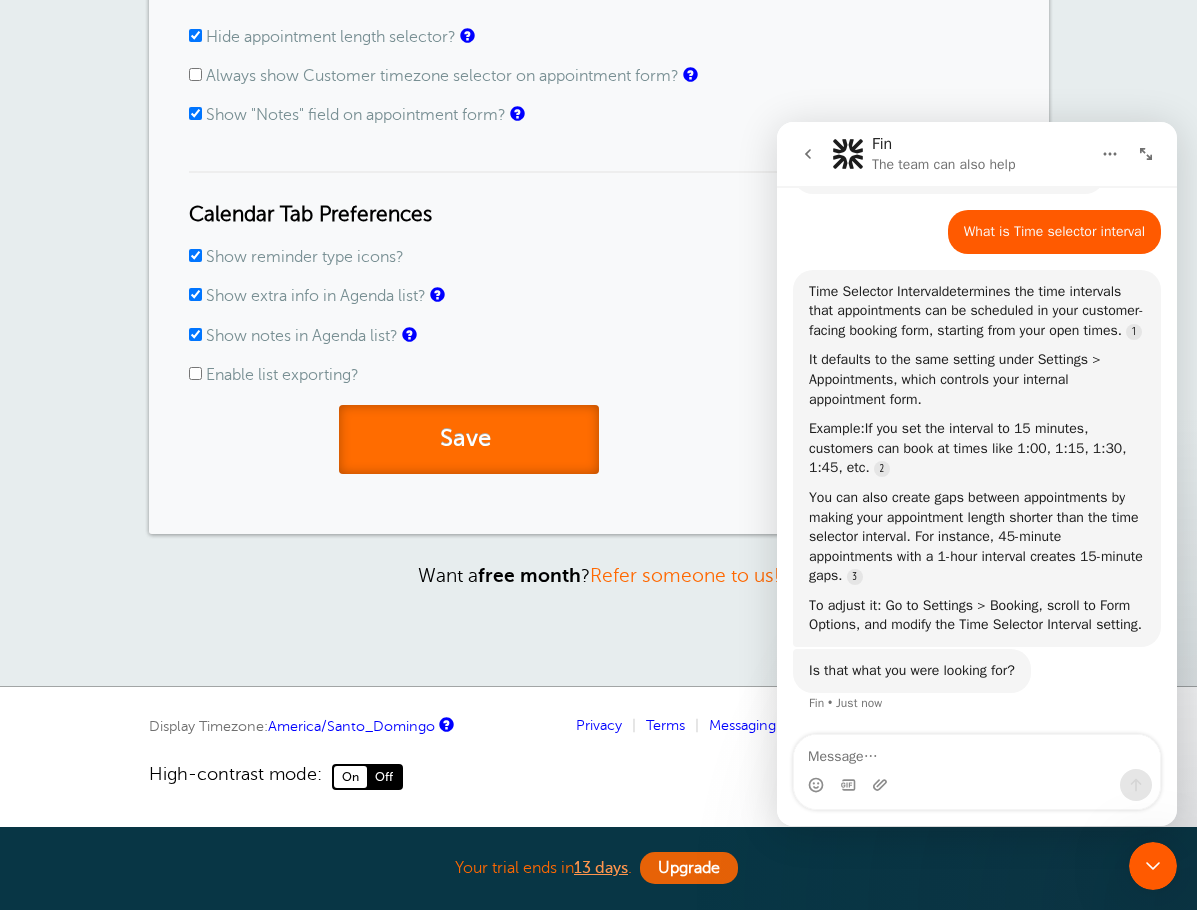 click on "Save" at bounding box center [469, 439] 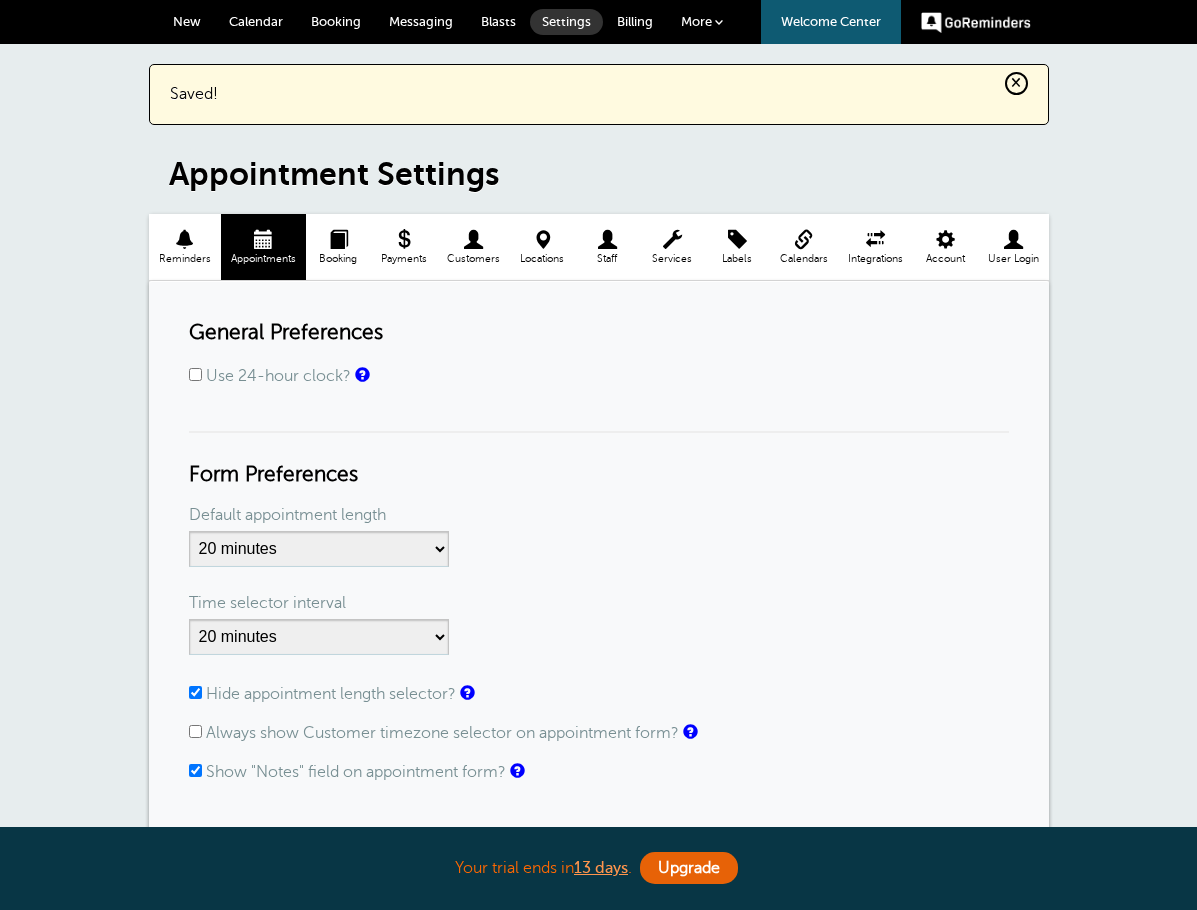 scroll, scrollTop: 0, scrollLeft: 0, axis: both 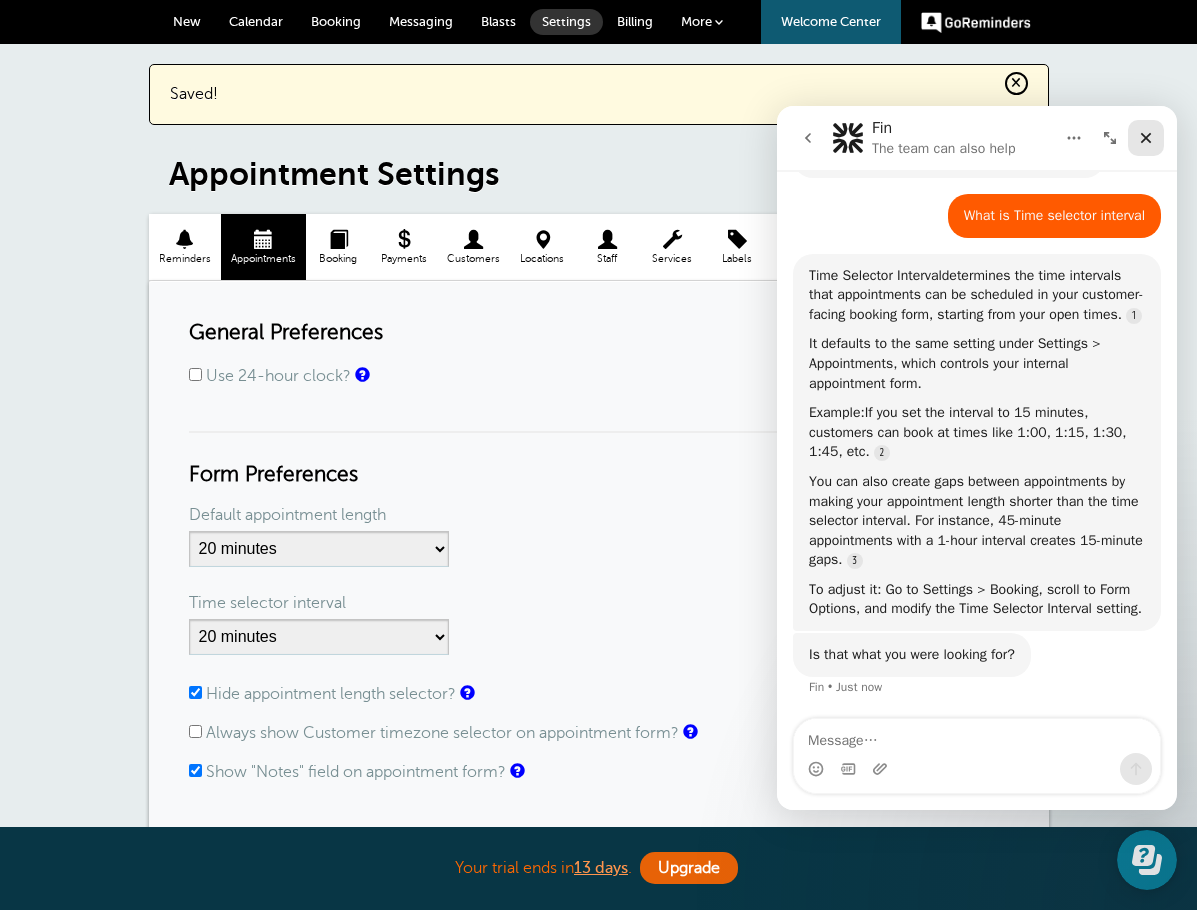 click 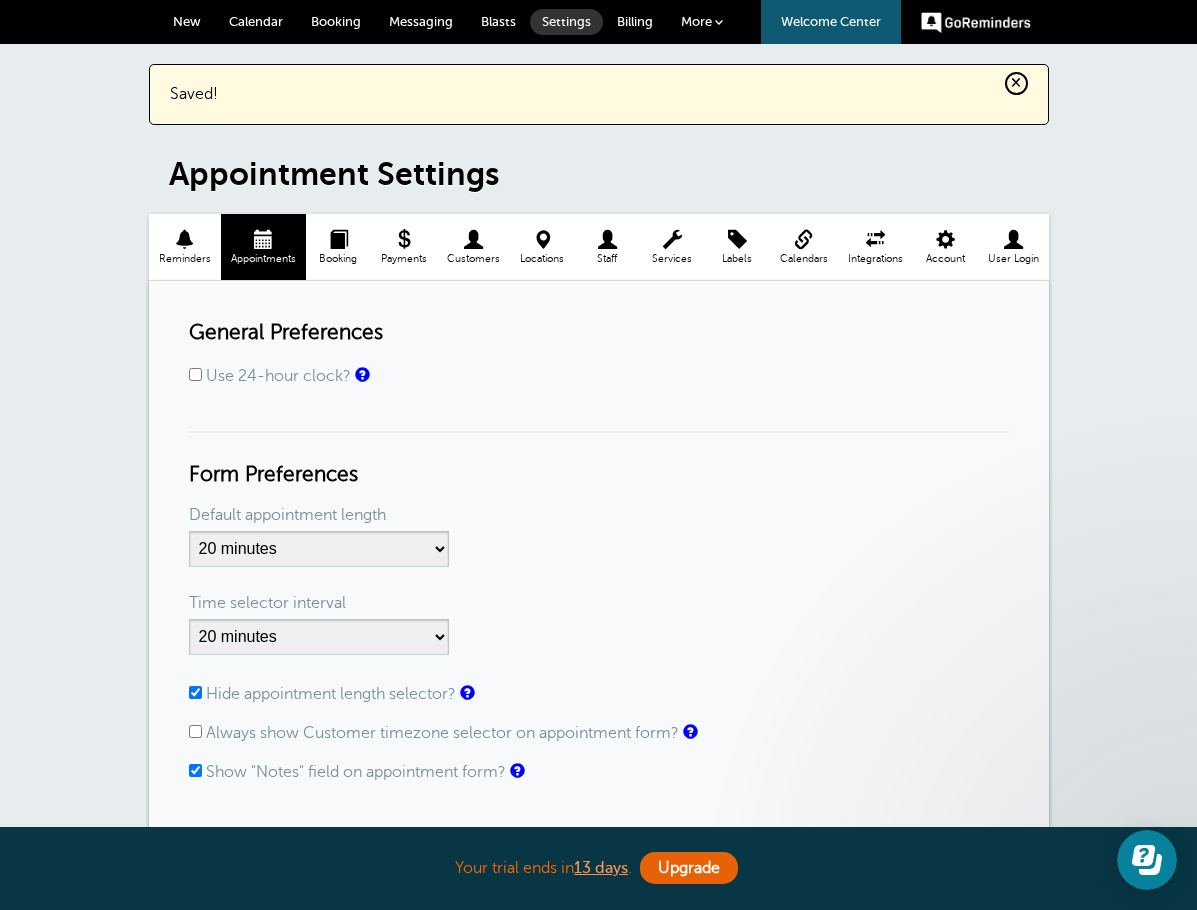 scroll, scrollTop: 0, scrollLeft: 0, axis: both 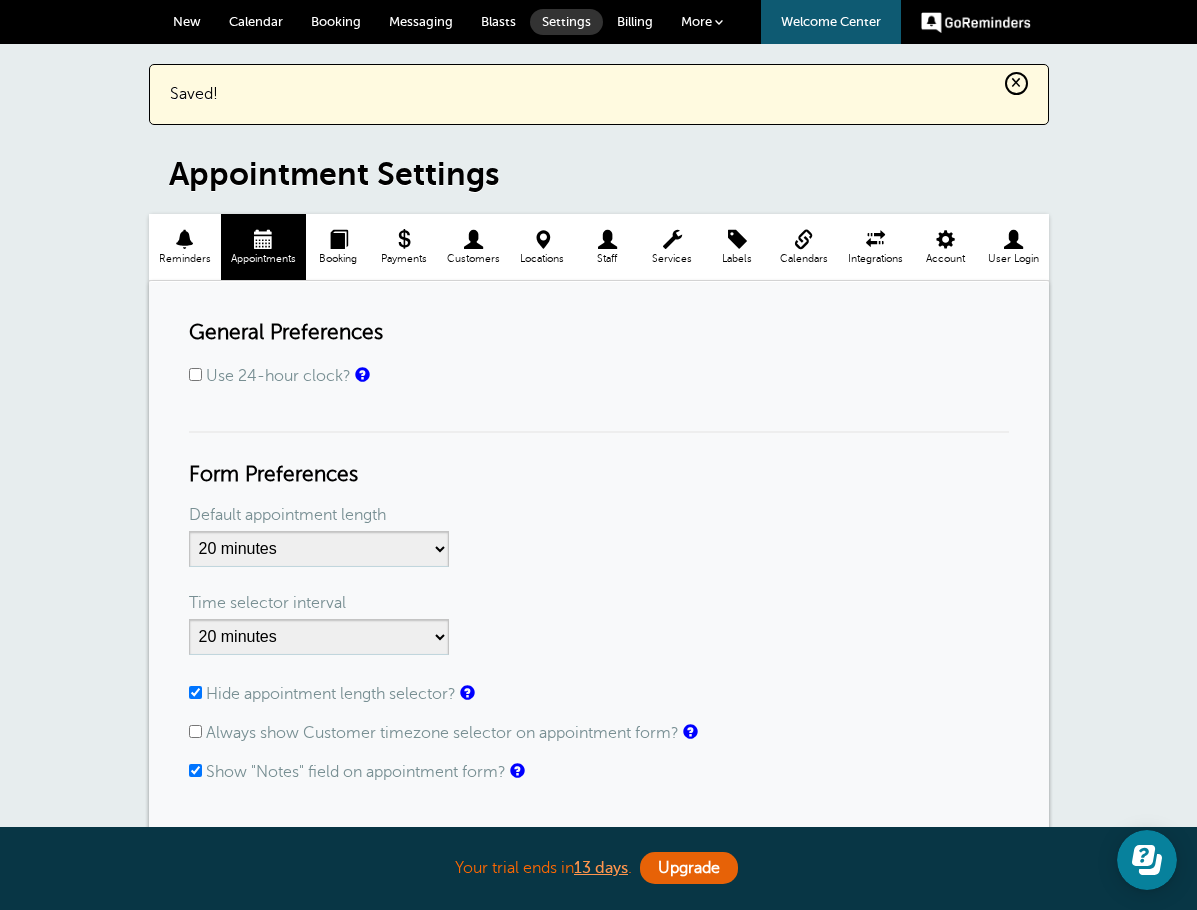 click on "Calendar" at bounding box center (256, 22) 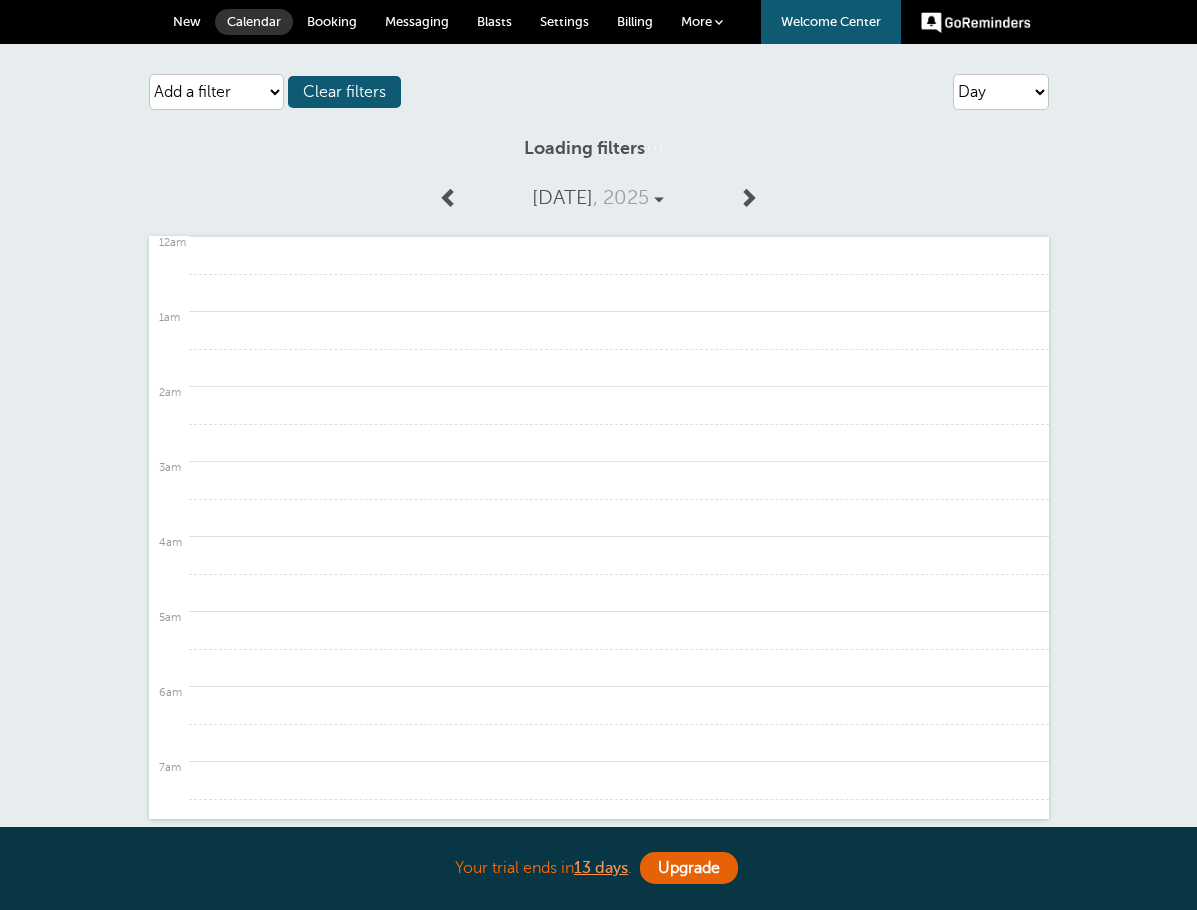 scroll, scrollTop: 0, scrollLeft: 0, axis: both 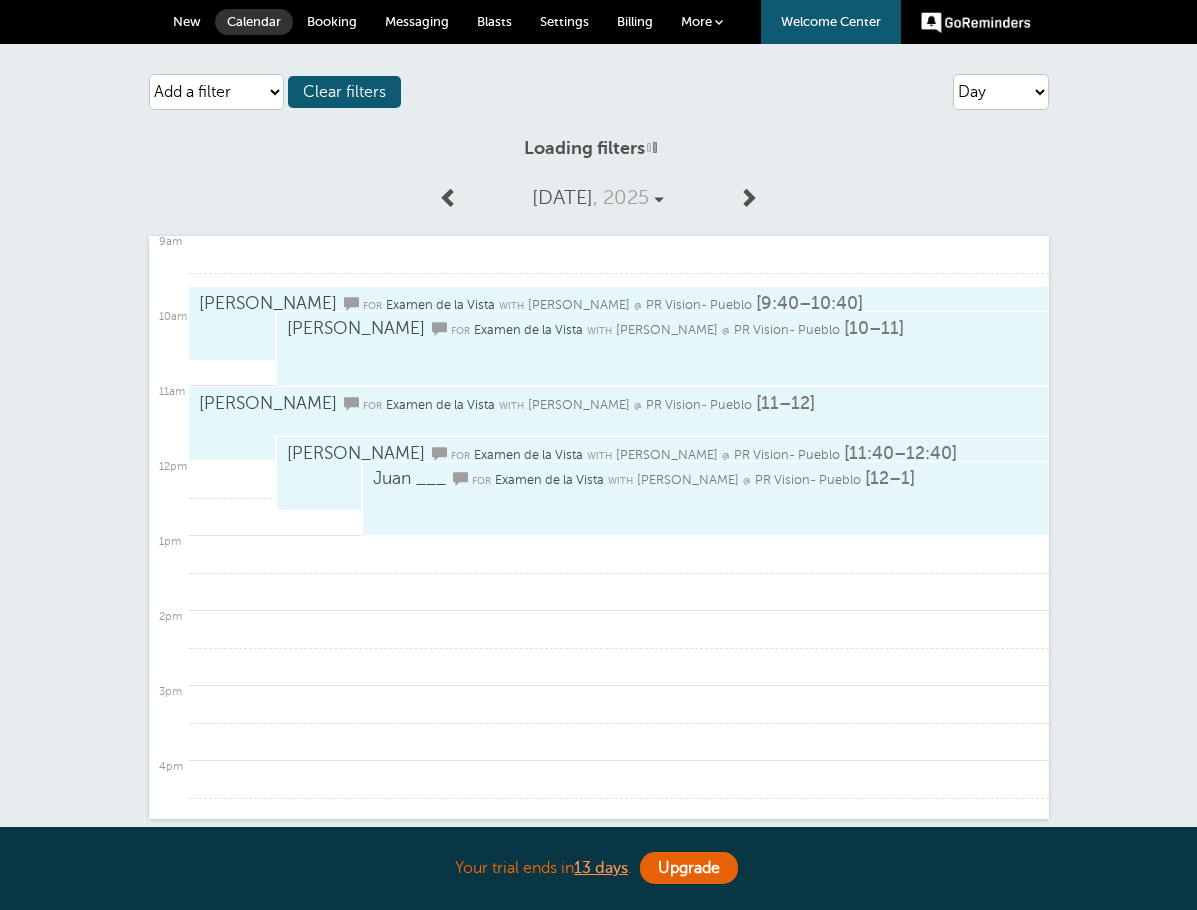 click on "for" at bounding box center [372, 305] 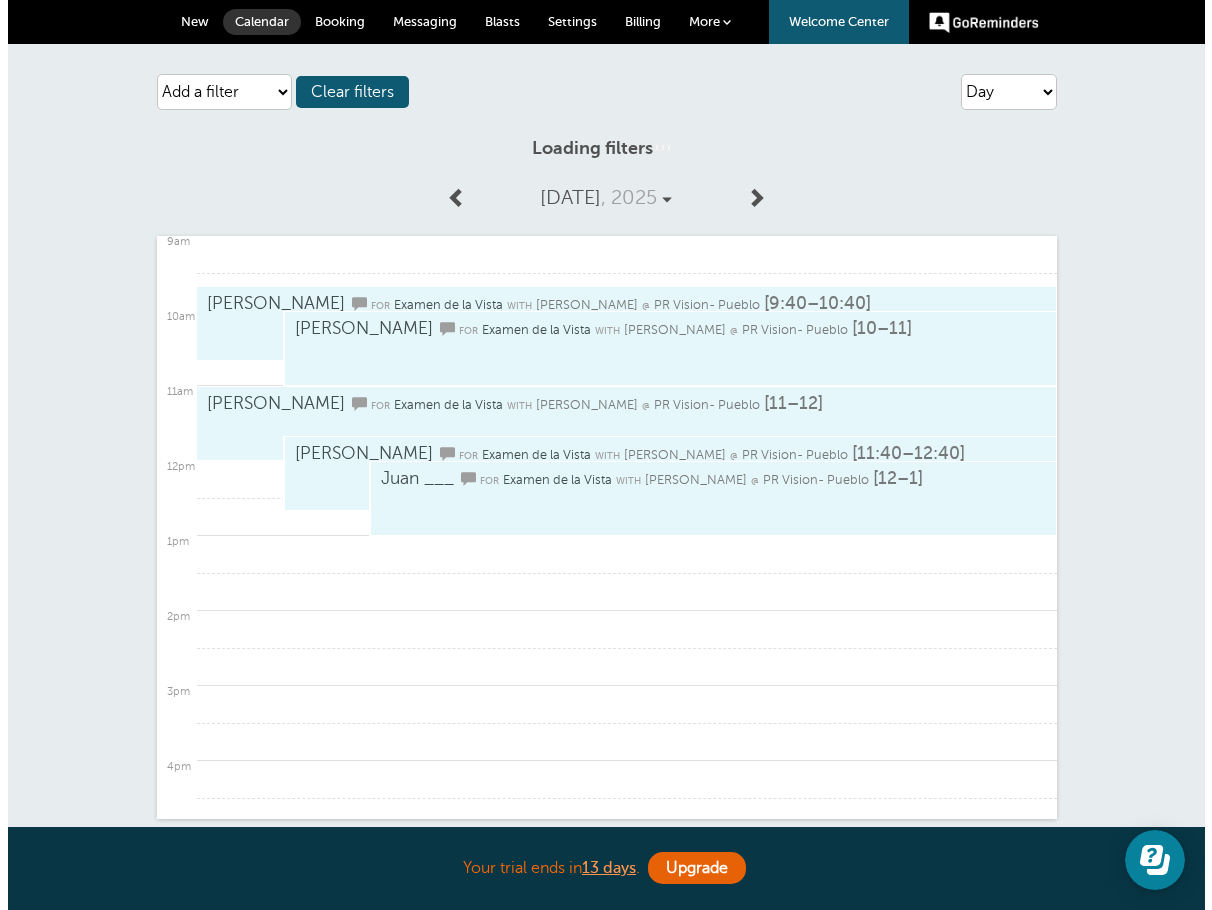 scroll, scrollTop: 0, scrollLeft: 0, axis: both 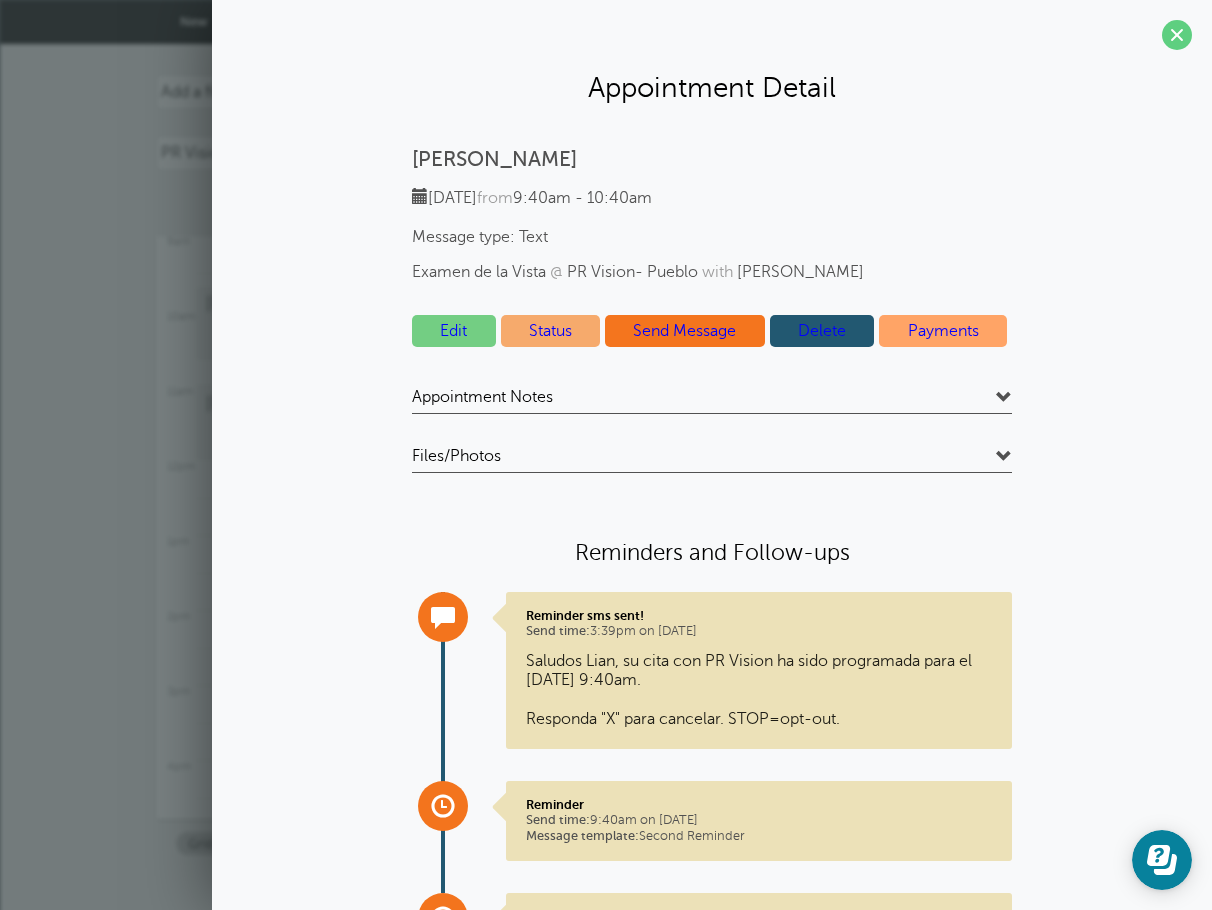 click on "Edit" at bounding box center [454, 331] 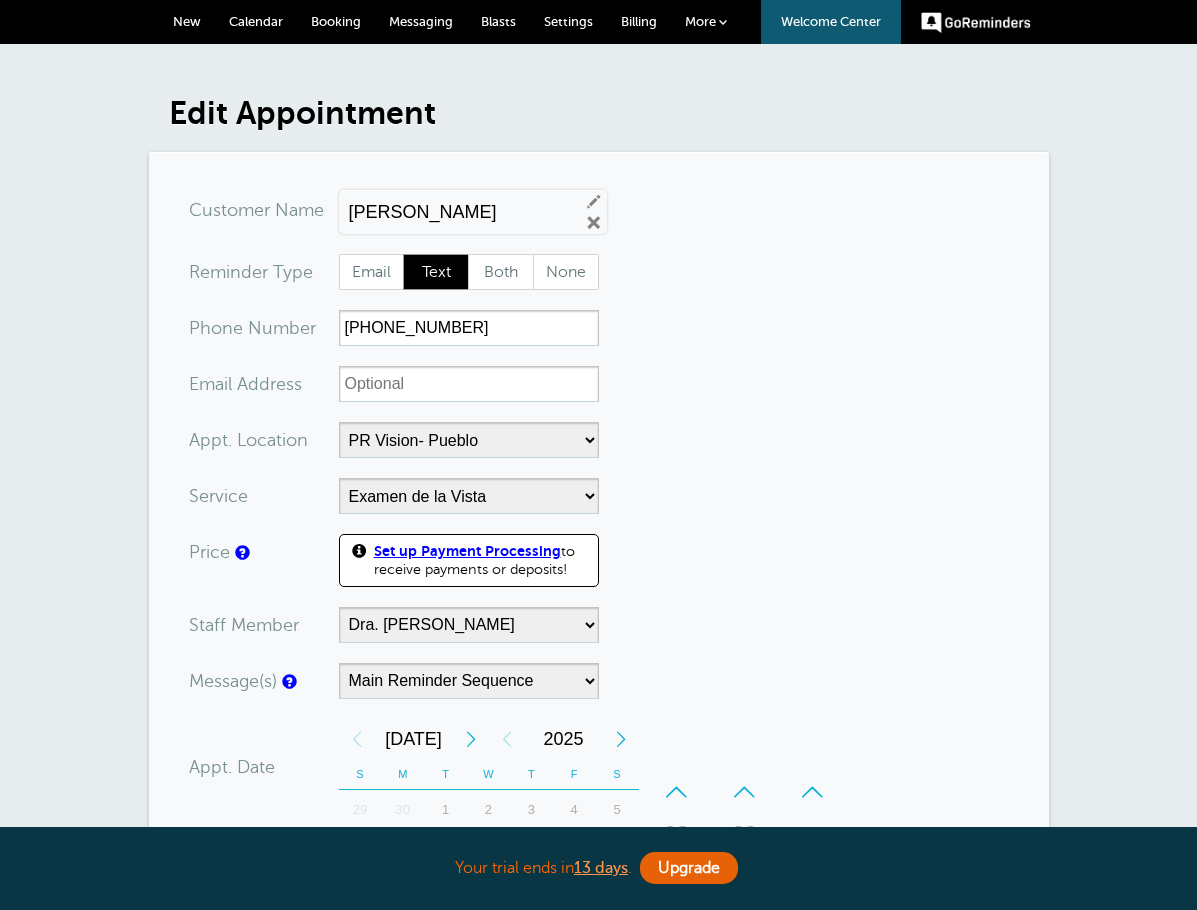 scroll, scrollTop: 0, scrollLeft: 0, axis: both 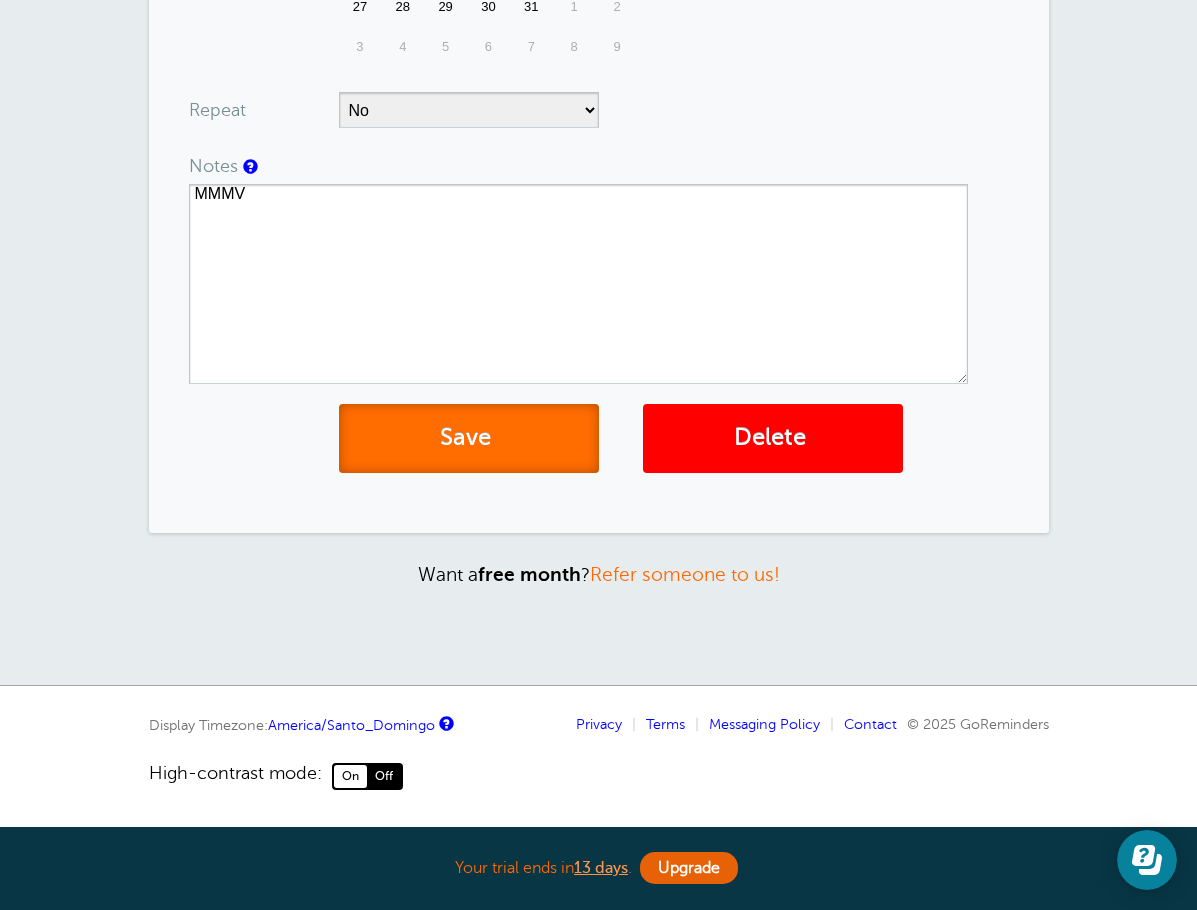 click on "Save" at bounding box center [469, 438] 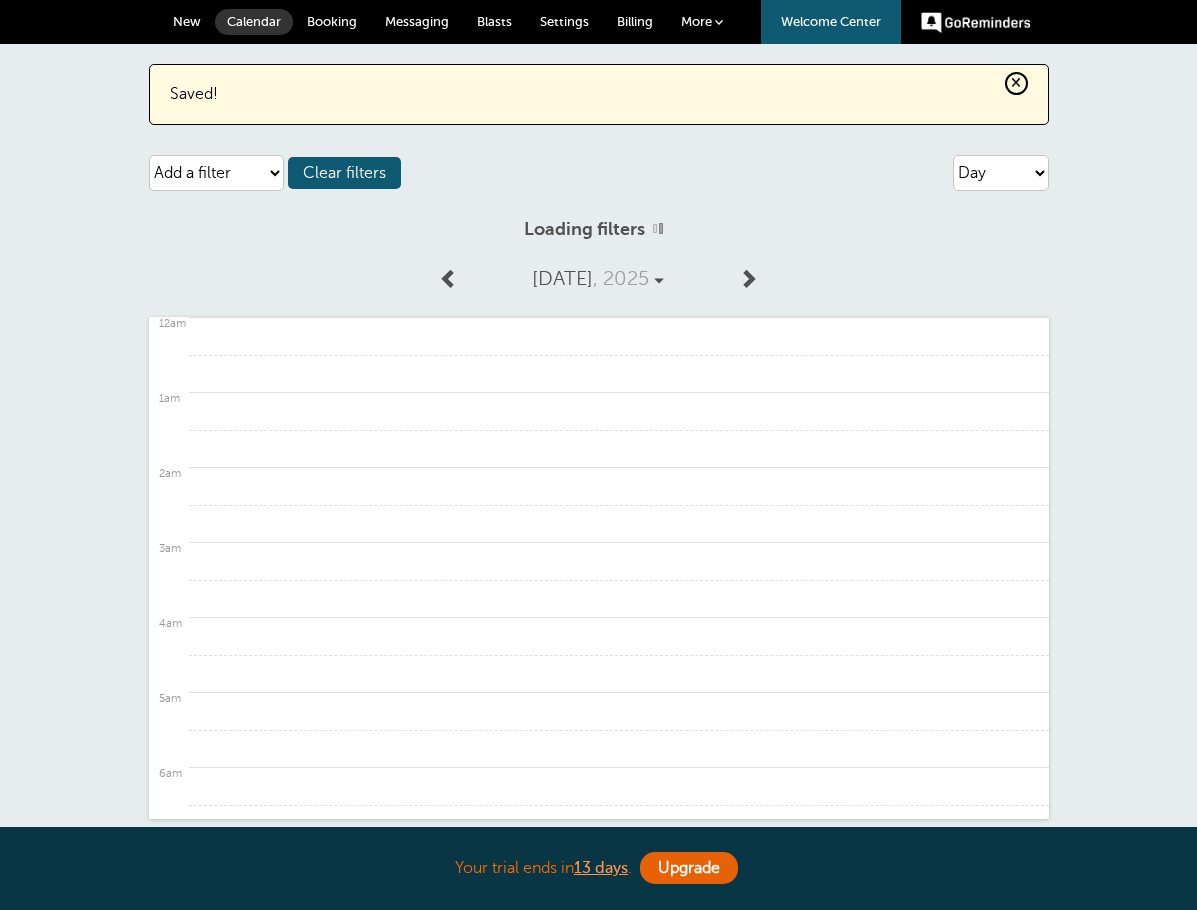 scroll, scrollTop: 0, scrollLeft: 0, axis: both 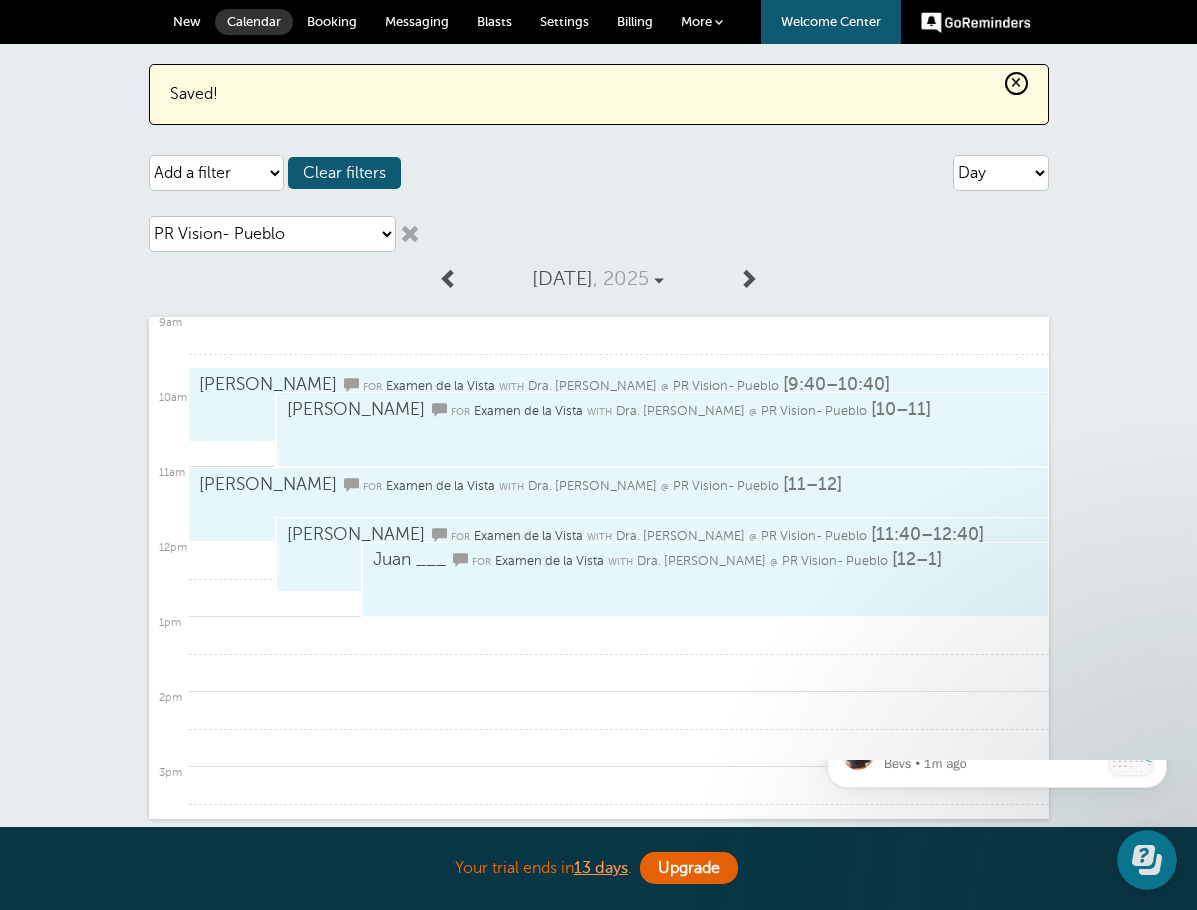 click on "[PERSON_NAME]
for
Examen de la Vista
with
Dra. [PERSON_NAME]
@
PR Vision- Pueblo
[9:40–10:40]" at bounding box center (598, 404) 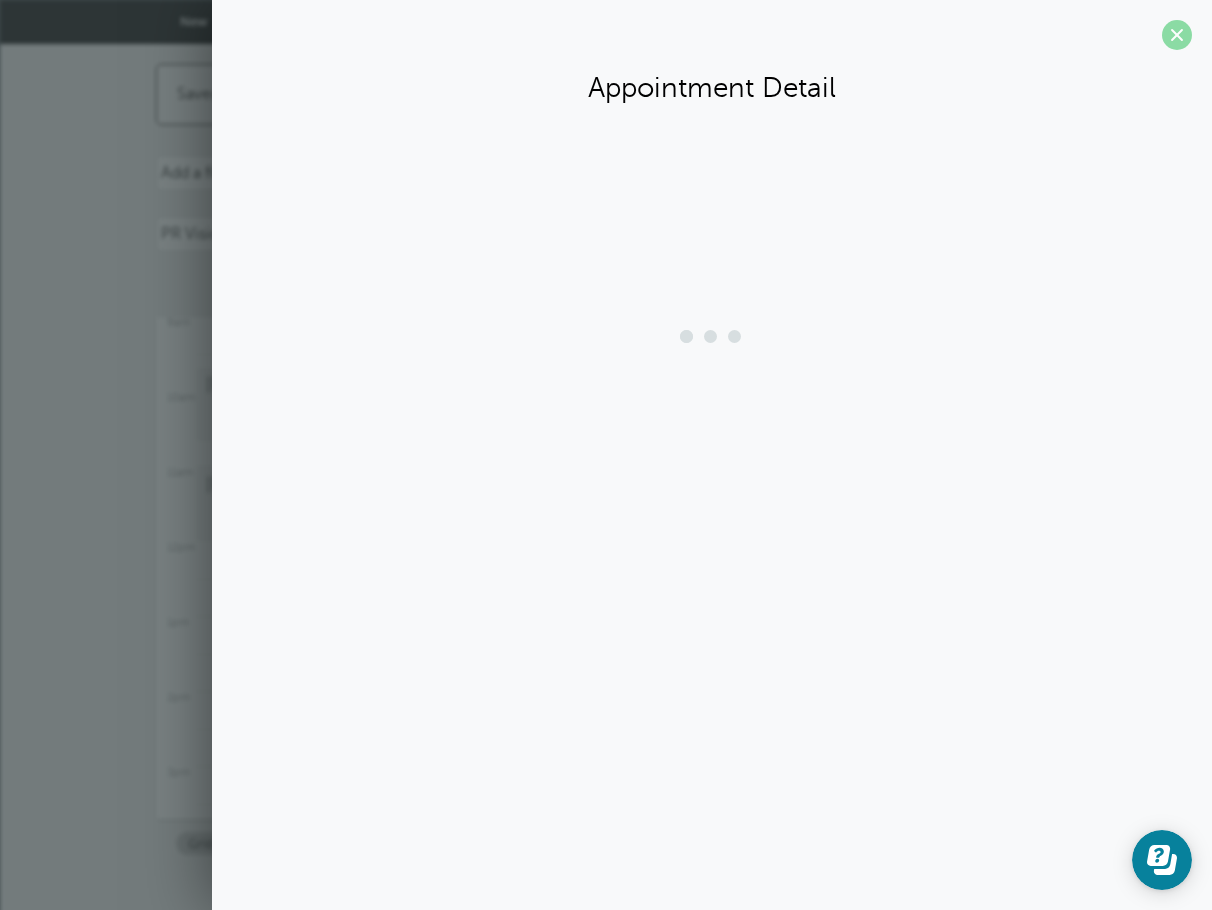 click at bounding box center (1177, 35) 